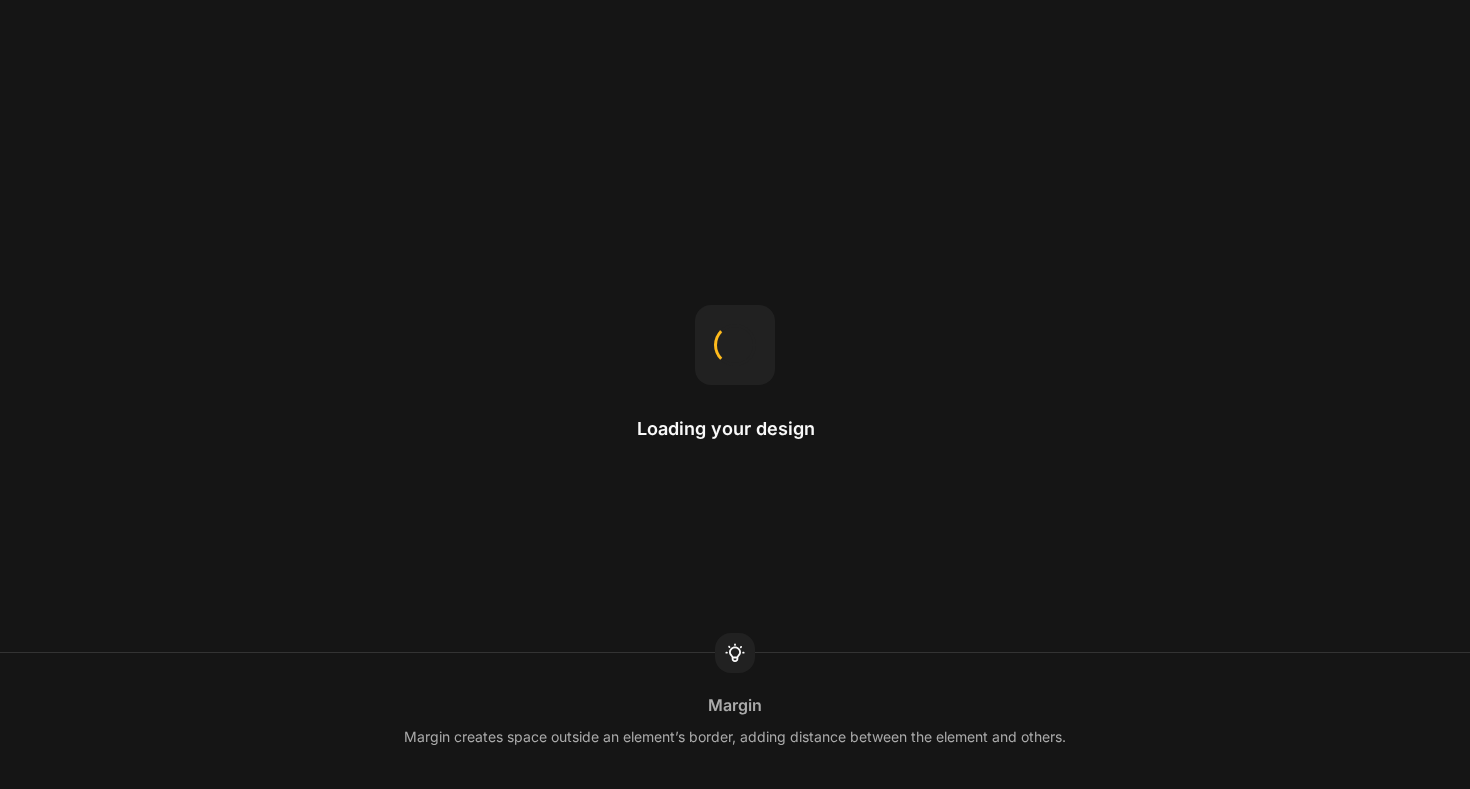 scroll, scrollTop: 0, scrollLeft: 0, axis: both 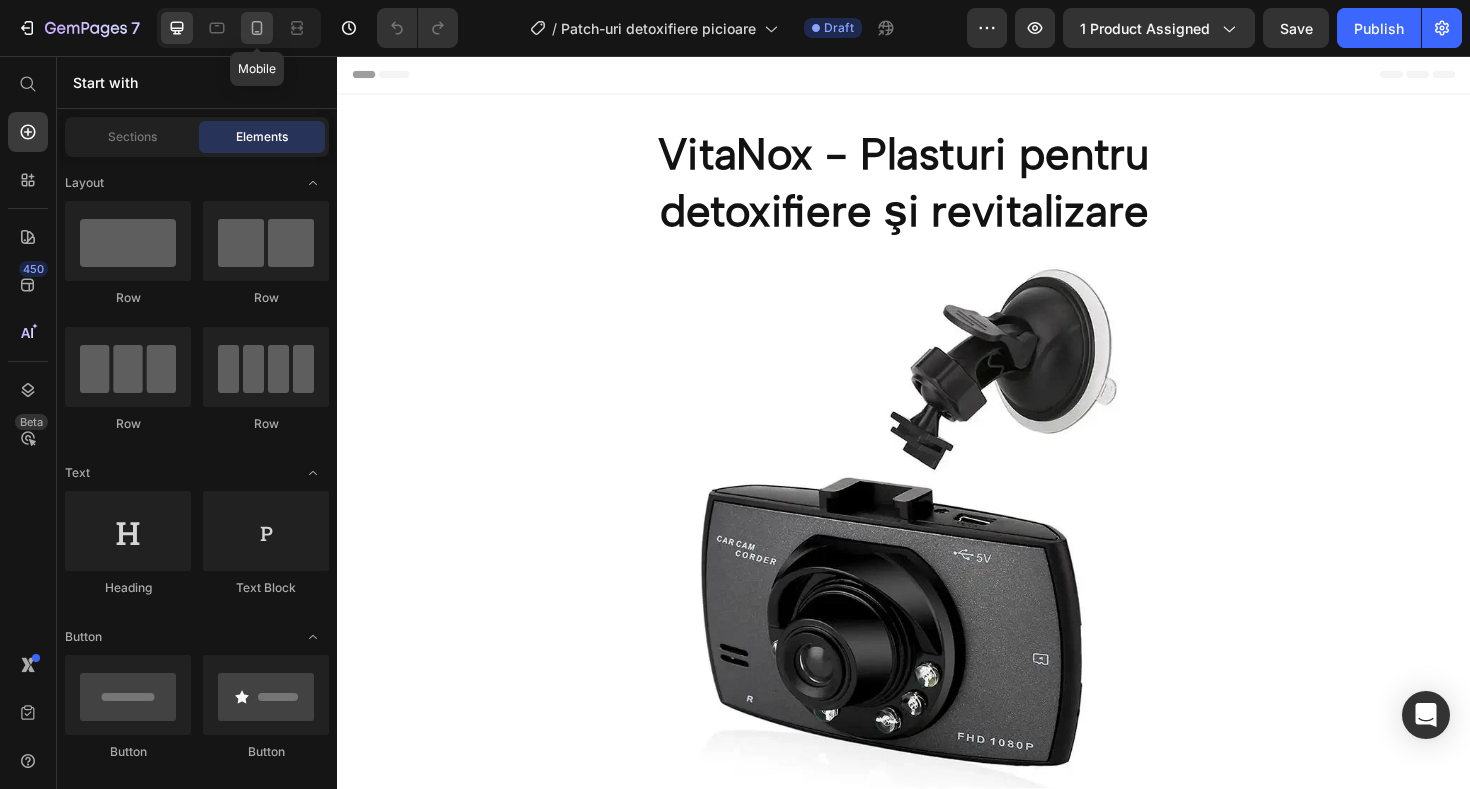 click 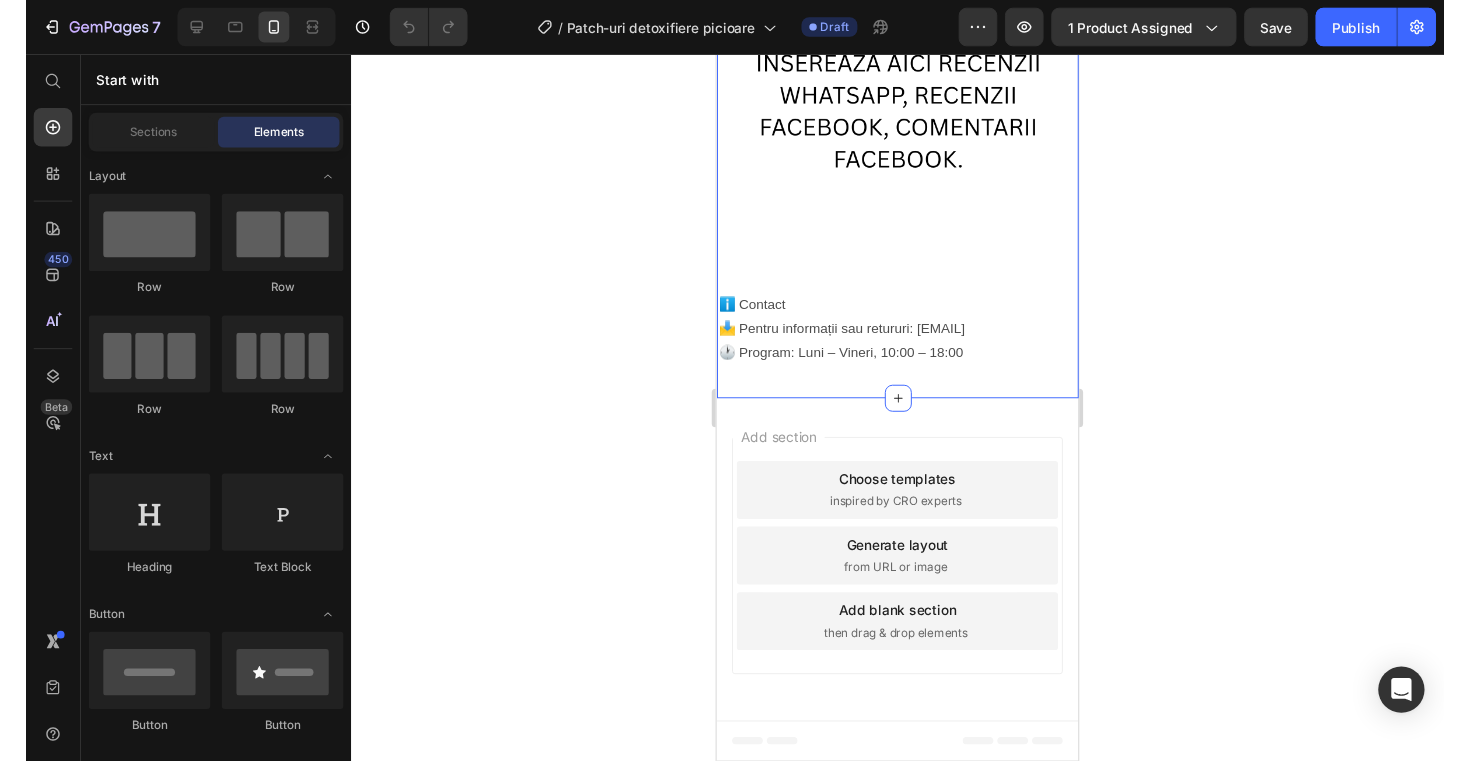 scroll, scrollTop: 2710, scrollLeft: 0, axis: vertical 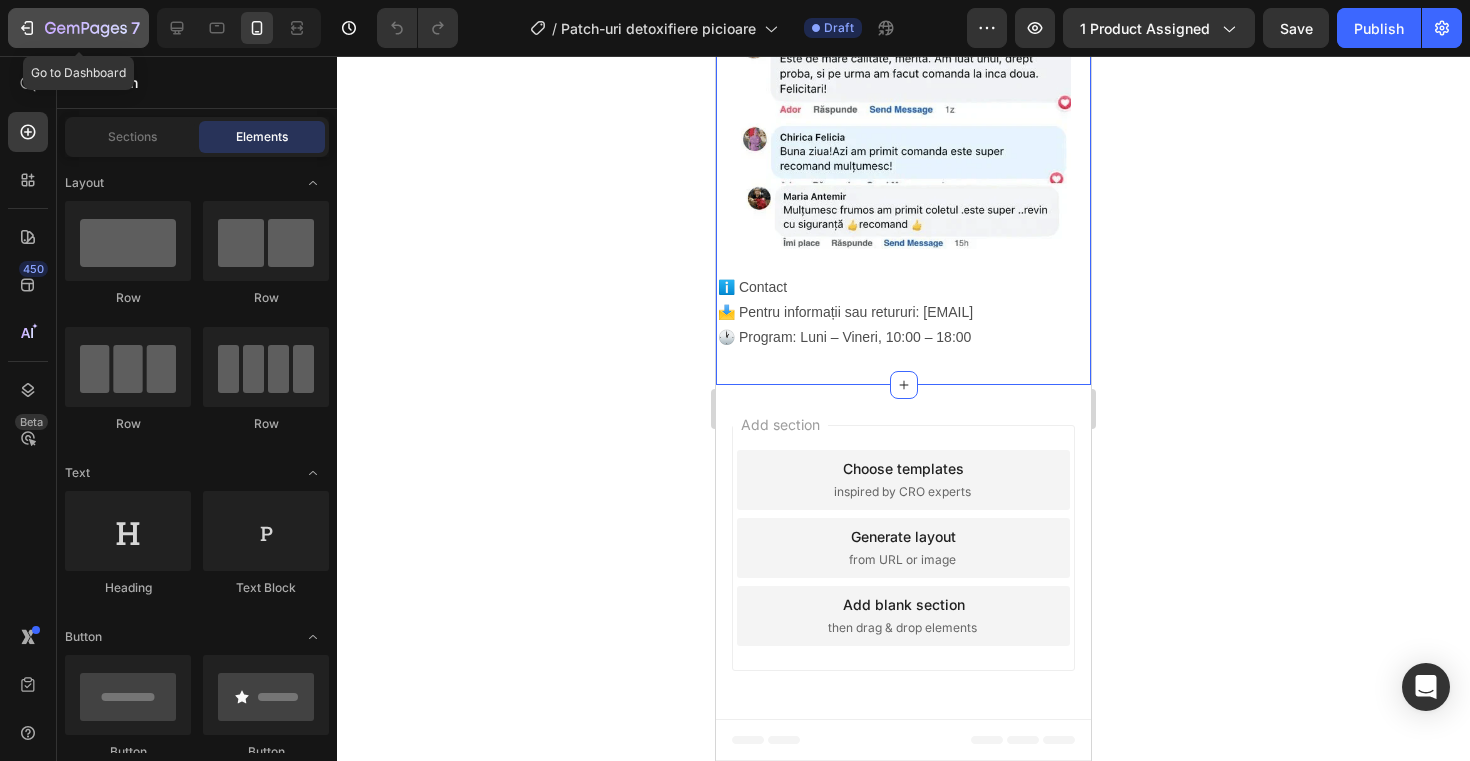 click 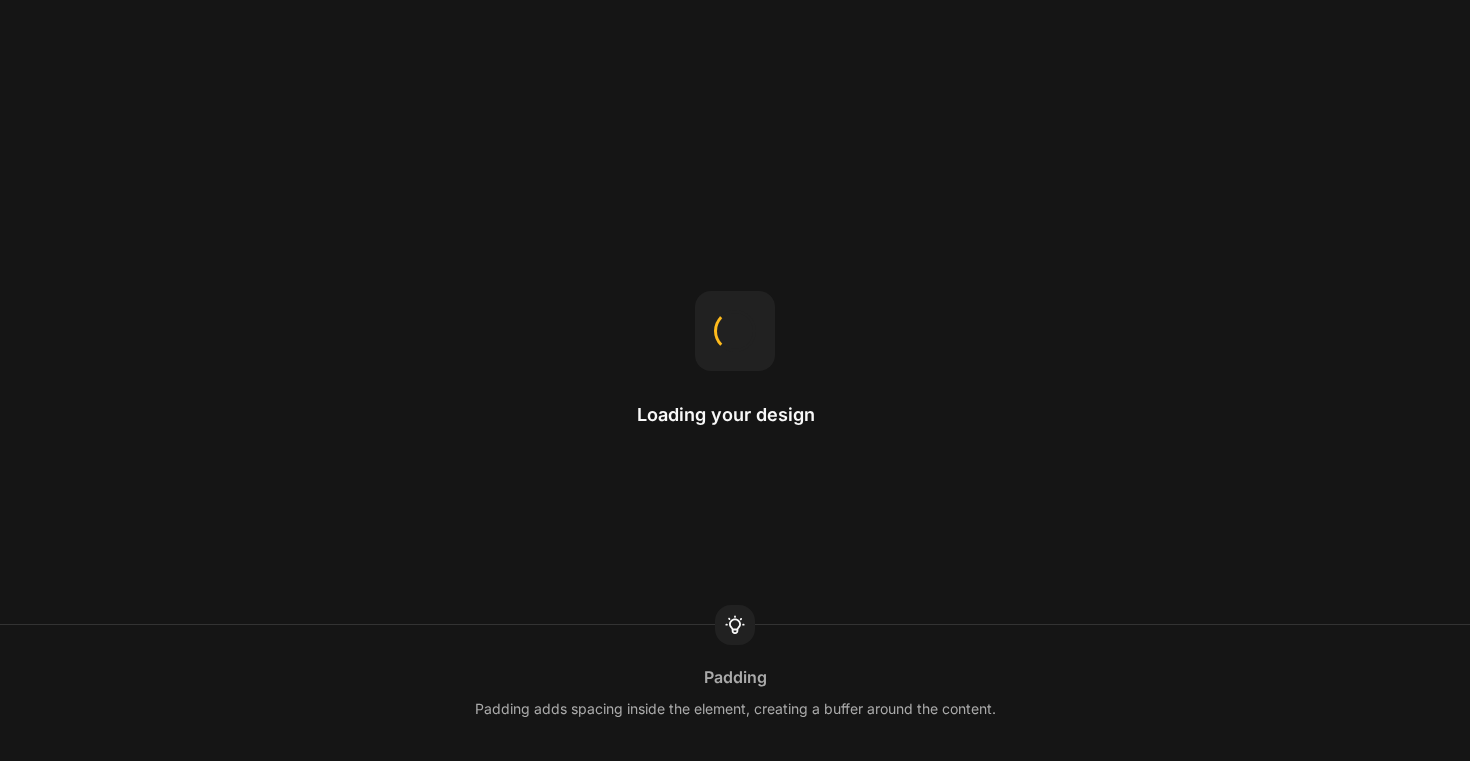 scroll, scrollTop: 0, scrollLeft: 0, axis: both 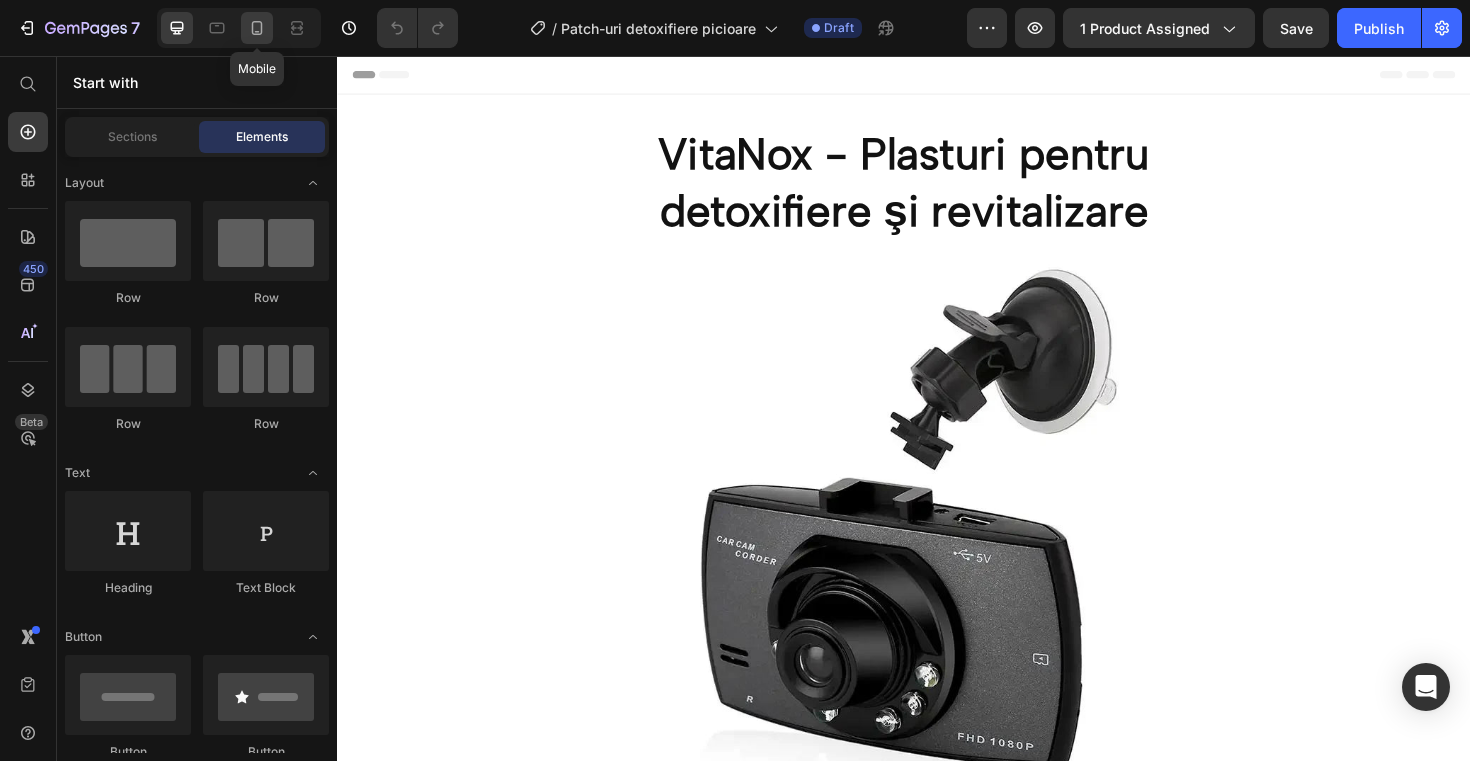 click 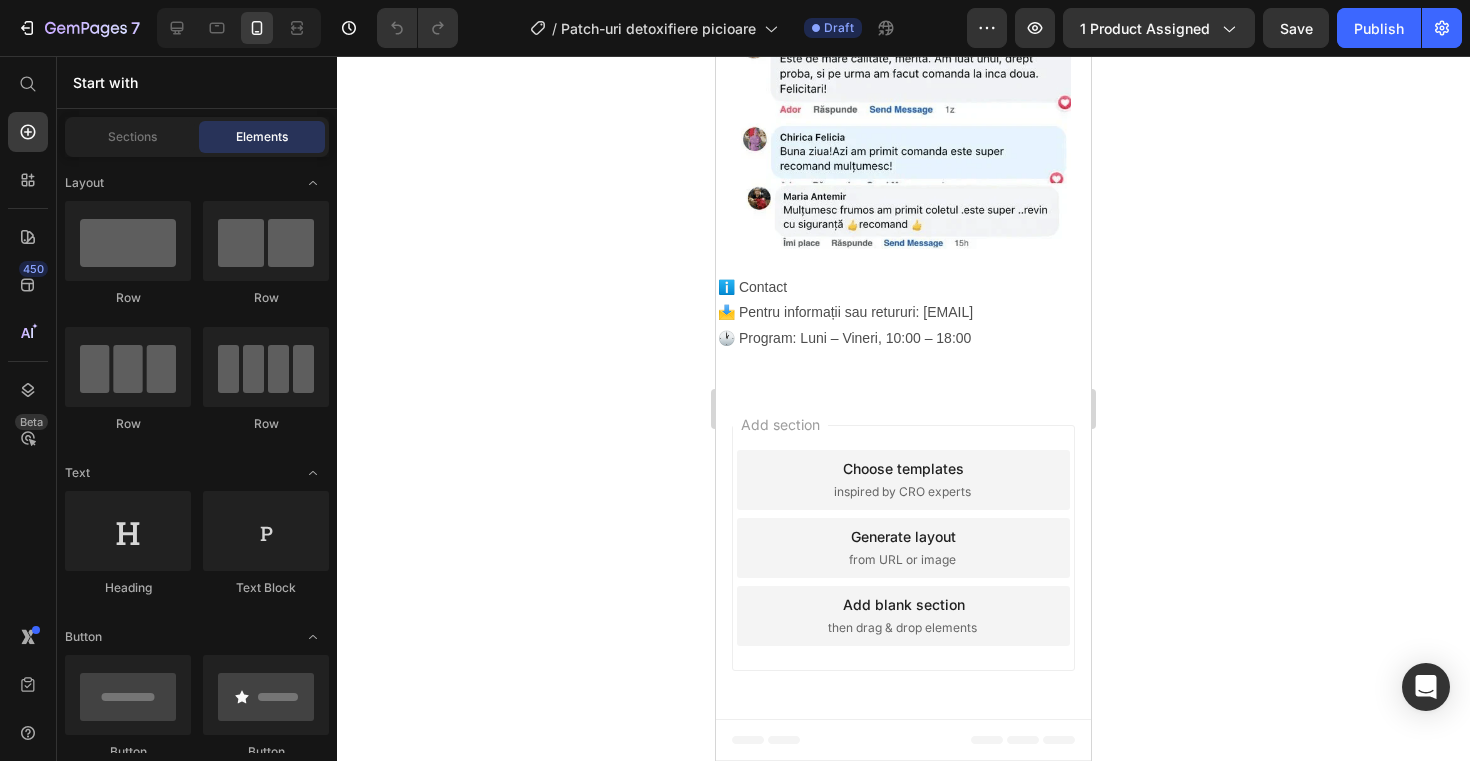 scroll, scrollTop: 2738, scrollLeft: 0, axis: vertical 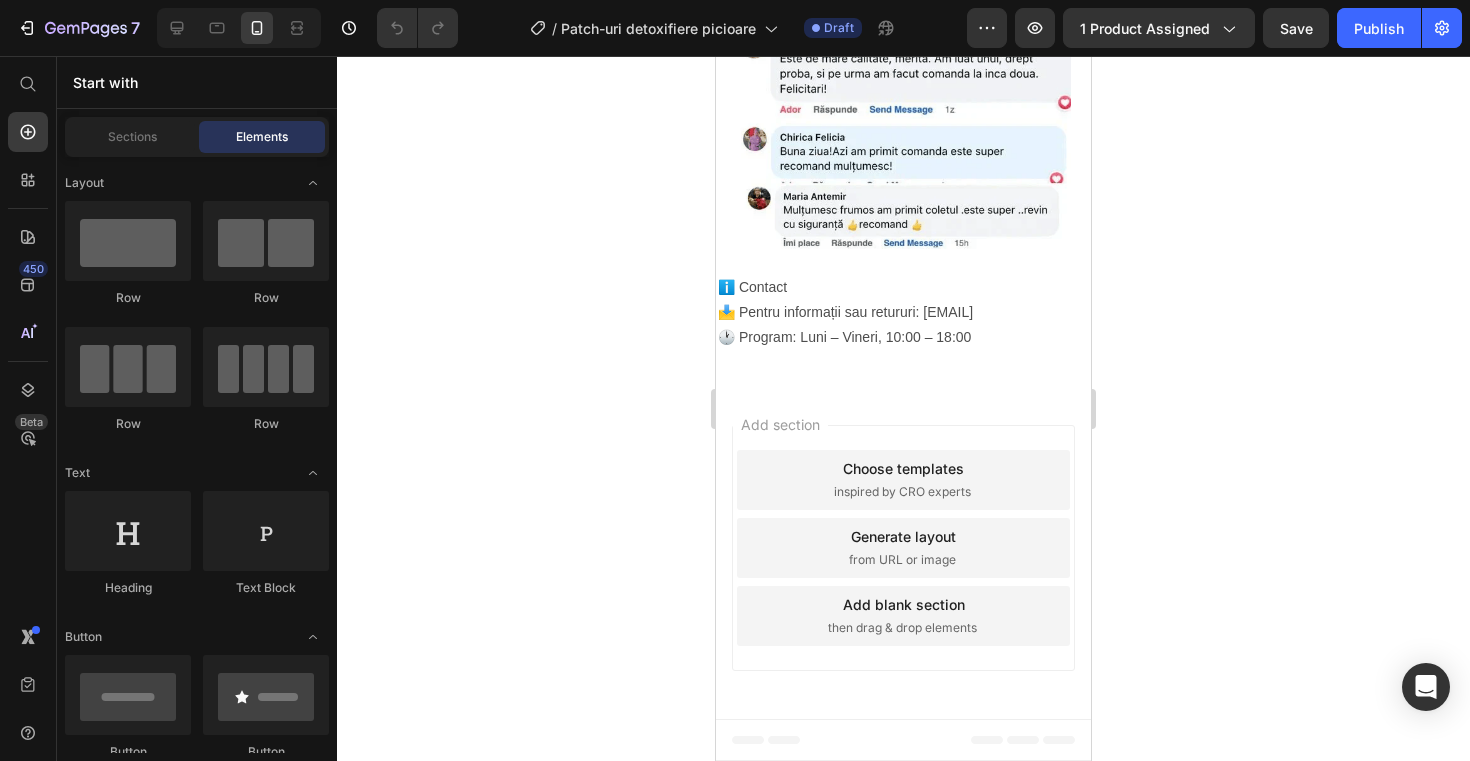 click on "Add blank section" at bounding box center [904, 604] 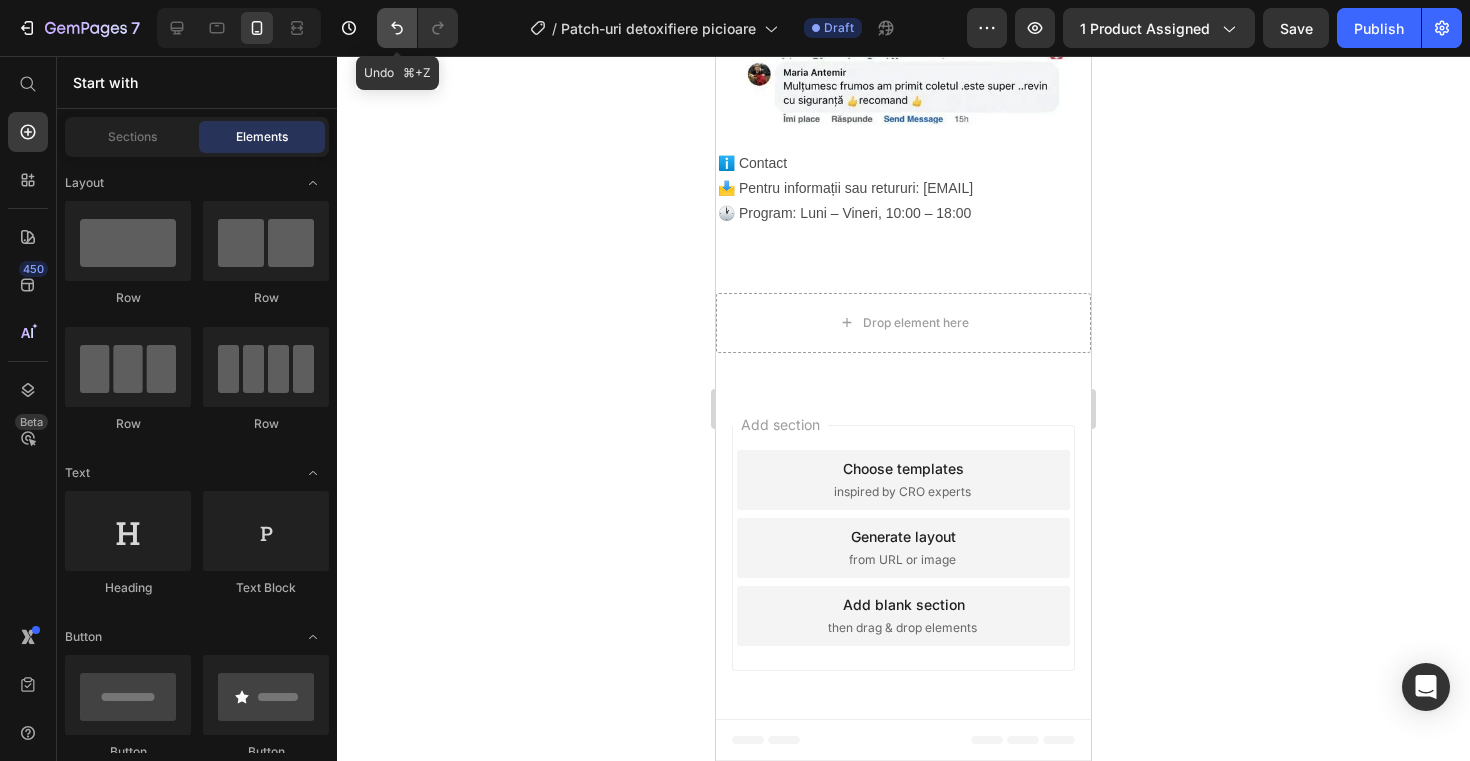 click 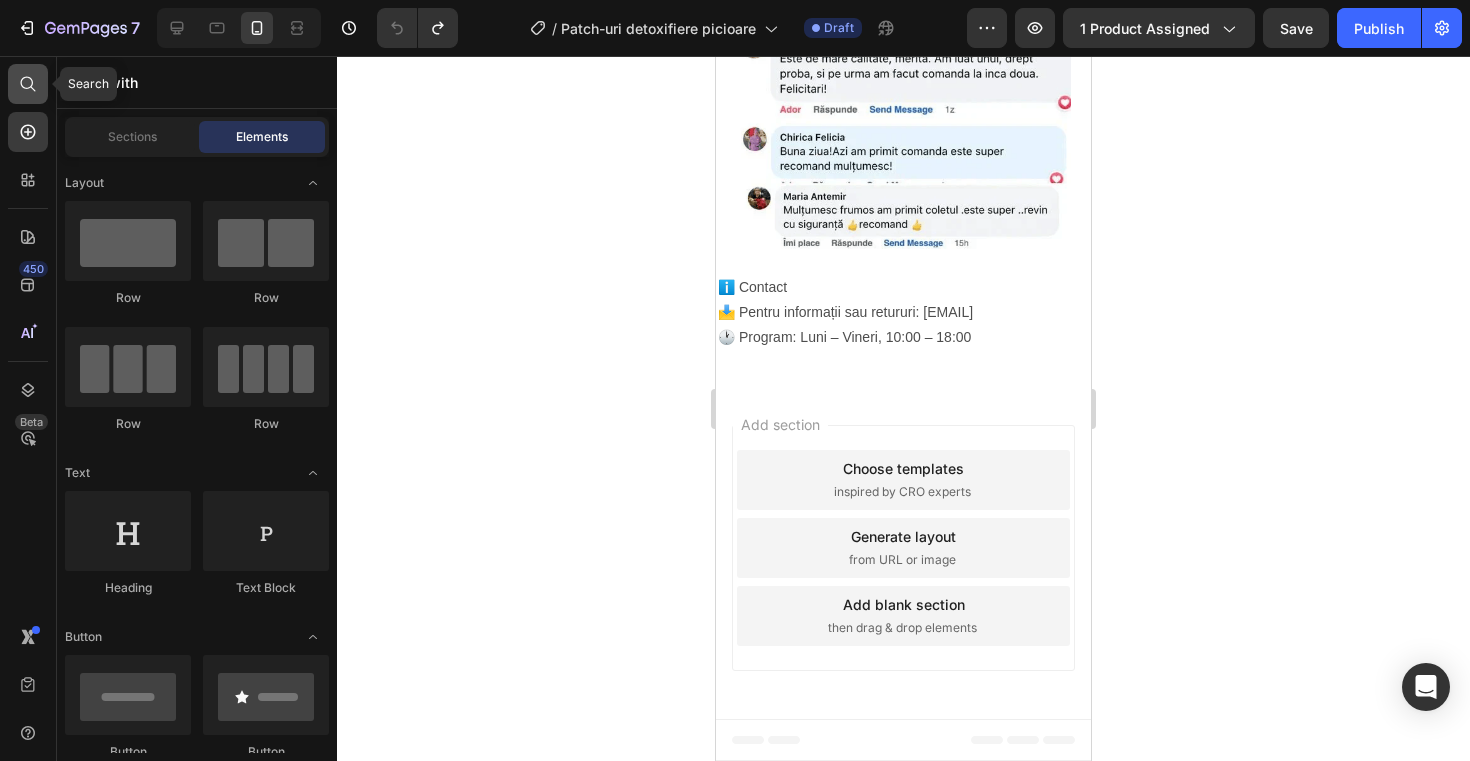 click 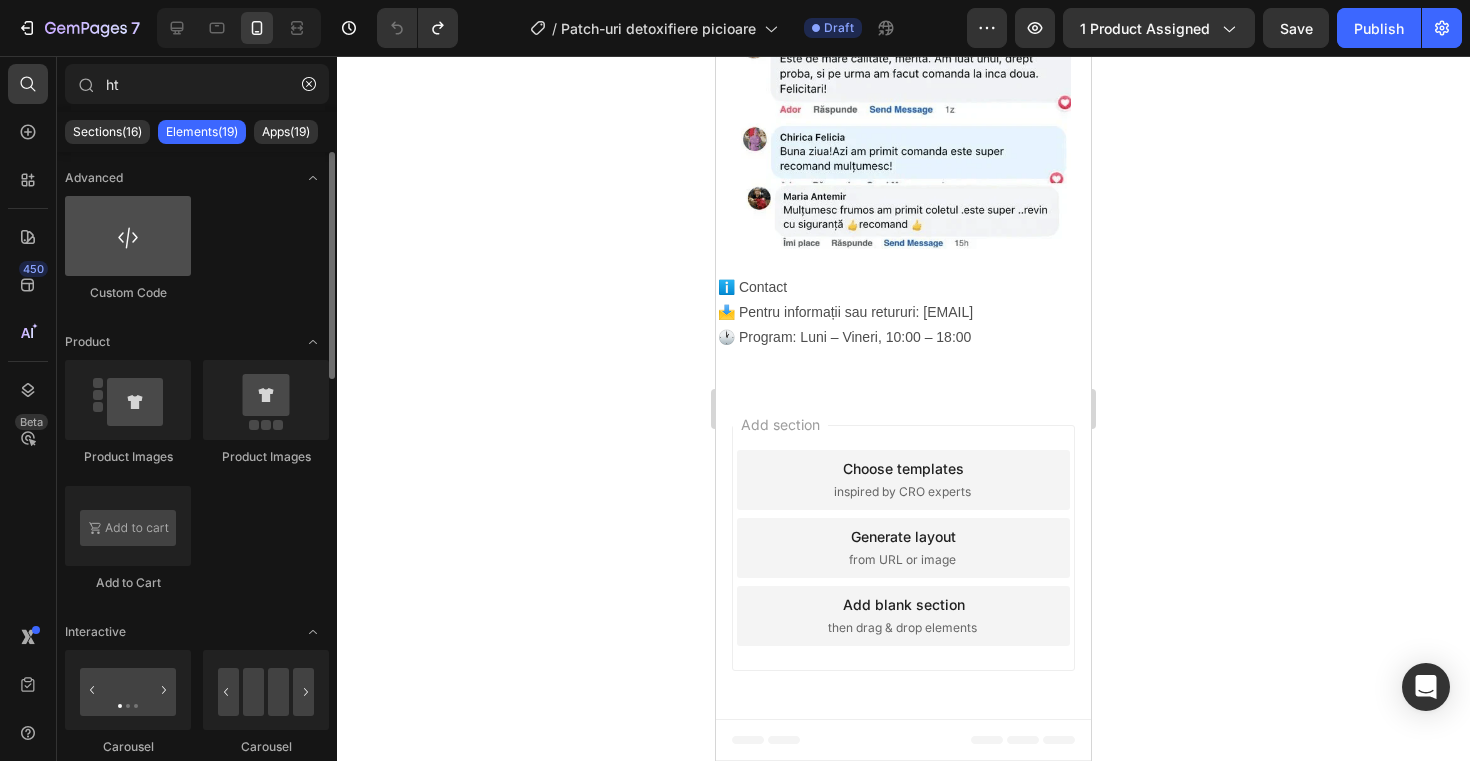 type on "ht" 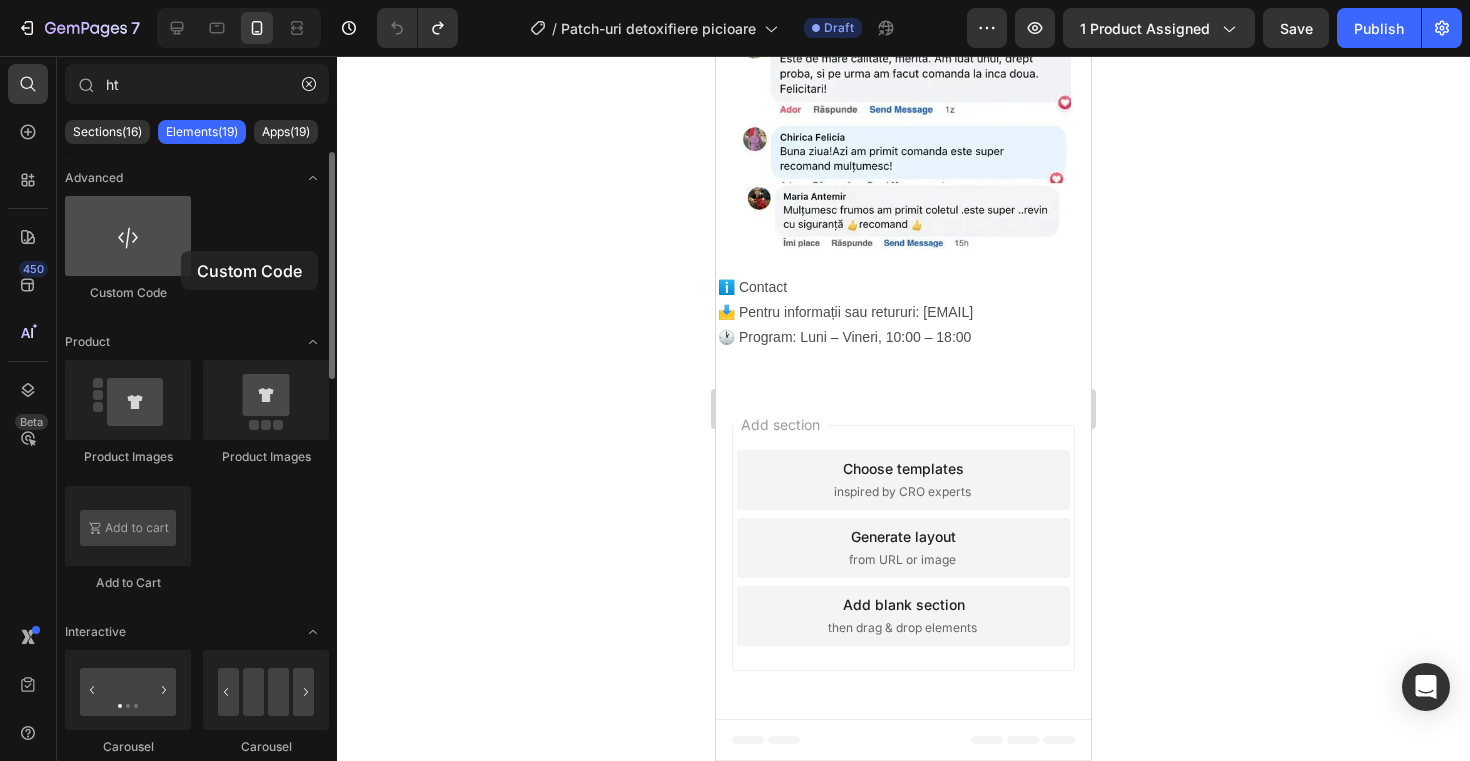 click at bounding box center (128, 236) 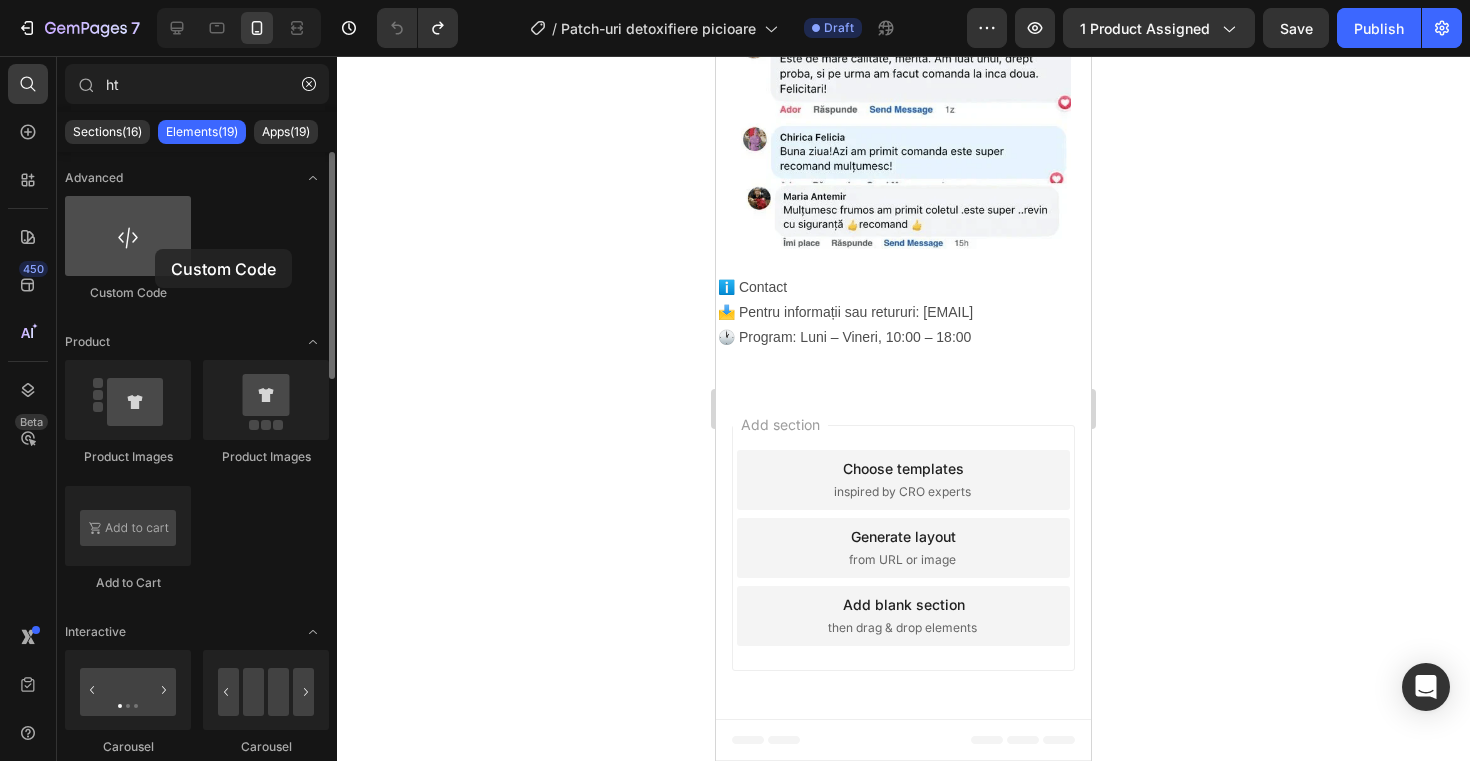 click at bounding box center (128, 236) 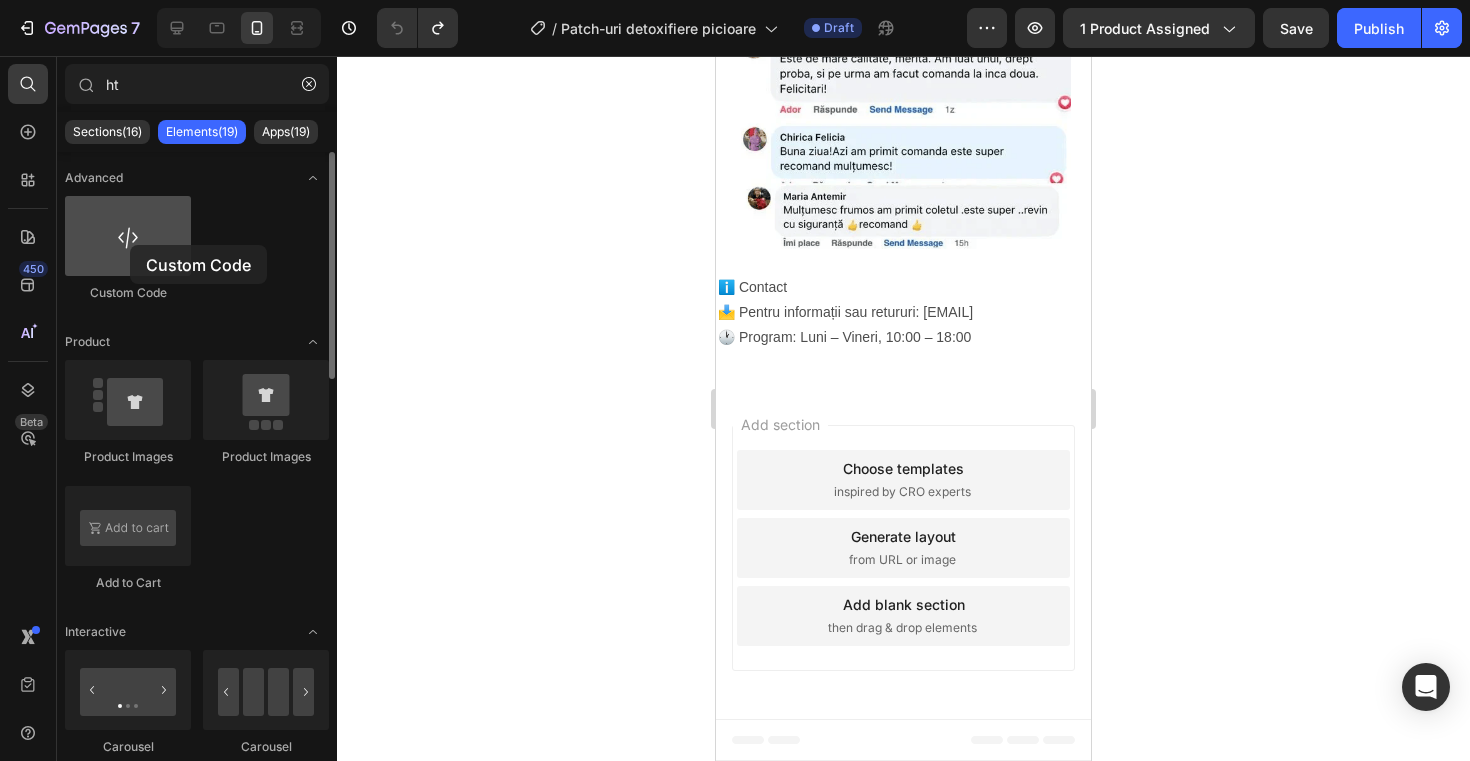 click at bounding box center [128, 236] 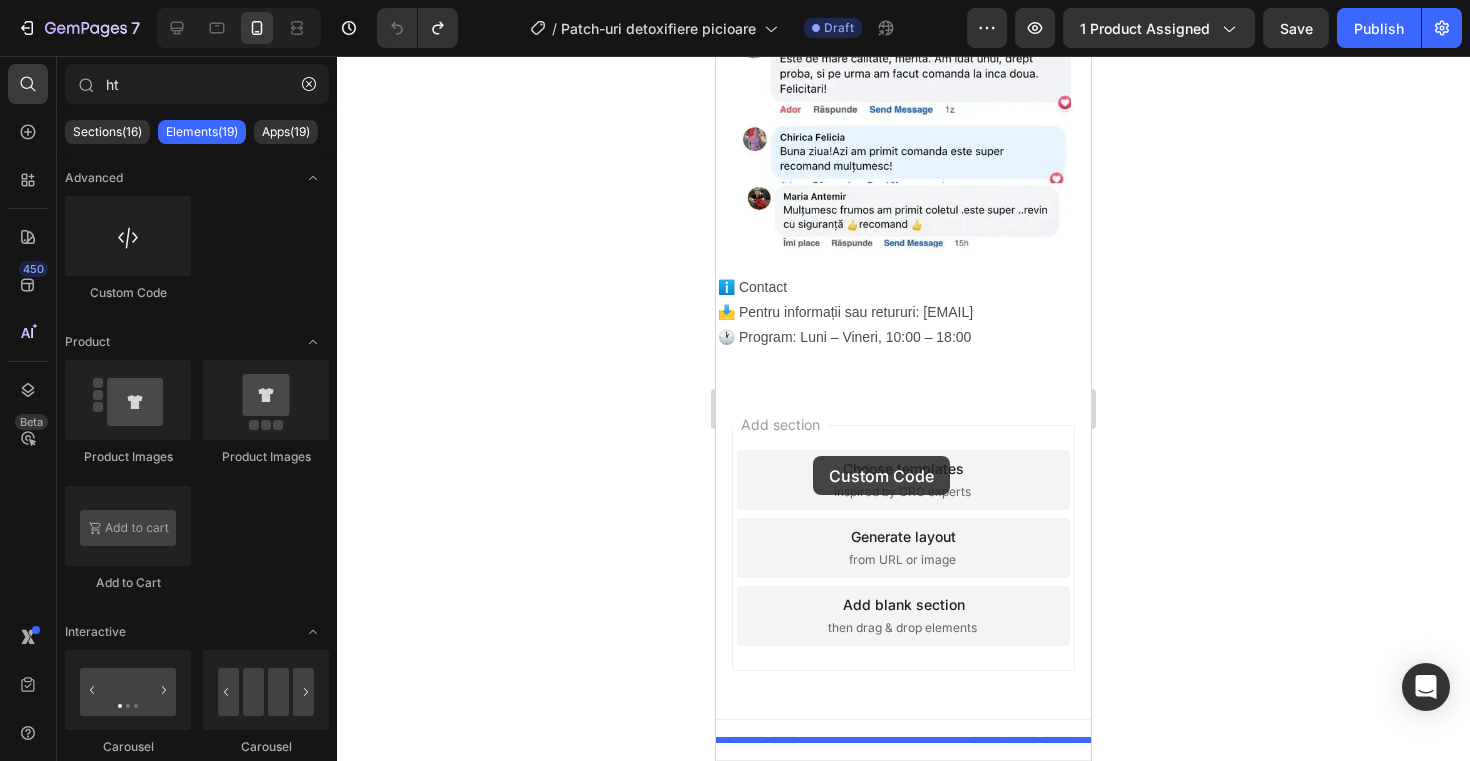 drag, startPoint x: 846, startPoint y: 301, endPoint x: 813, endPoint y: 456, distance: 158.47397 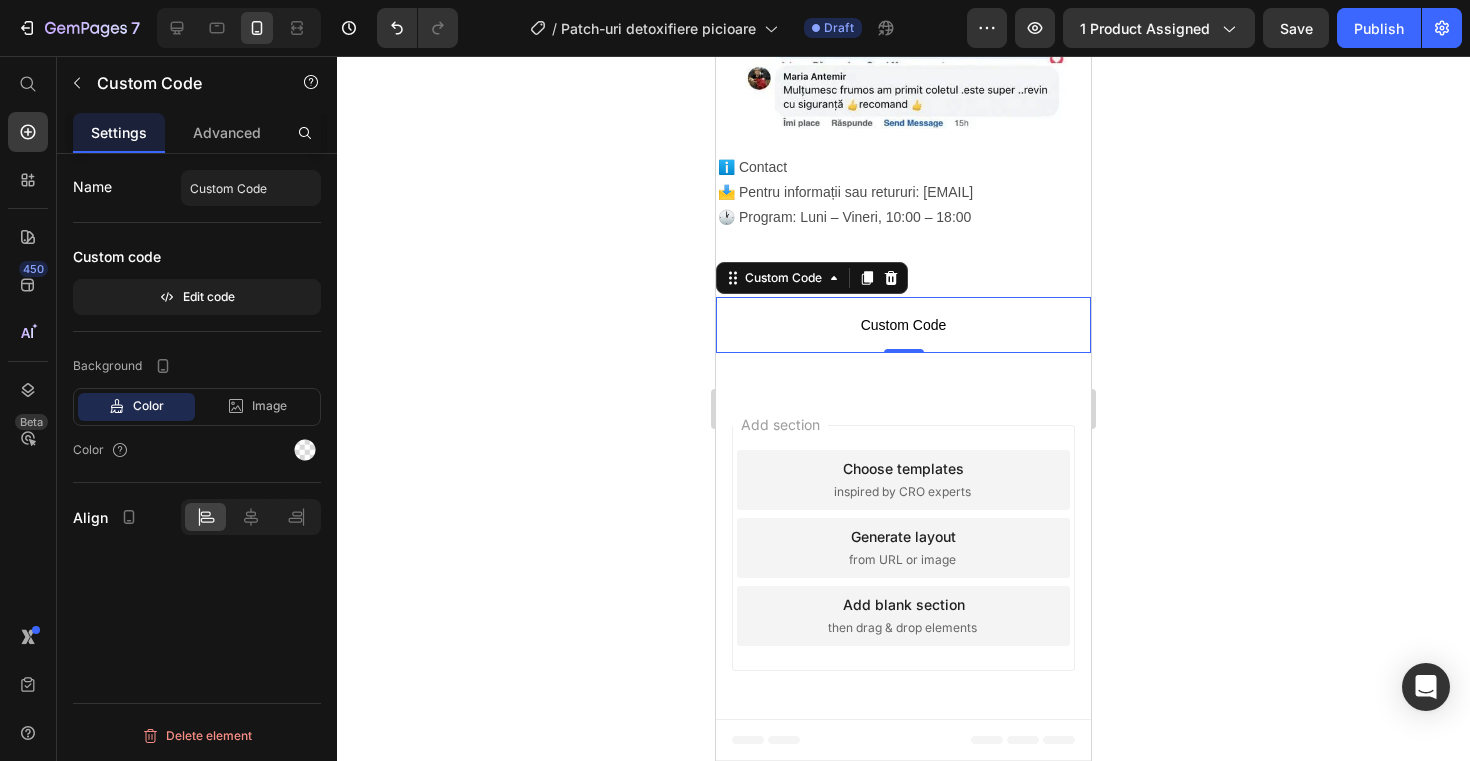 click on "Custom Code" at bounding box center [903, 325] 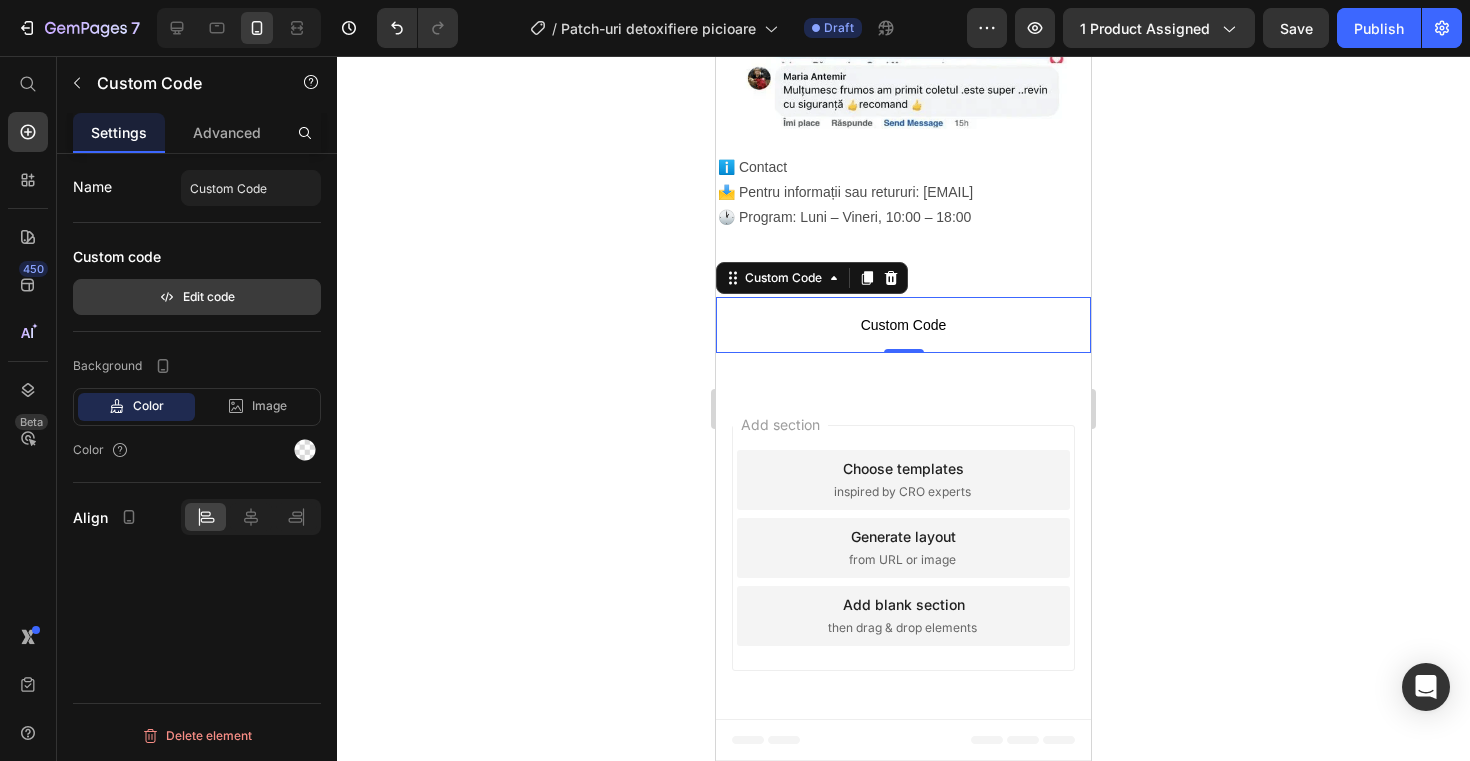 click on "Edit code" at bounding box center [197, 297] 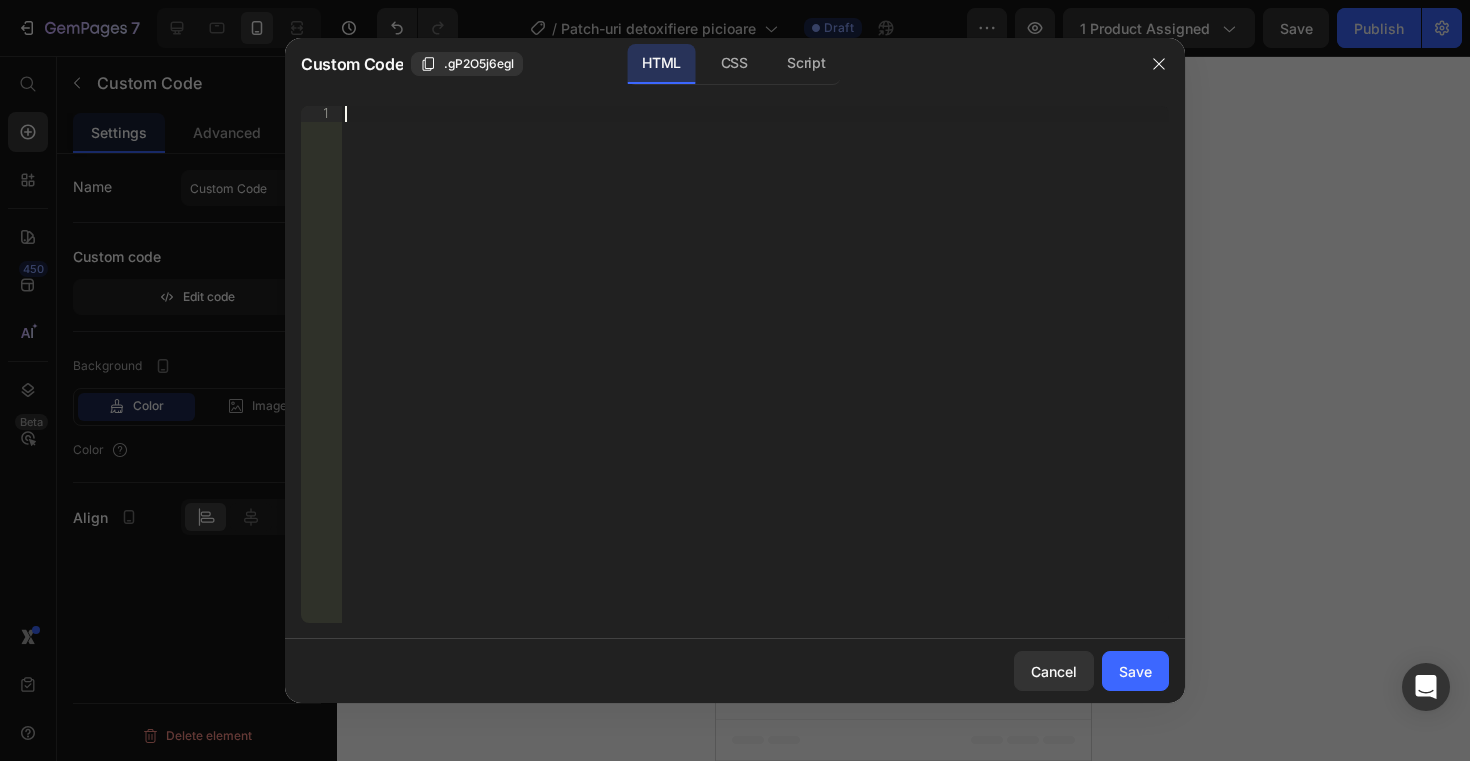 type 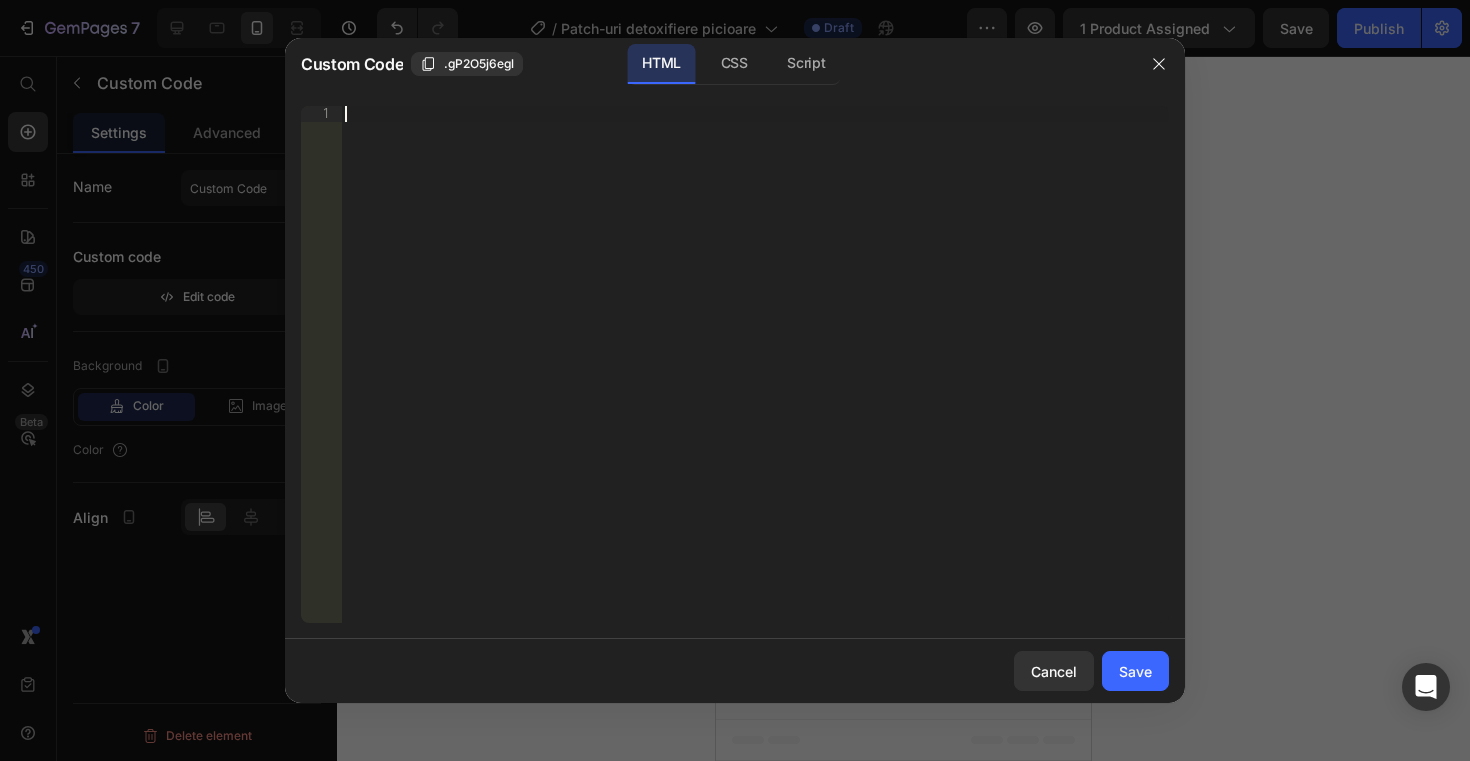 scroll, scrollTop: 139, scrollLeft: 0, axis: vertical 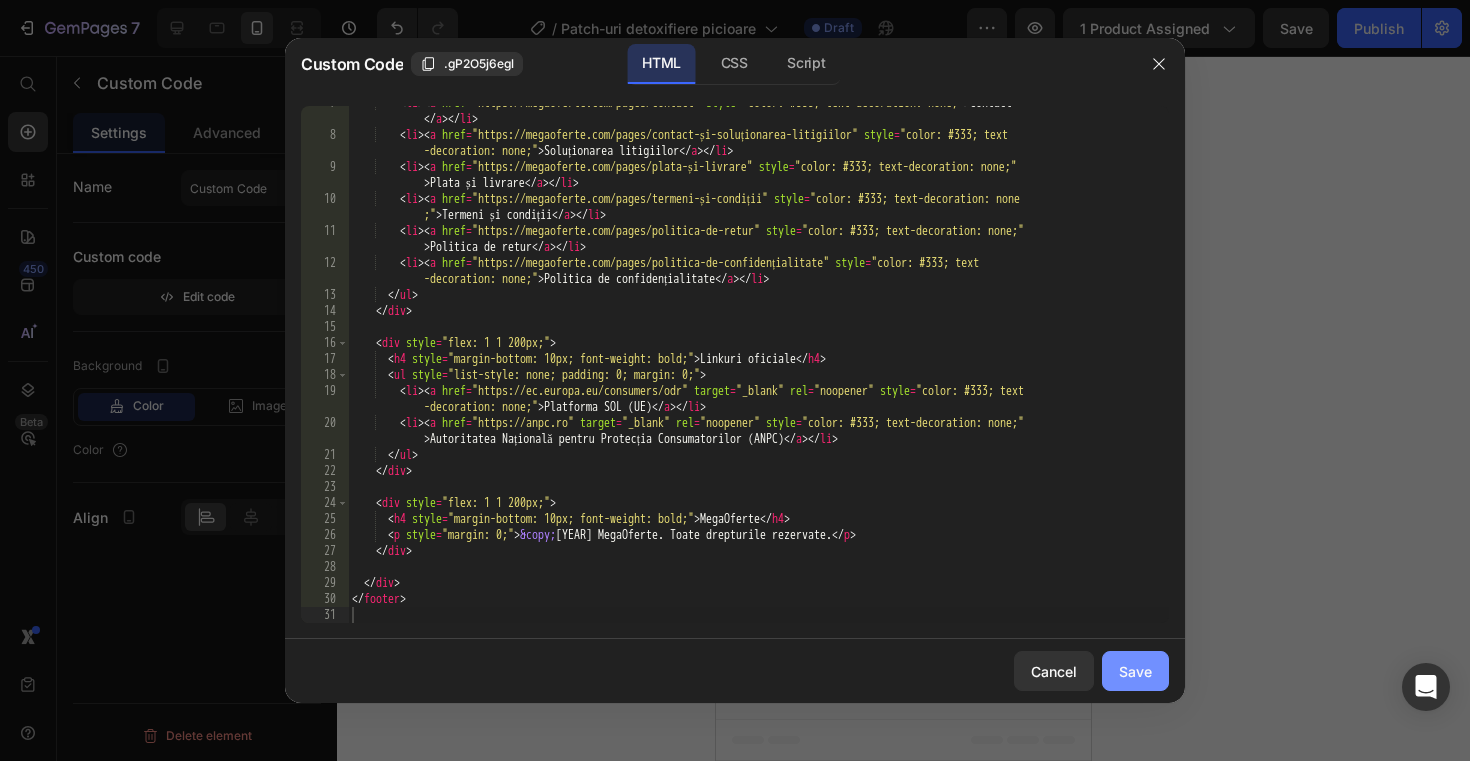 click on "Save" at bounding box center [1135, 671] 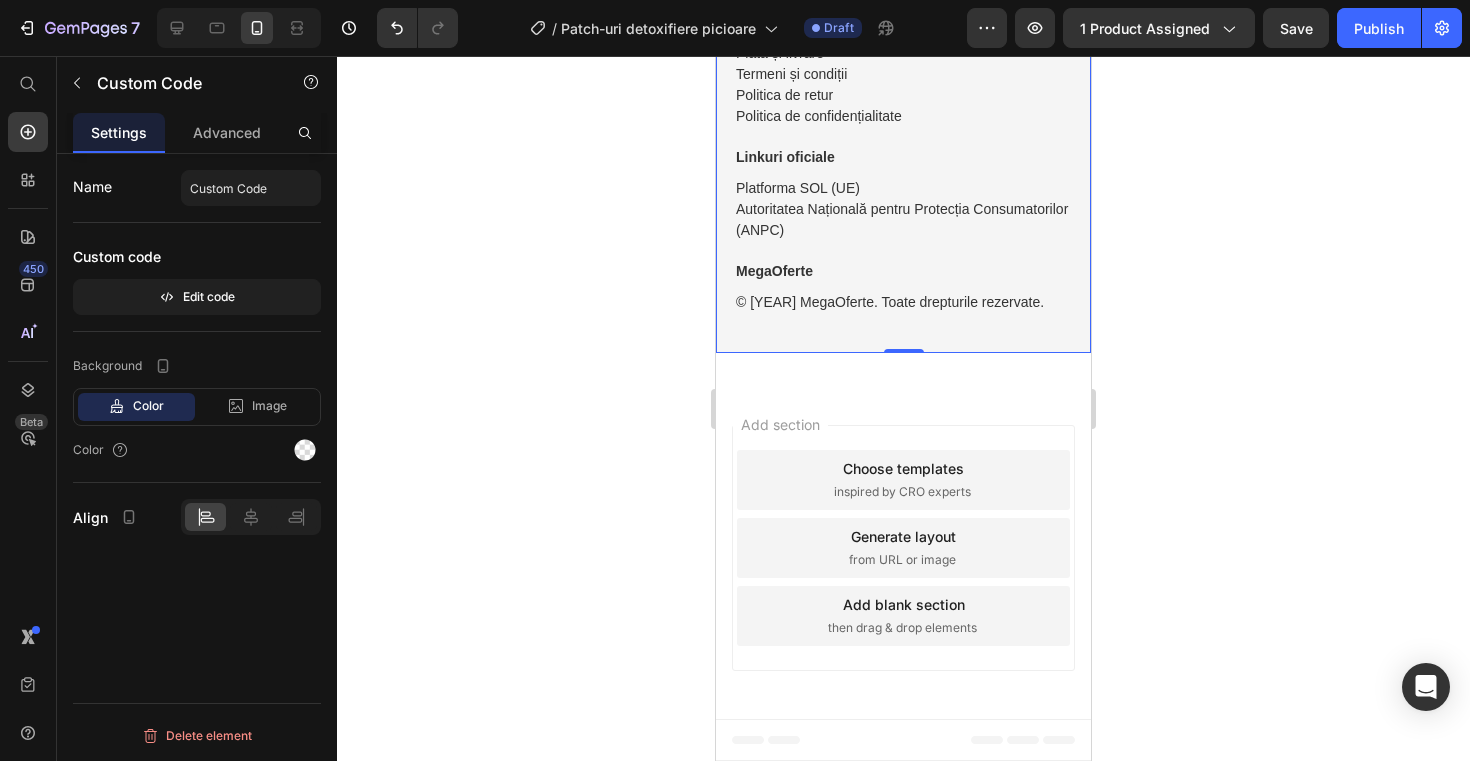 scroll, scrollTop: 3007, scrollLeft: 0, axis: vertical 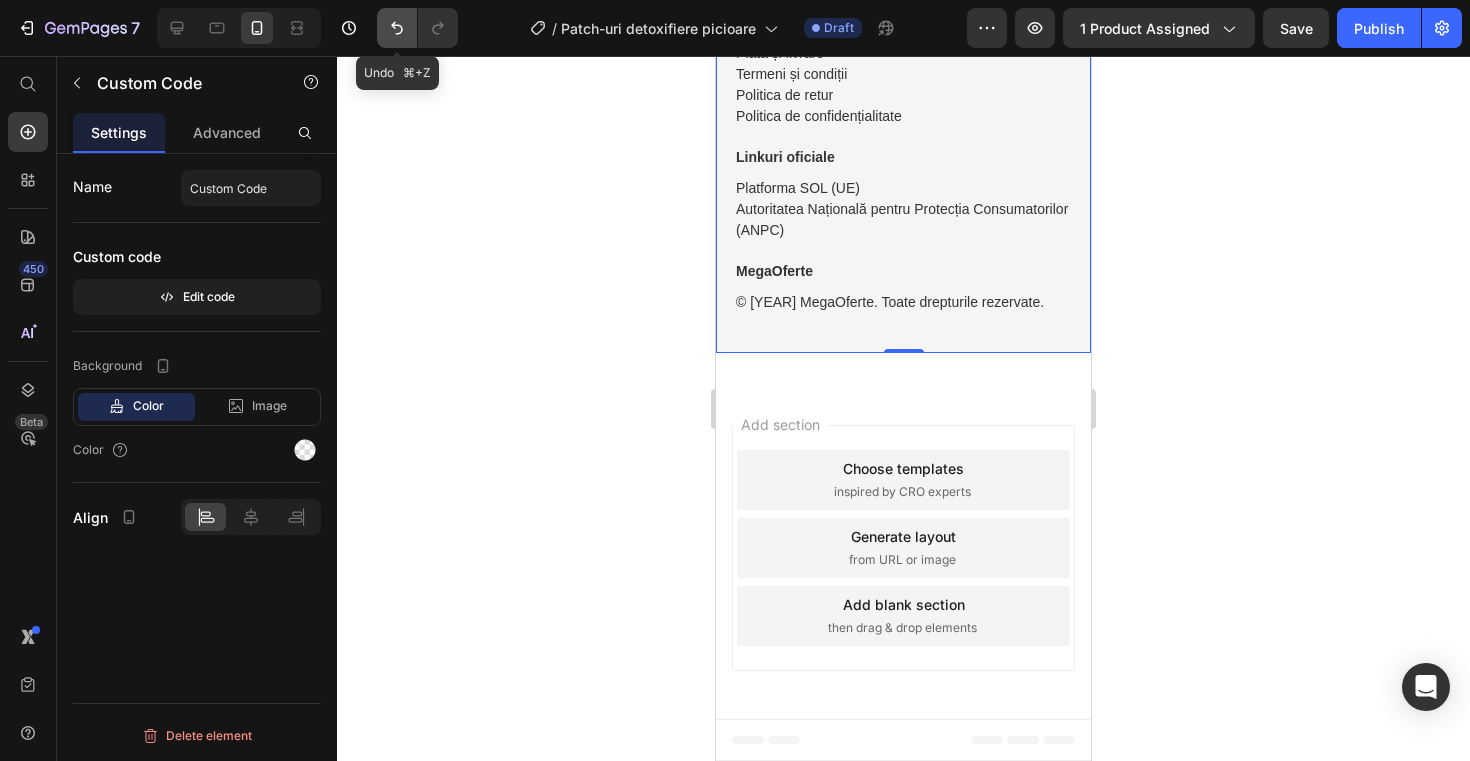 click 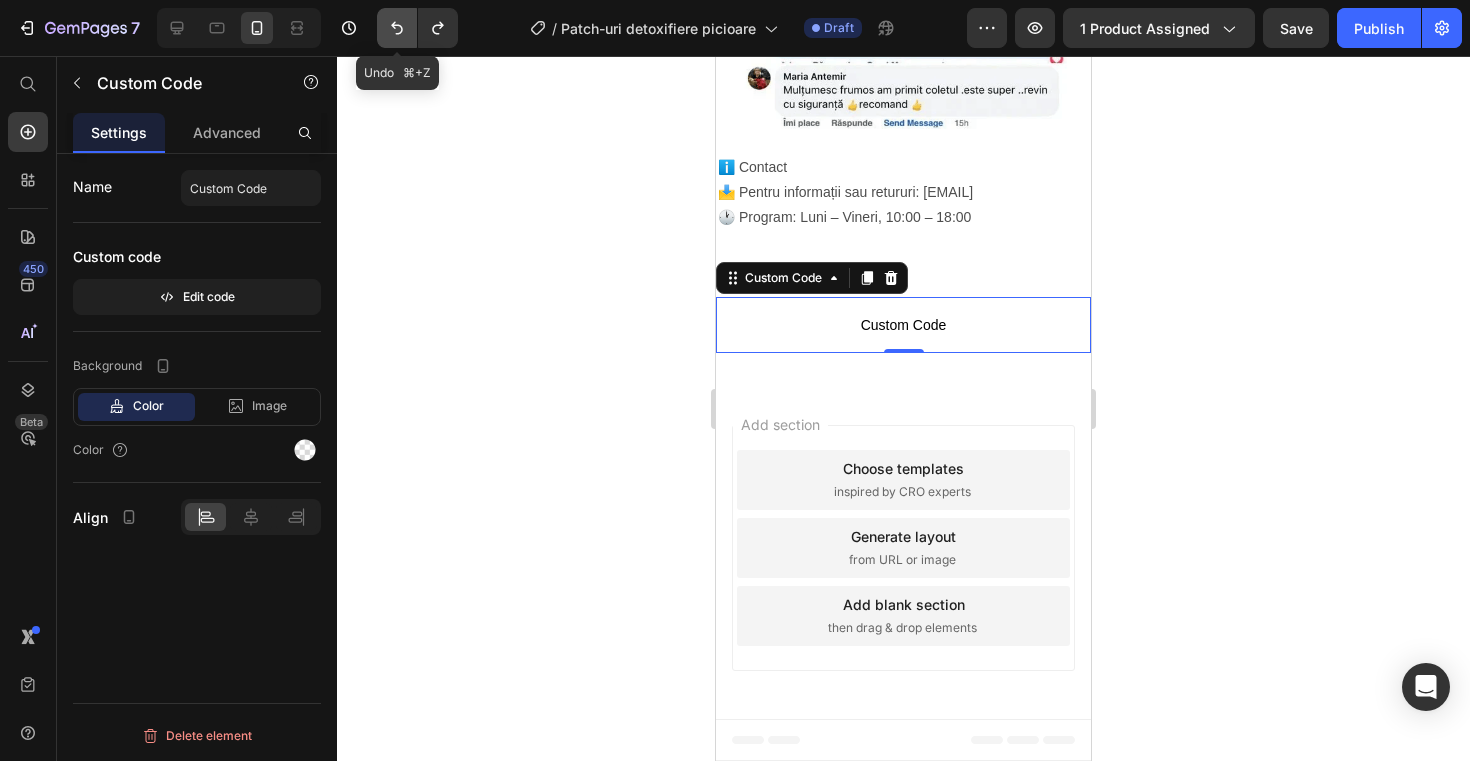 scroll, scrollTop: 2858, scrollLeft: 0, axis: vertical 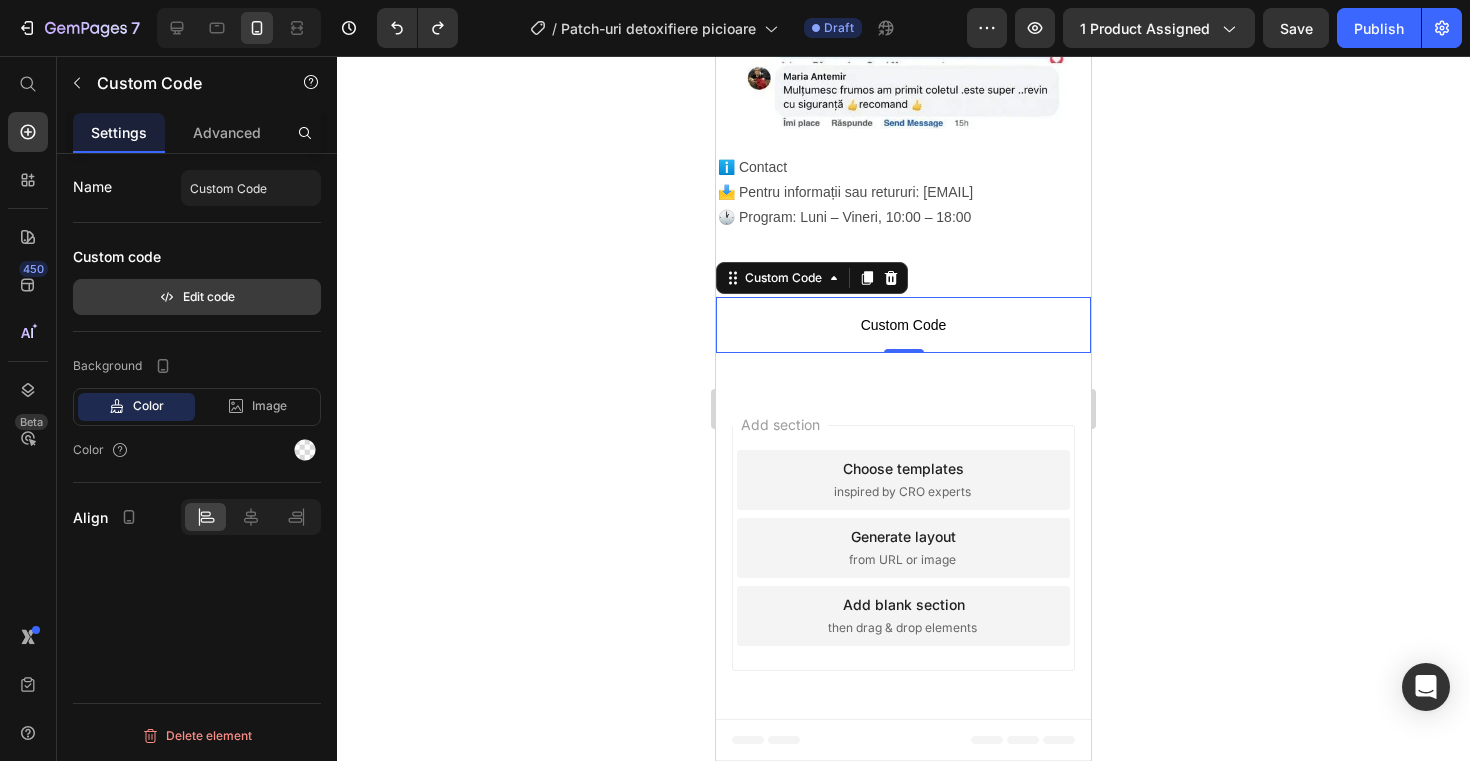 click on "Edit code" at bounding box center (197, 297) 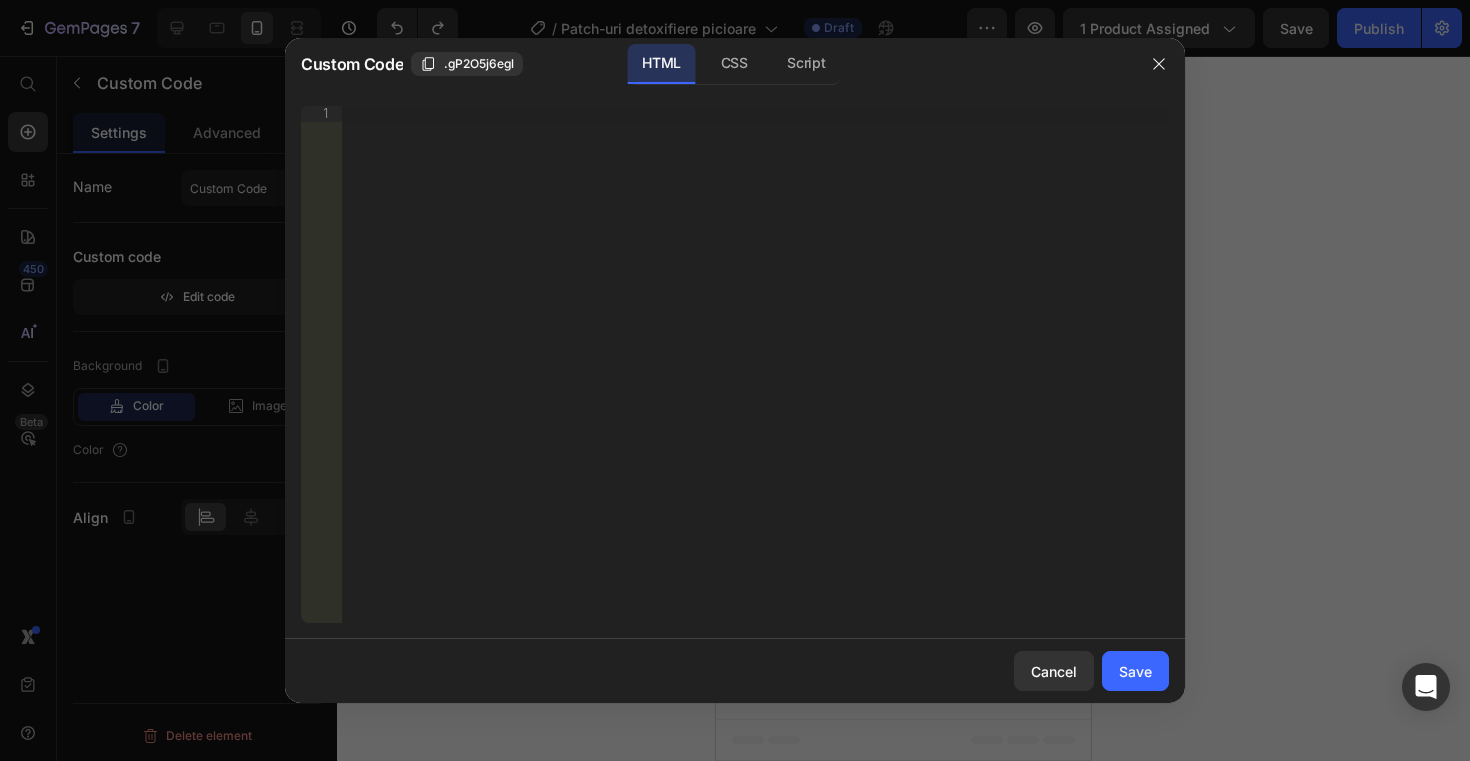 type 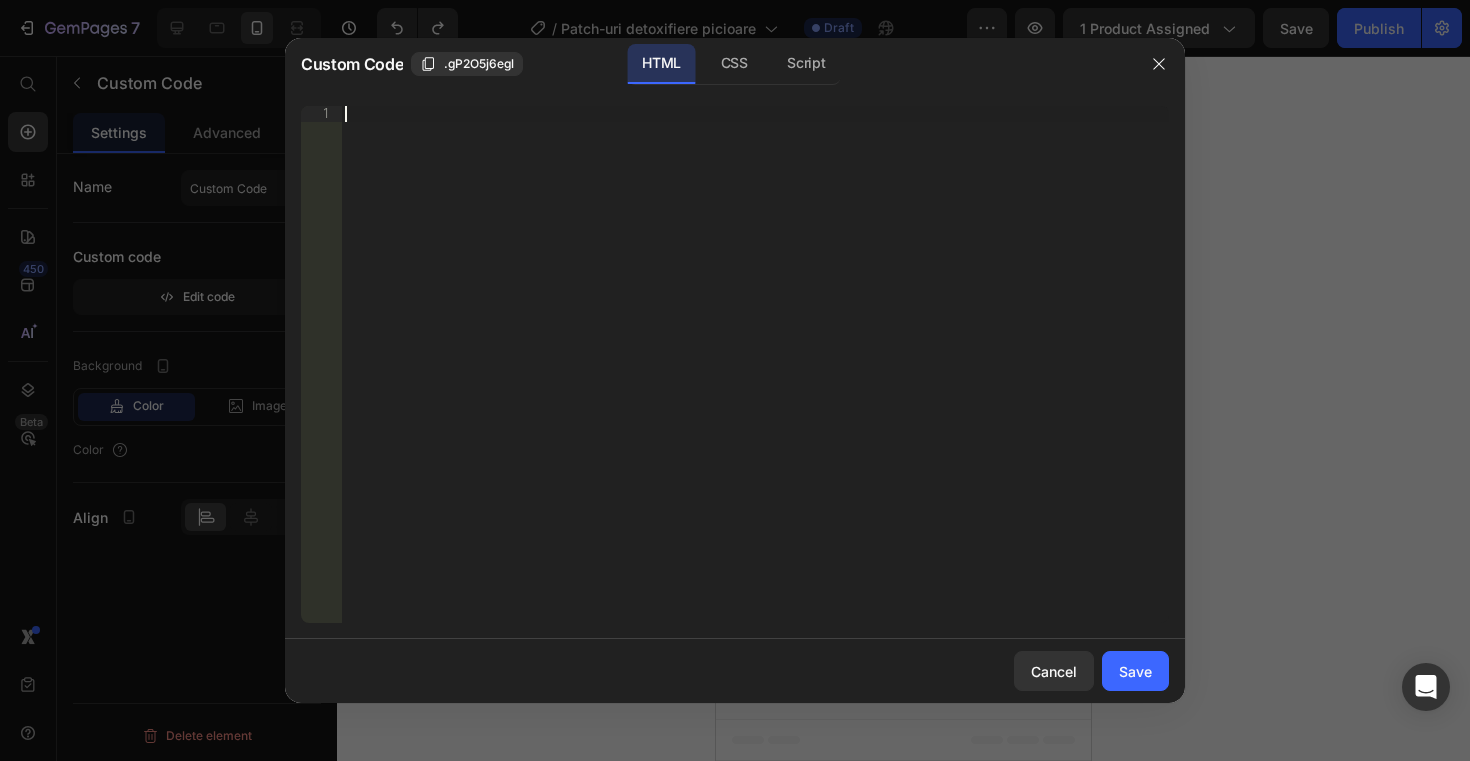 scroll, scrollTop: 139, scrollLeft: 0, axis: vertical 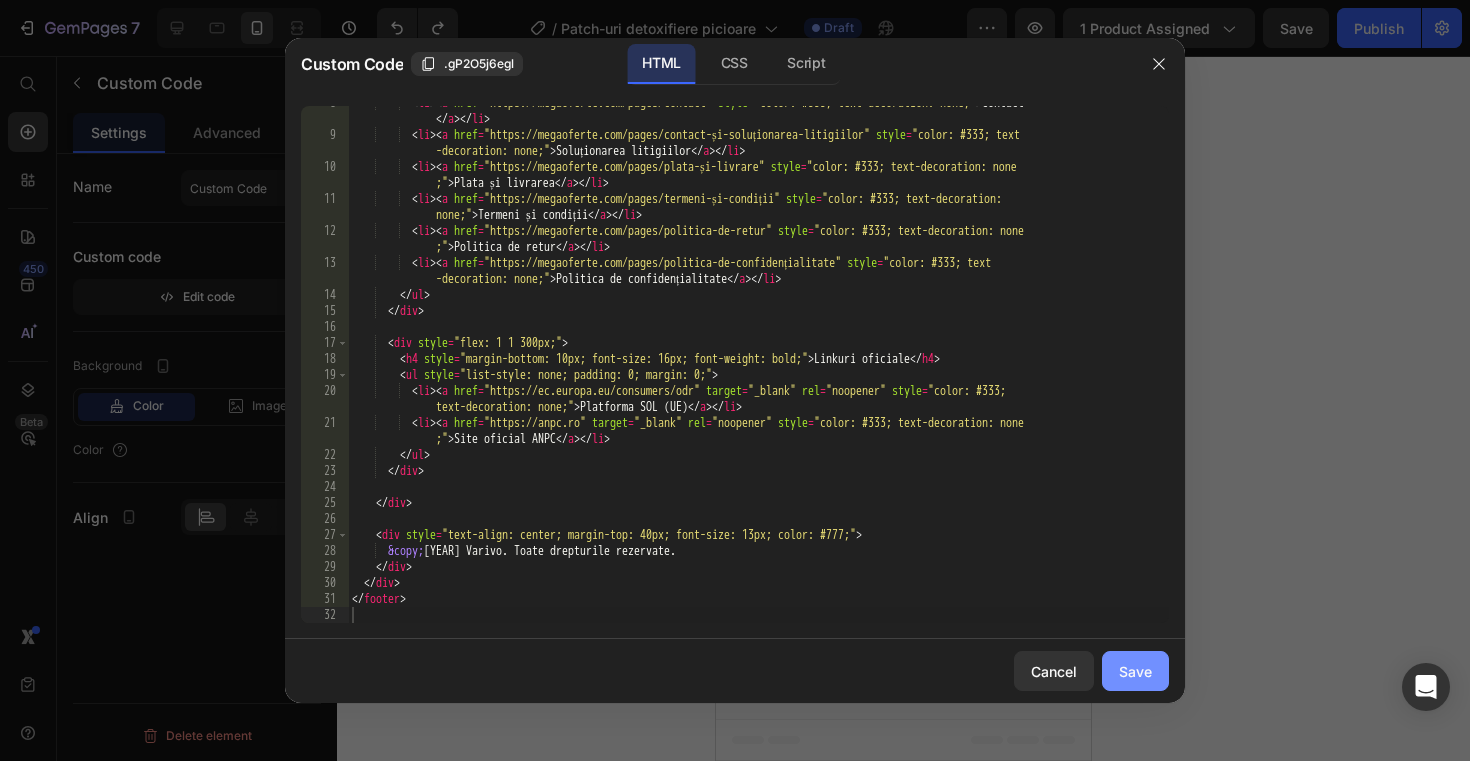 click on "Save" at bounding box center [1135, 671] 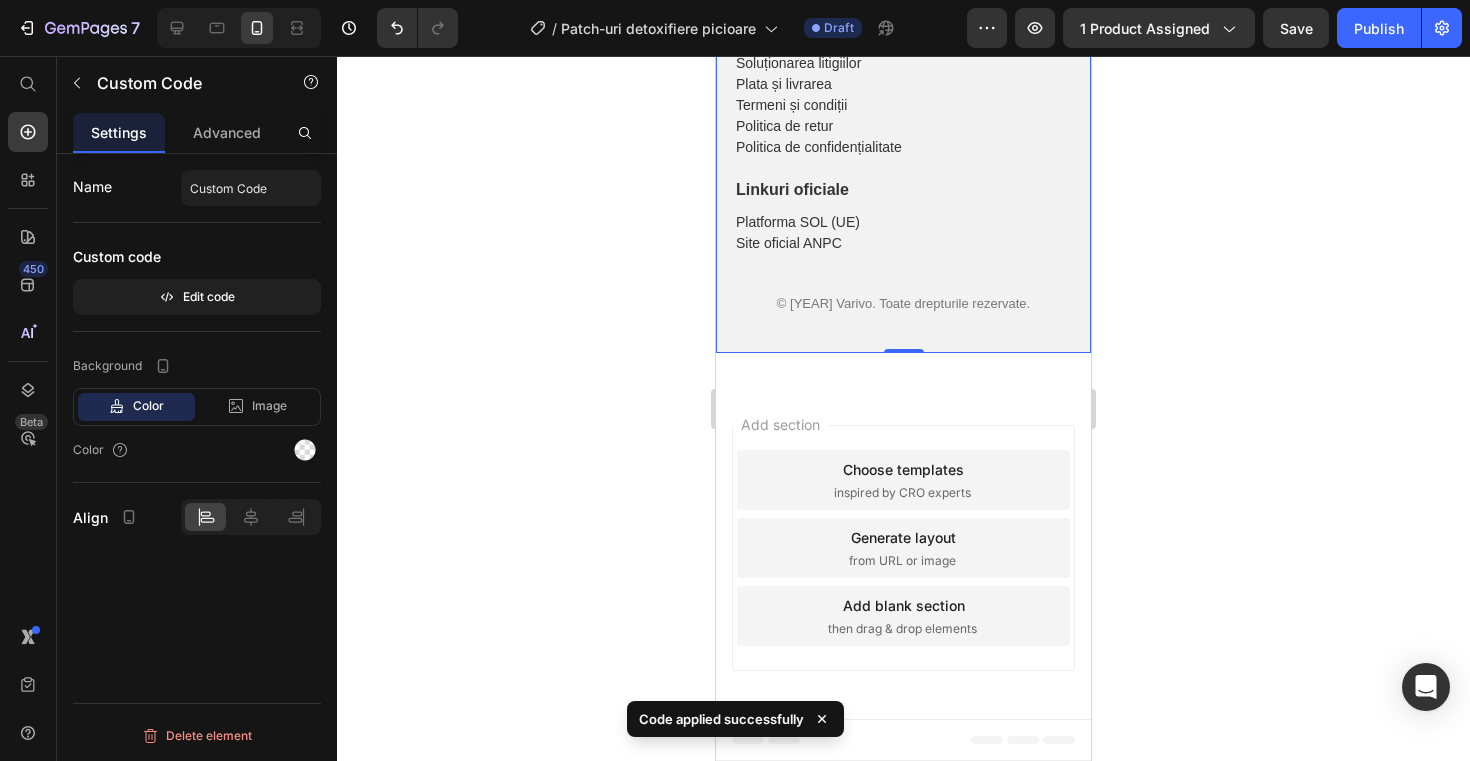 click 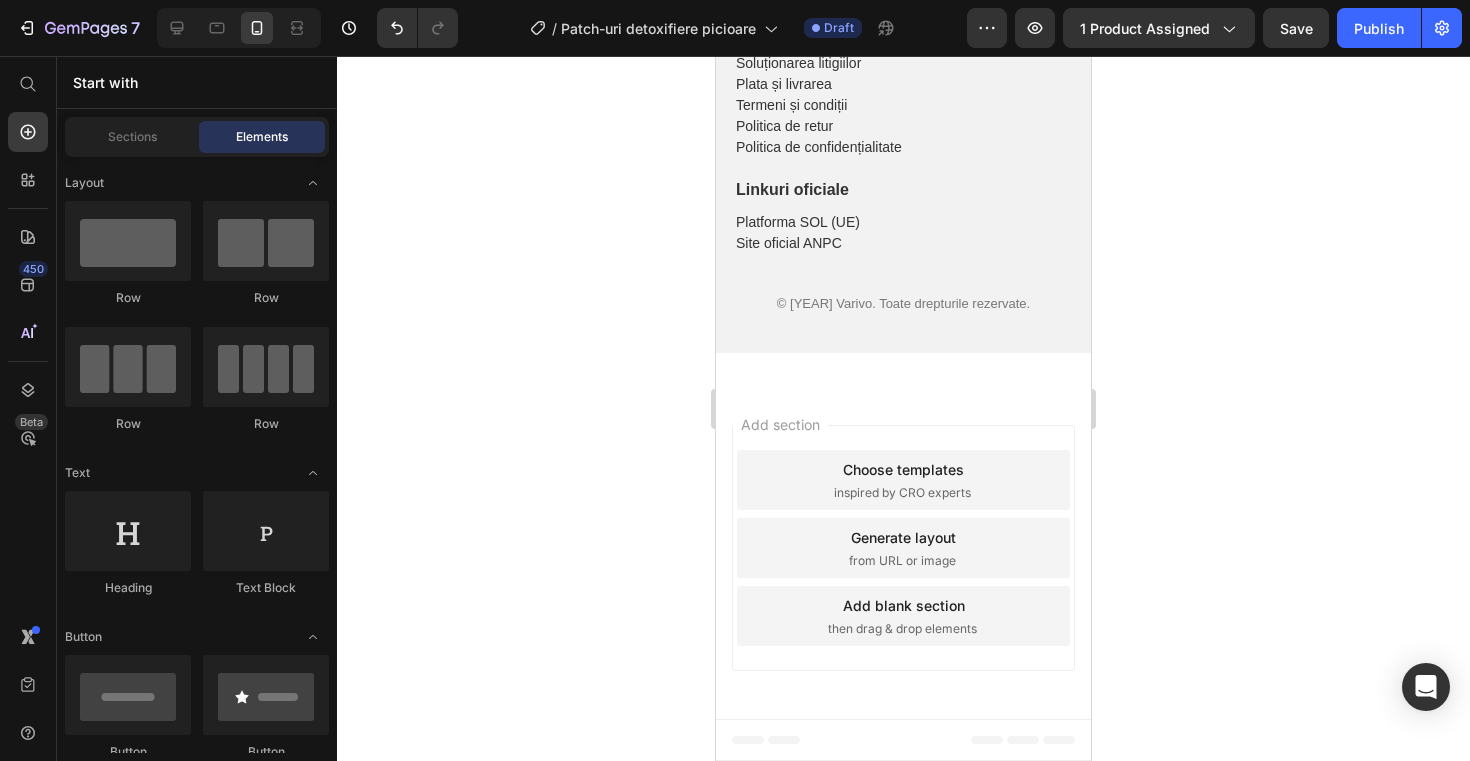 scroll, scrollTop: 2966, scrollLeft: 0, axis: vertical 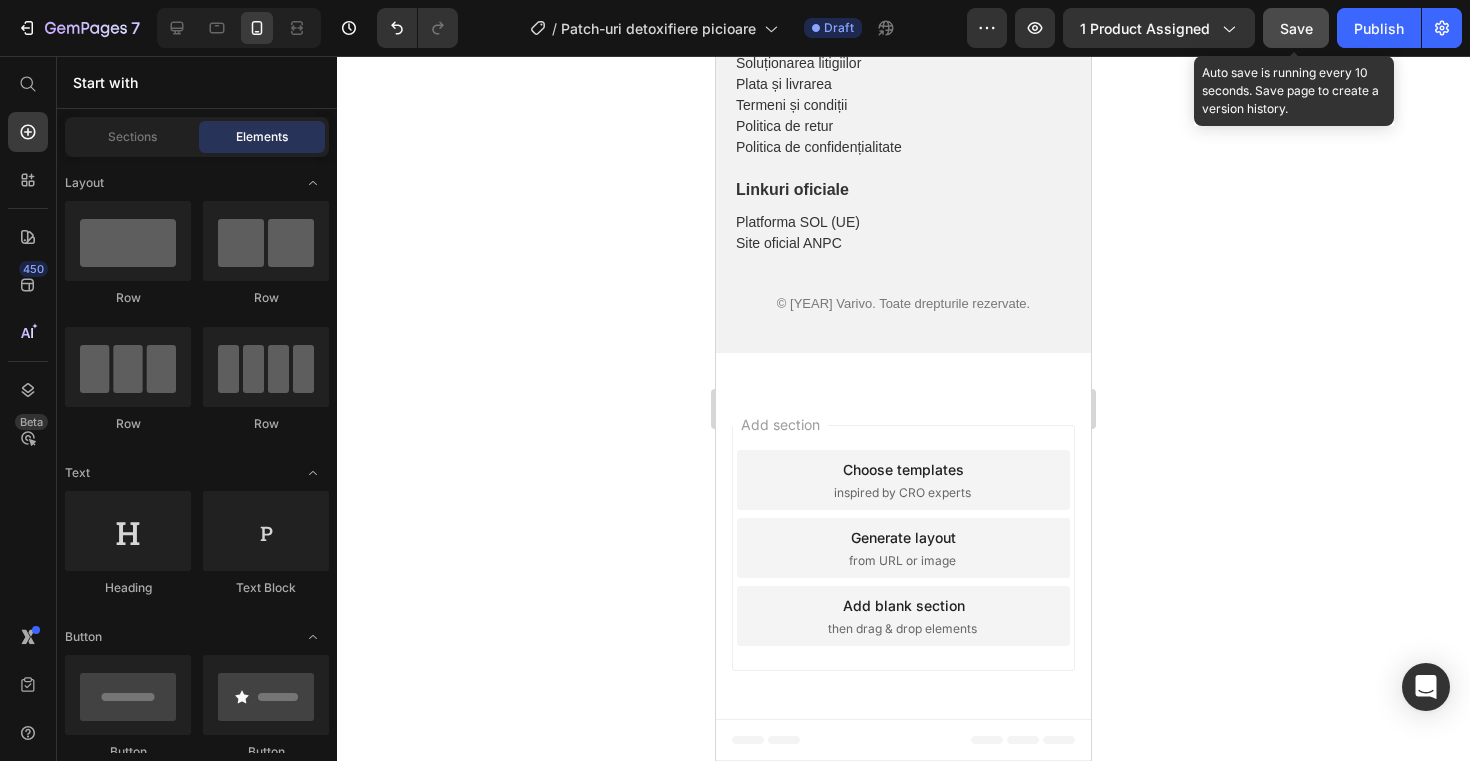 click on "Save" at bounding box center [1296, 28] 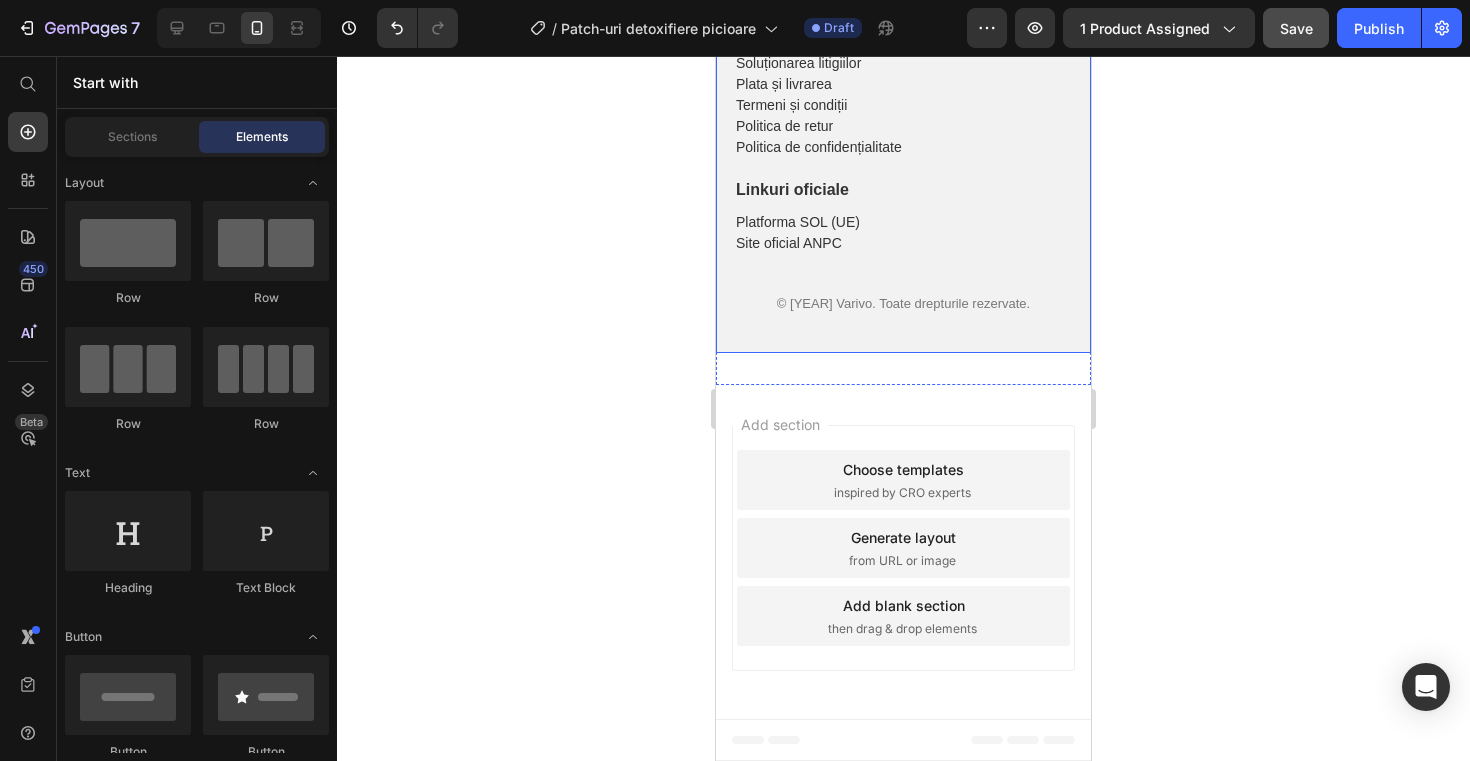 scroll, scrollTop: 2911, scrollLeft: 0, axis: vertical 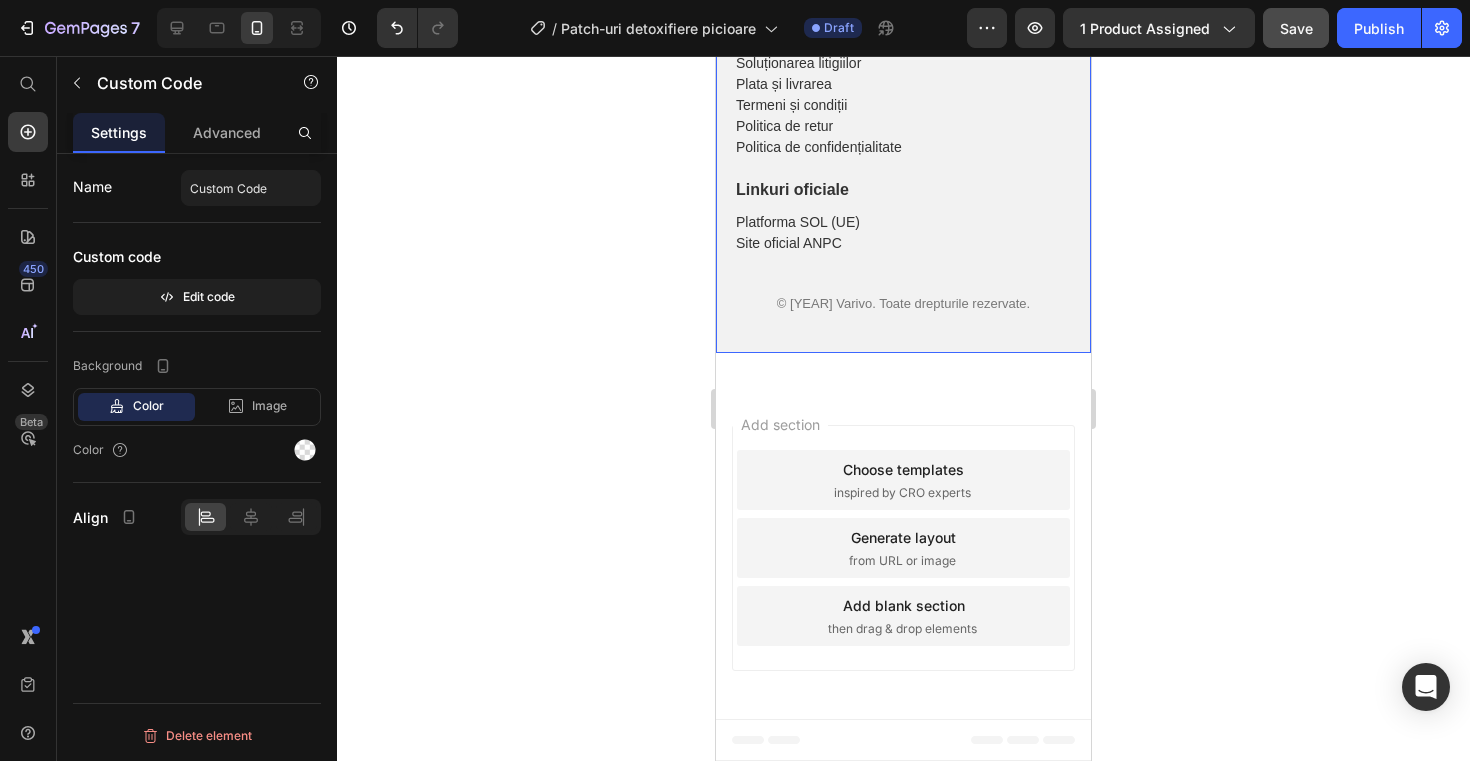 click on "Pagini utile
Contact
Soluționarea litigiilor
Plata și livrarea
Termeni și condiții
Politica de retur
Politica de confidențialitate
Linkuri oficiale
Platforma SOL (UE)
Site oficial ANPC" at bounding box center (903, 126) 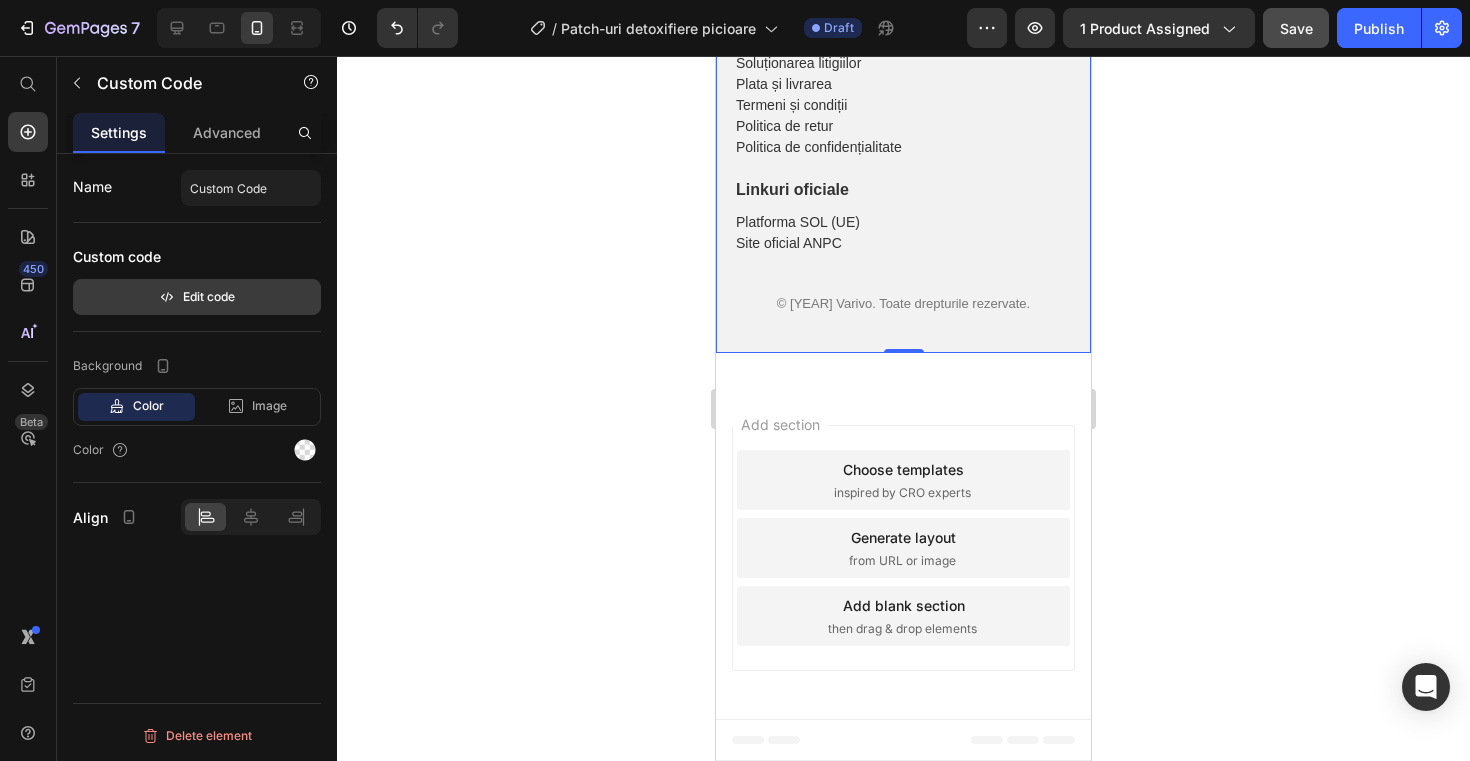 click on "Edit code" at bounding box center (197, 297) 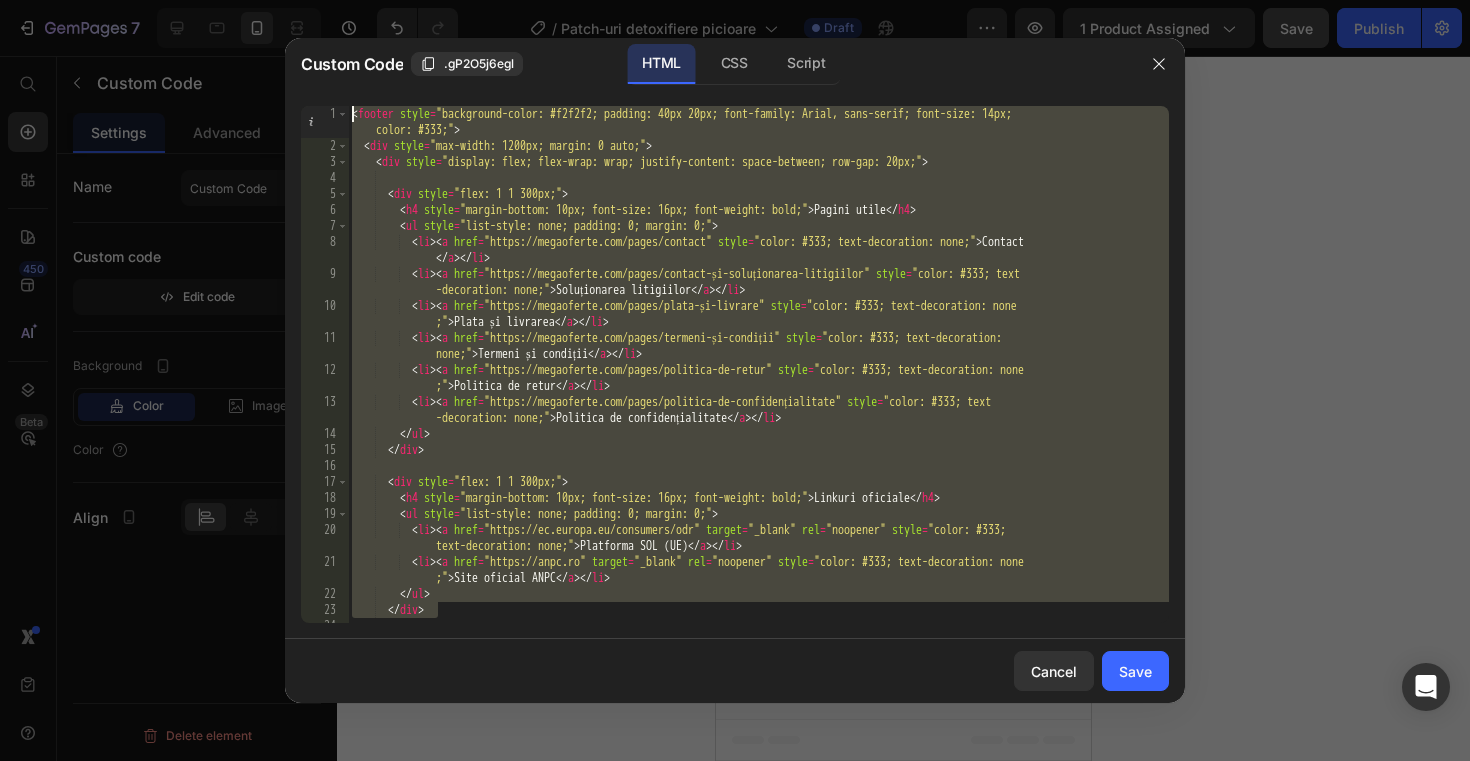 drag, startPoint x: 560, startPoint y: 615, endPoint x: 422, endPoint y: -111, distance: 738.9993 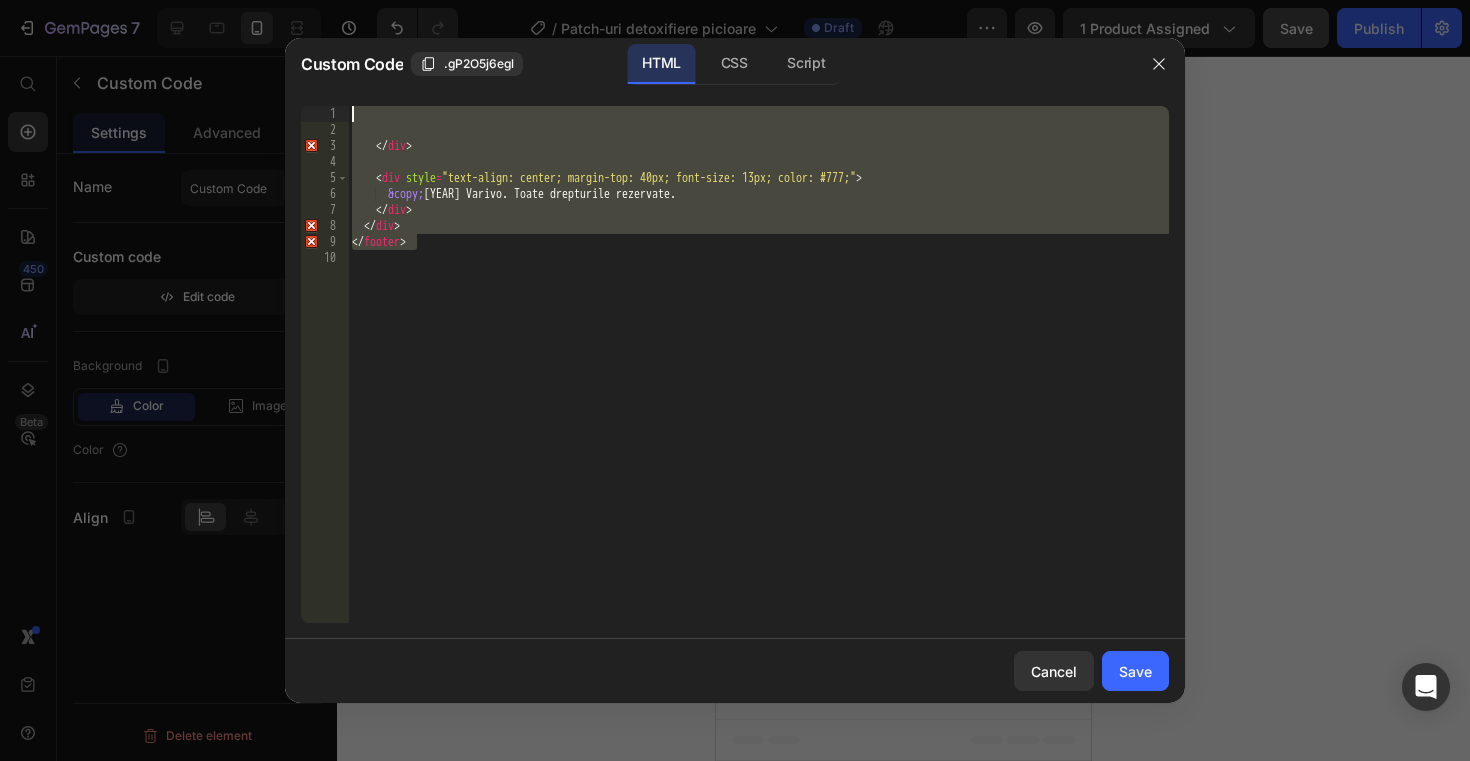 drag, startPoint x: 461, startPoint y: 247, endPoint x: 300, endPoint y: -111, distance: 392.53662 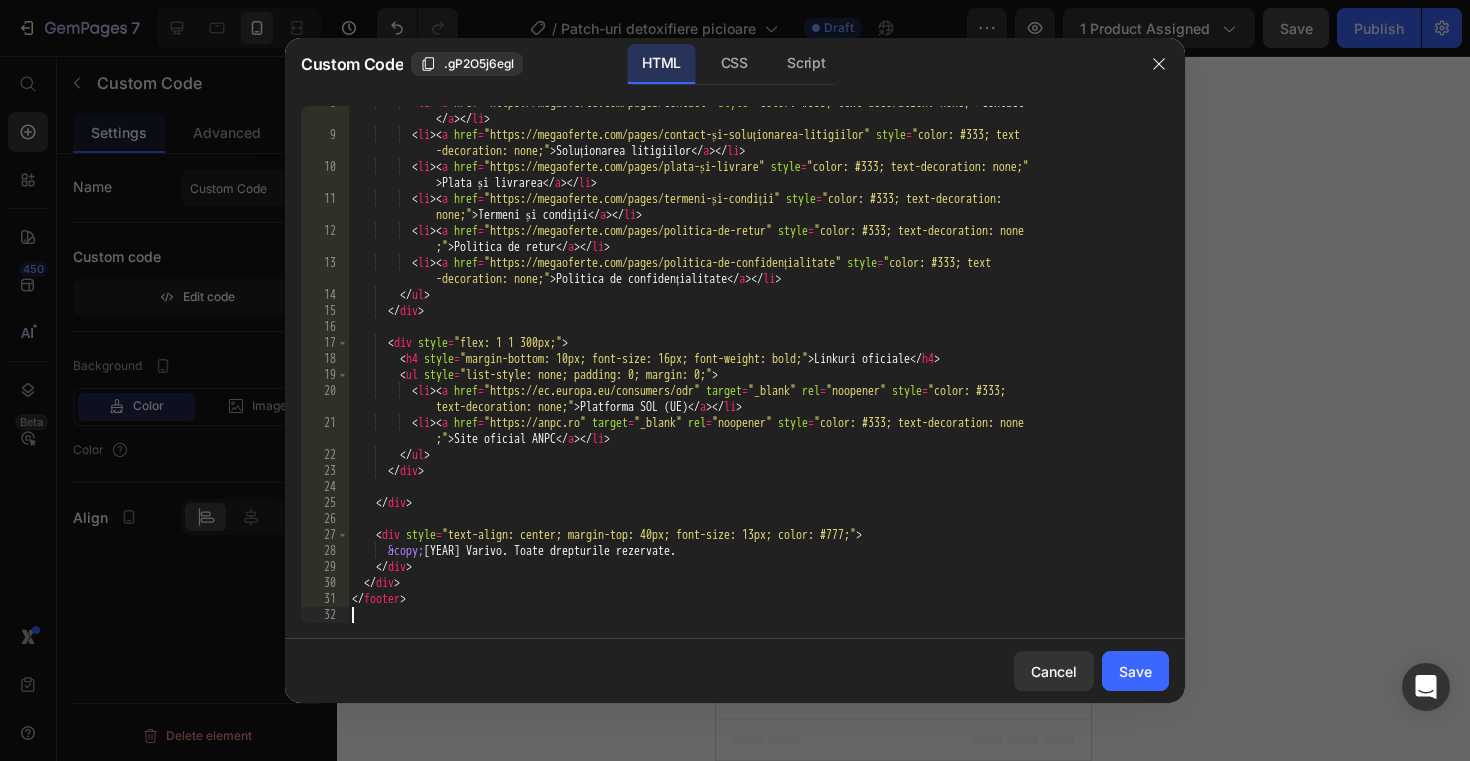 scroll, scrollTop: 139, scrollLeft: 0, axis: vertical 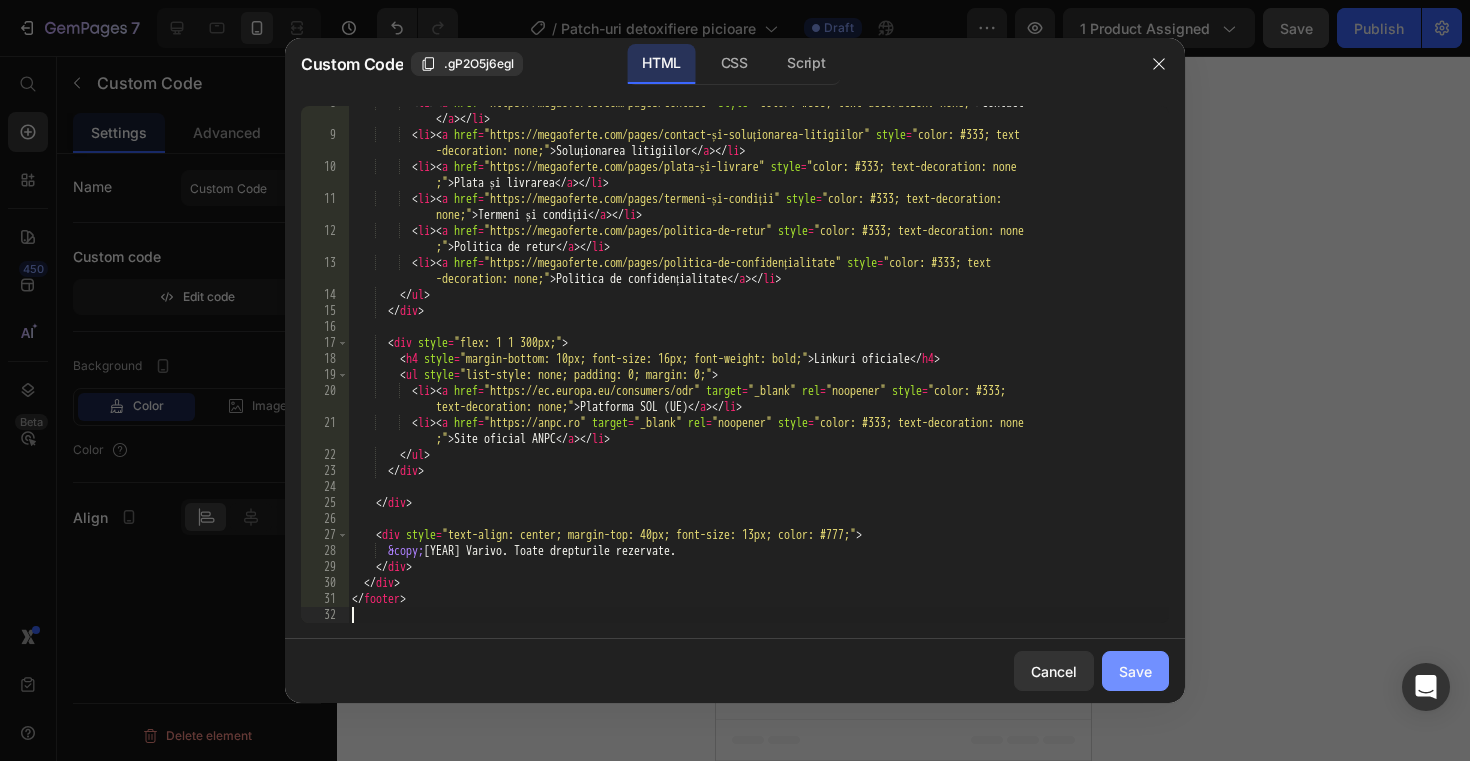 click on "Save" 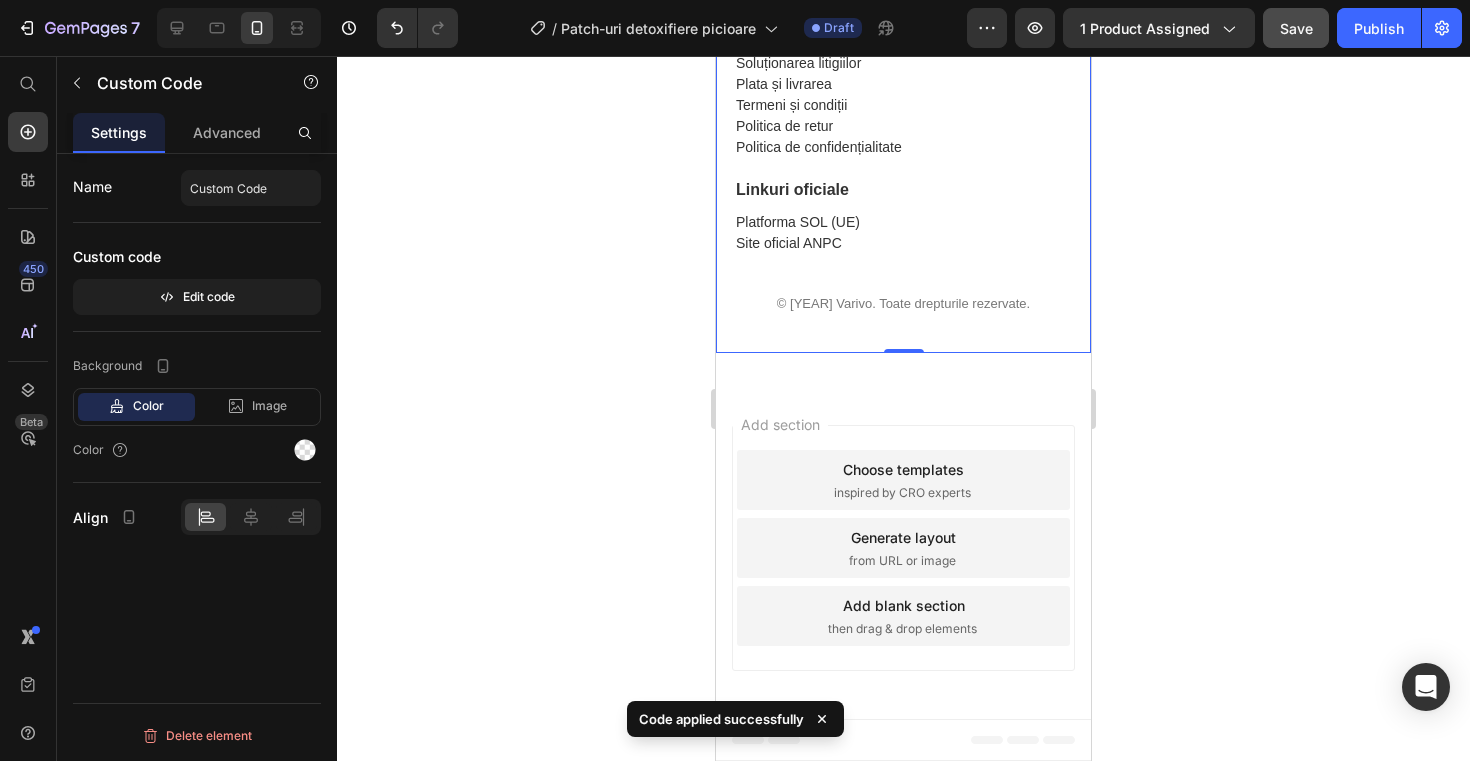 click 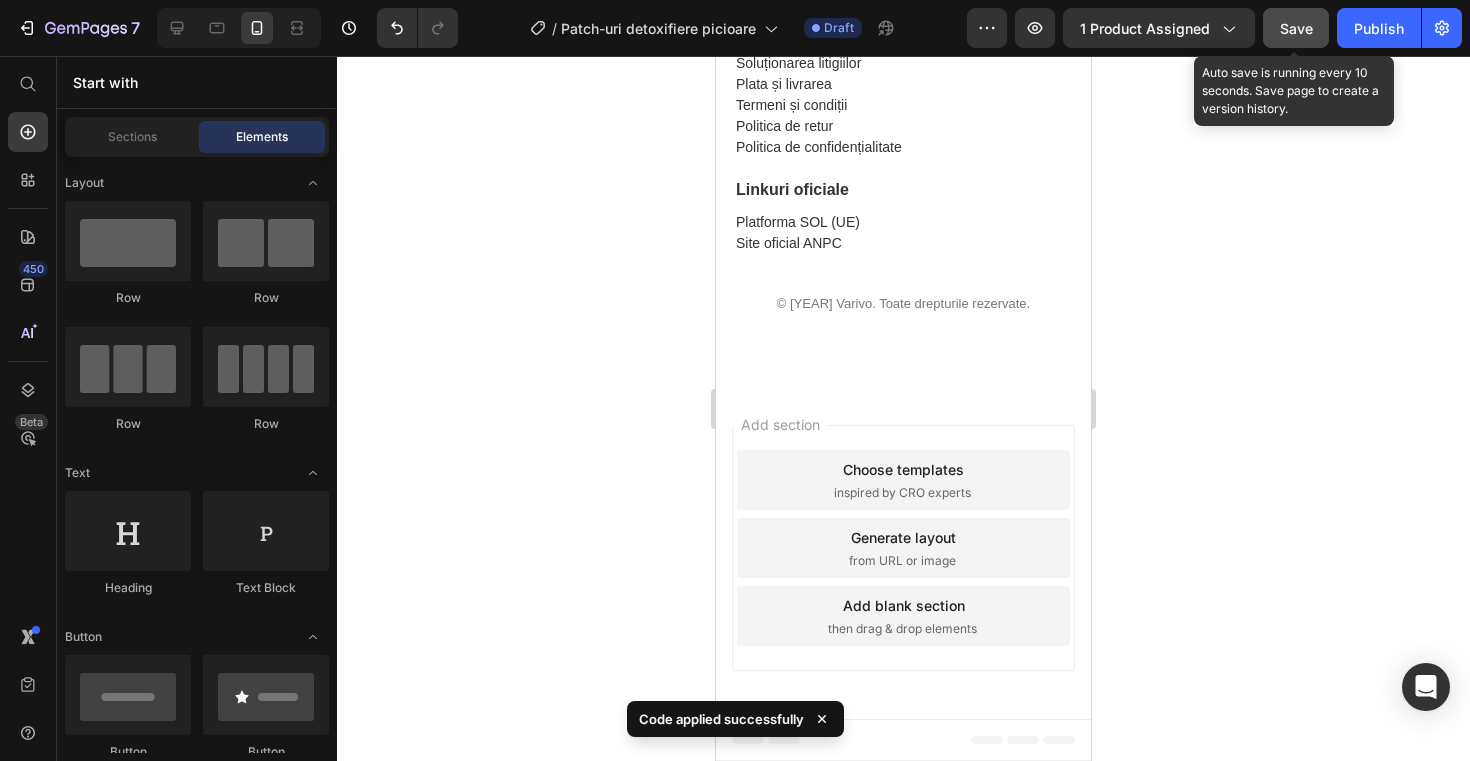 click on "Save" at bounding box center (1296, 28) 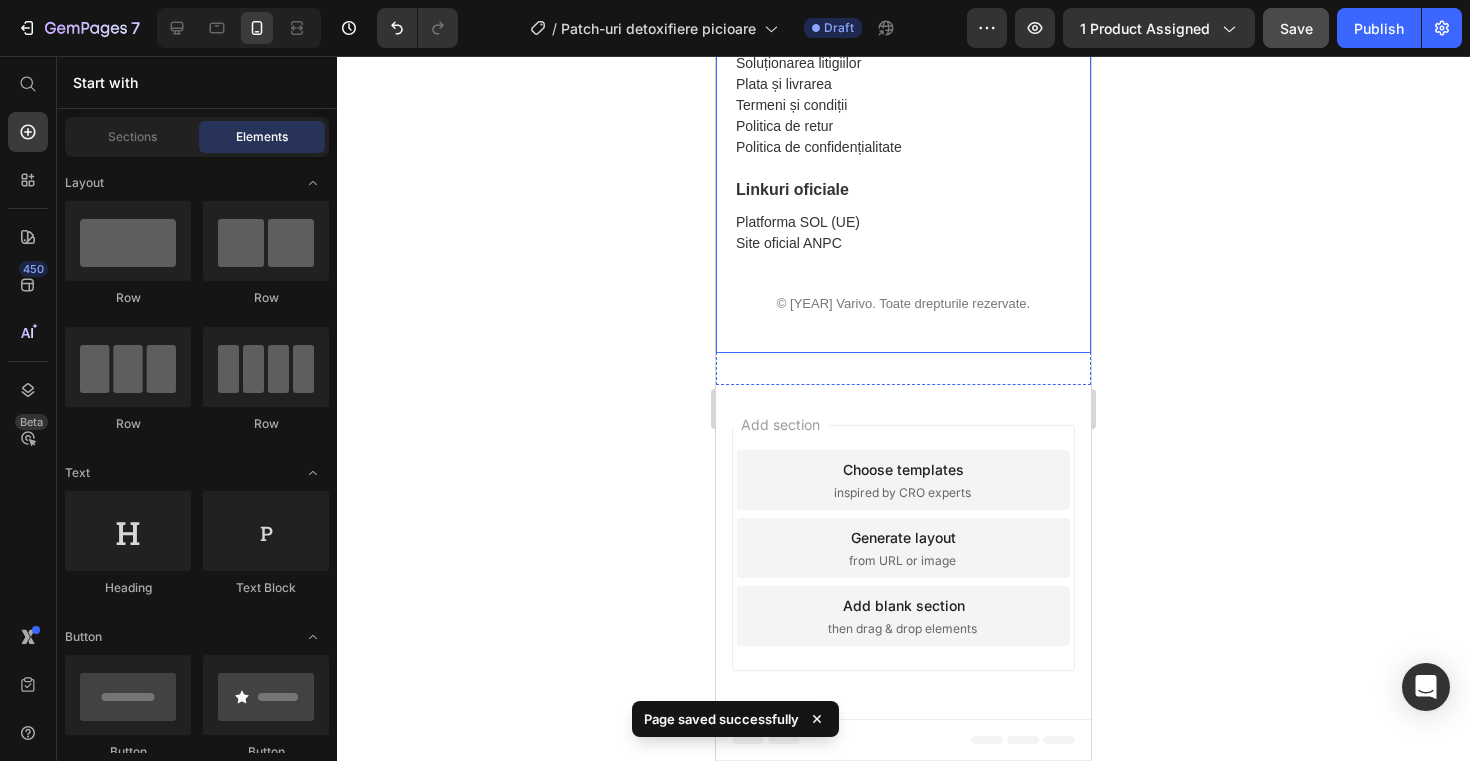 click 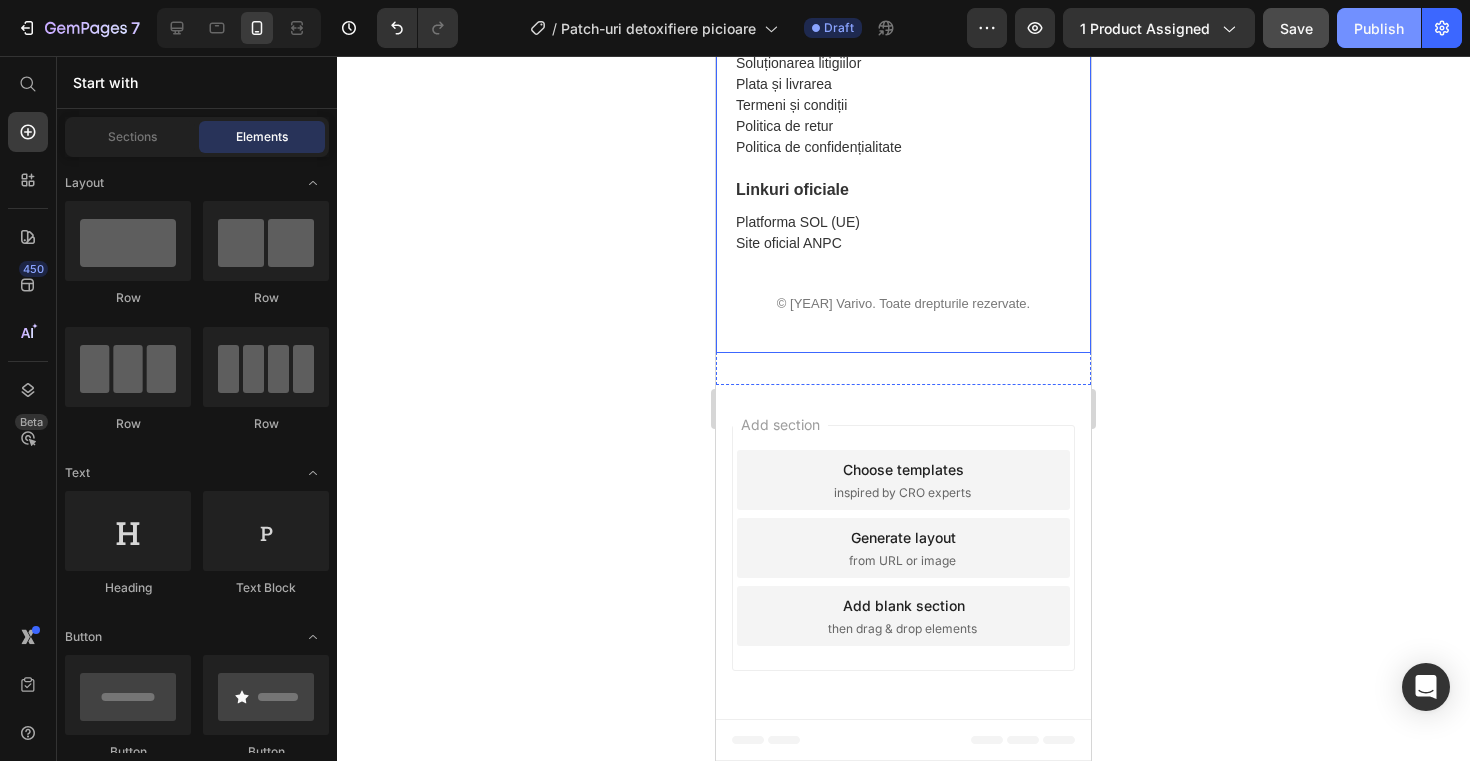 click on "Publish" at bounding box center (1379, 28) 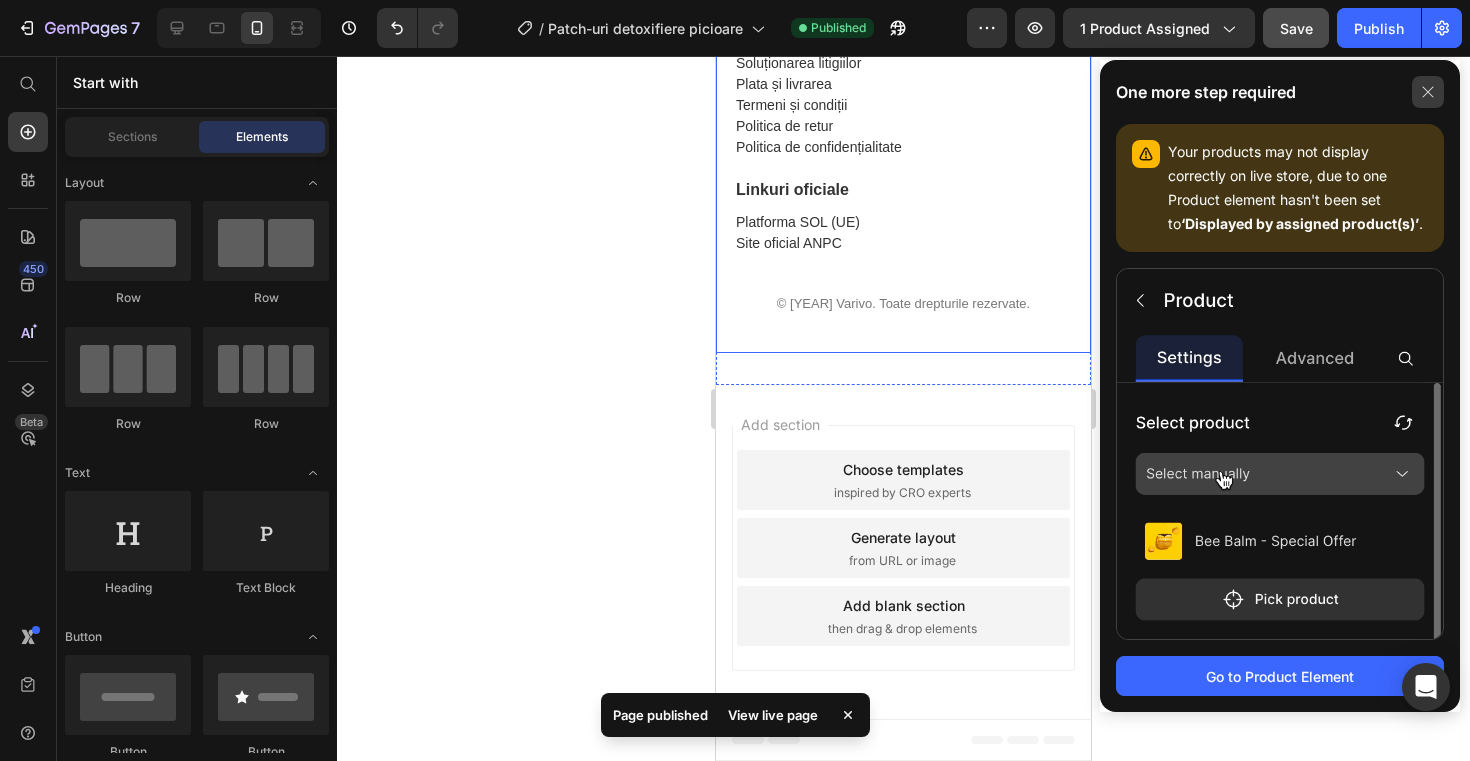 click 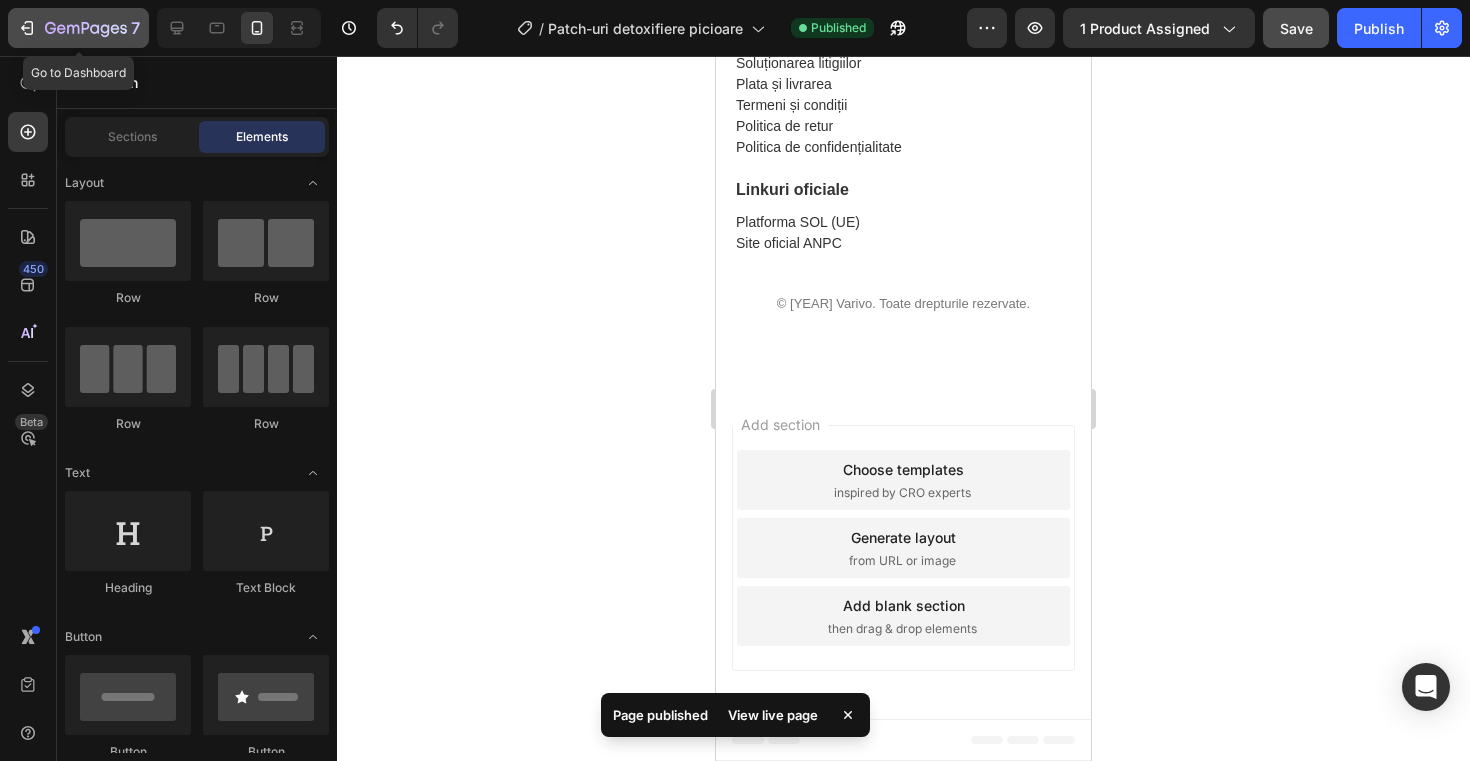 click 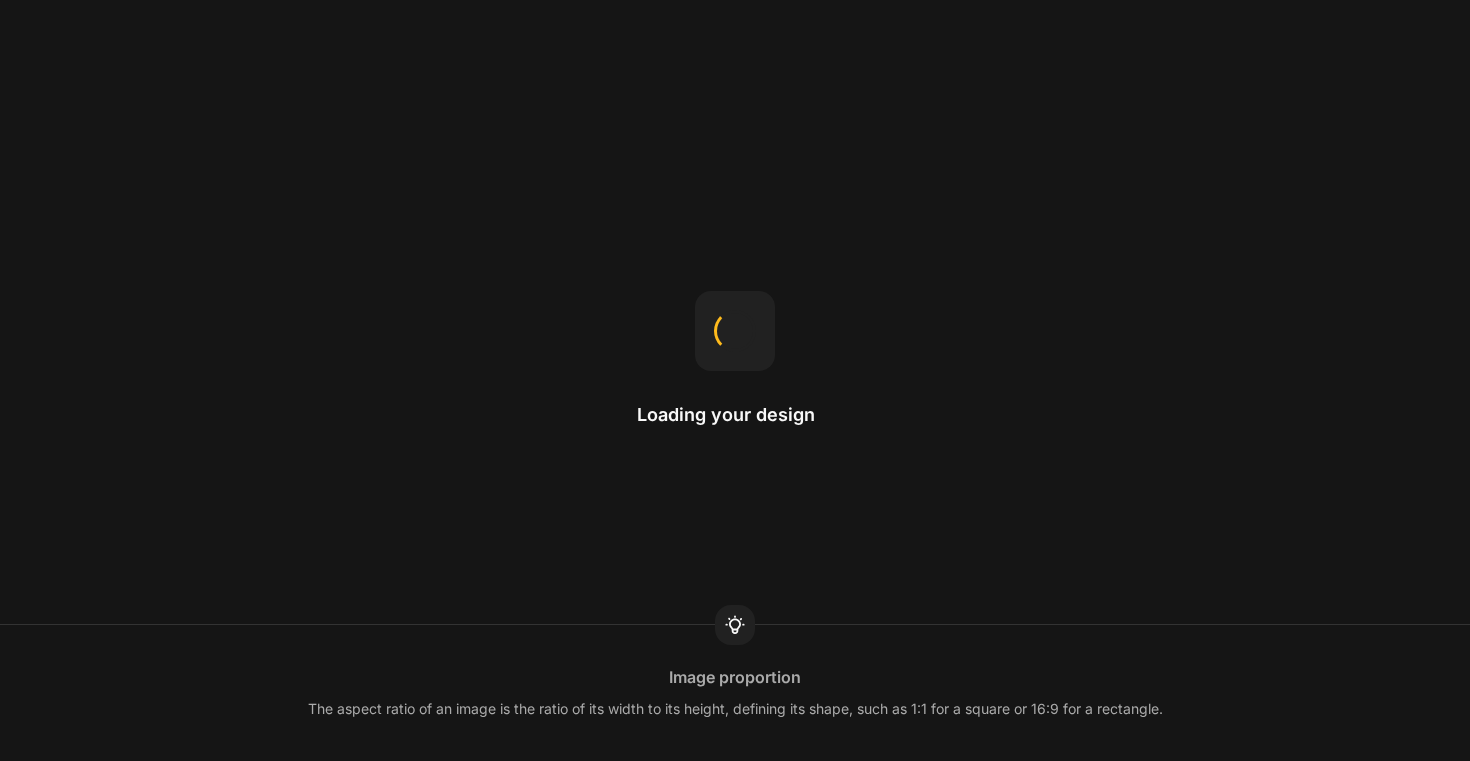 scroll, scrollTop: 0, scrollLeft: 0, axis: both 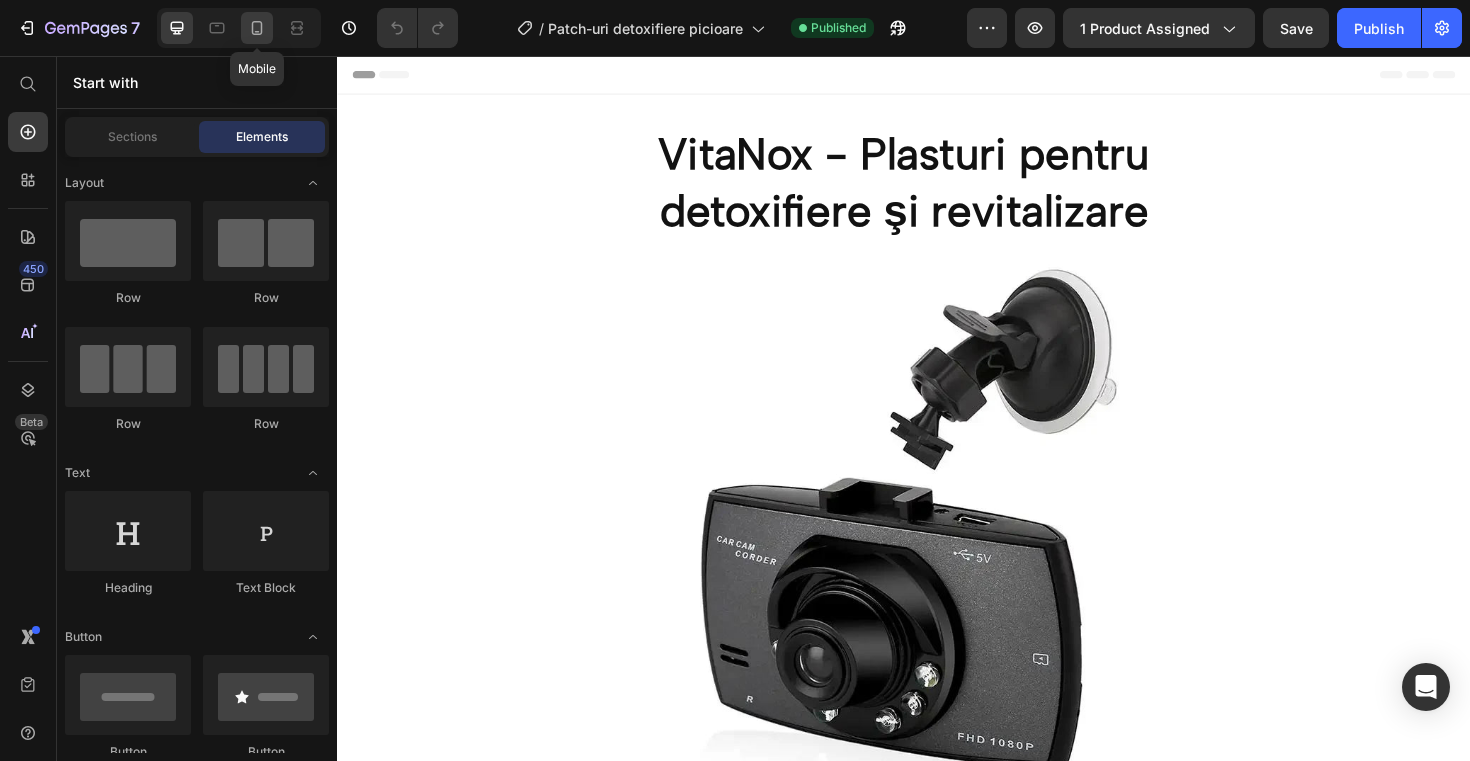 click 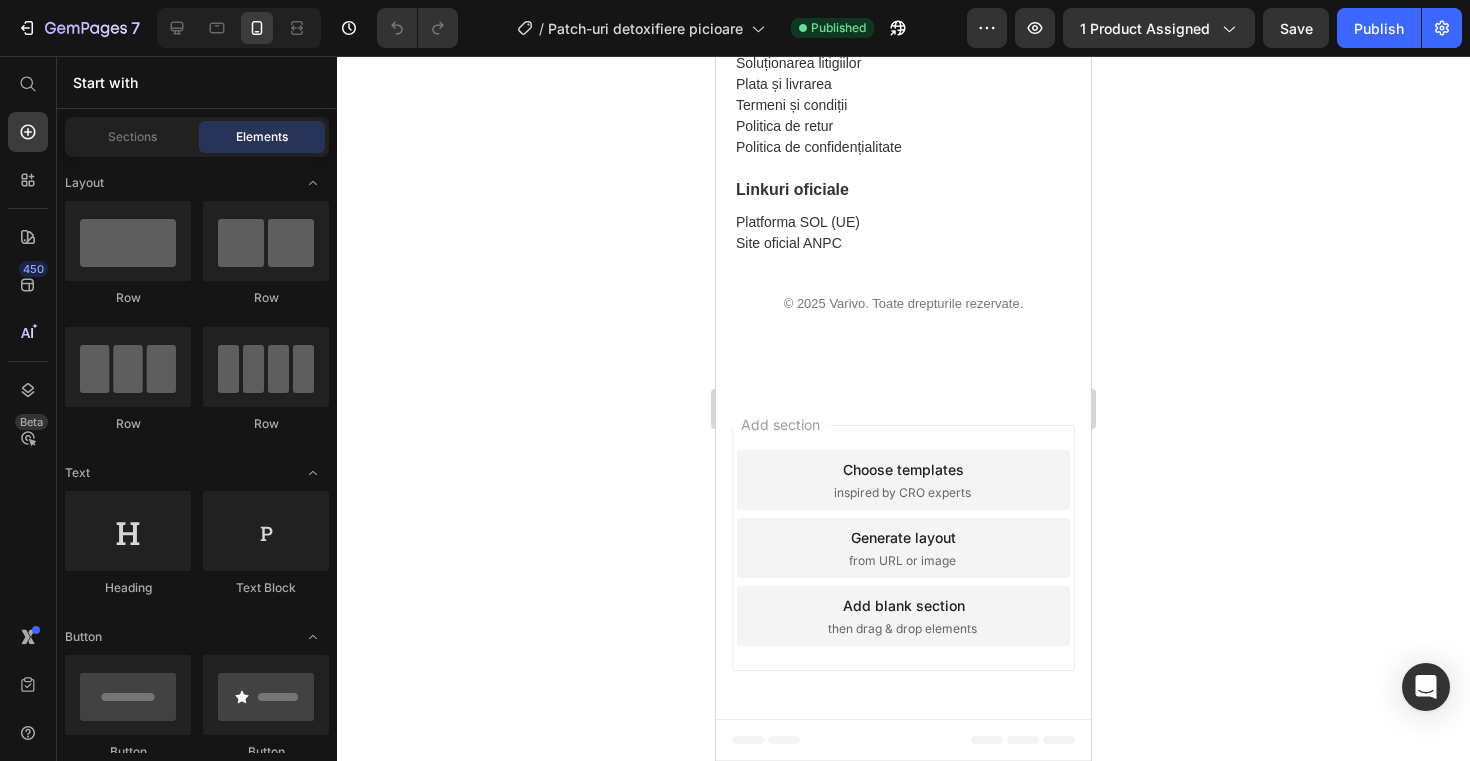 scroll, scrollTop: 2871, scrollLeft: 0, axis: vertical 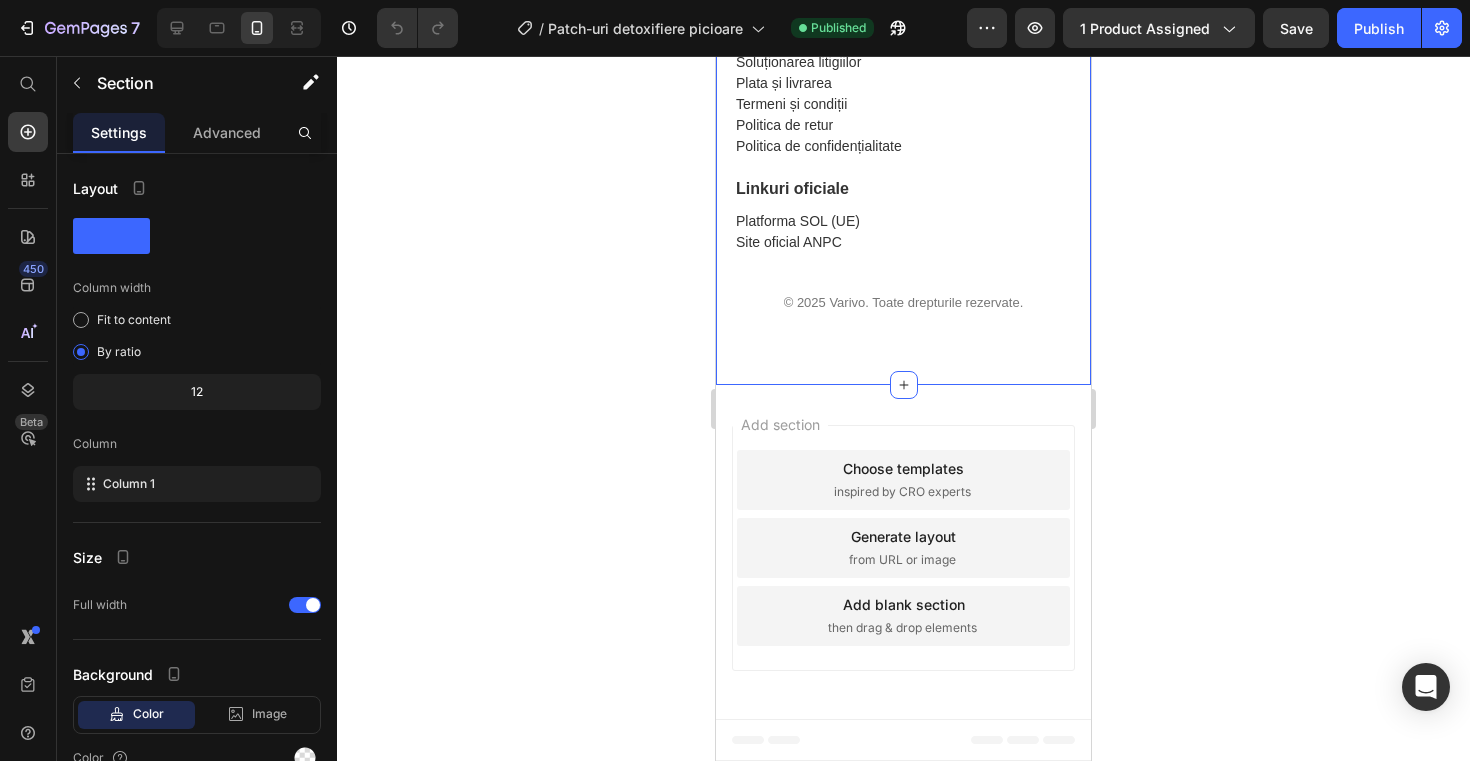 click on "Pagini utile
Contact
Soluționarea litigiilor
Plata și livrarea
Termeni și condiții
Politica de retur
Politica de confidențialitate
Linkuri oficiale
Platforma SOL (UE)
Site oficial ANPC
© 2025 Varivo. Toate drepturile rezervate.
Custom Code Section 2" at bounding box center (903, 155) 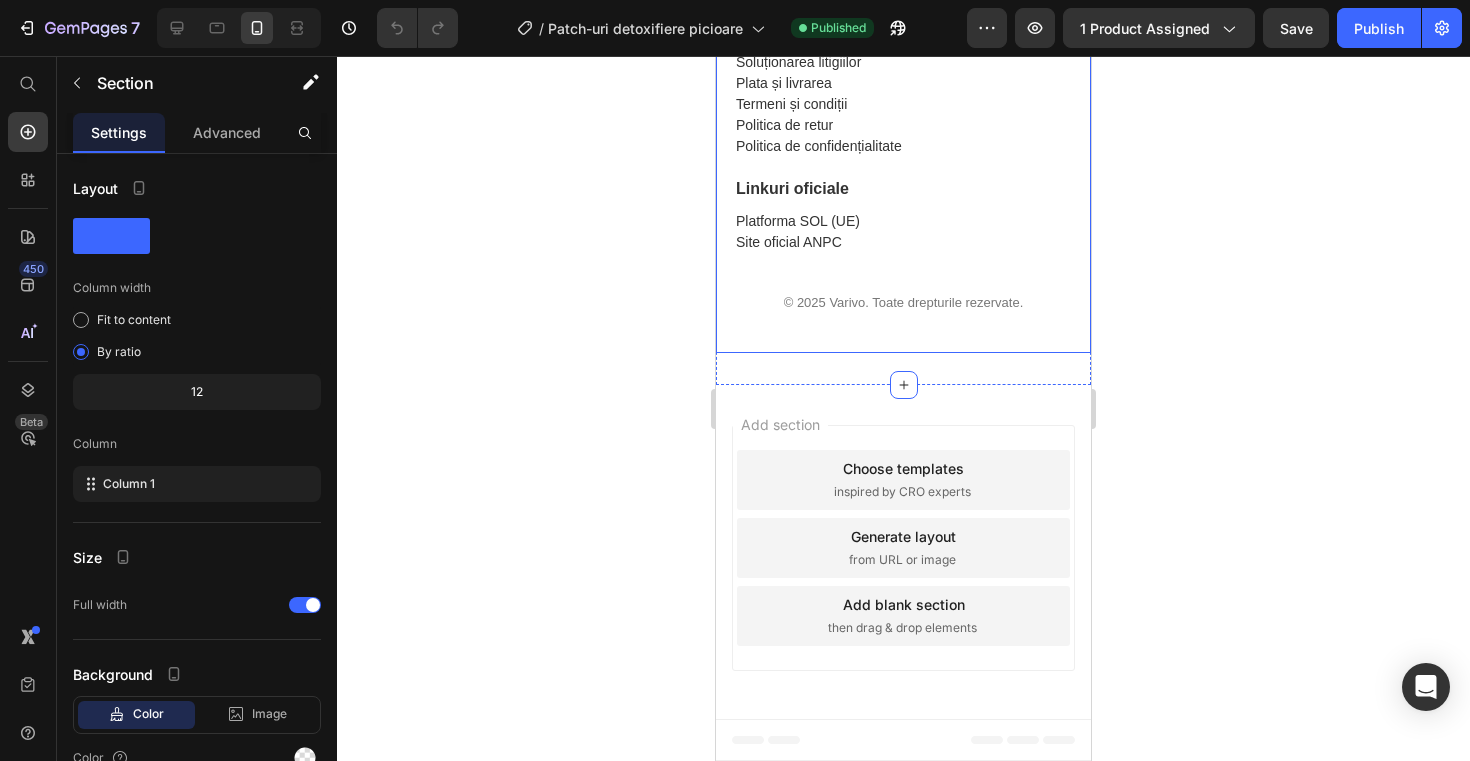 scroll, scrollTop: 2840, scrollLeft: 0, axis: vertical 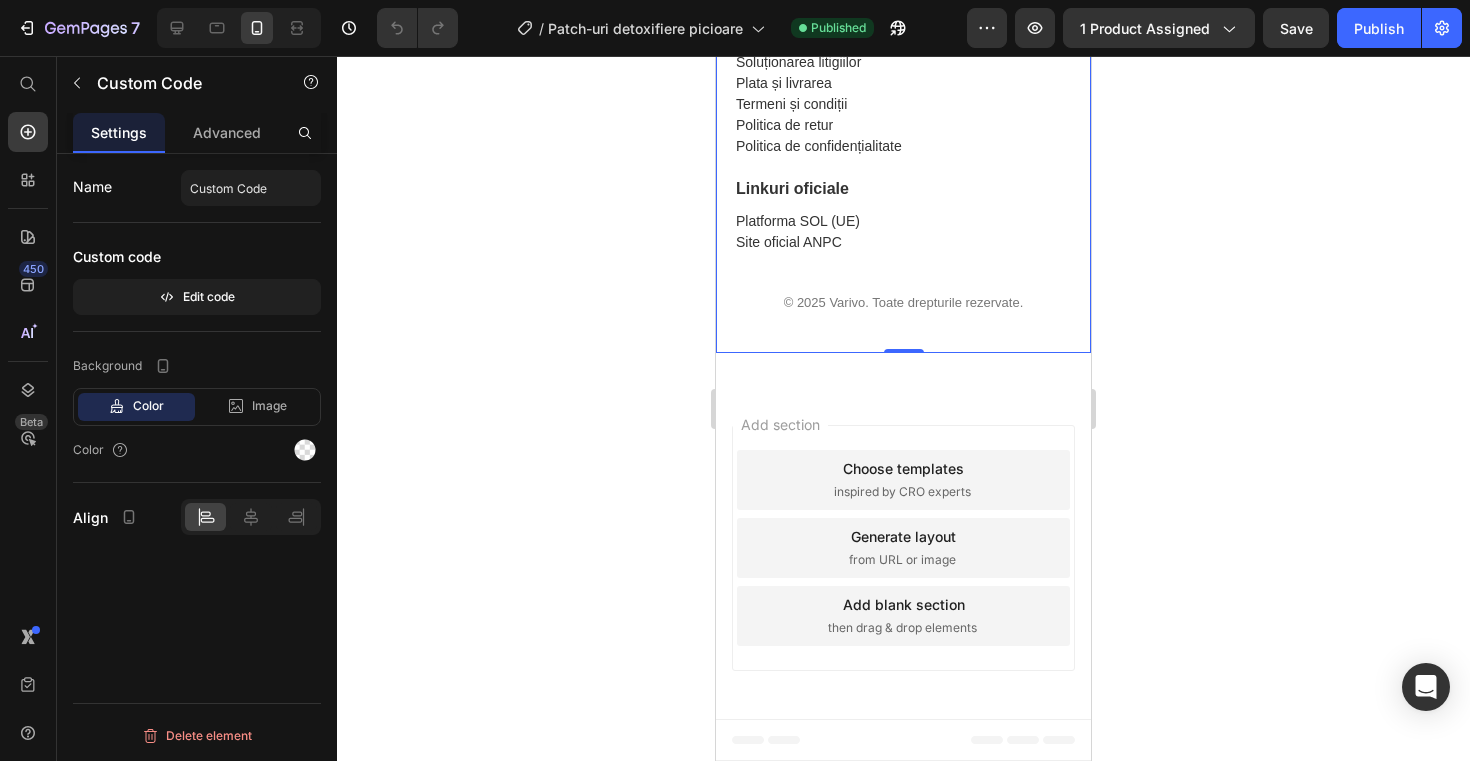click on "Pagini utile" at bounding box center [903, 9] 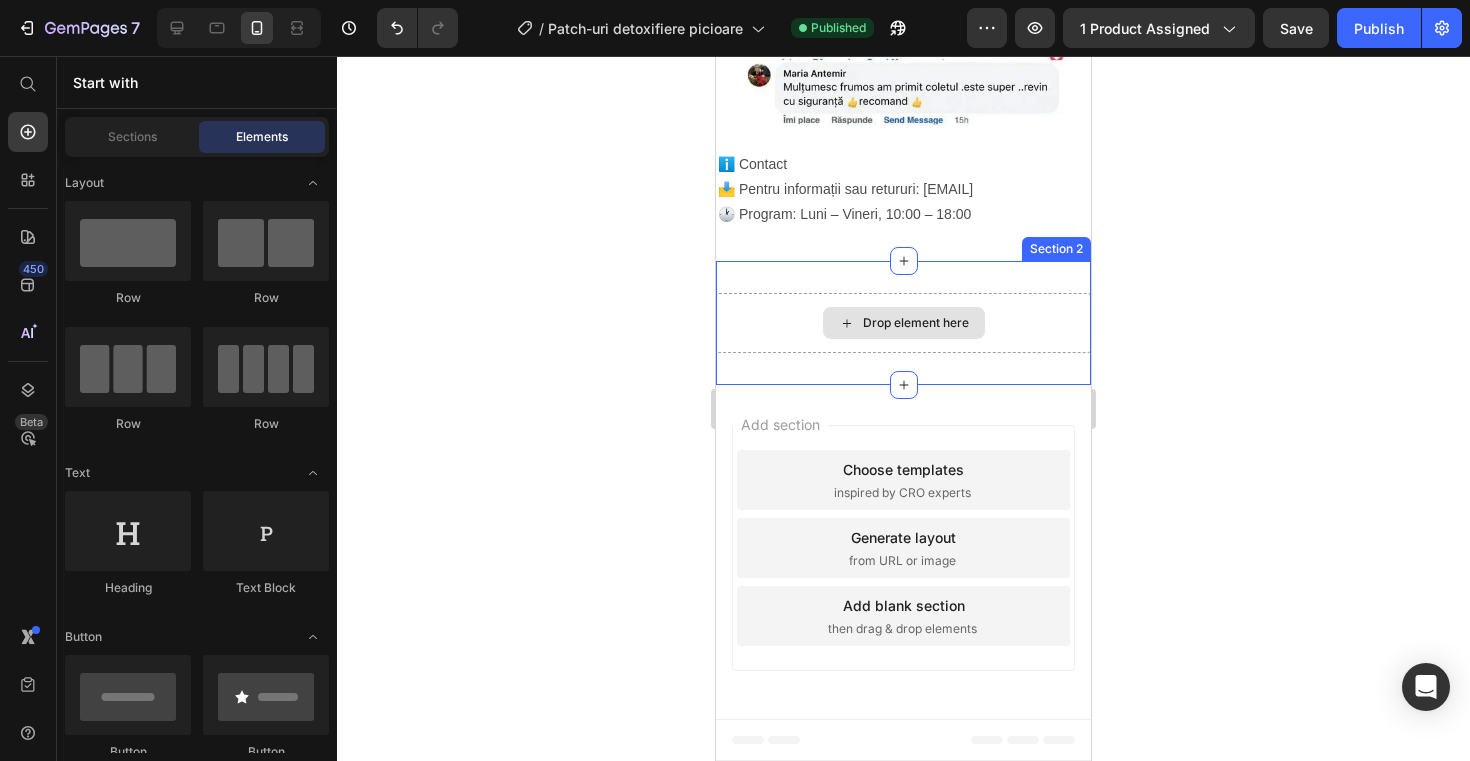 click on "Drop element here" at bounding box center (903, 323) 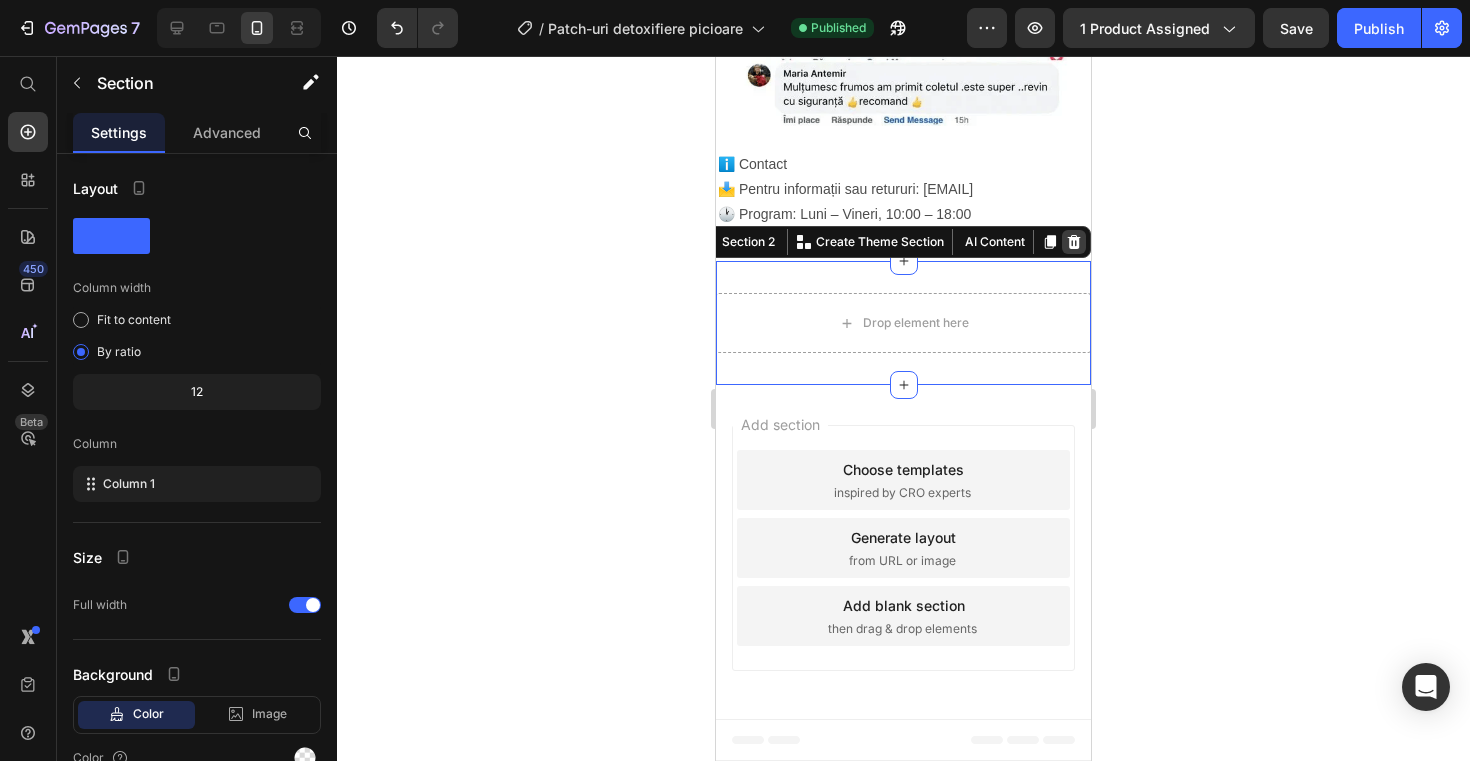 click 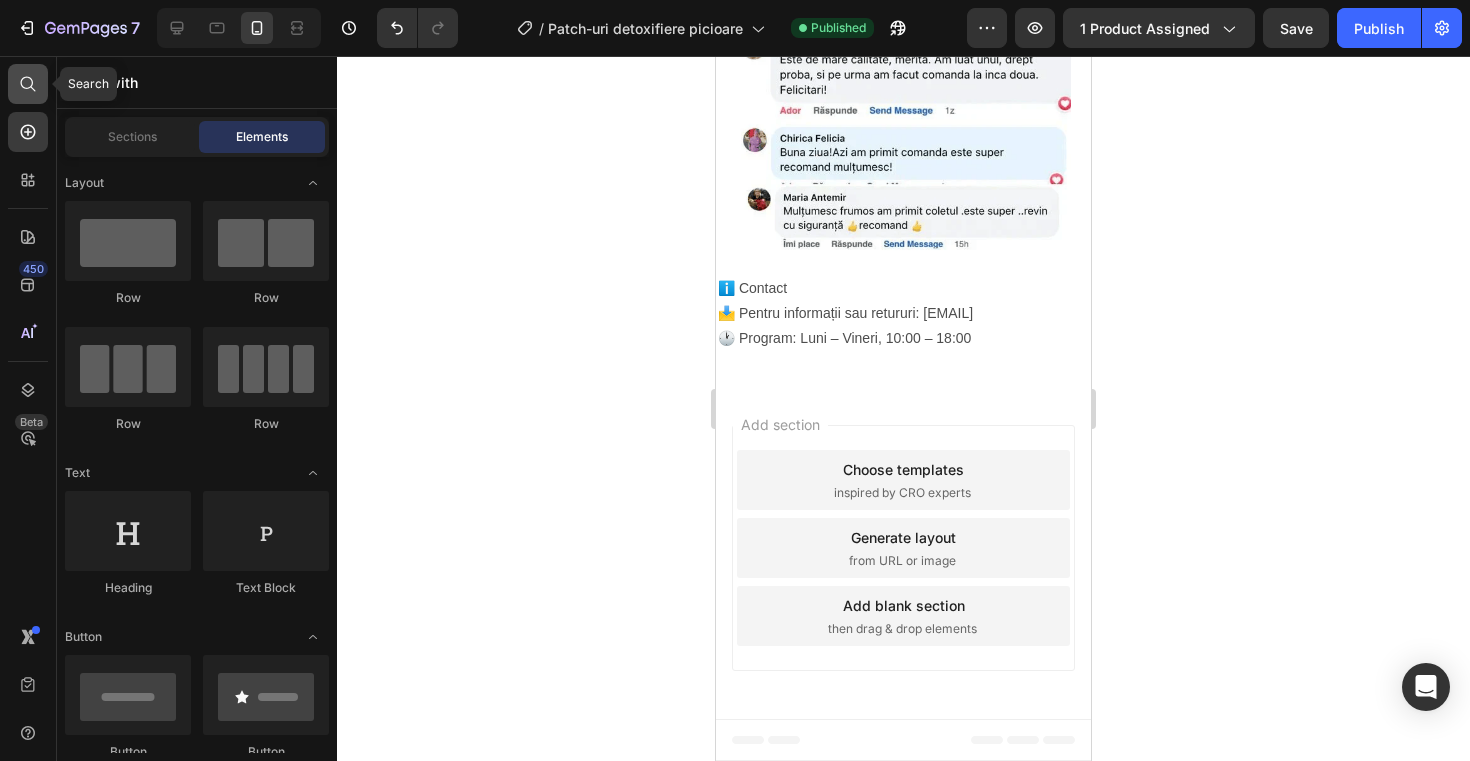click 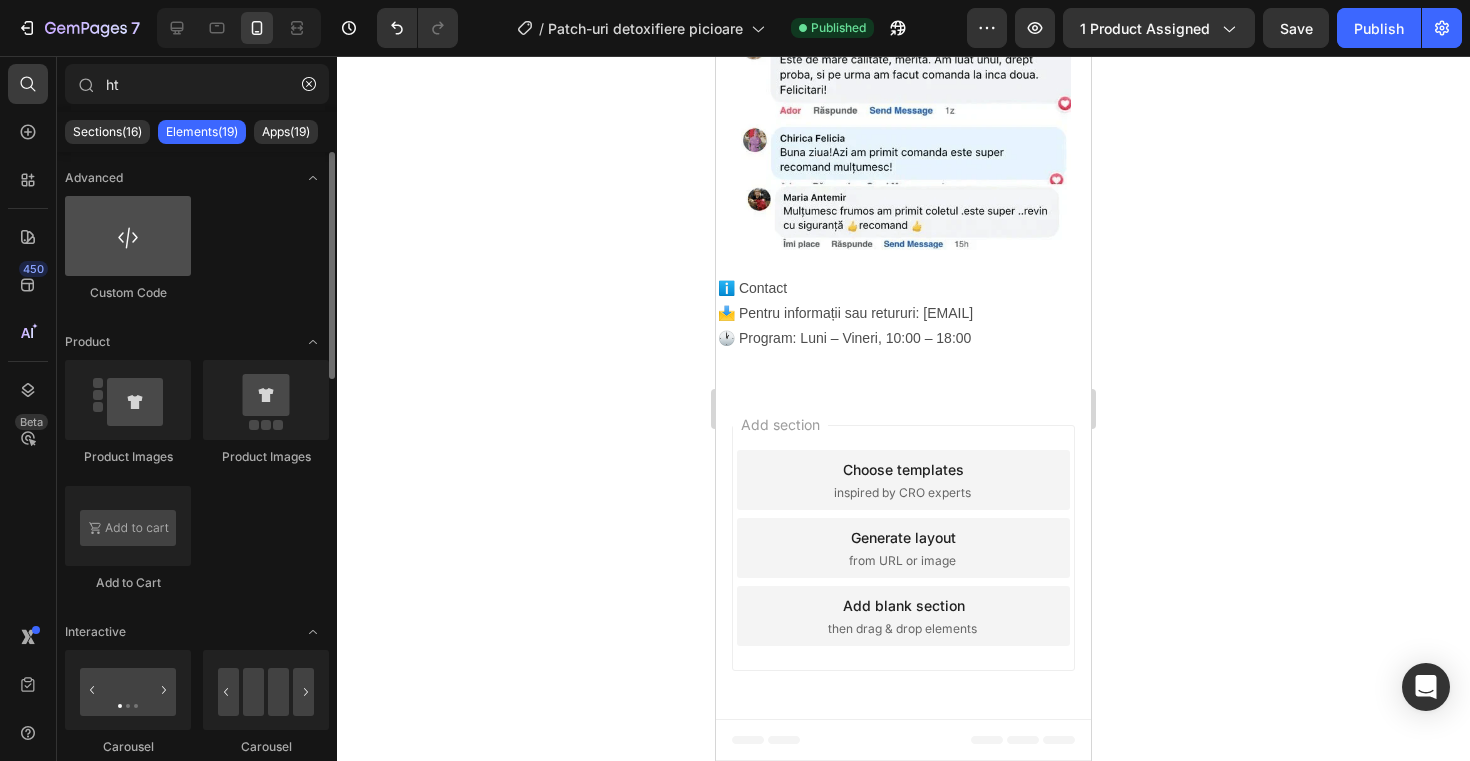 type on "ht" 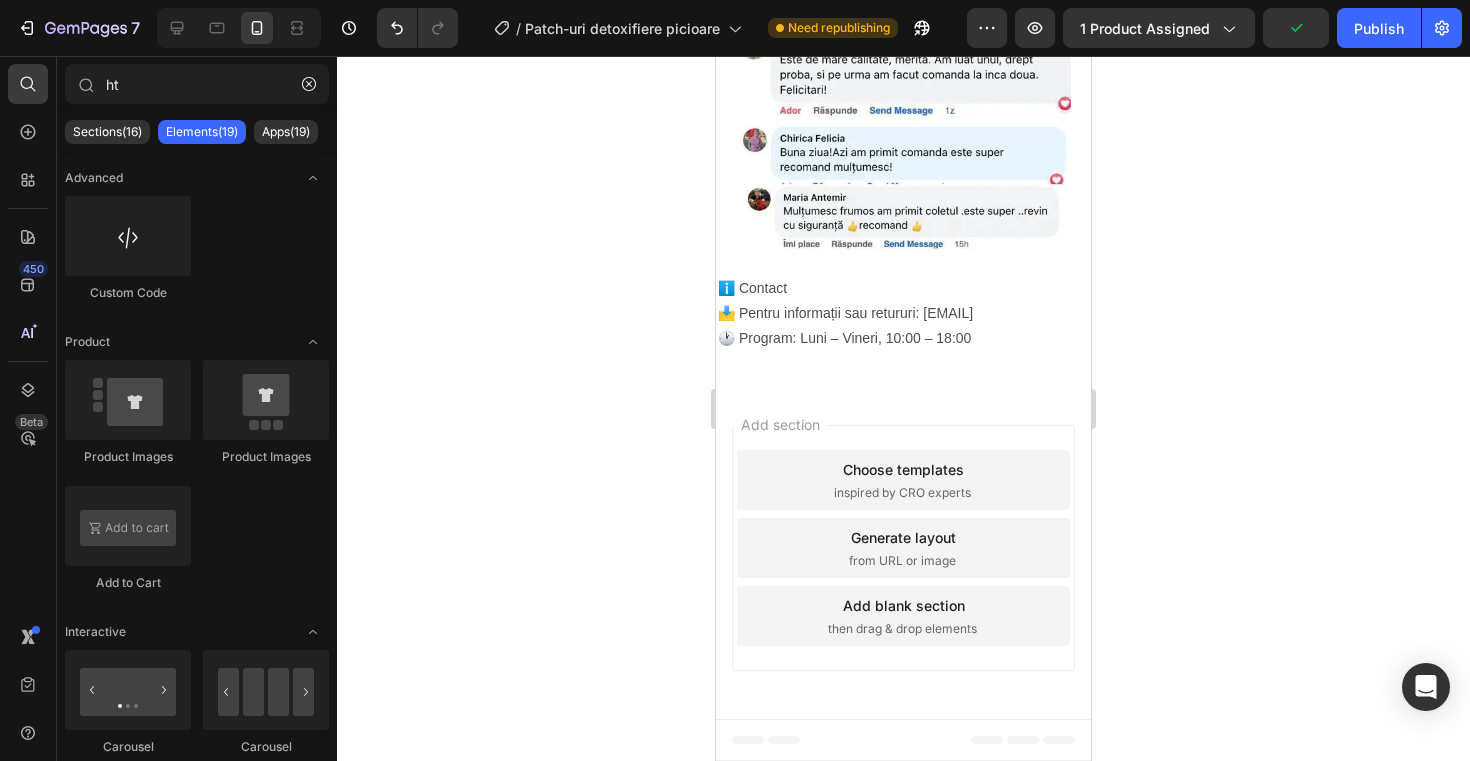 click on "Add blank section" at bounding box center [904, 605] 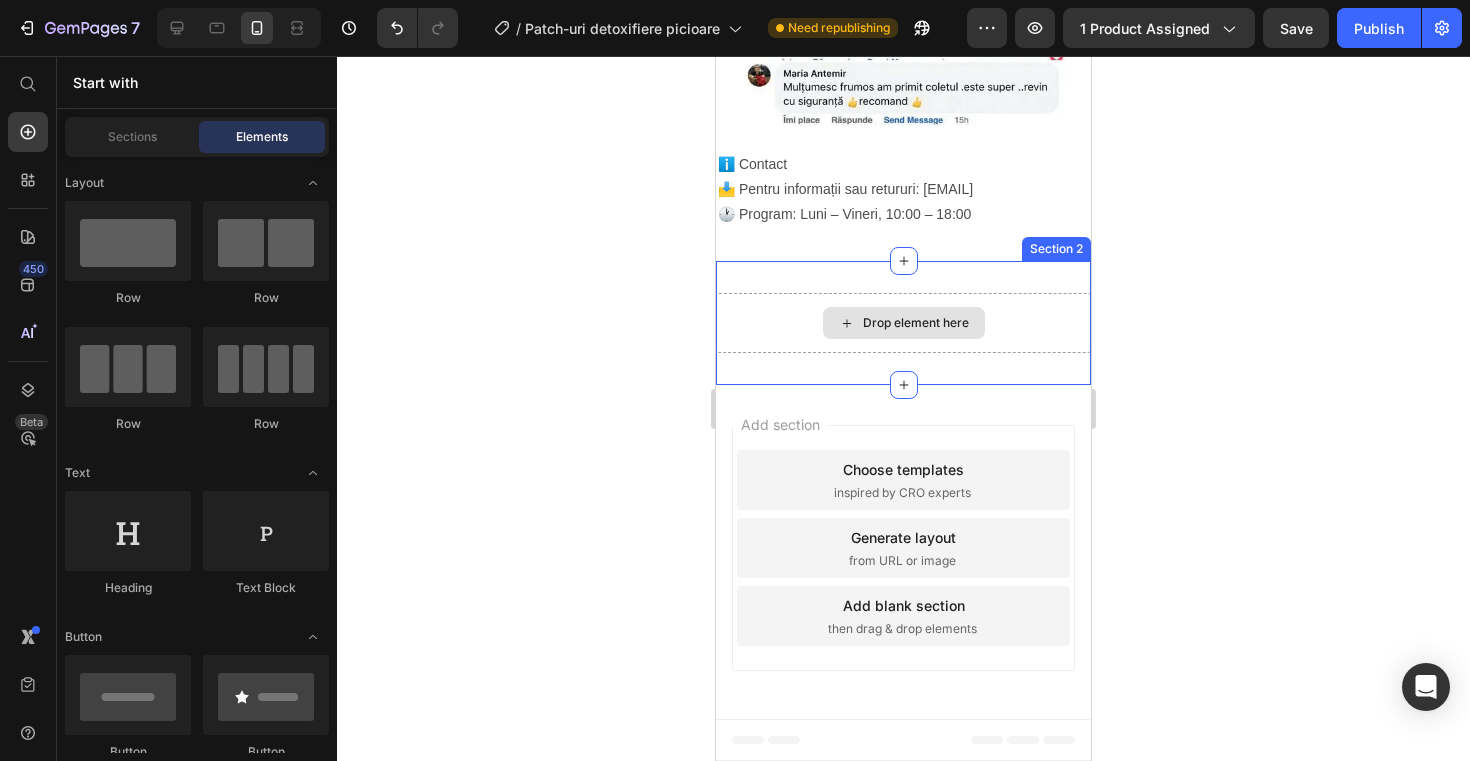 click on "Drop element here" at bounding box center [916, 323] 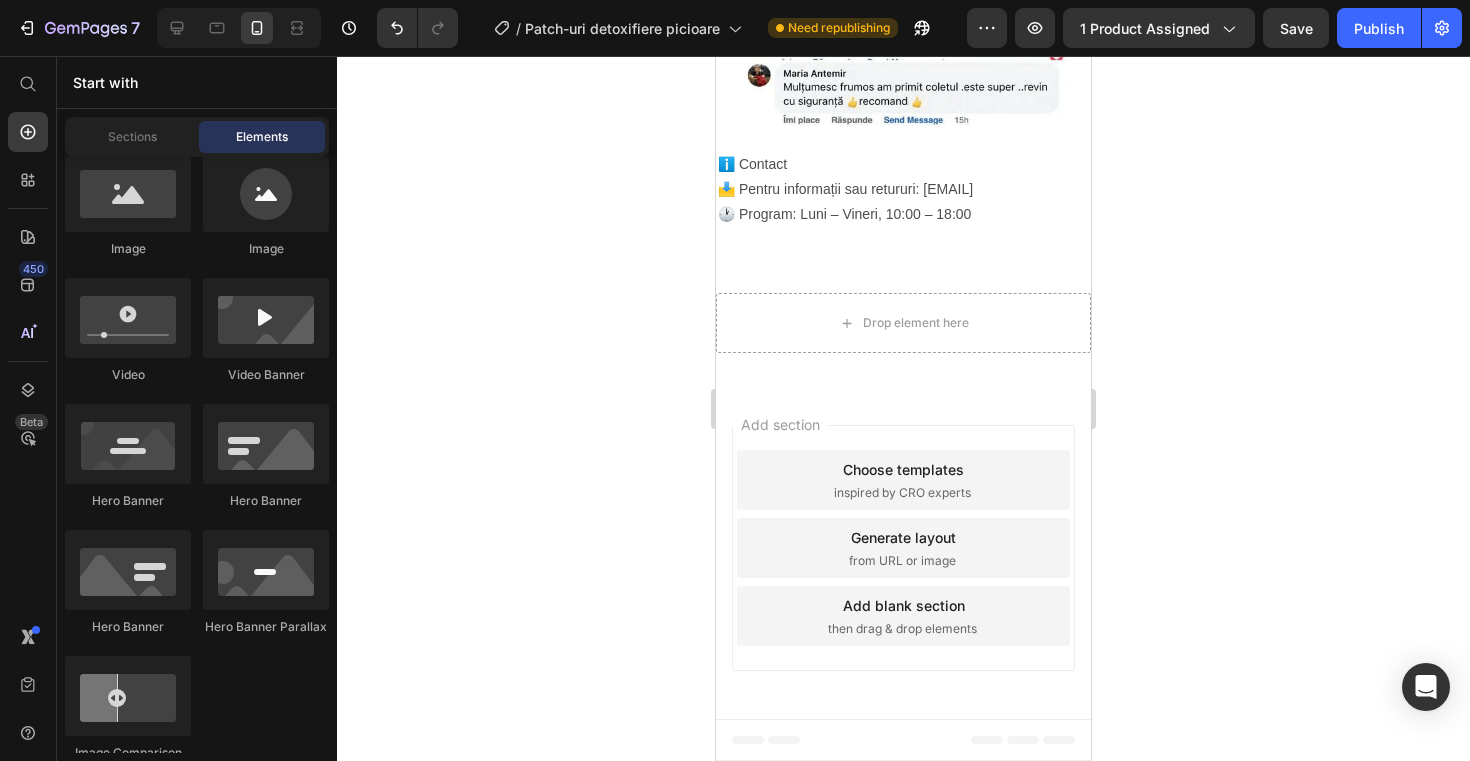 scroll, scrollTop: 0, scrollLeft: 0, axis: both 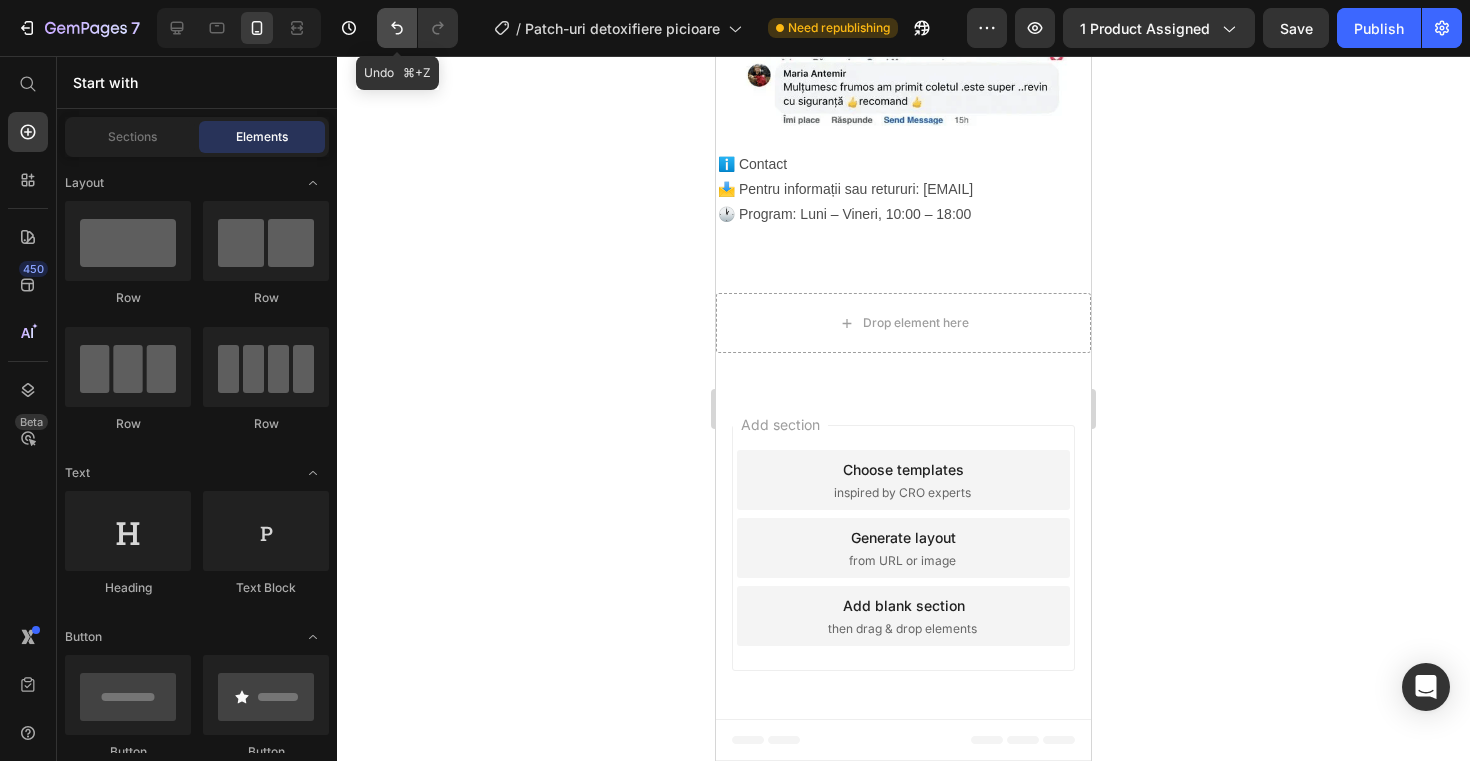 click 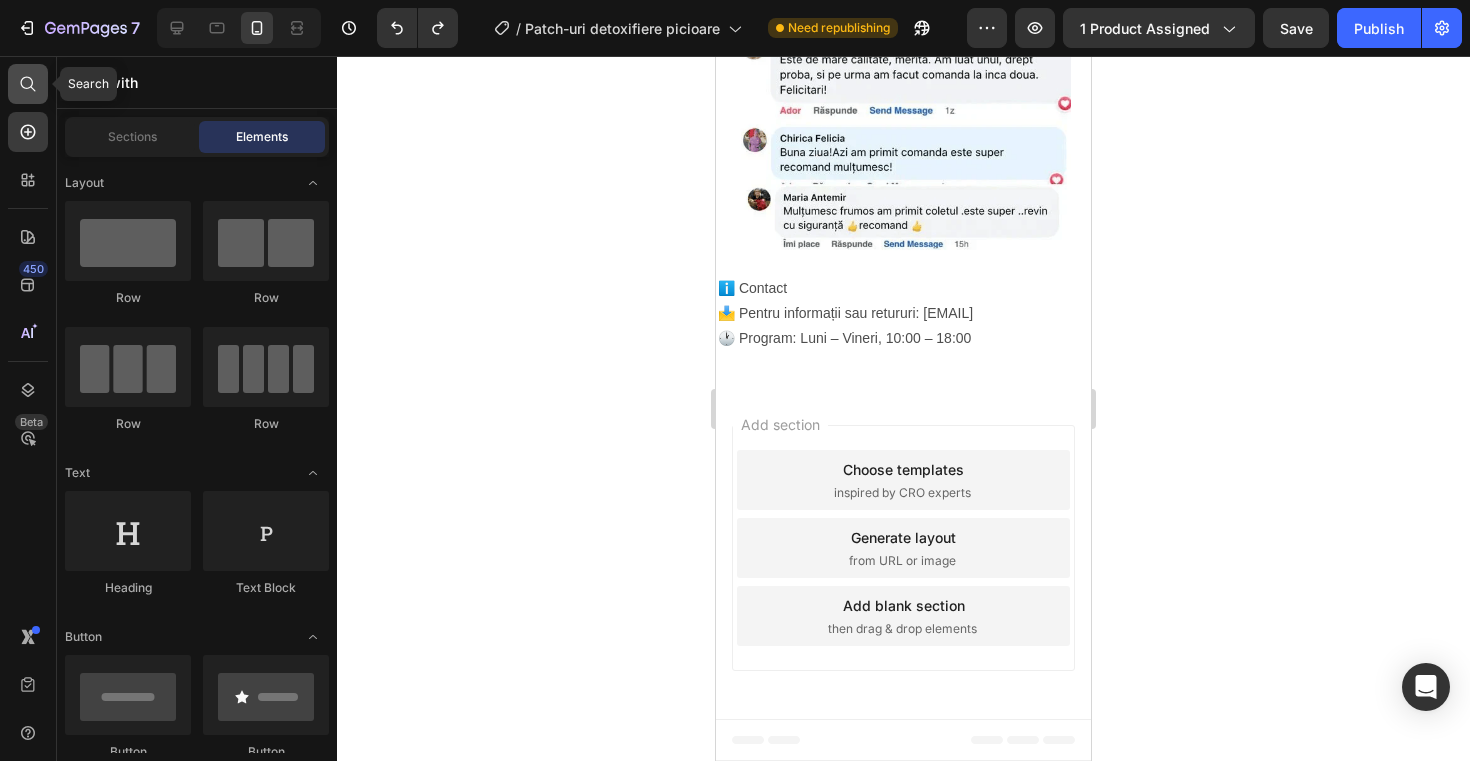 click 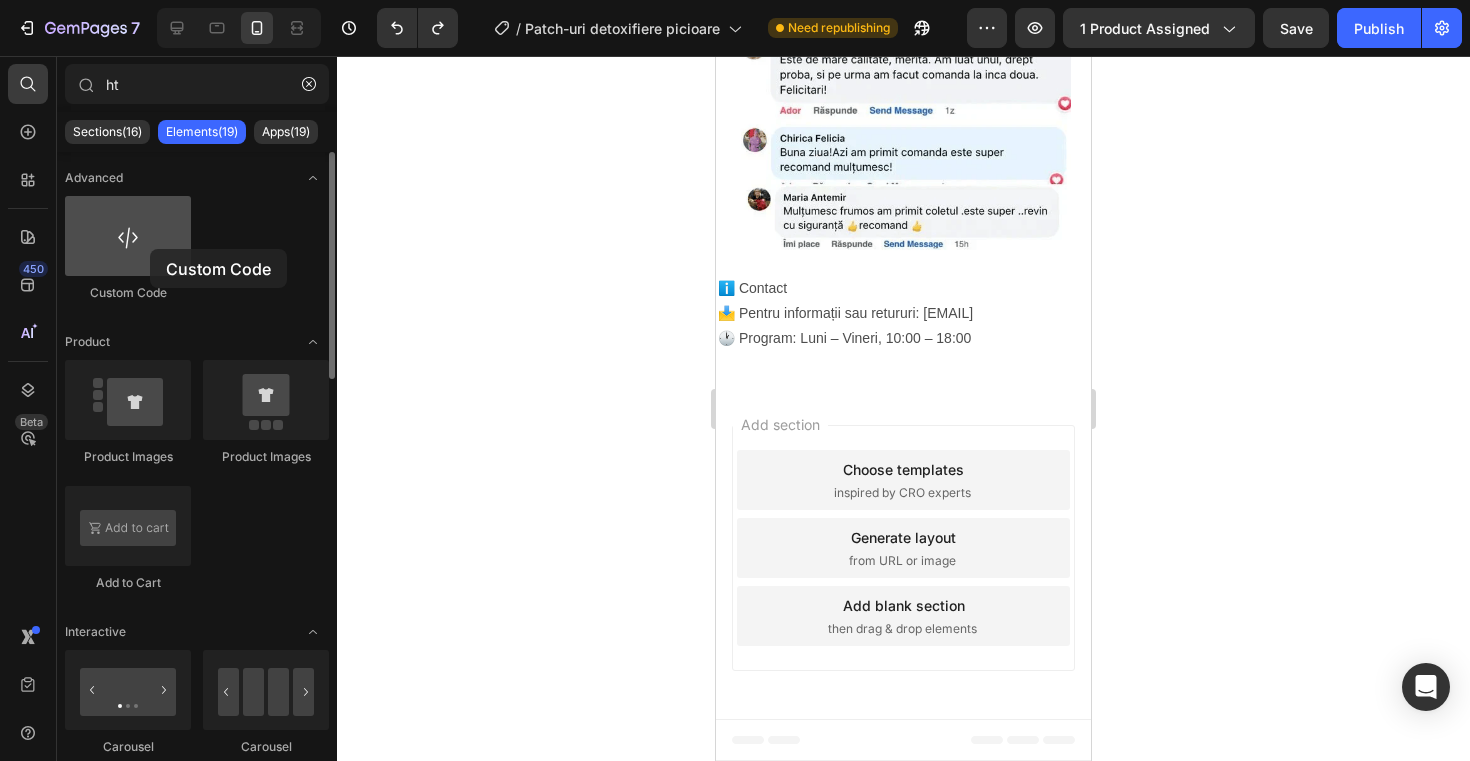 click at bounding box center (128, 236) 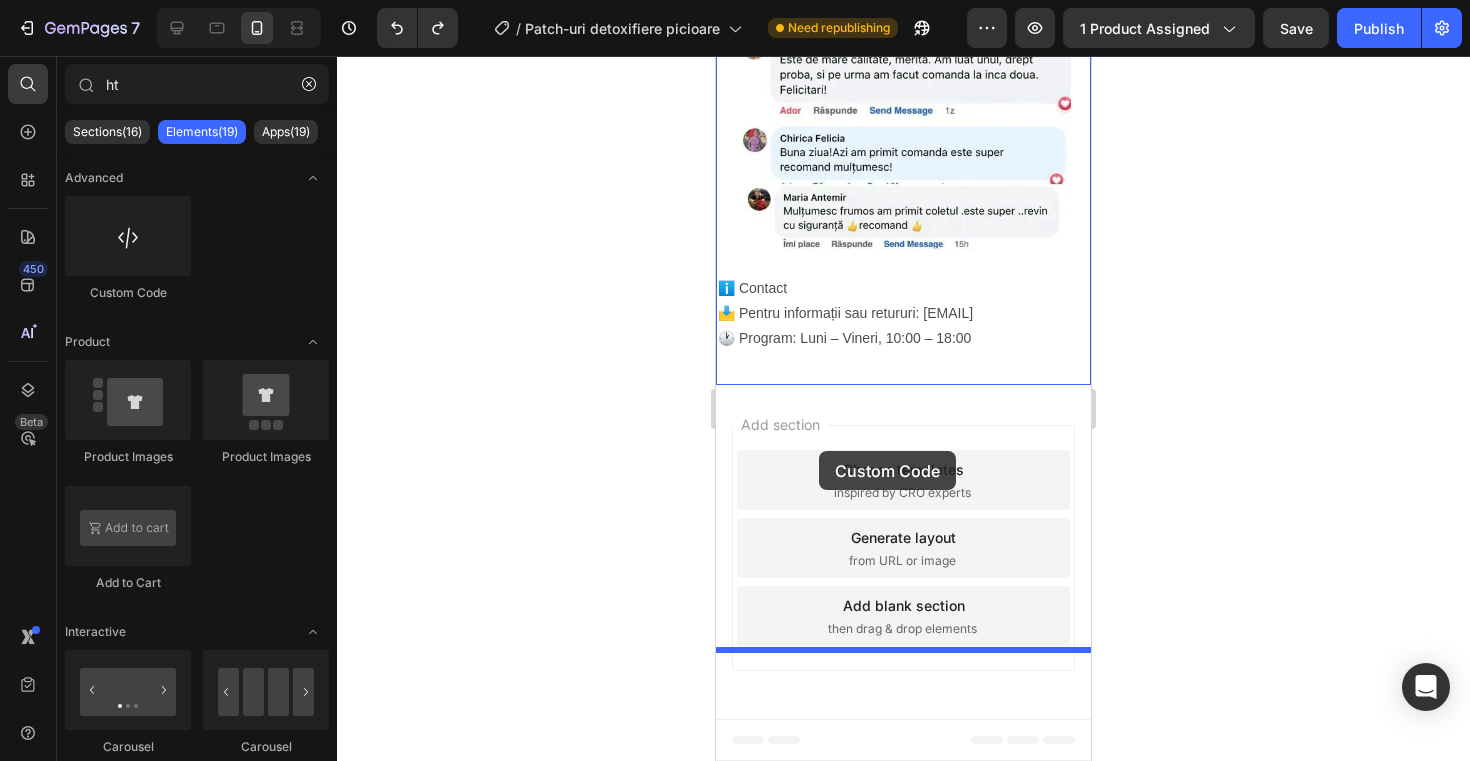 drag, startPoint x: 845, startPoint y: 298, endPoint x: 819, endPoint y: 451, distance: 155.19342 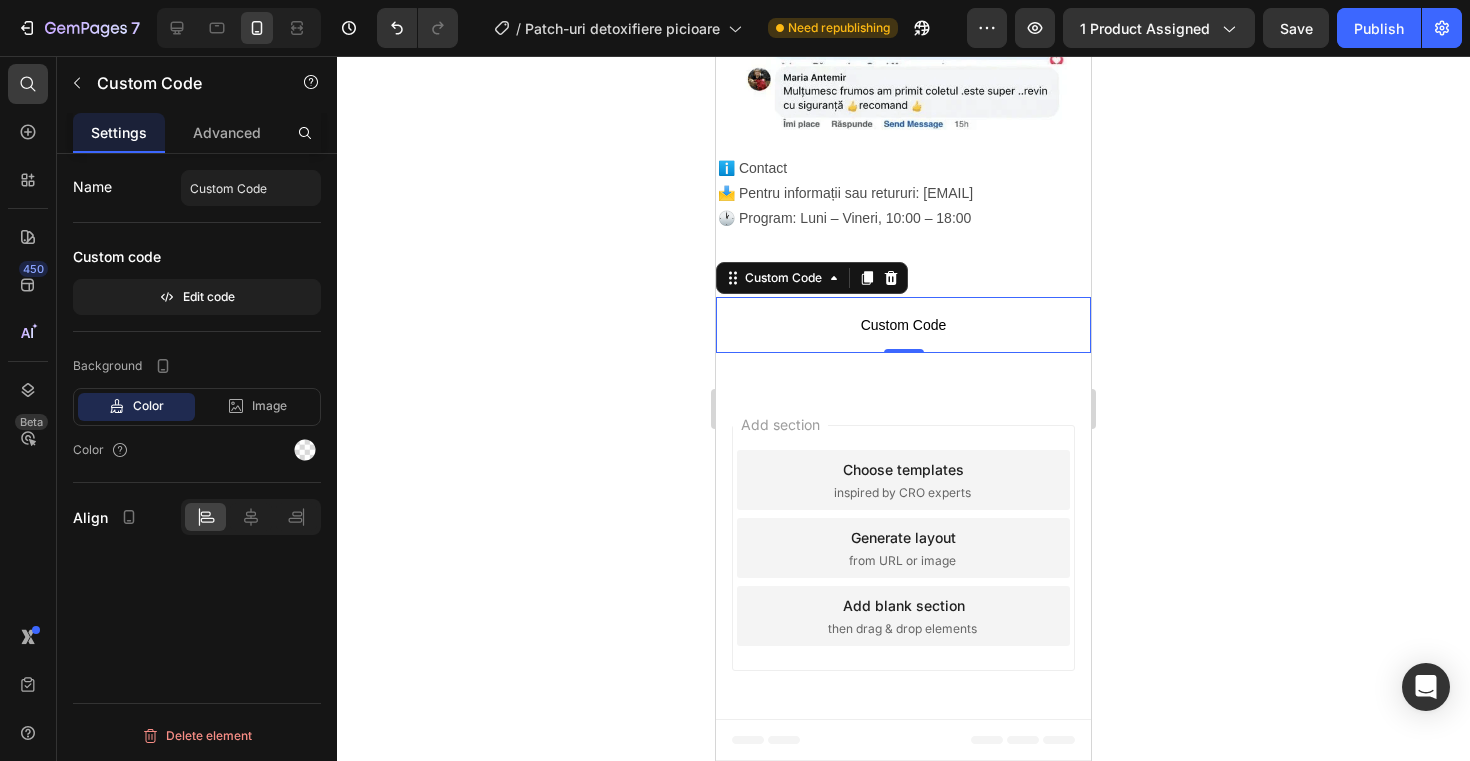 scroll, scrollTop: 2806, scrollLeft: 0, axis: vertical 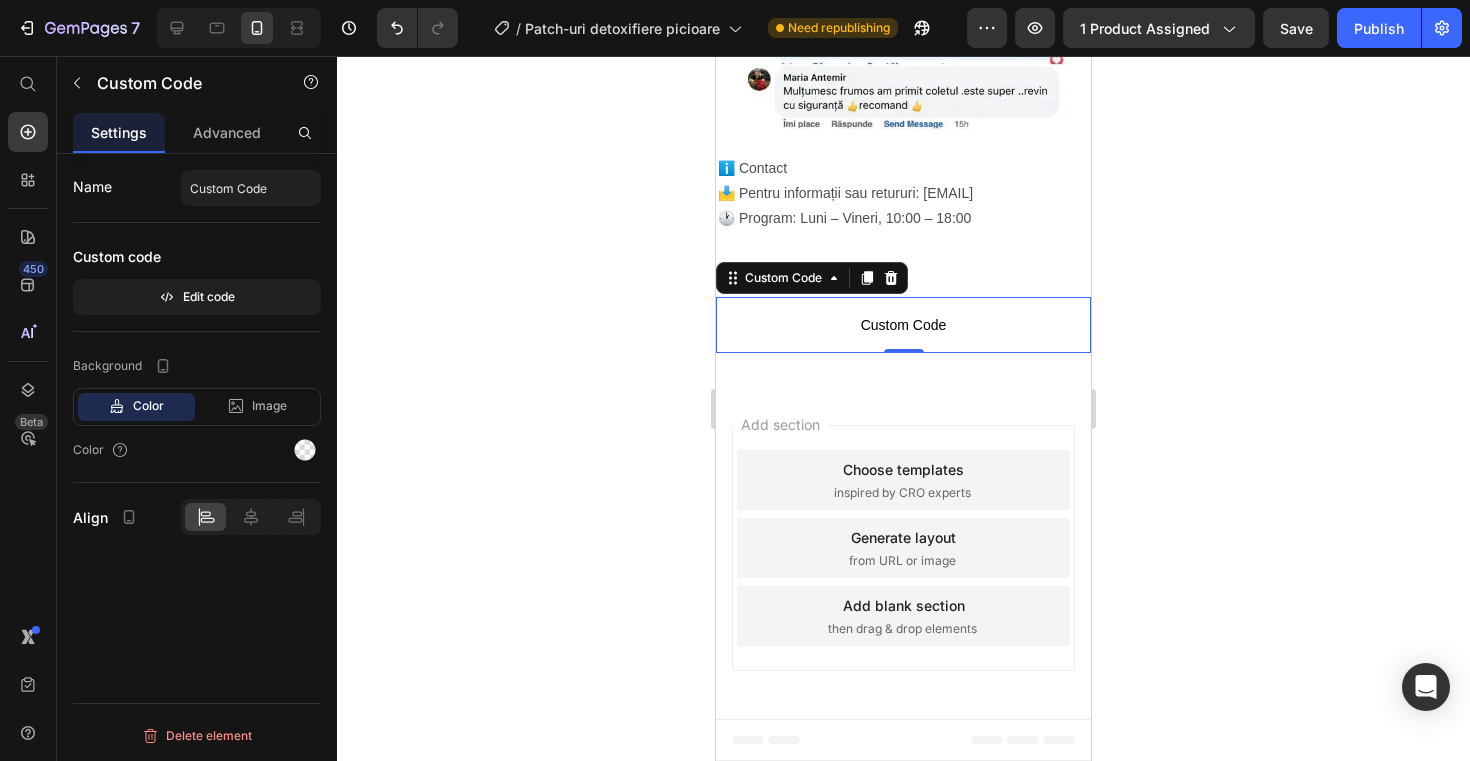 click on "Custom Code" at bounding box center (903, 325) 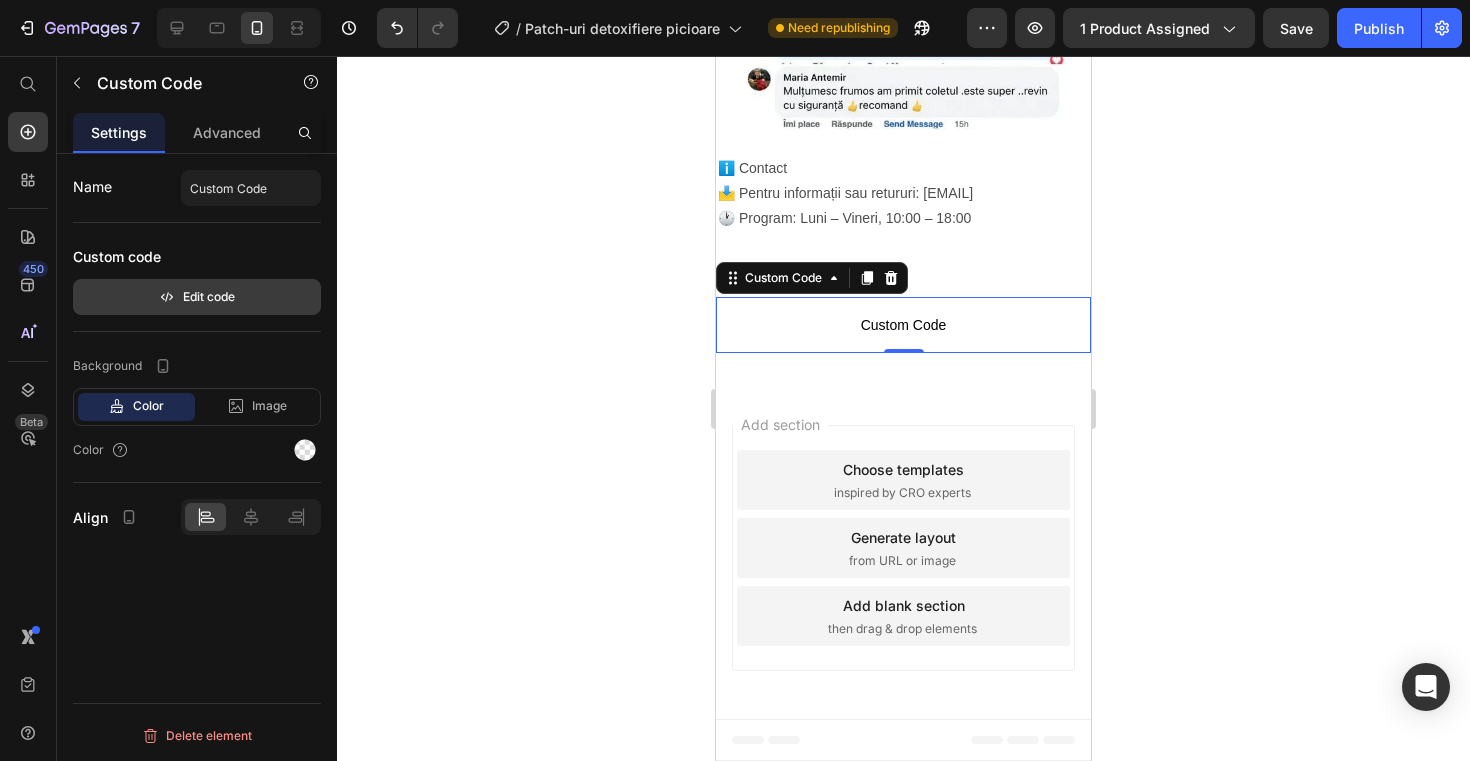 click on "Edit code" at bounding box center [197, 297] 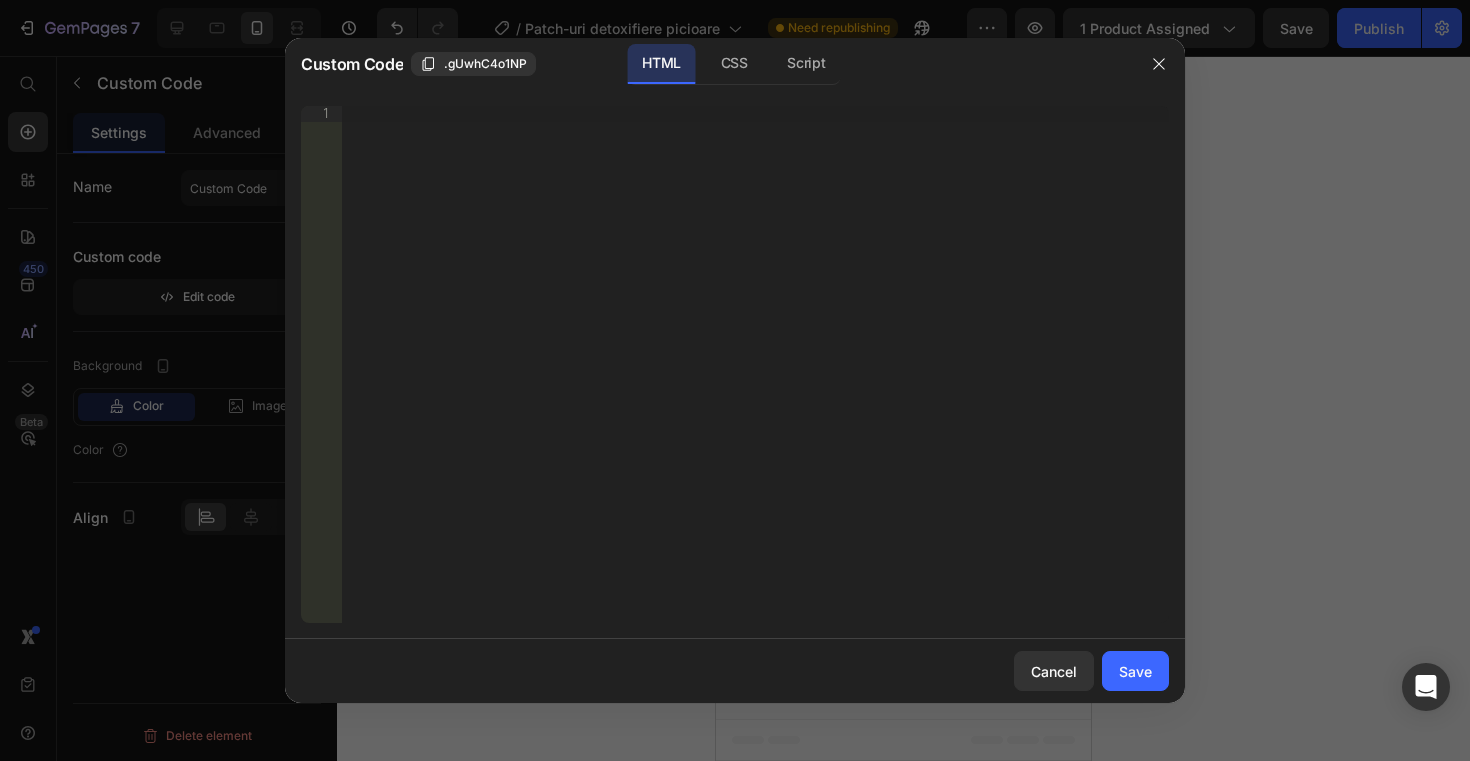 type 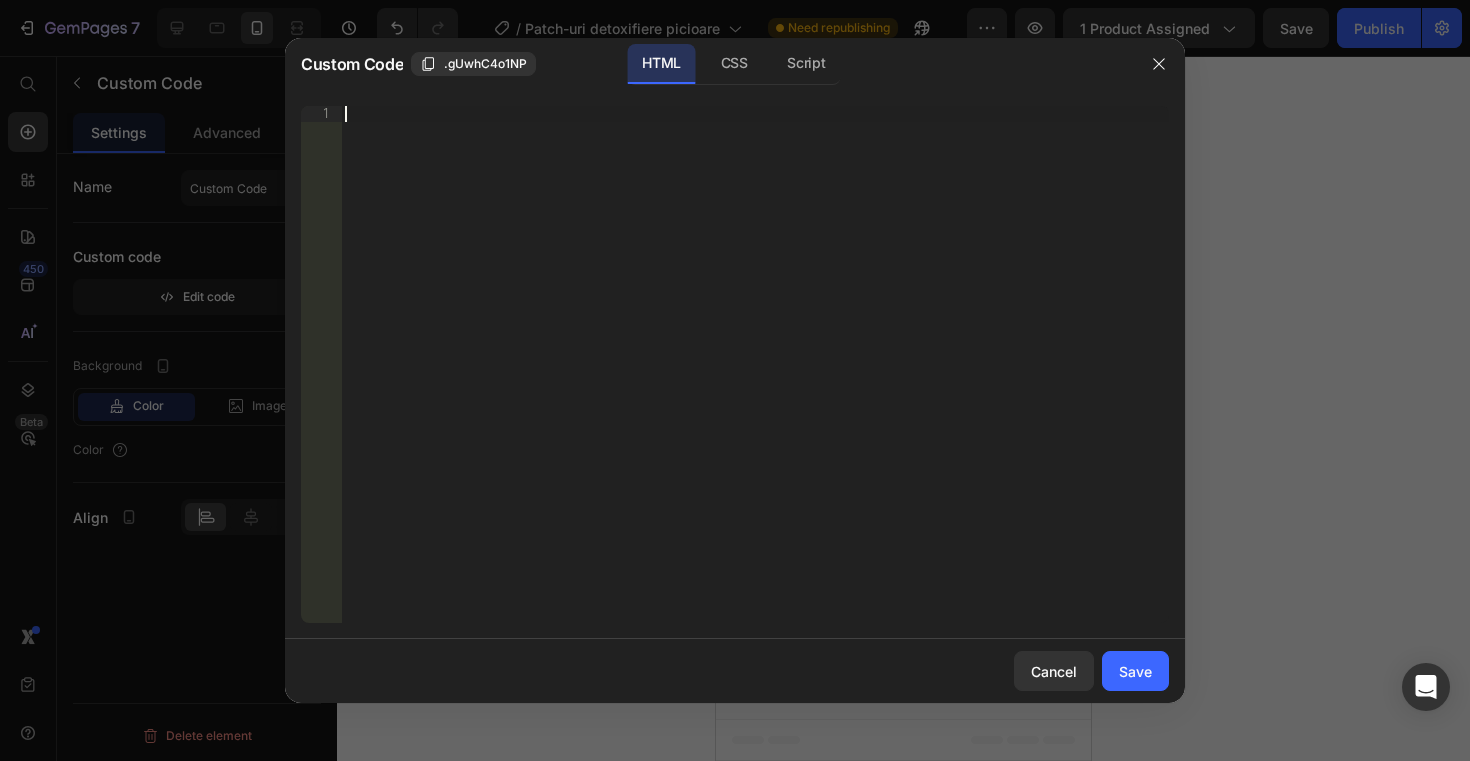 click on "Insert the 3rd-party installation code, HTML code, or Liquid code to display custom content." at bounding box center [755, 380] 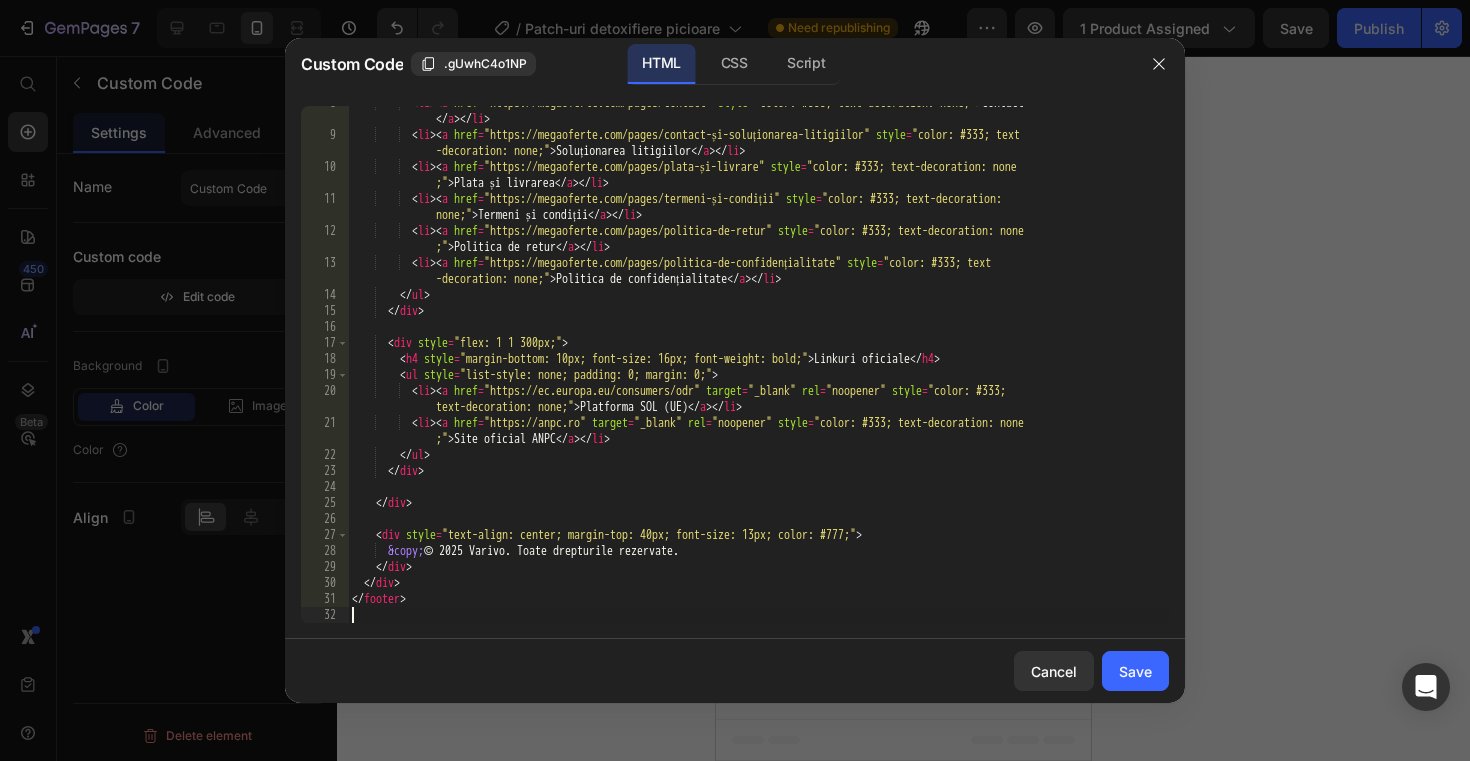 scroll, scrollTop: 139, scrollLeft: 0, axis: vertical 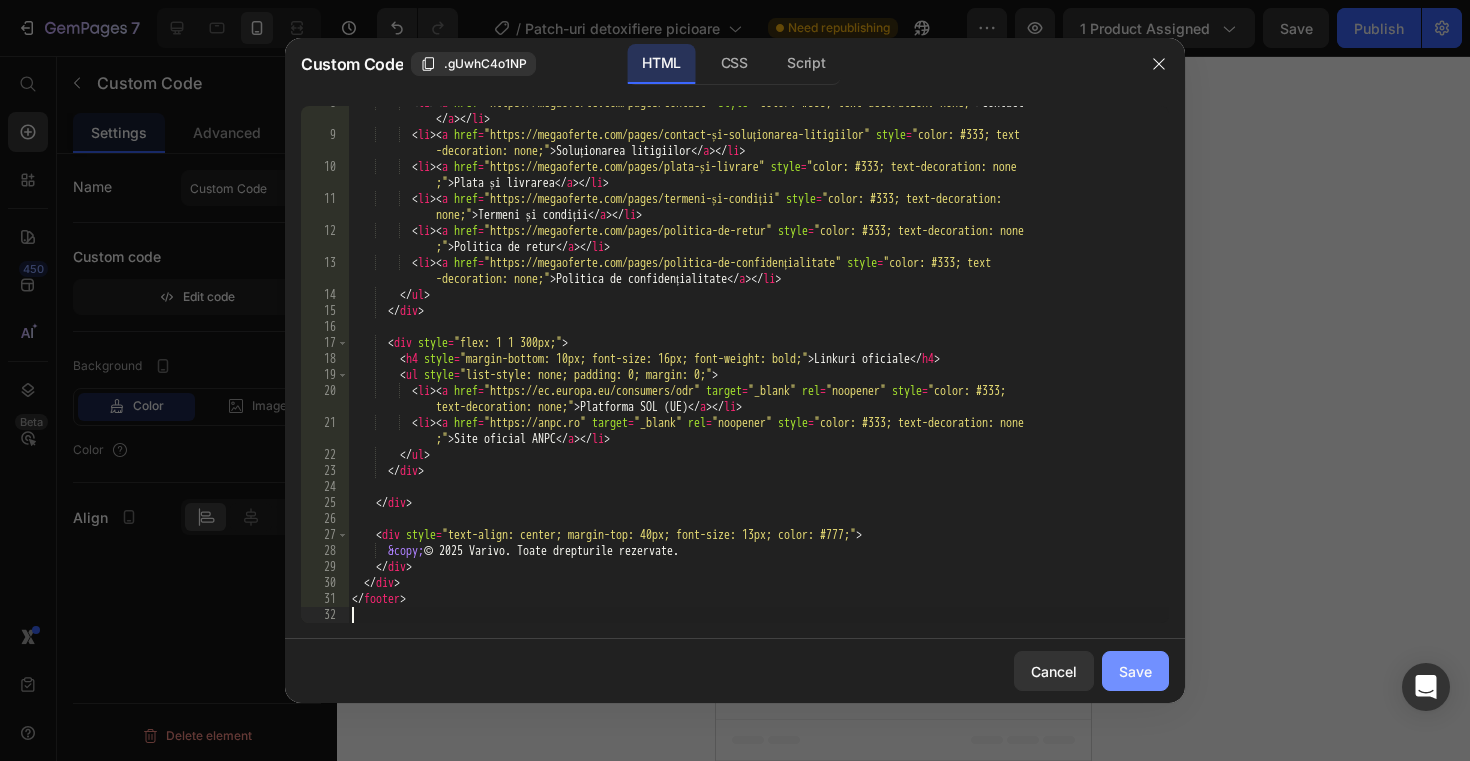 click on "Save" 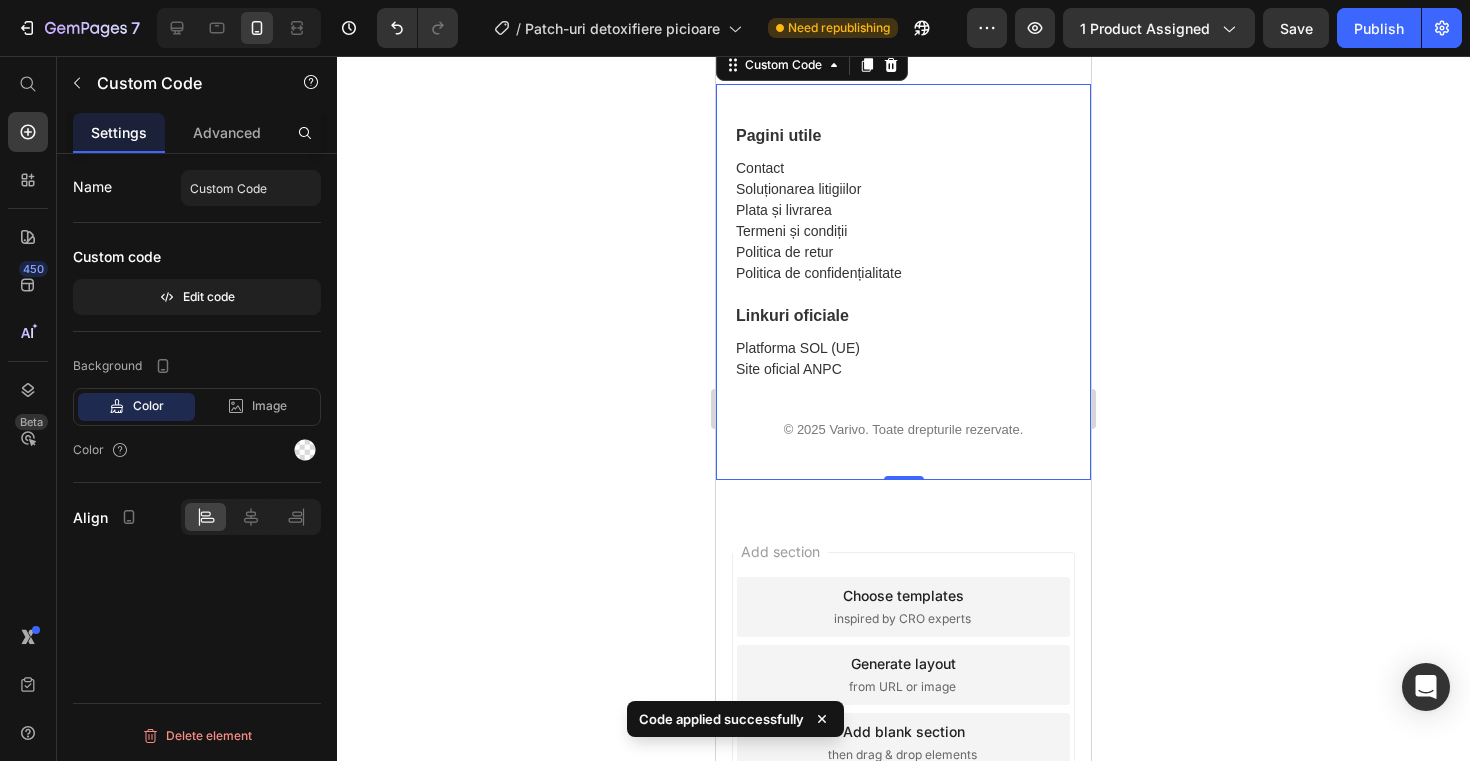 click 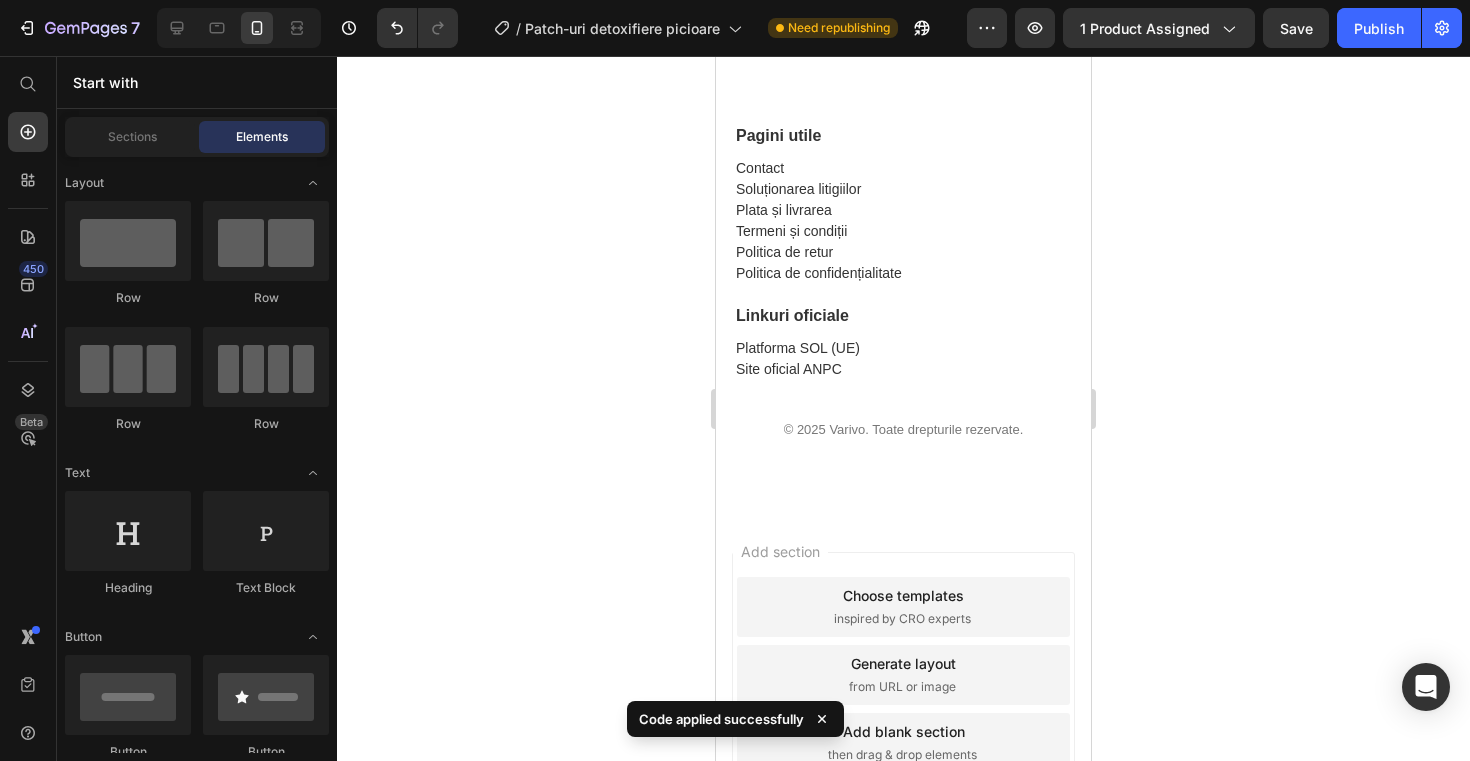 click on "📩 Pentru informații sau retururi: [EMAIL] 🕐 Program: Luni – Vineri, 10:00 – 18:00" at bounding box center [903, -7] 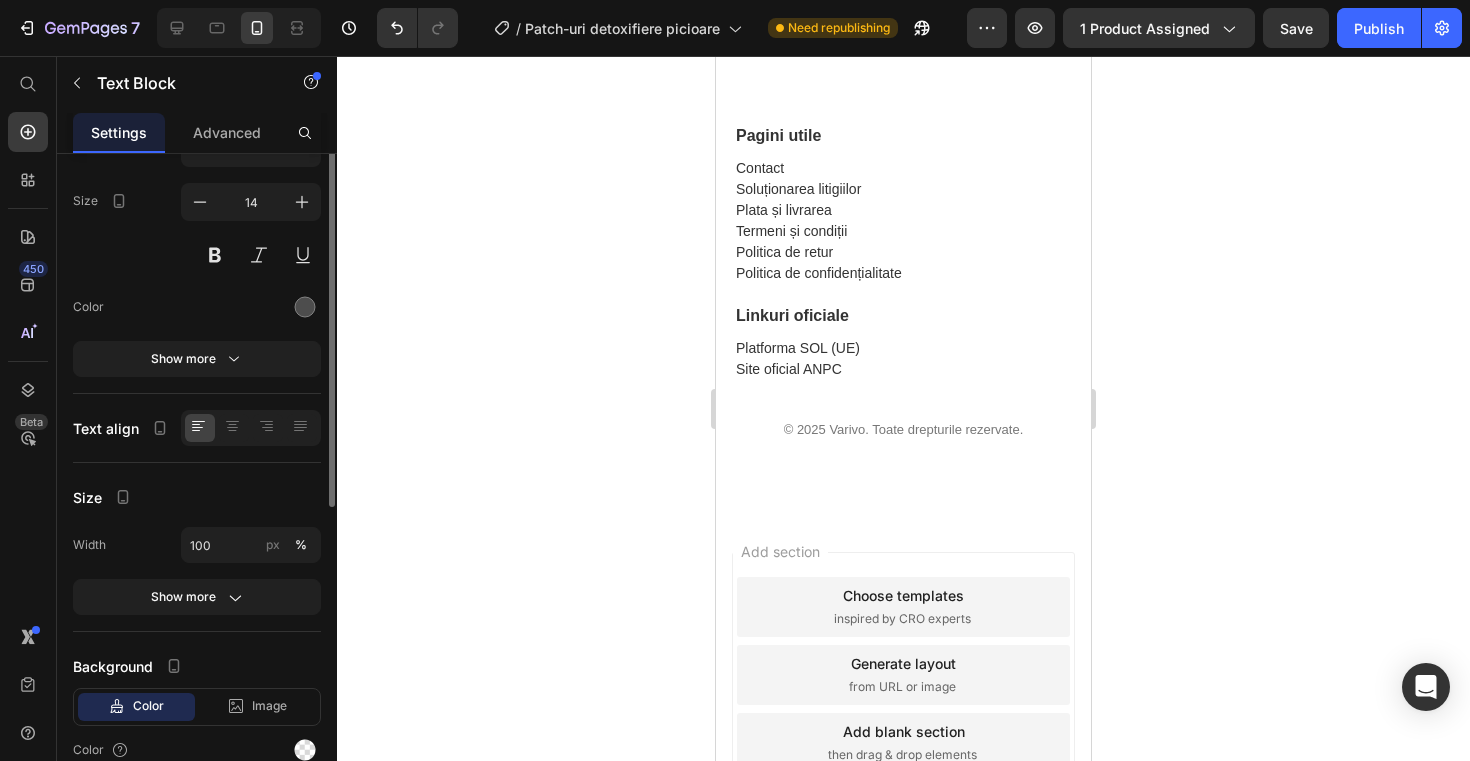 scroll, scrollTop: 0, scrollLeft: 0, axis: both 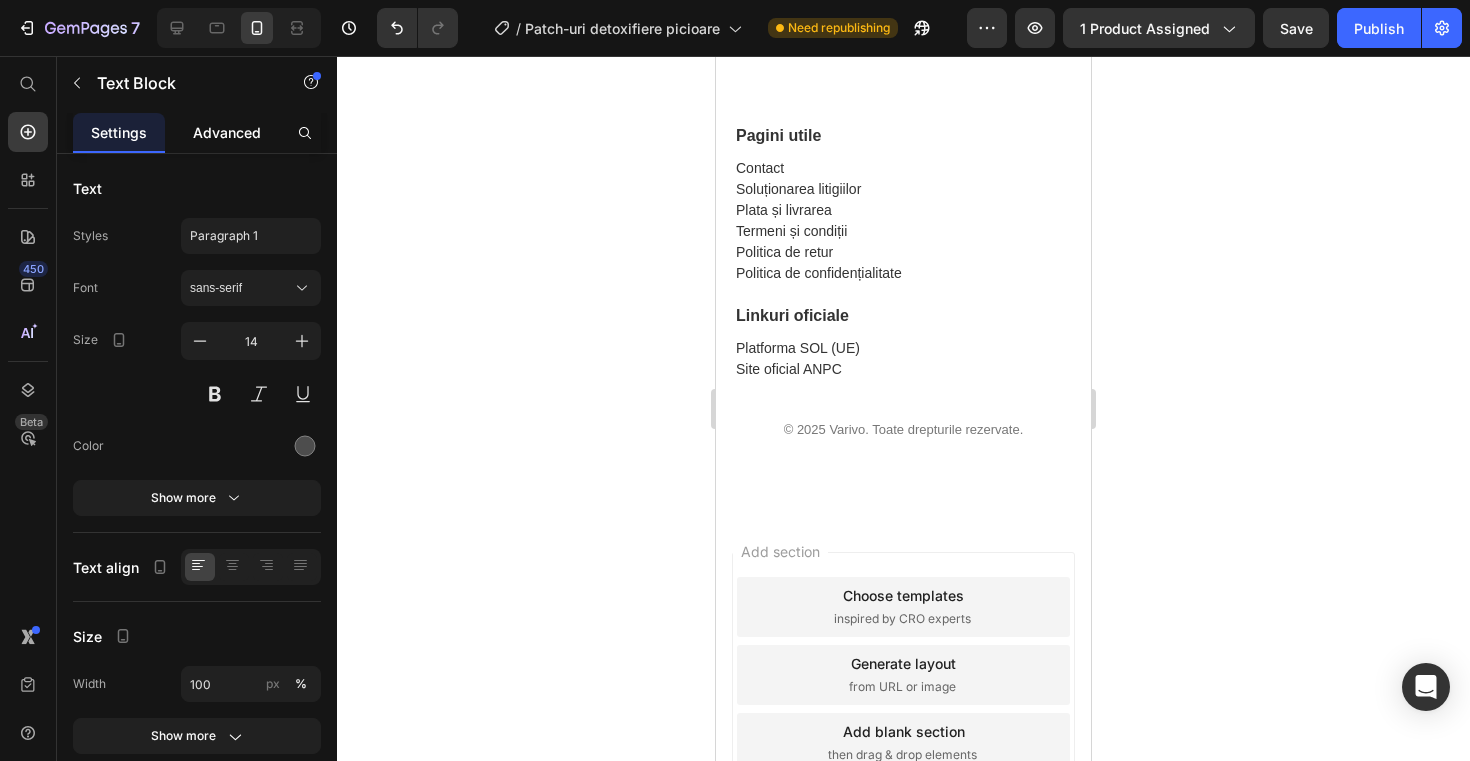 click on "Advanced" at bounding box center [227, 132] 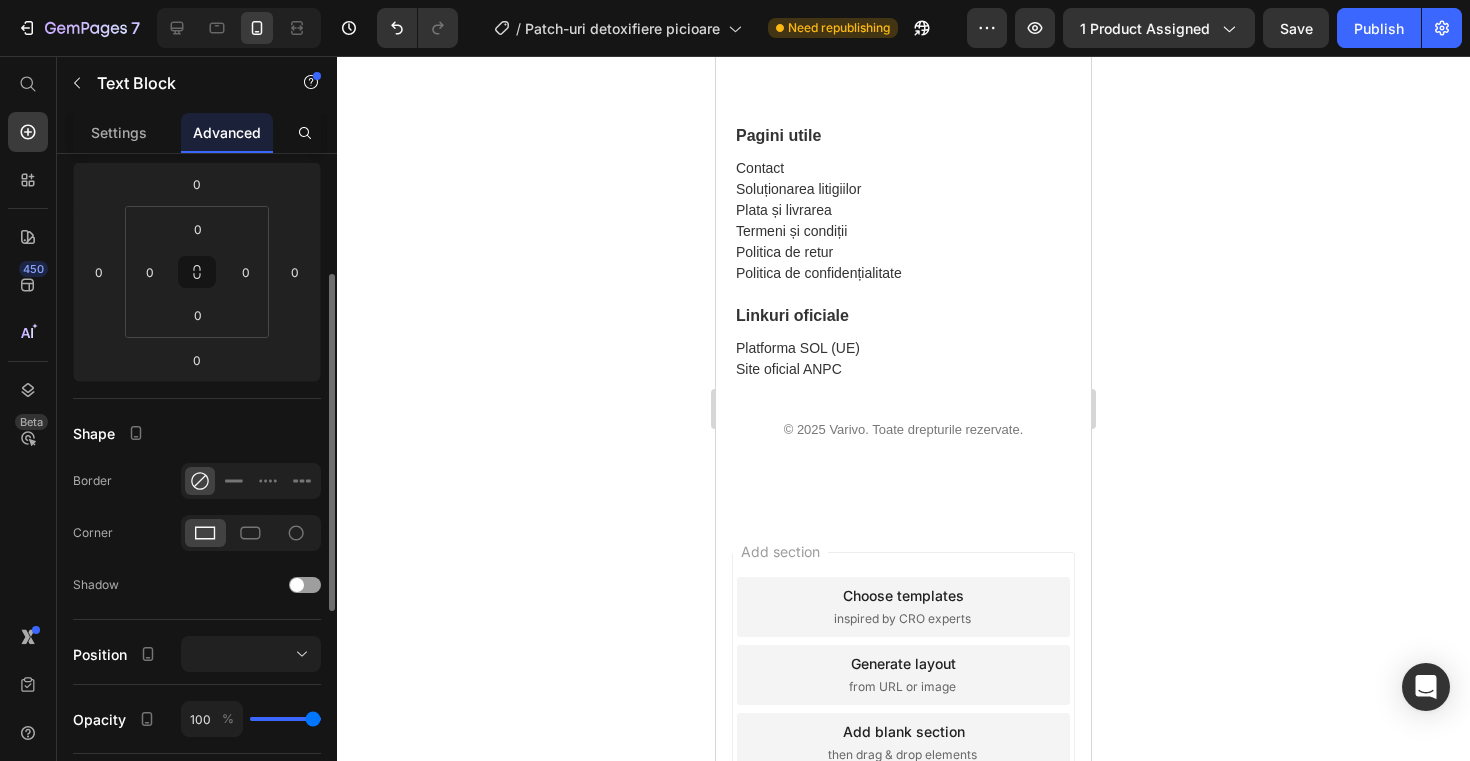 scroll, scrollTop: 247, scrollLeft: 0, axis: vertical 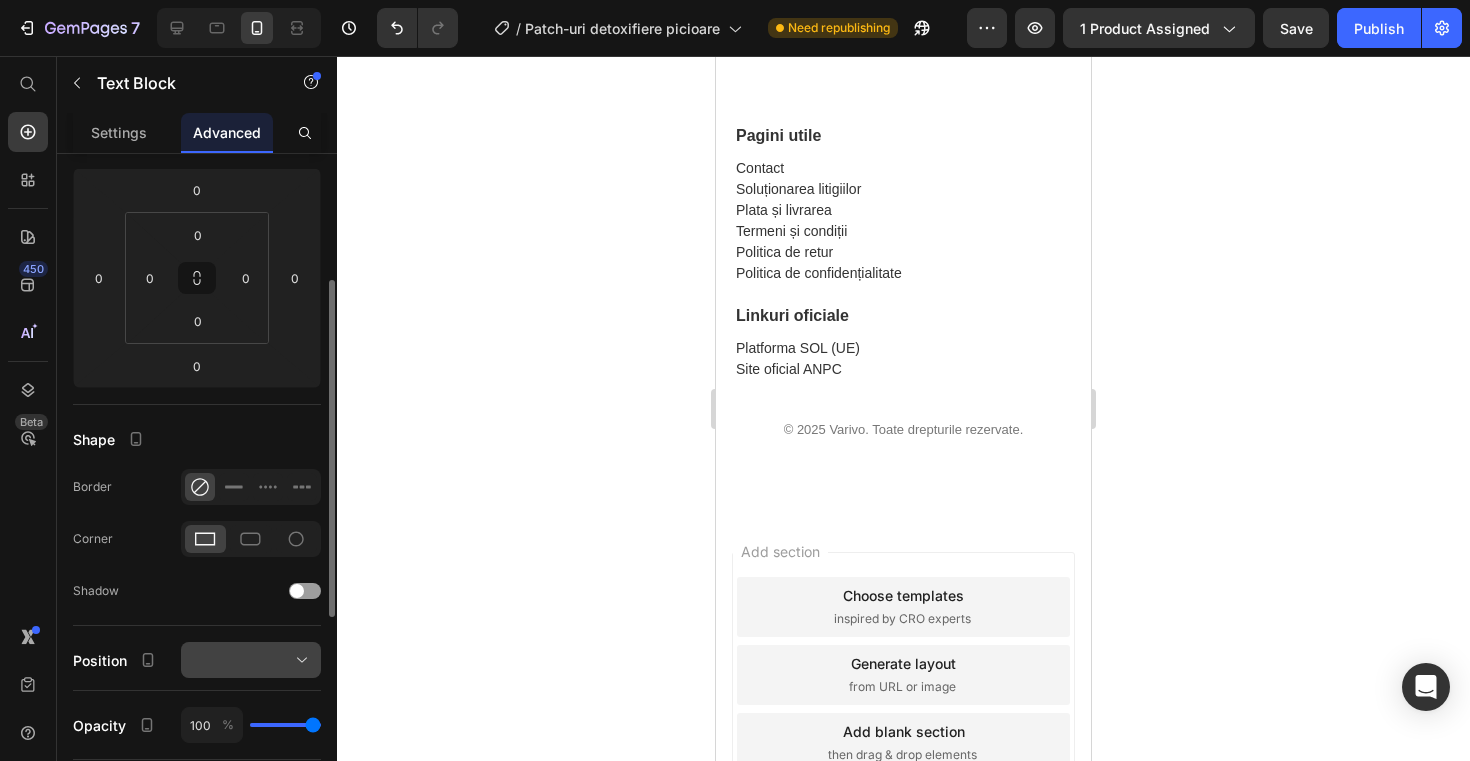 click 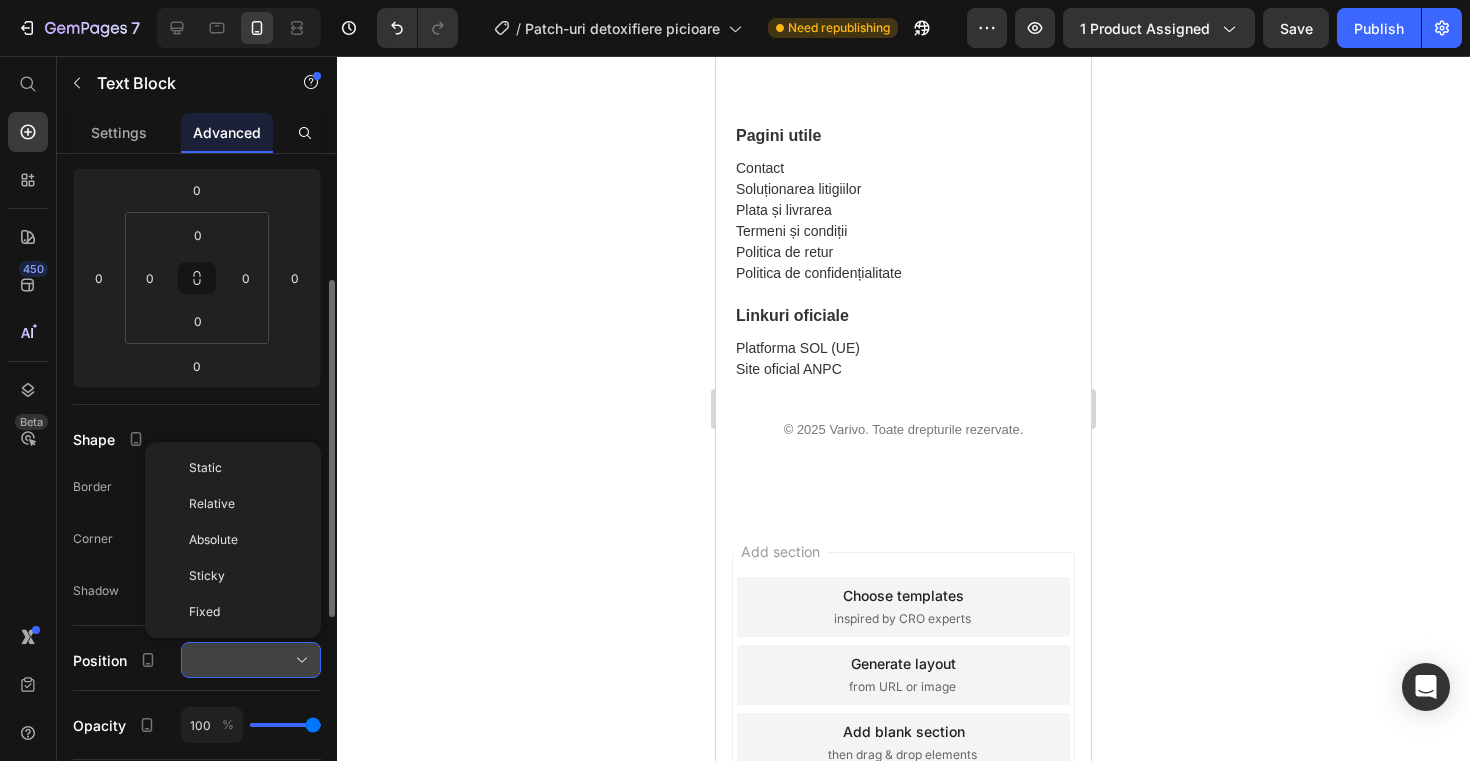 click 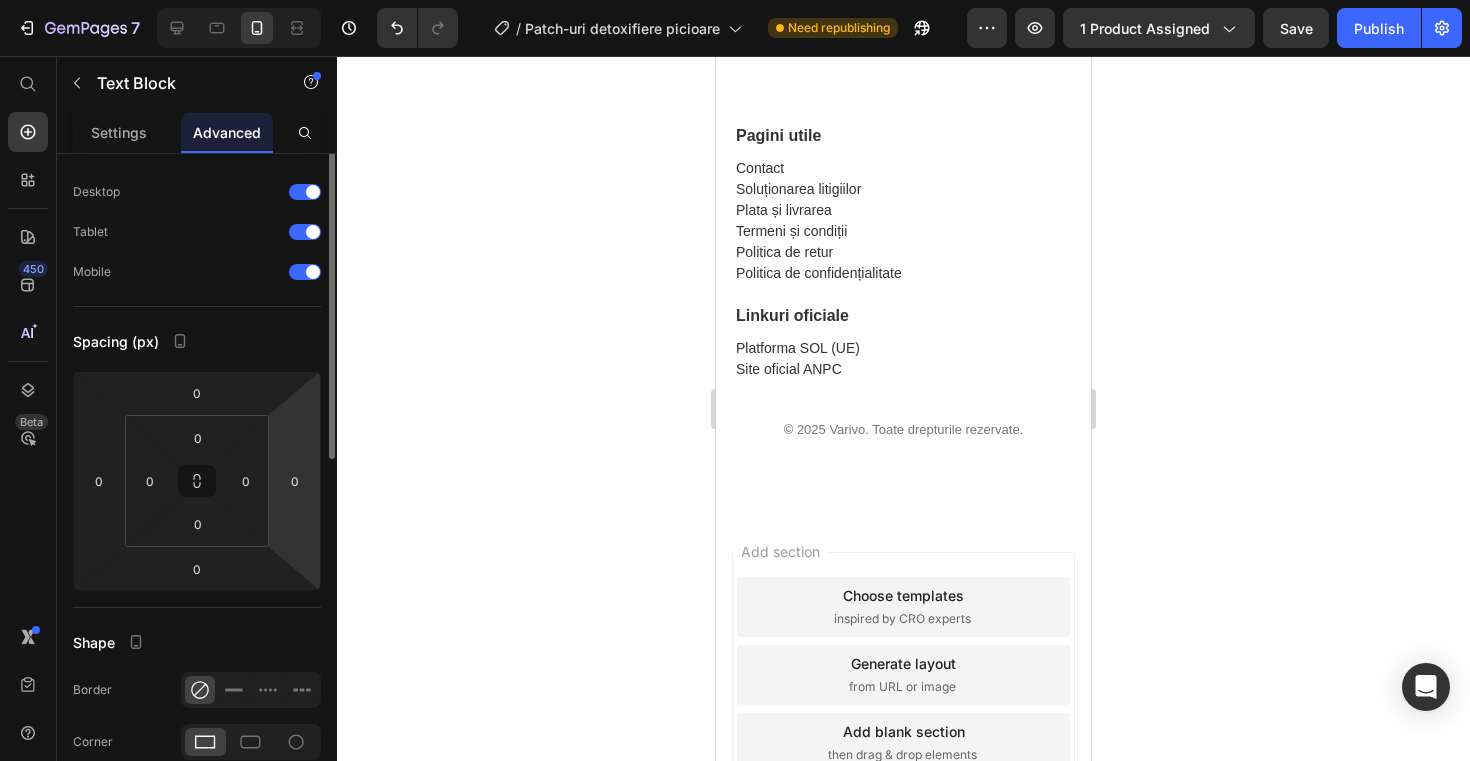 scroll, scrollTop: 0, scrollLeft: 0, axis: both 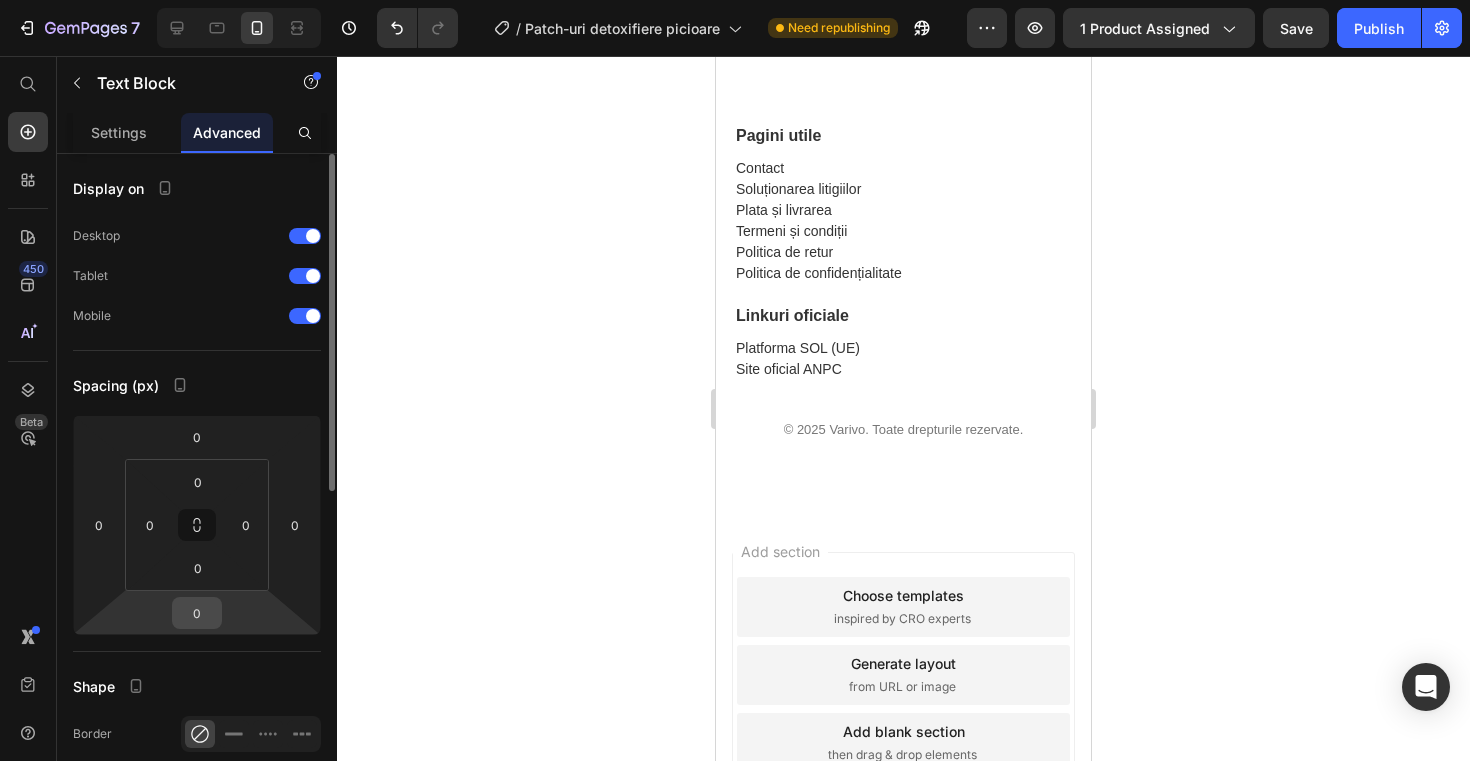 click on "0" at bounding box center (197, 613) 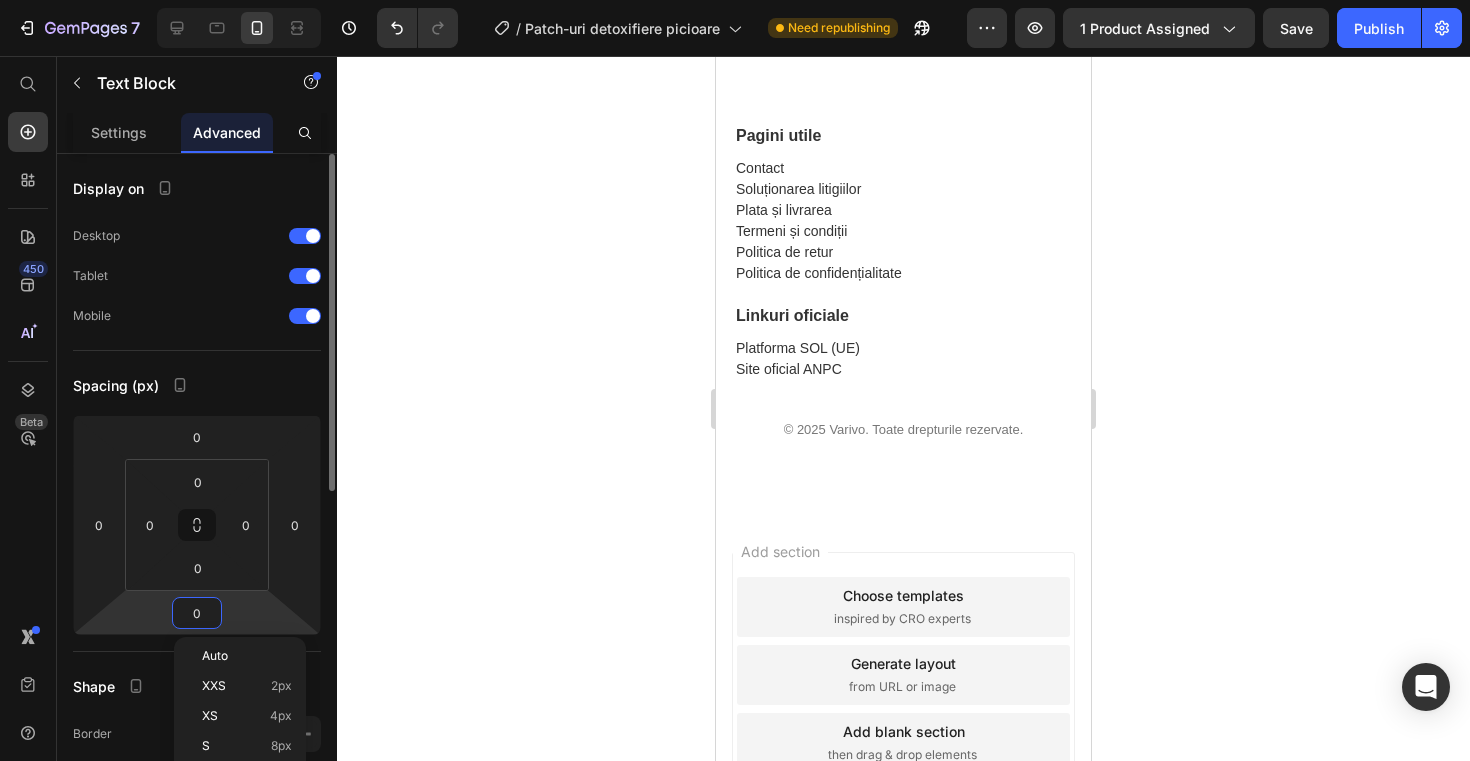 click on "Spacing (px)" at bounding box center [197, 385] 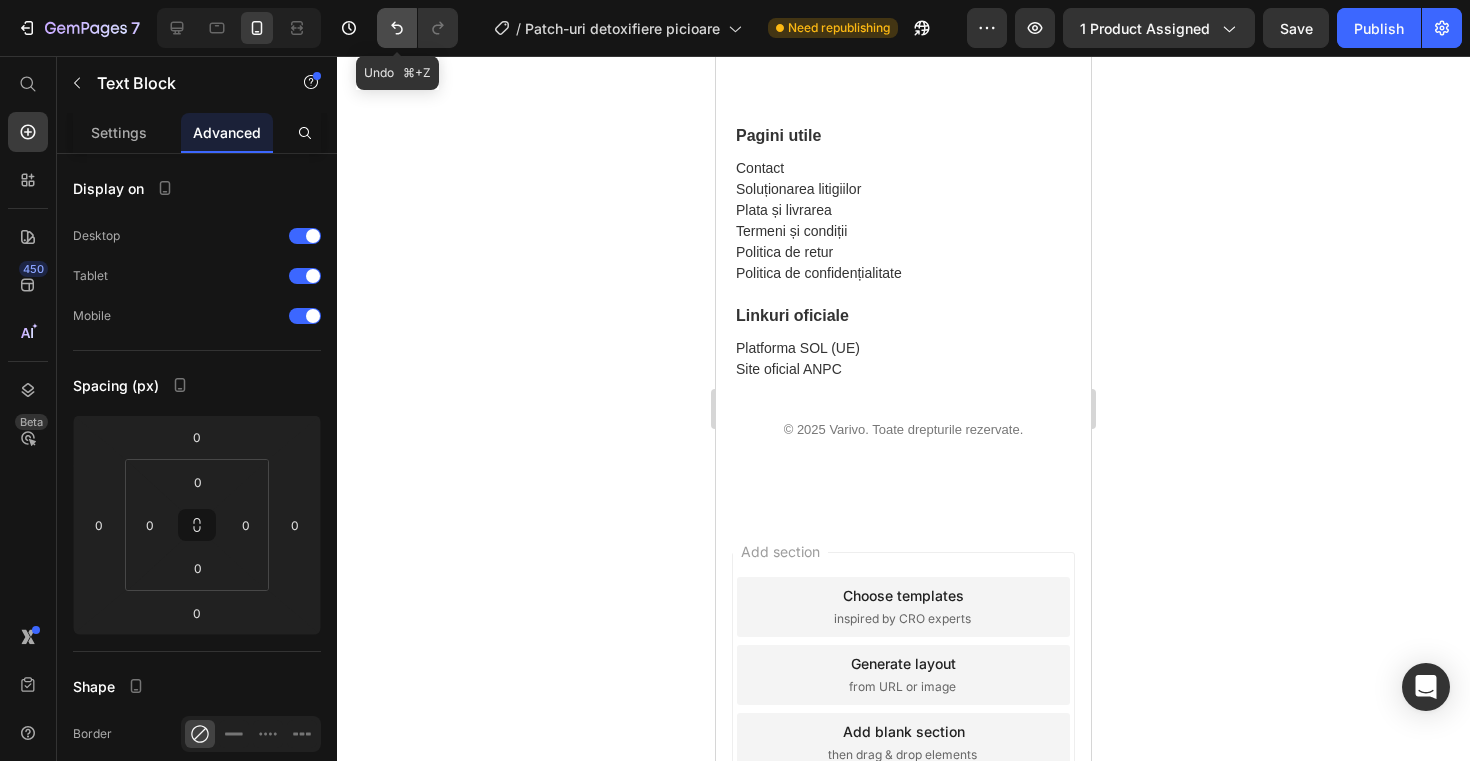 click 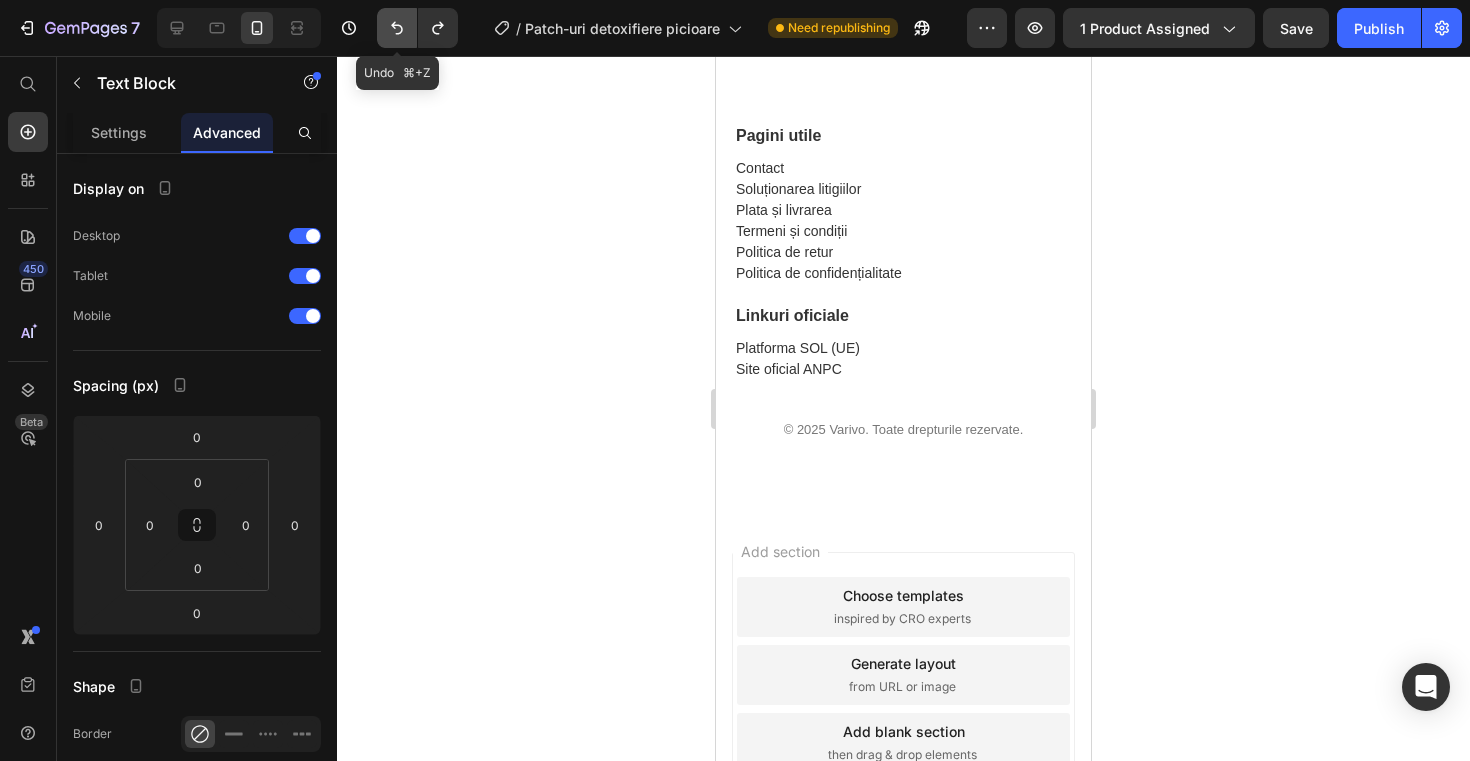 click 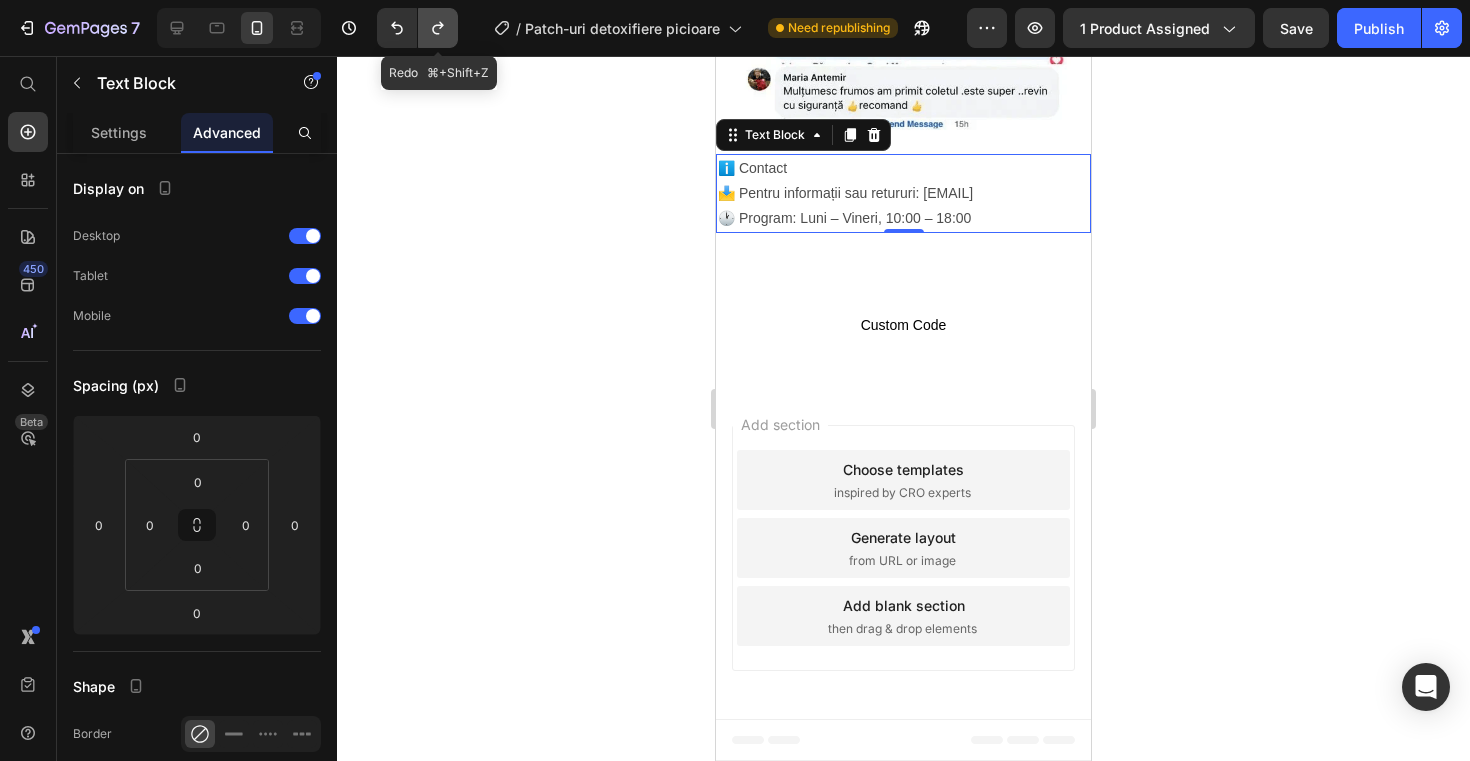 click 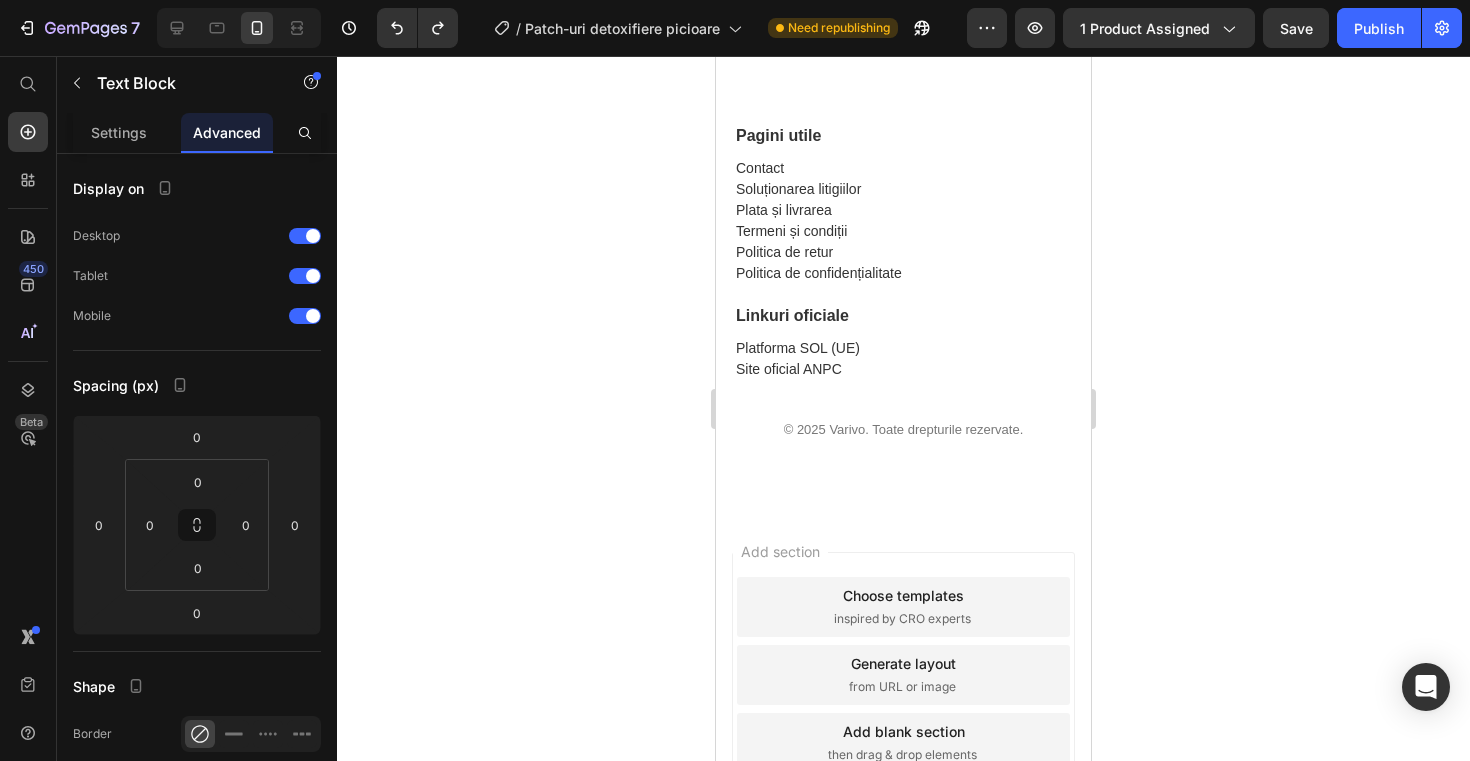 click 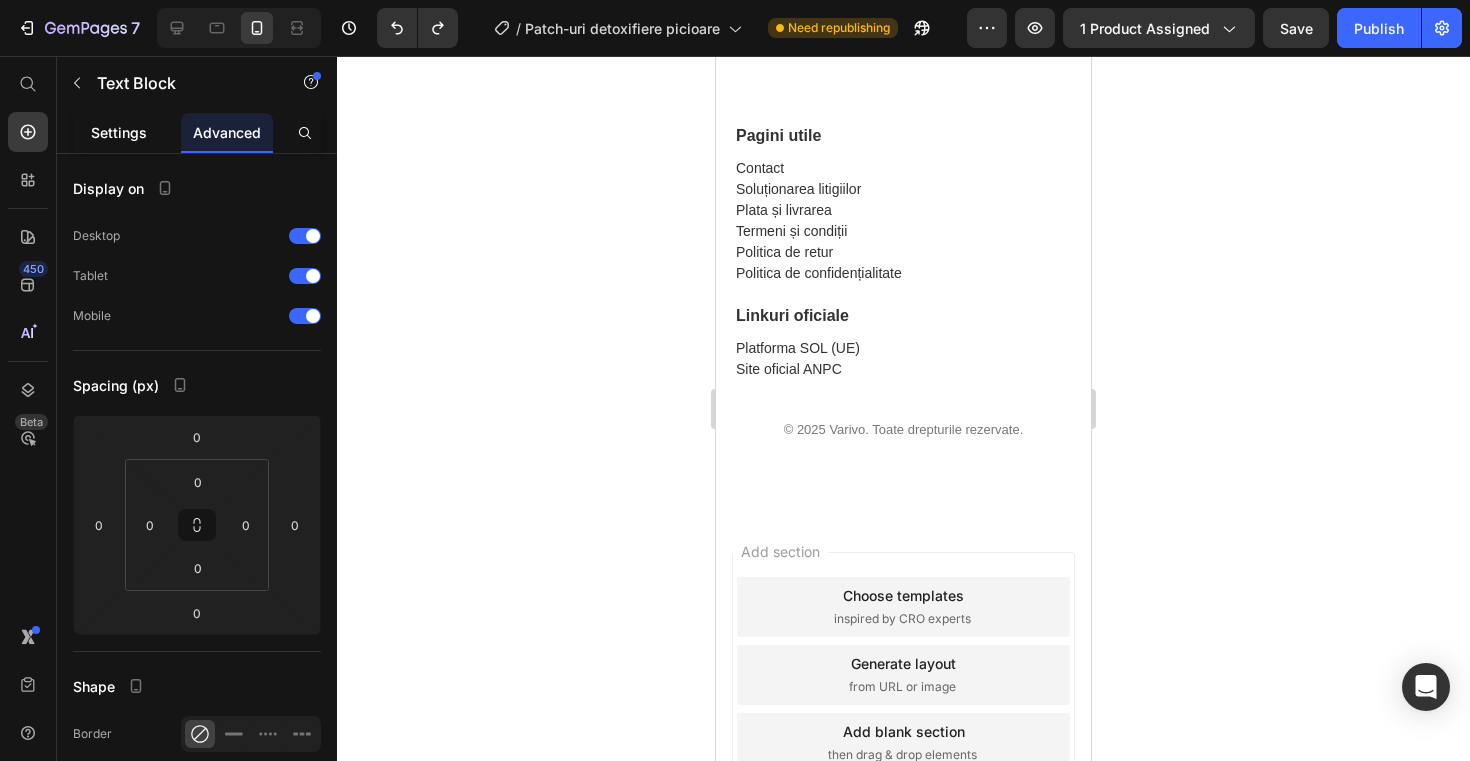 click on "Settings" at bounding box center [119, 132] 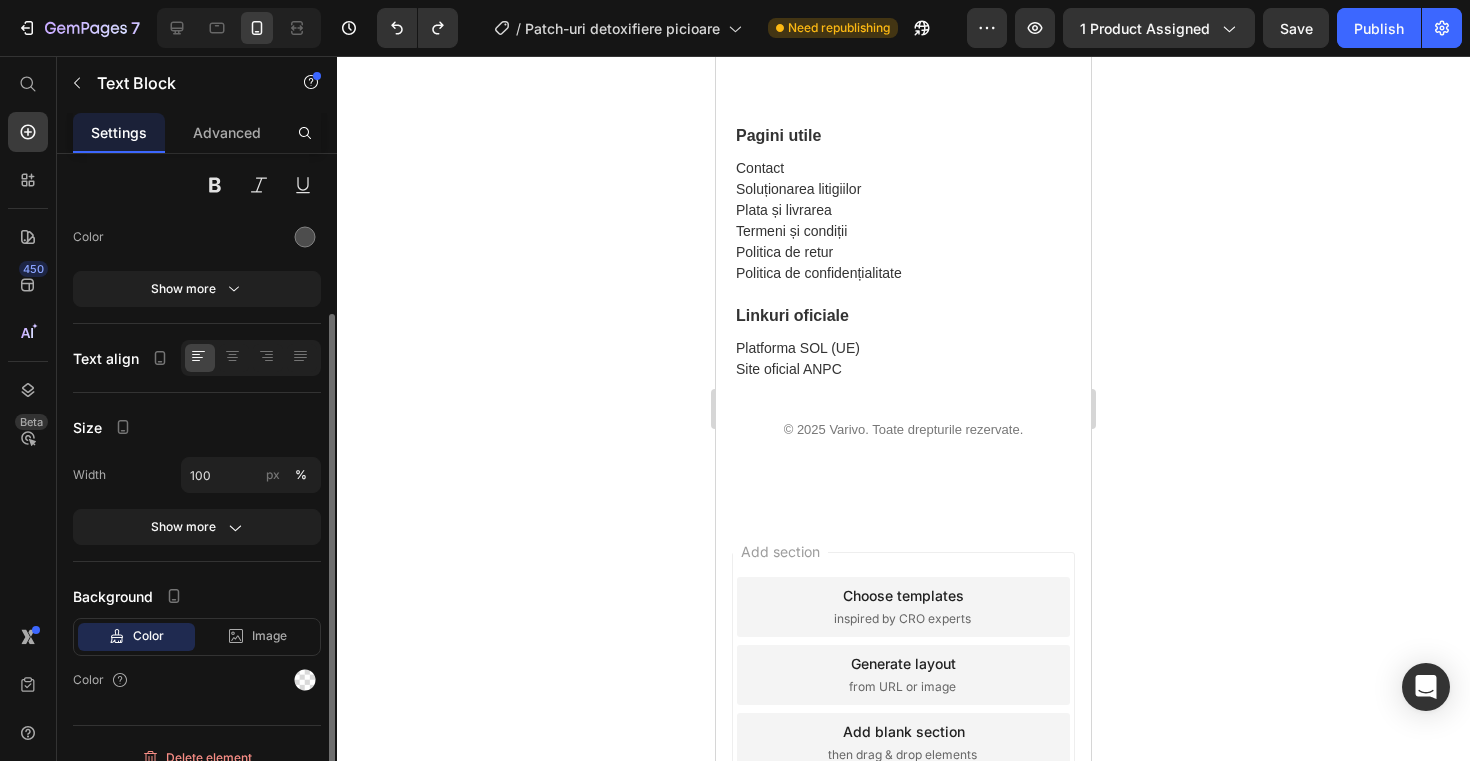 scroll, scrollTop: 212, scrollLeft: 0, axis: vertical 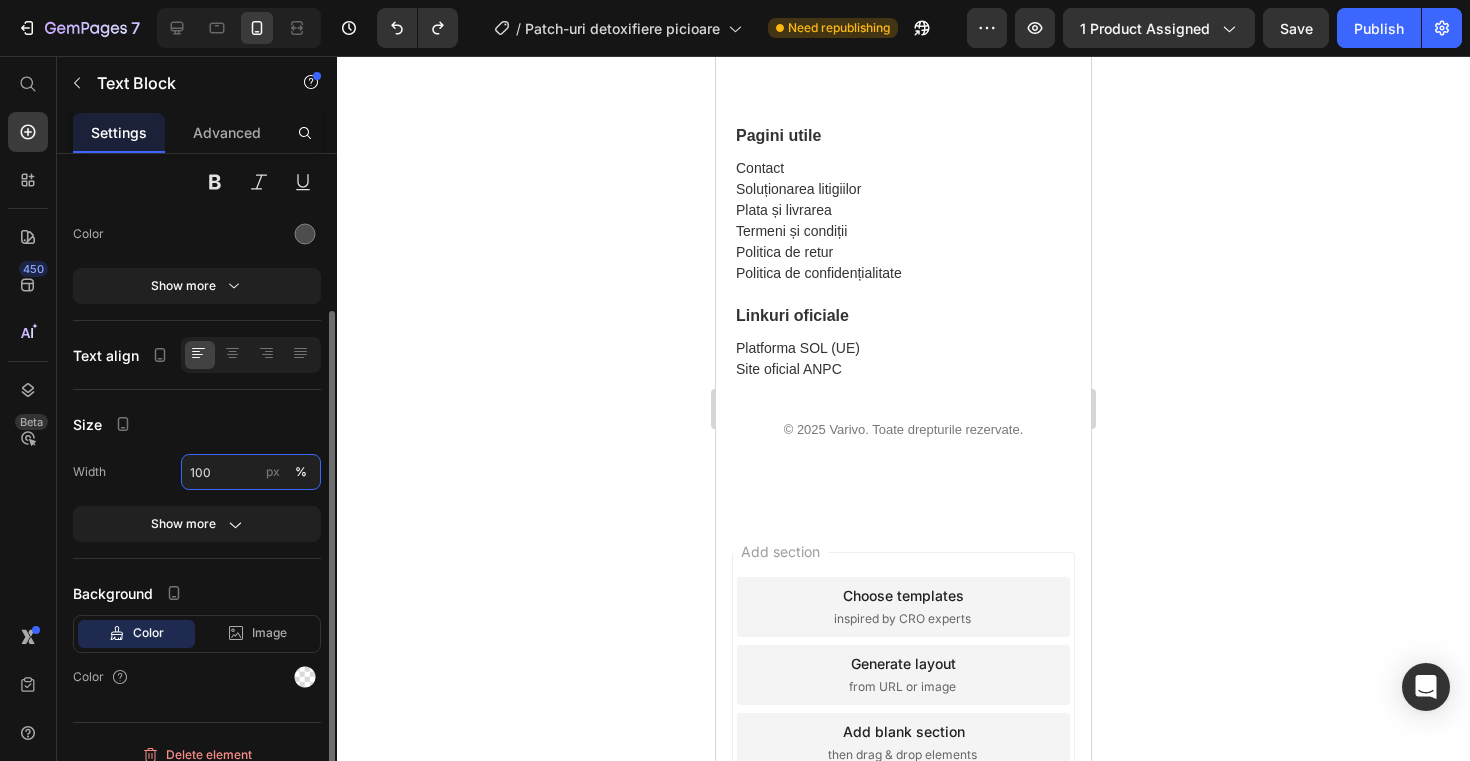 drag, startPoint x: 221, startPoint y: 474, endPoint x: 162, endPoint y: 476, distance: 59.03389 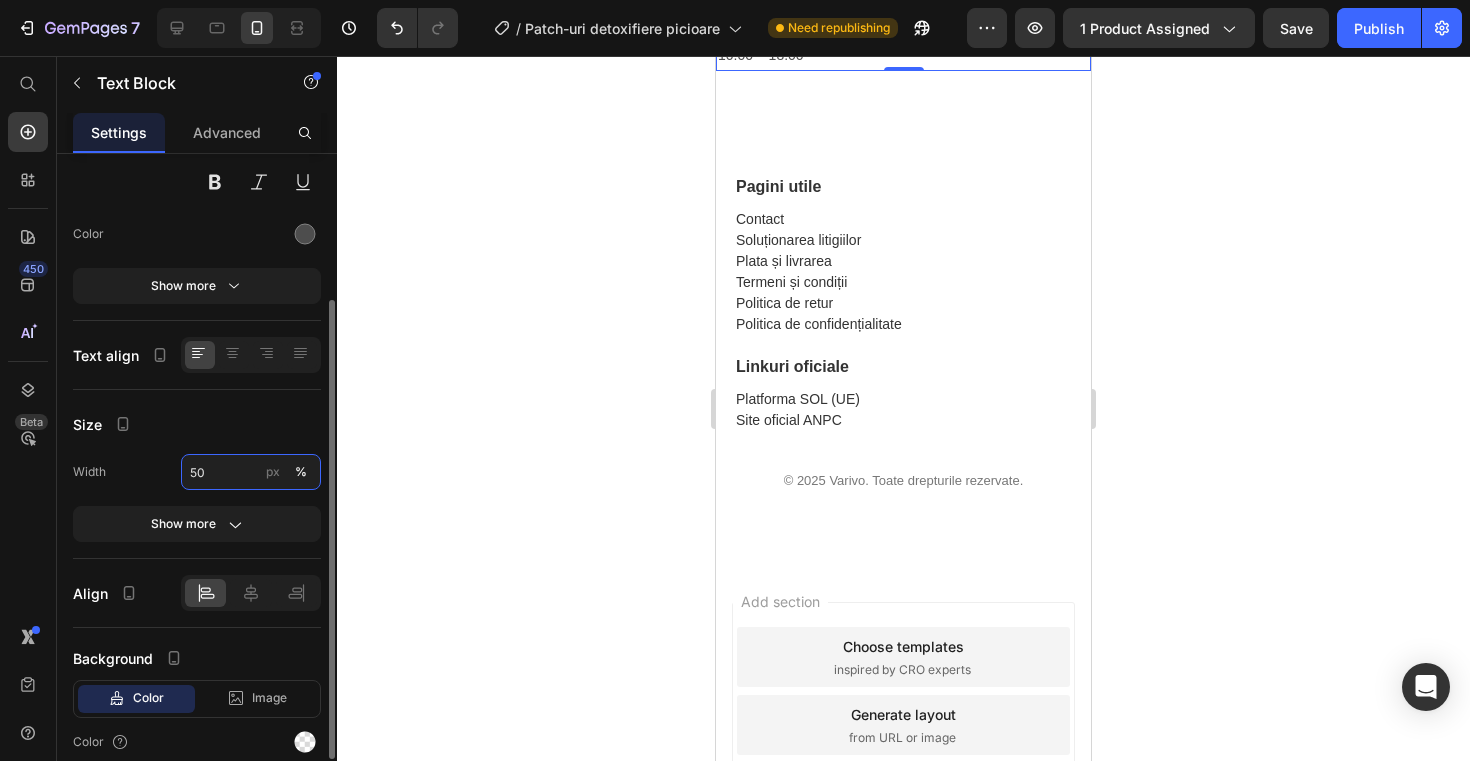 type on "5" 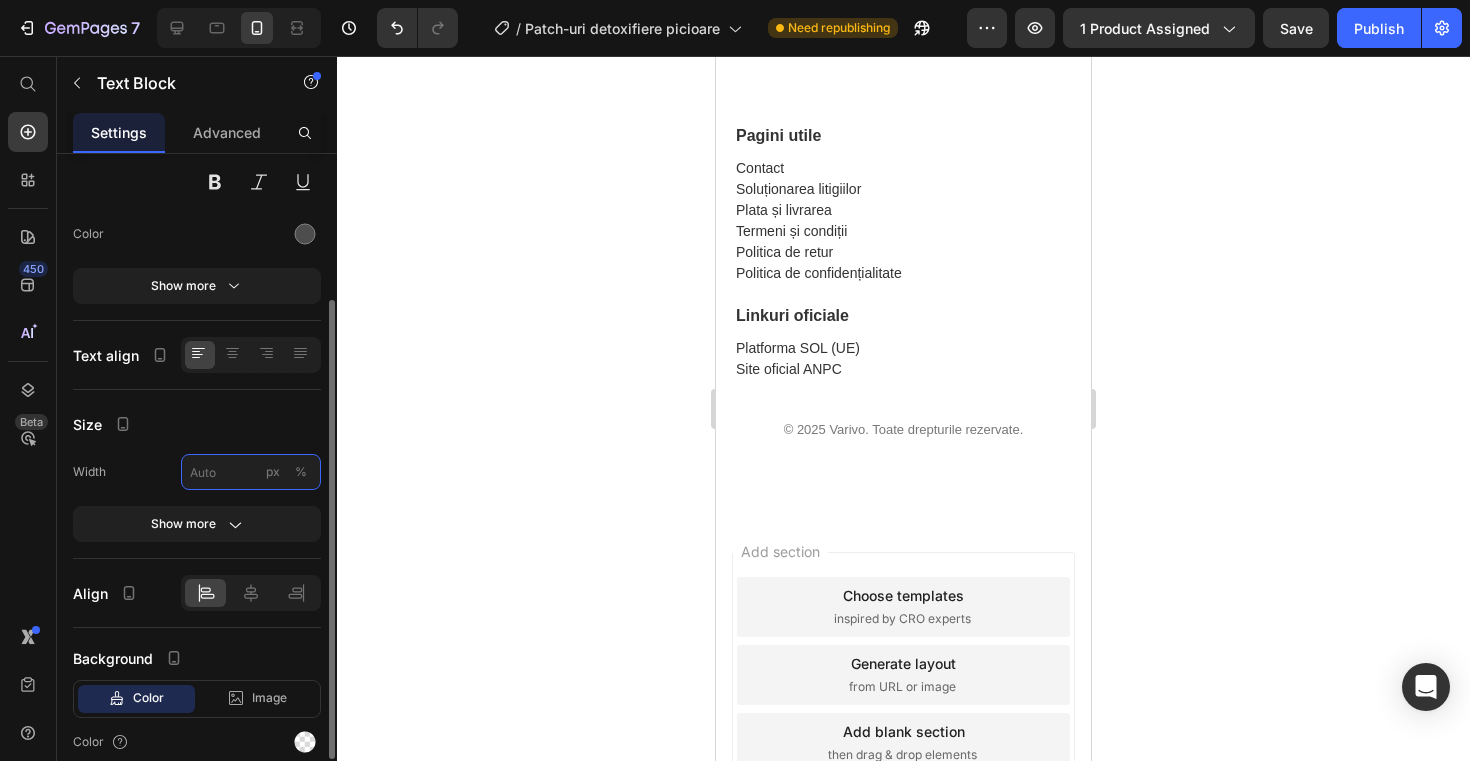 type on "5" 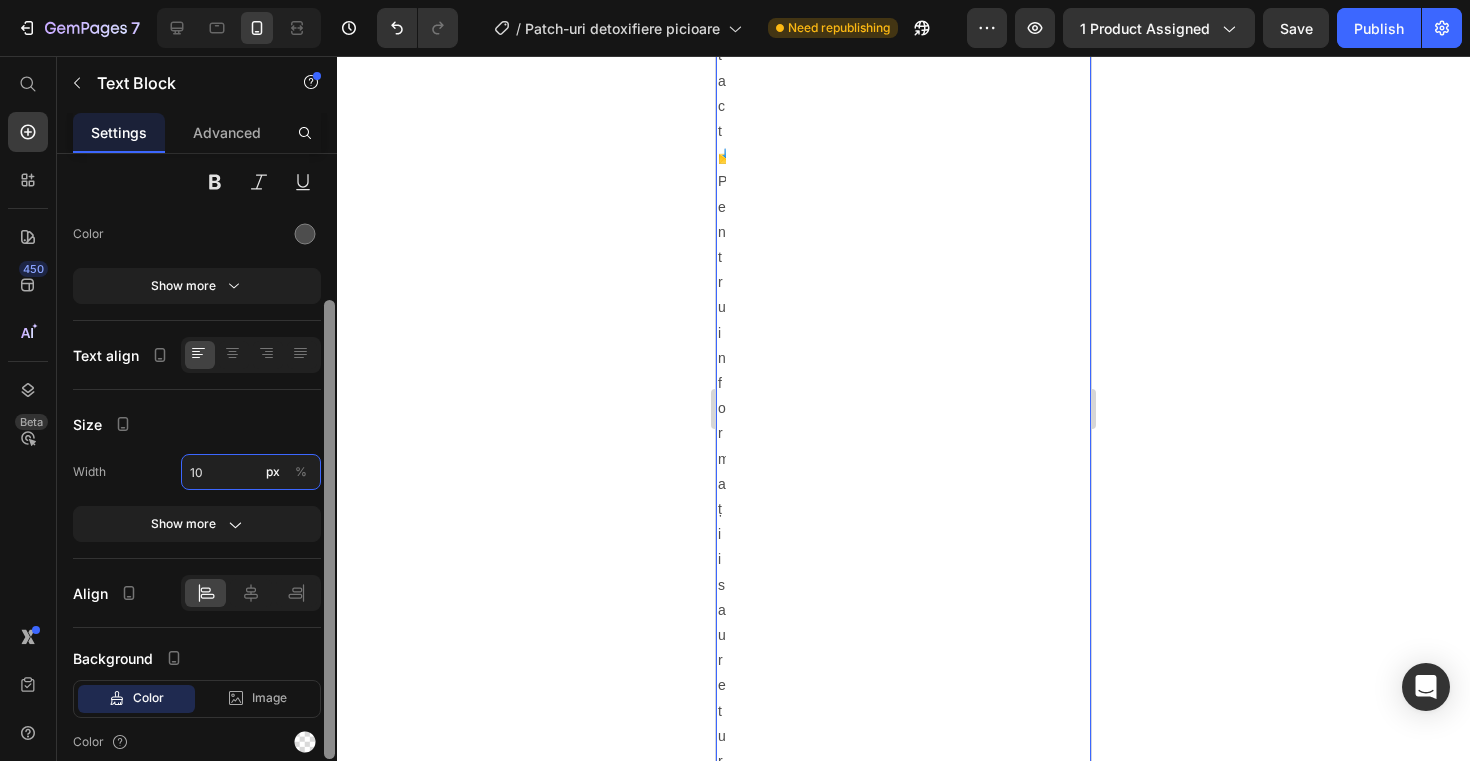 type on "1" 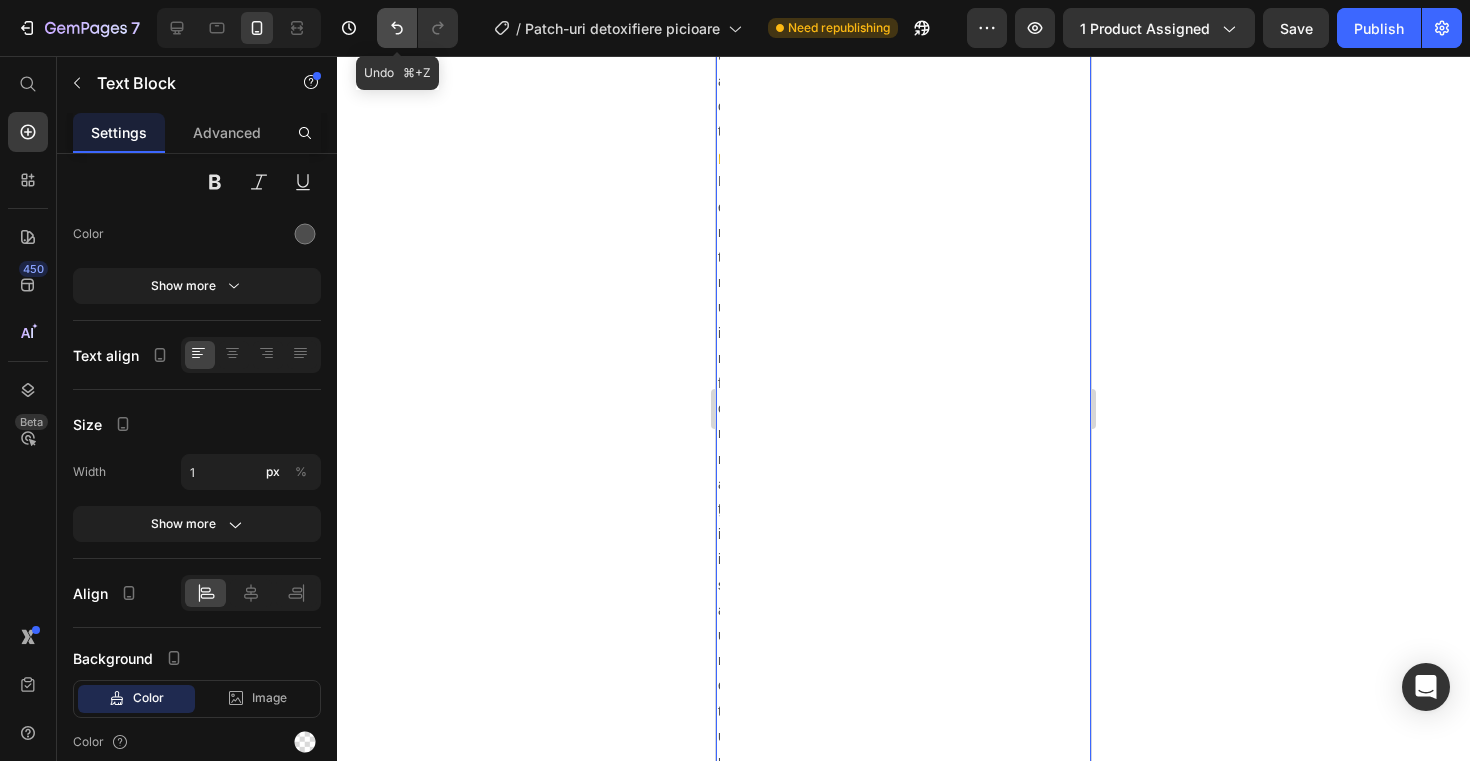click 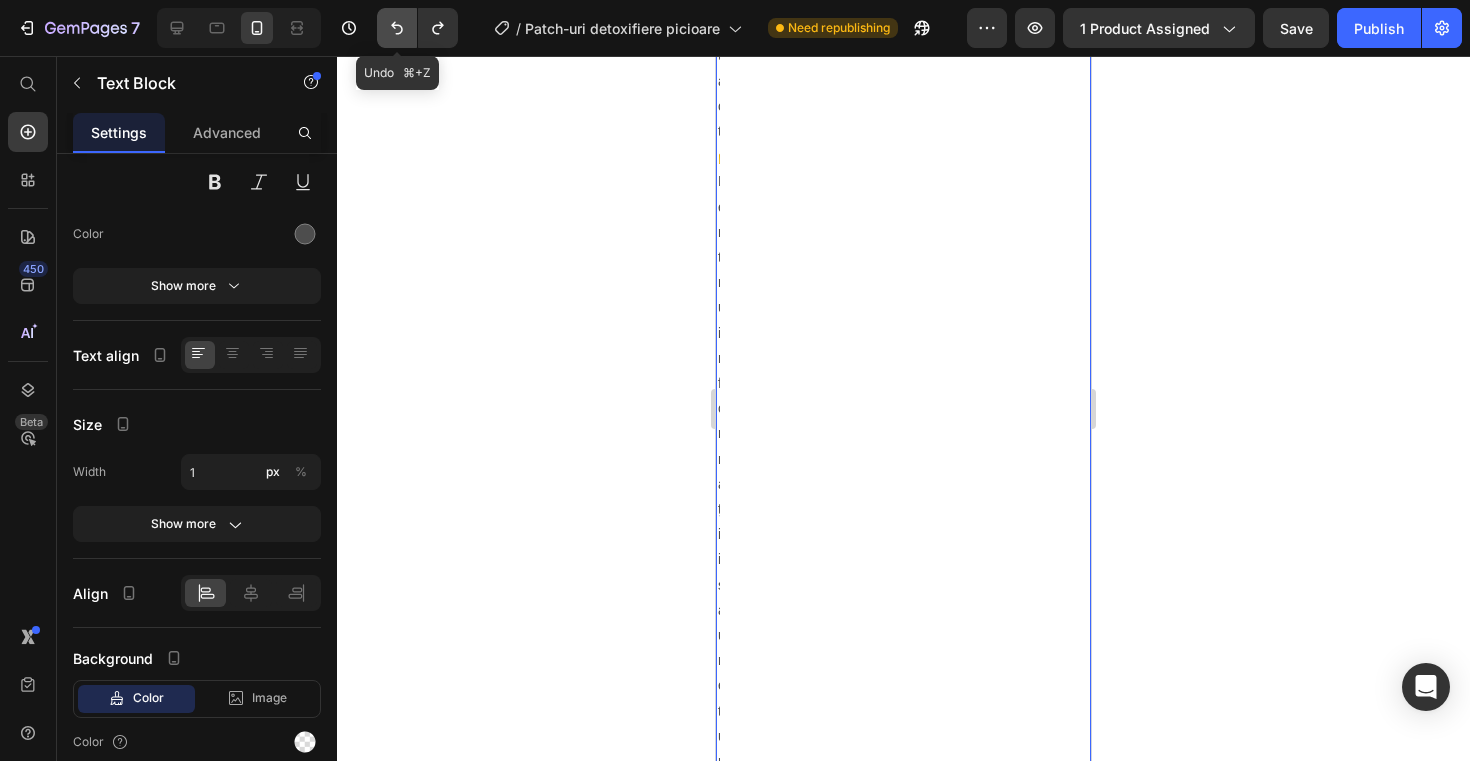 click 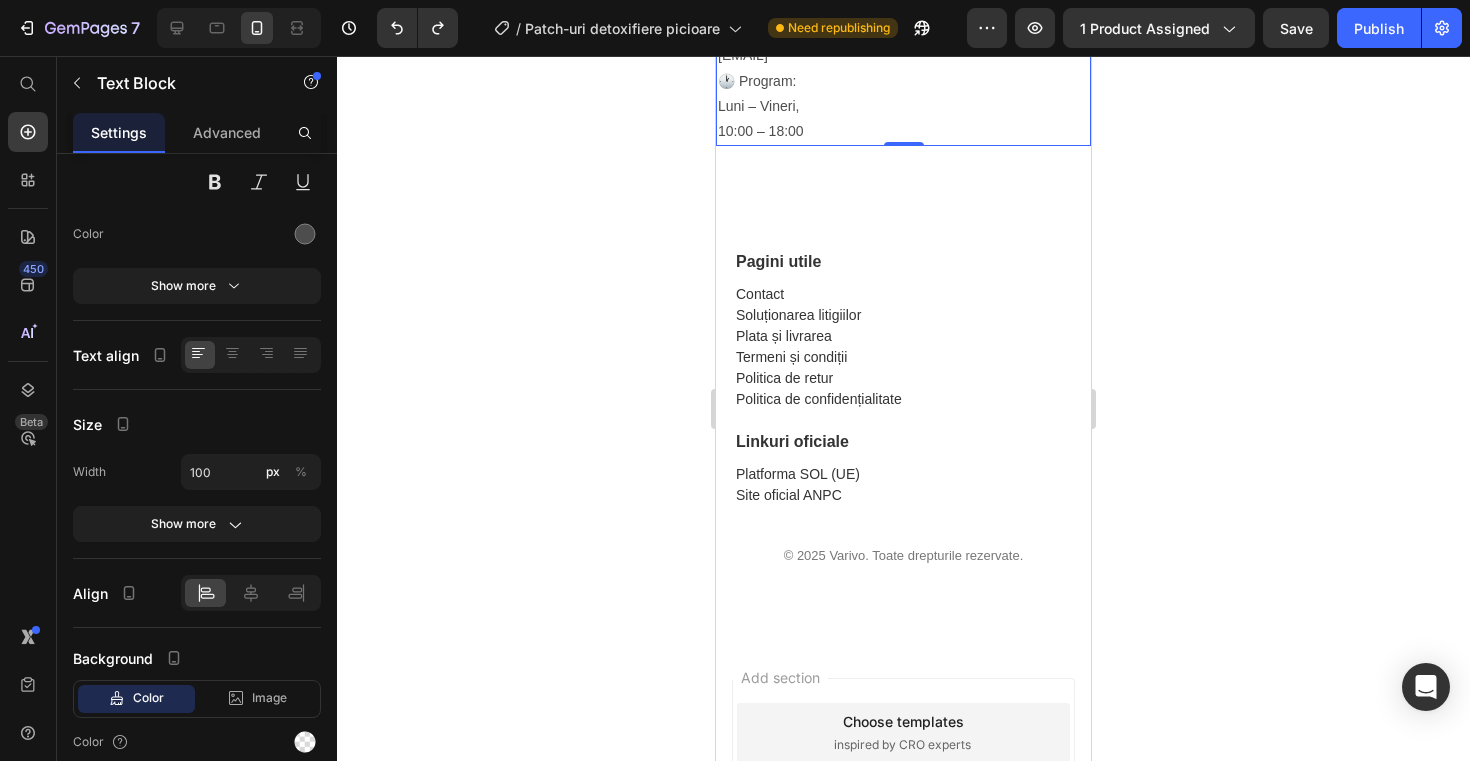 click 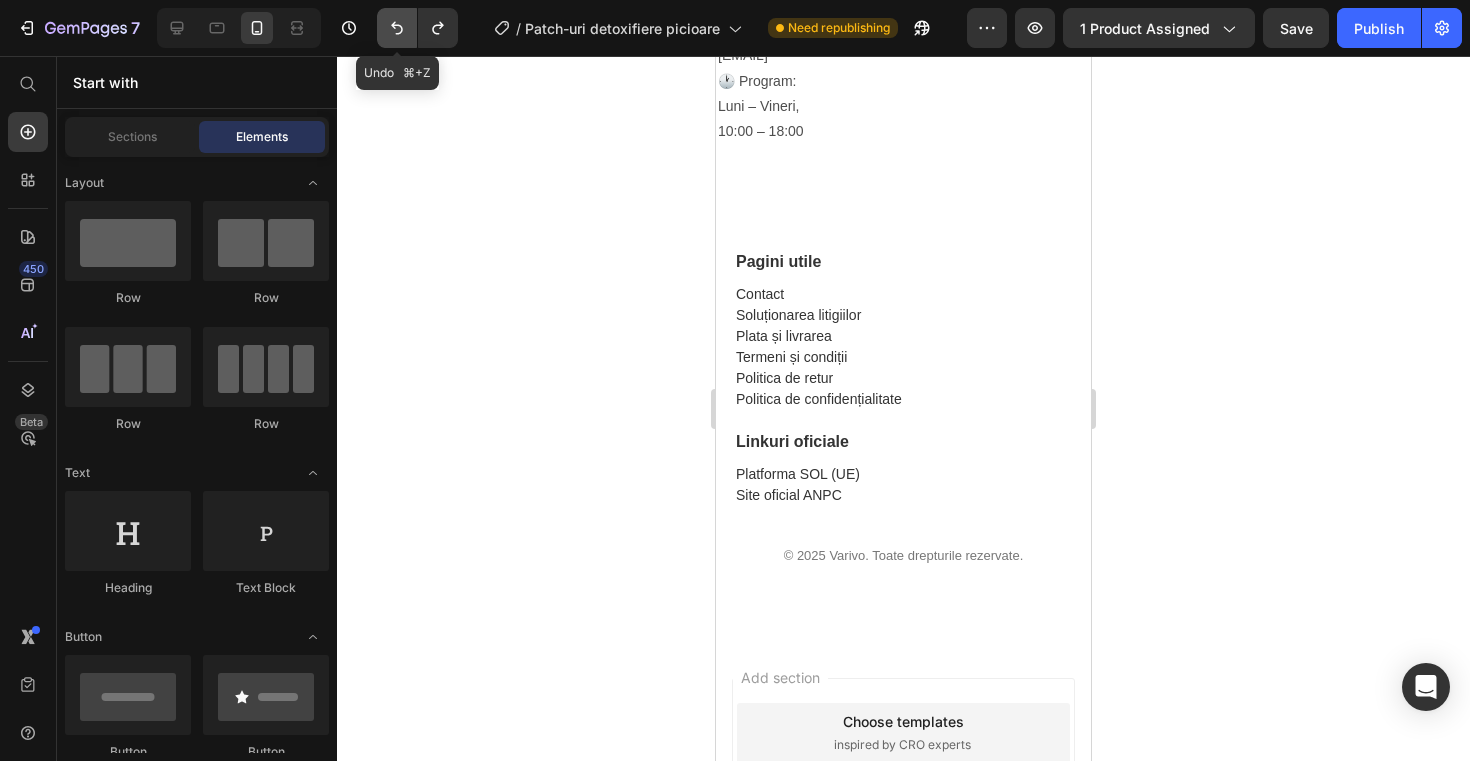 click 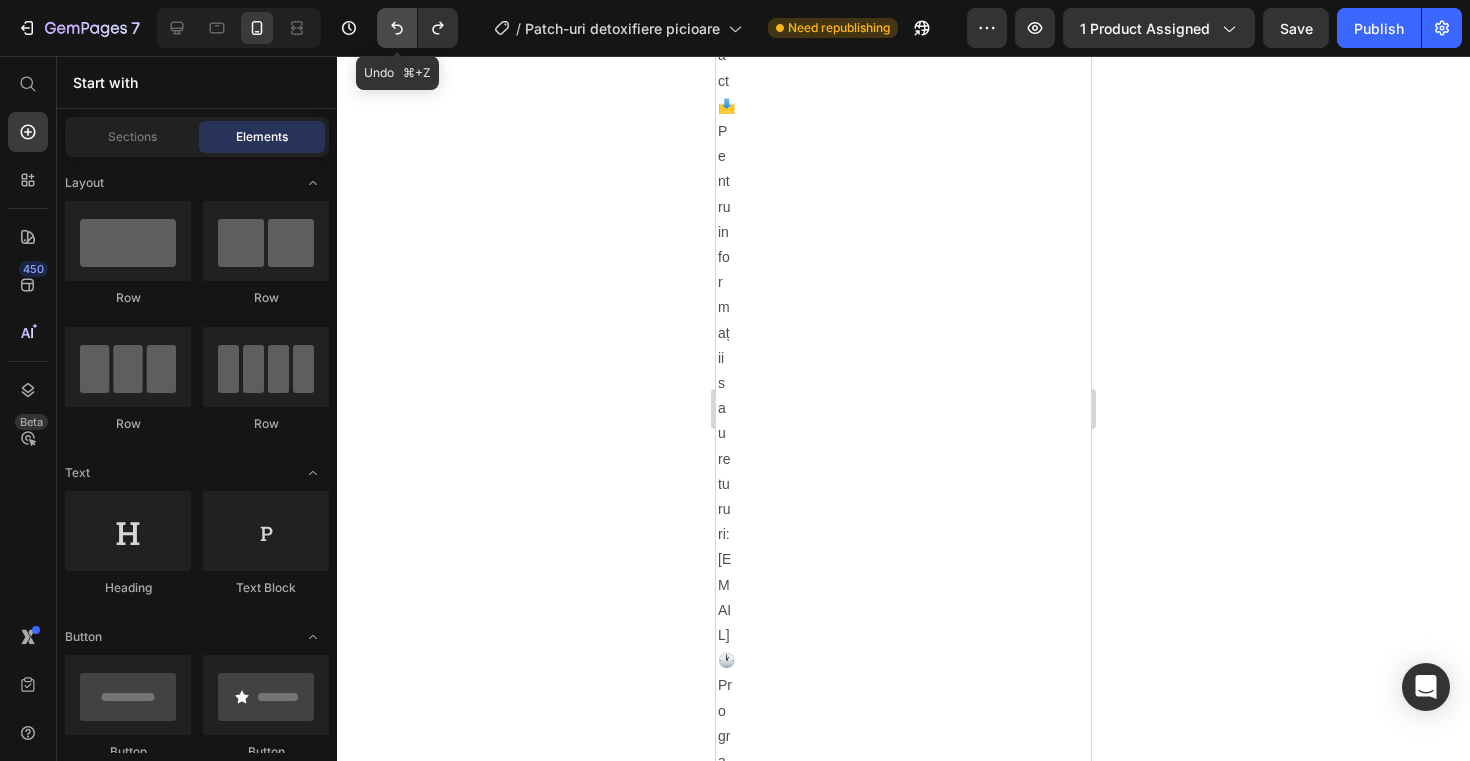 click 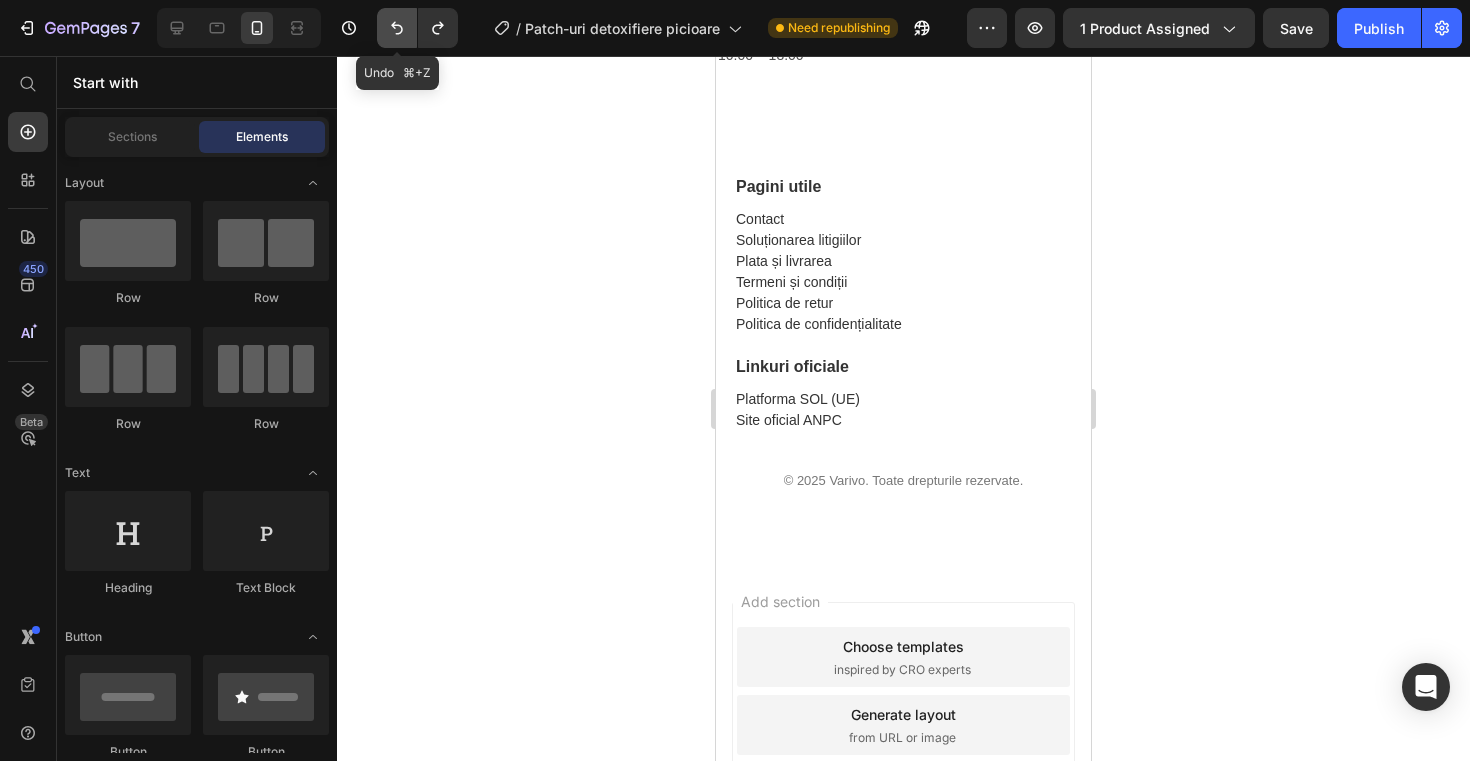 click 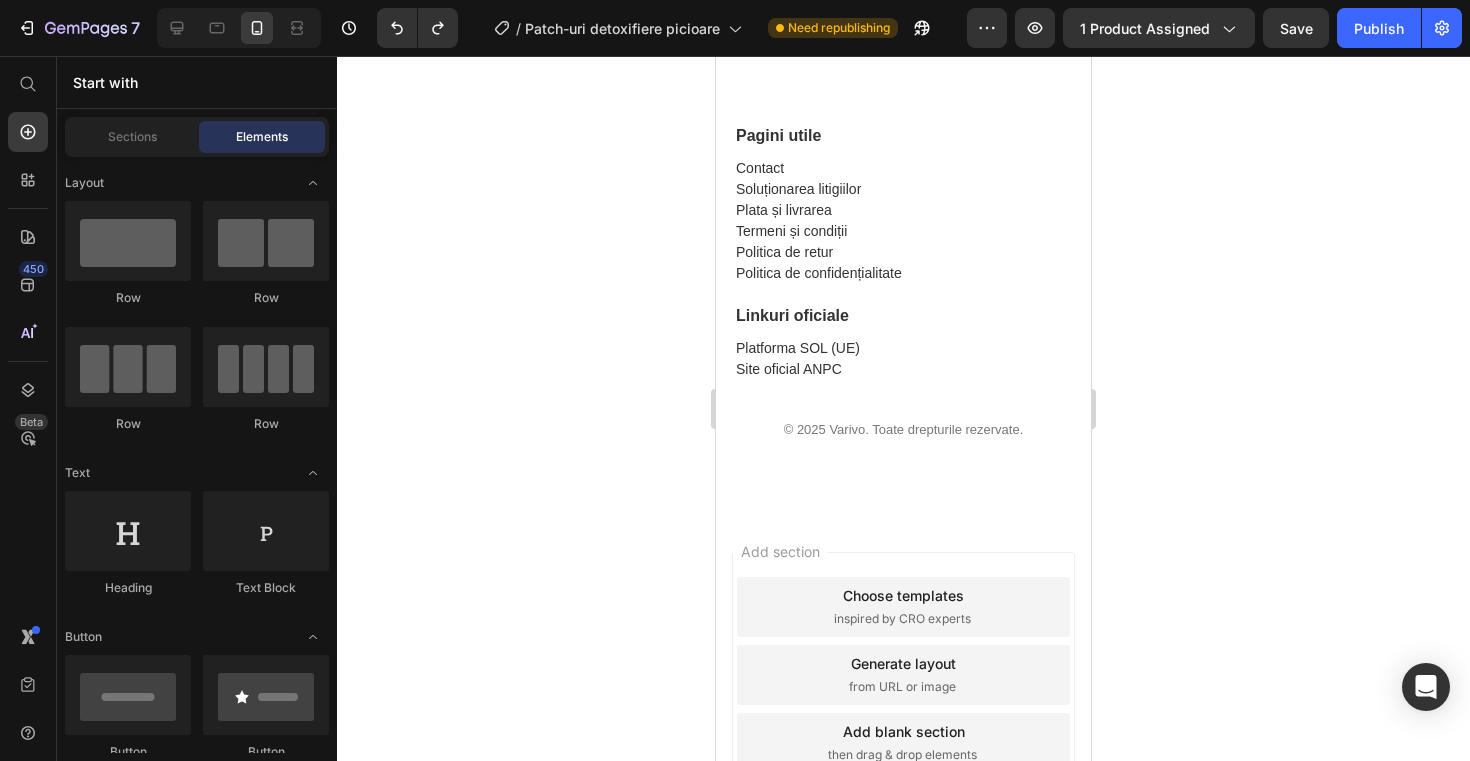 click 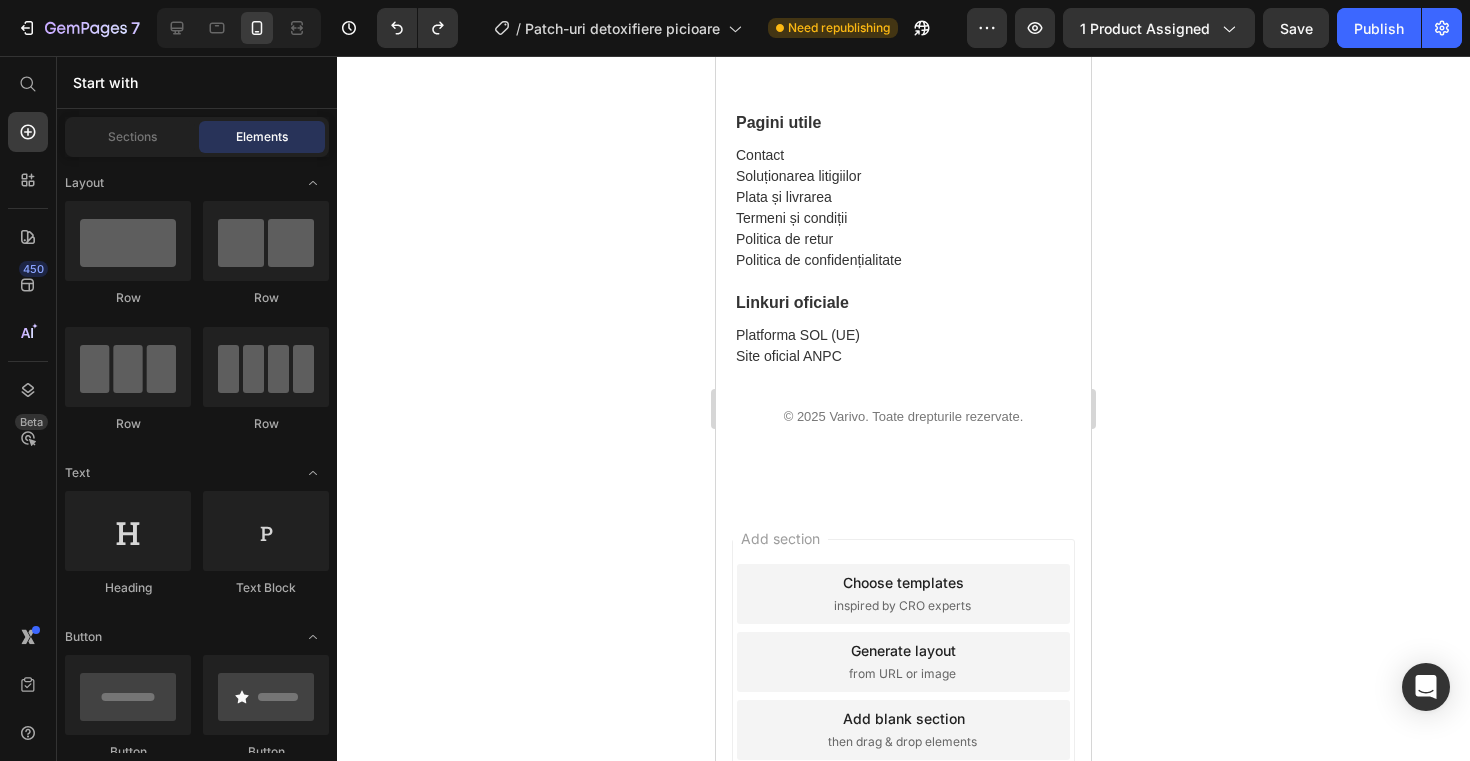 scroll, scrollTop: 2817, scrollLeft: 0, axis: vertical 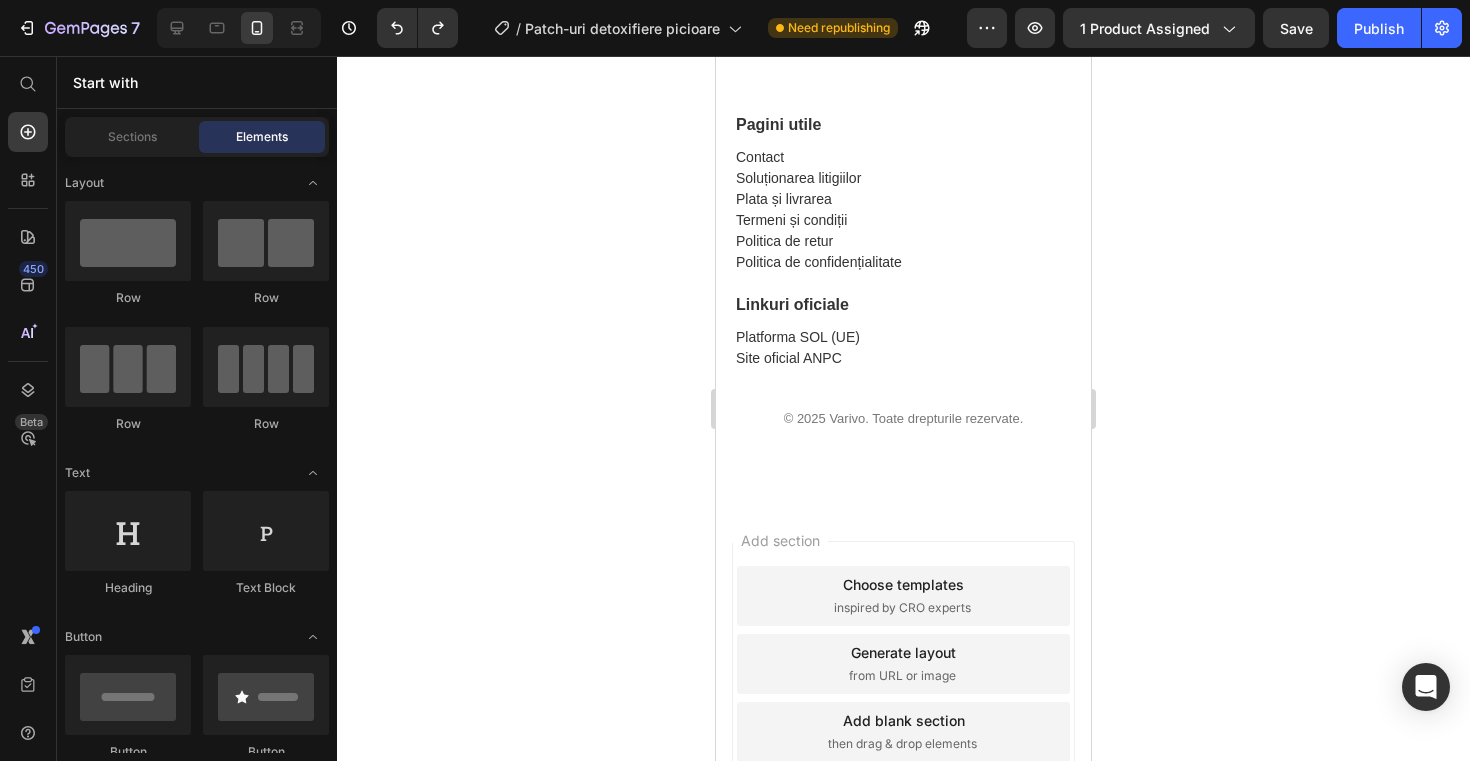 click on "📩 Pentru informații sau retururi: [EMAIL] 🕐 Program: Luni – Vineri, 10:00 – 18:00" at bounding box center [903, -18] 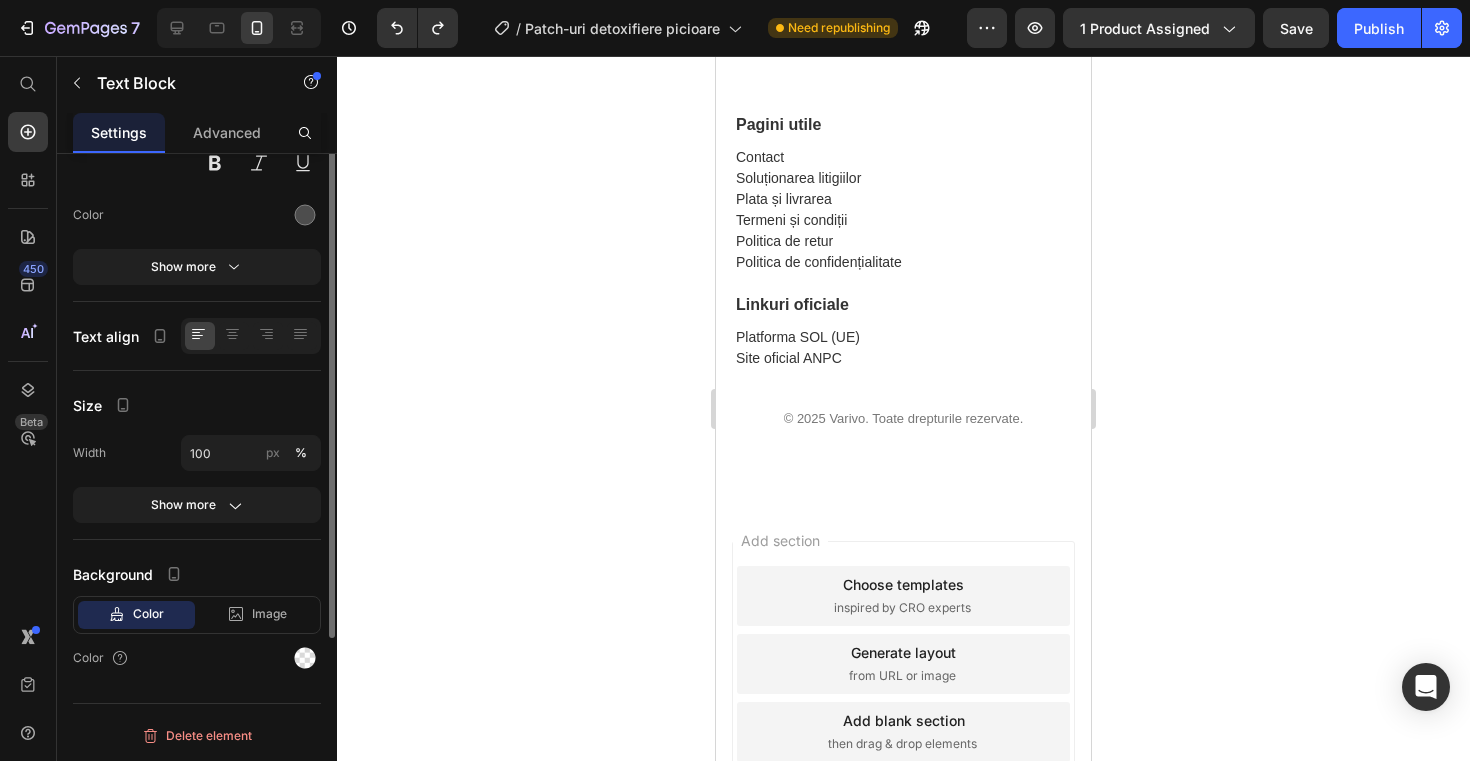 scroll, scrollTop: 0, scrollLeft: 0, axis: both 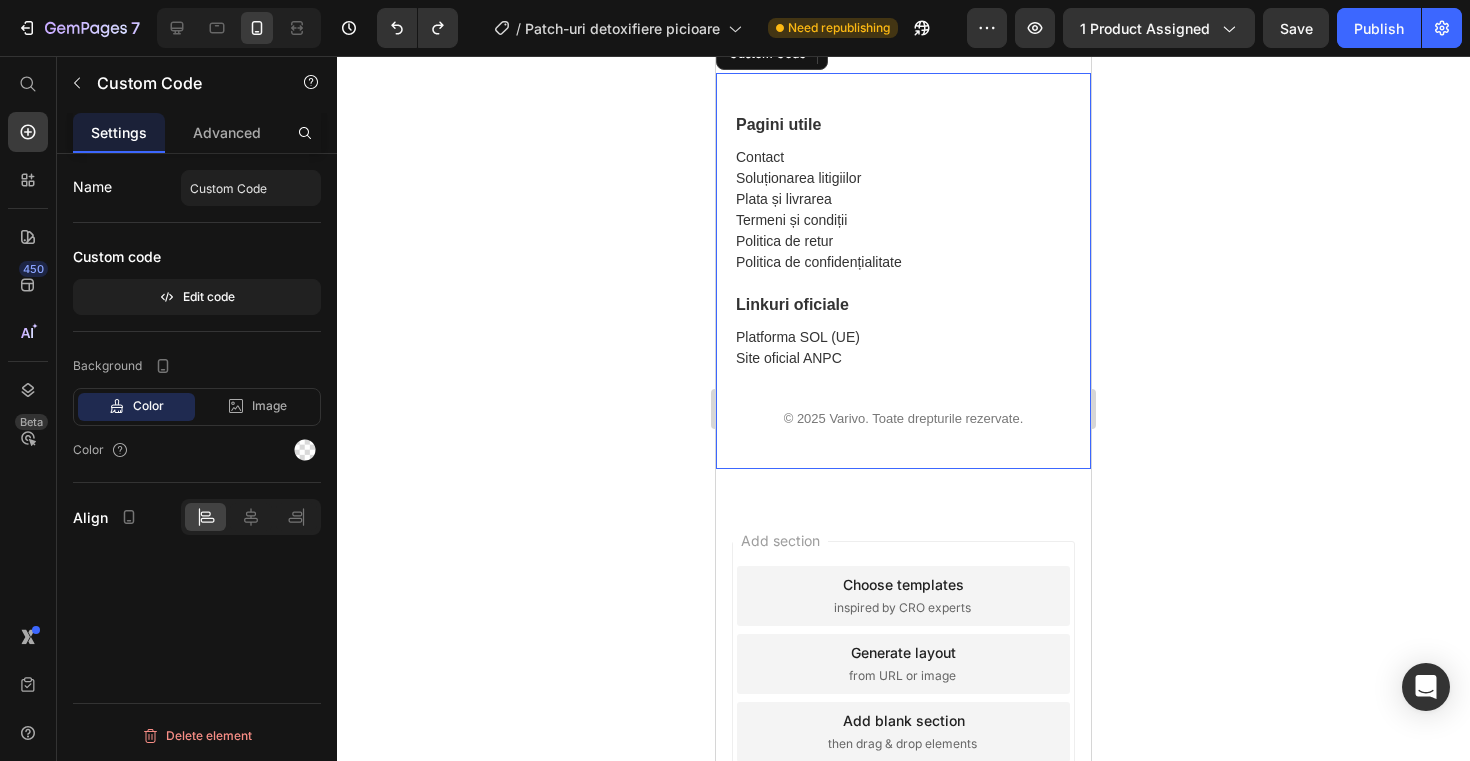 click on "Plata și livrarea" at bounding box center (784, 199) 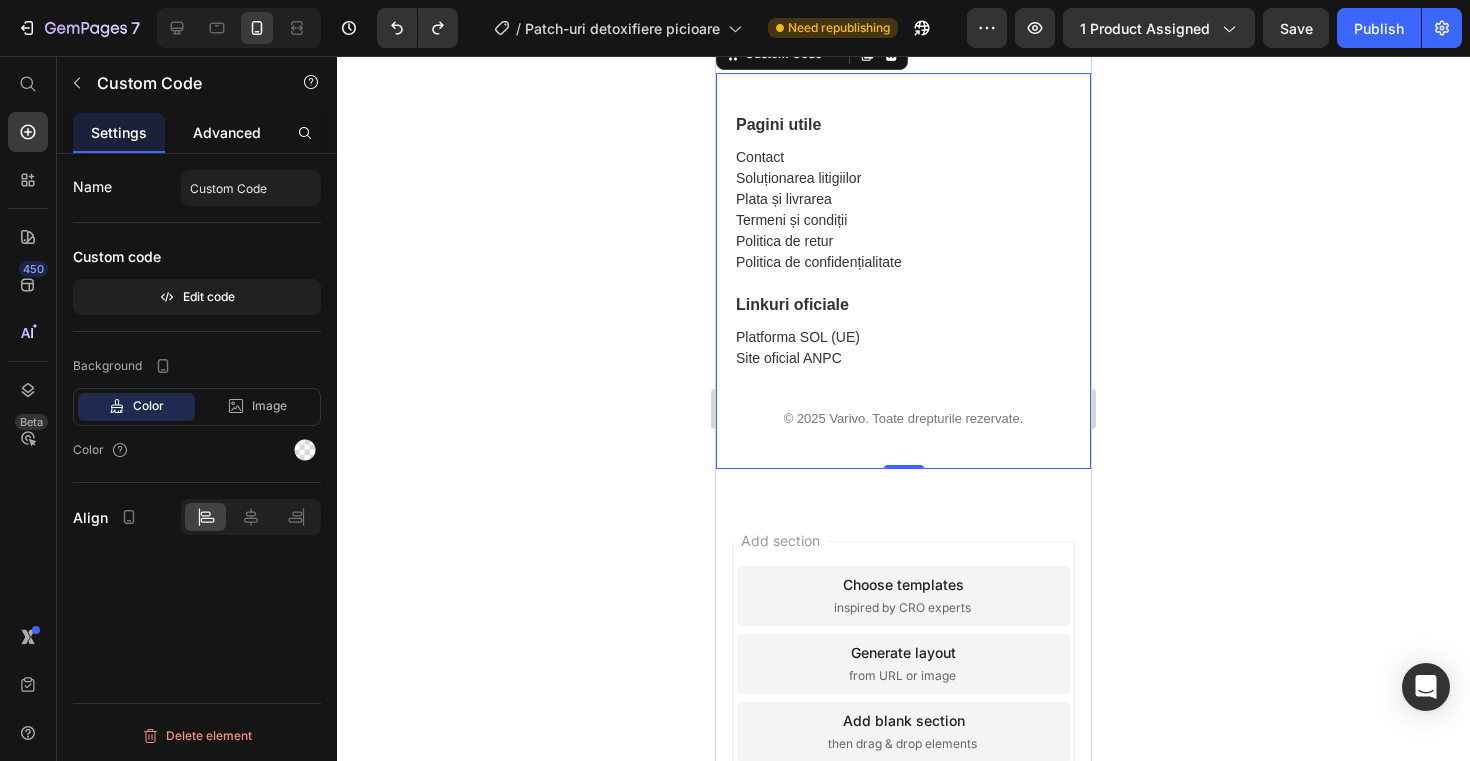 click on "Advanced" at bounding box center (227, 132) 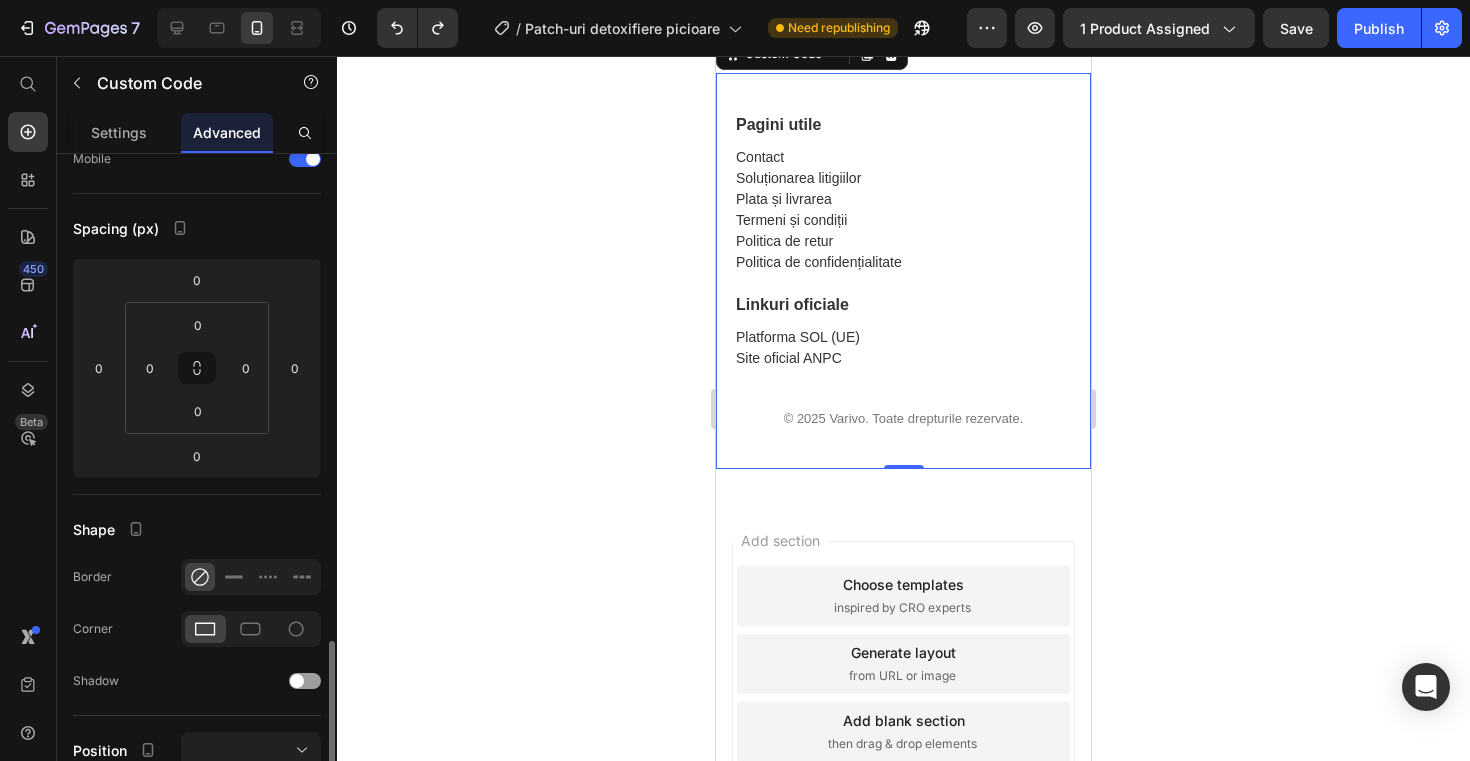 scroll, scrollTop: 0, scrollLeft: 0, axis: both 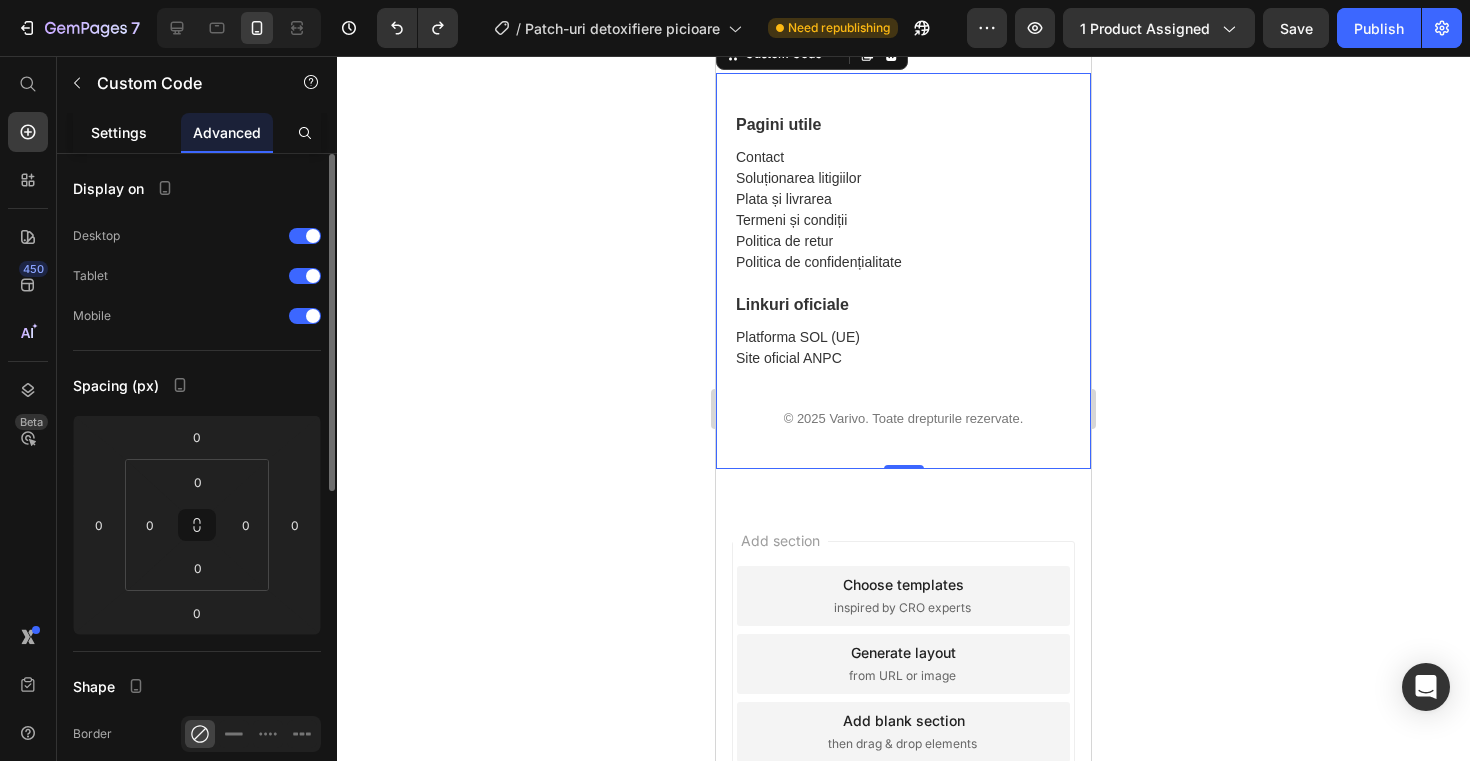 click on "Settings" at bounding box center [119, 132] 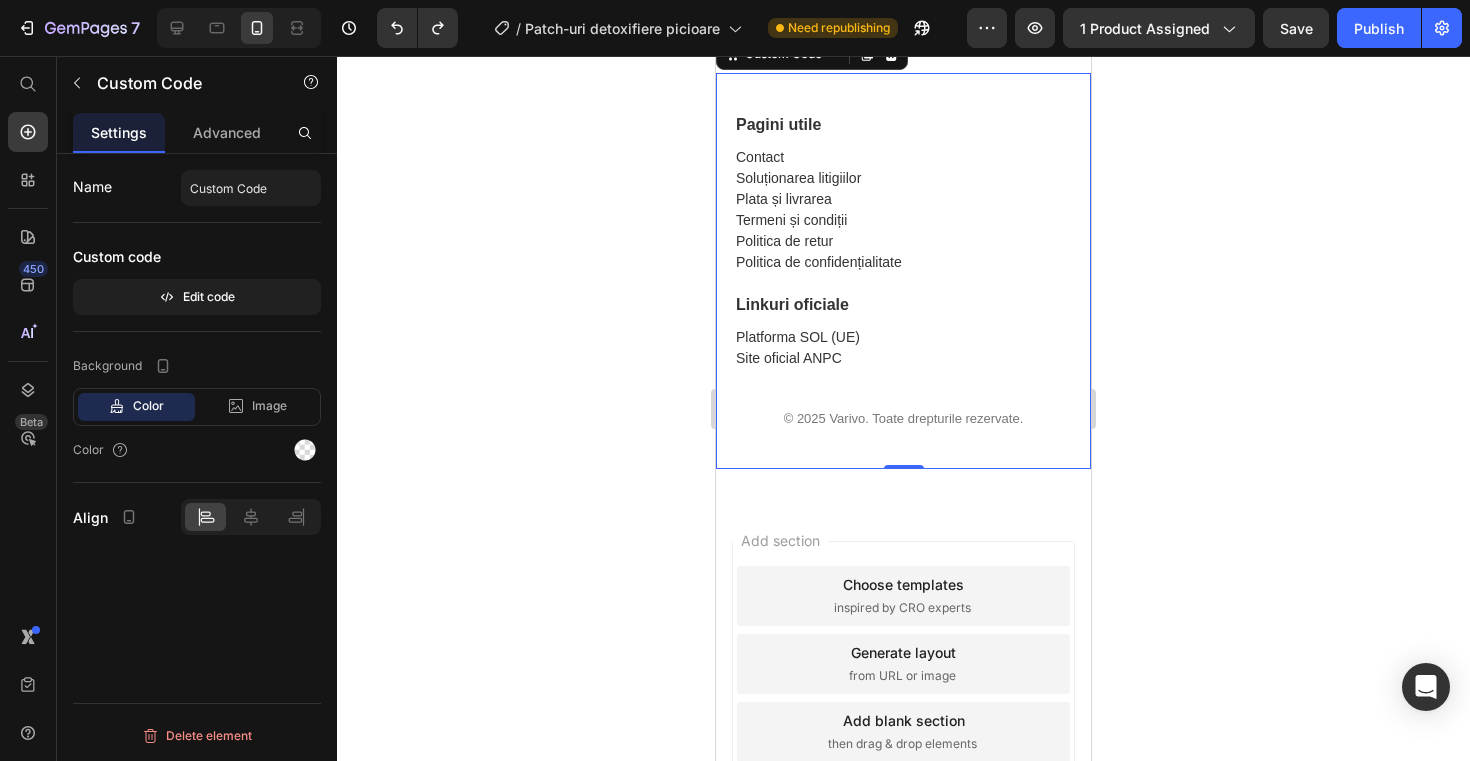 click 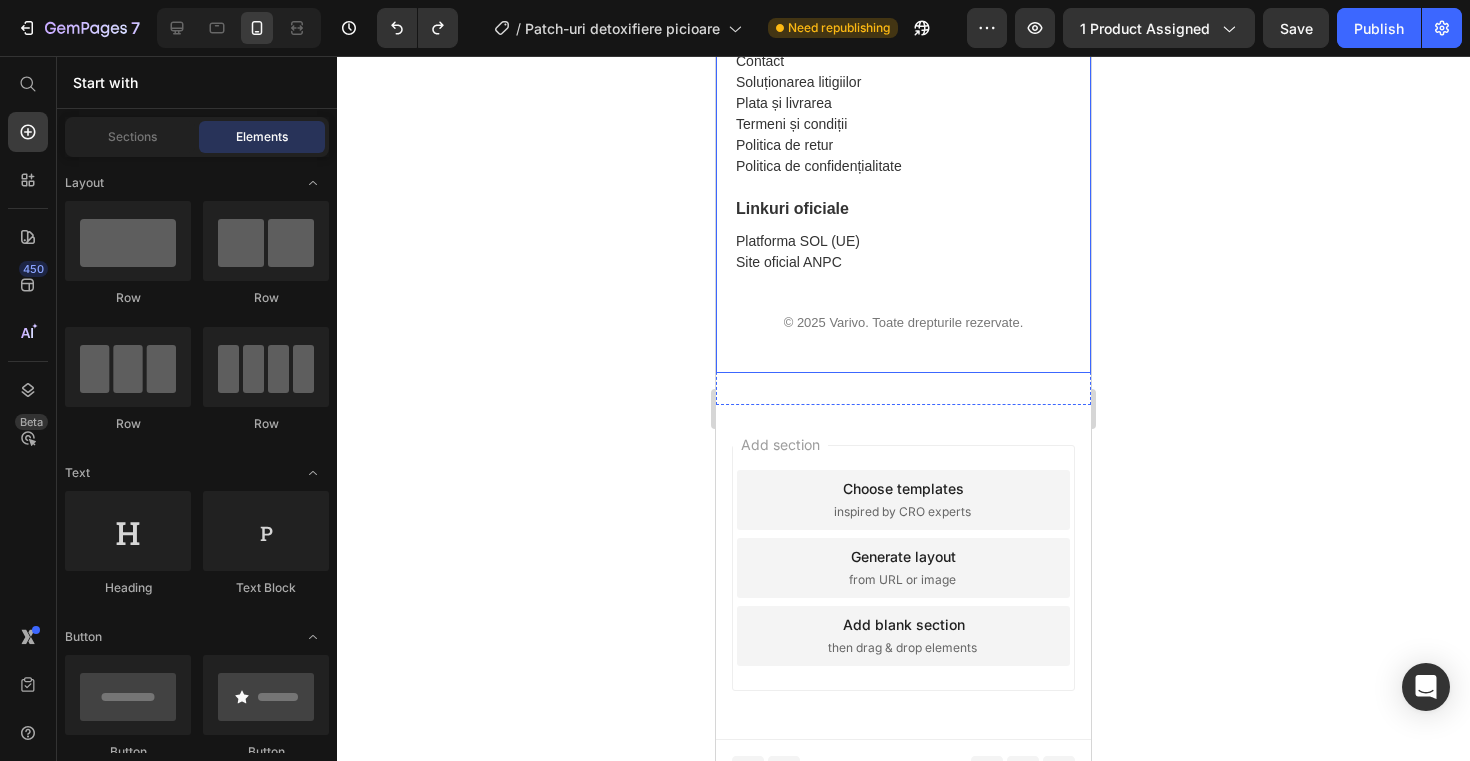 scroll, scrollTop: 2914, scrollLeft: 0, axis: vertical 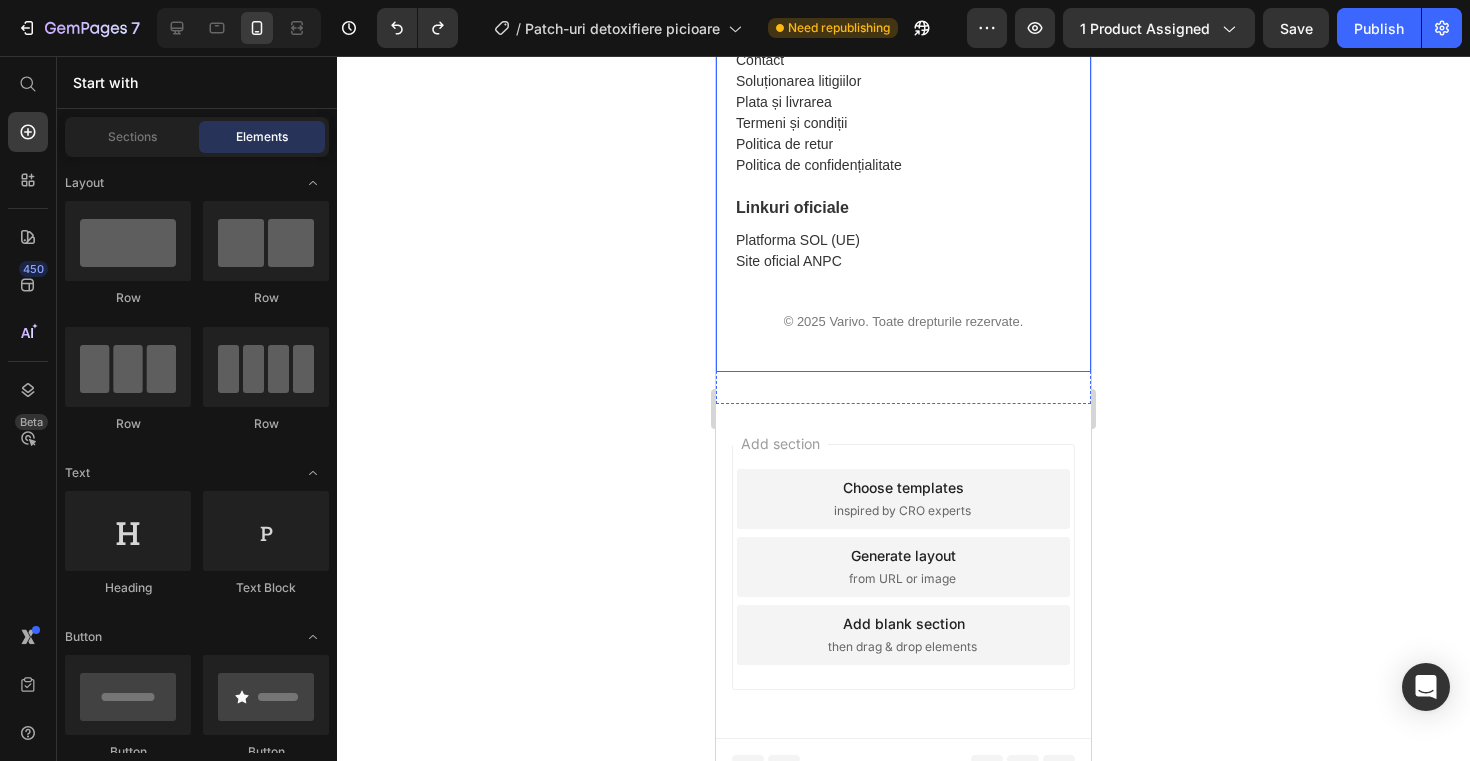 click 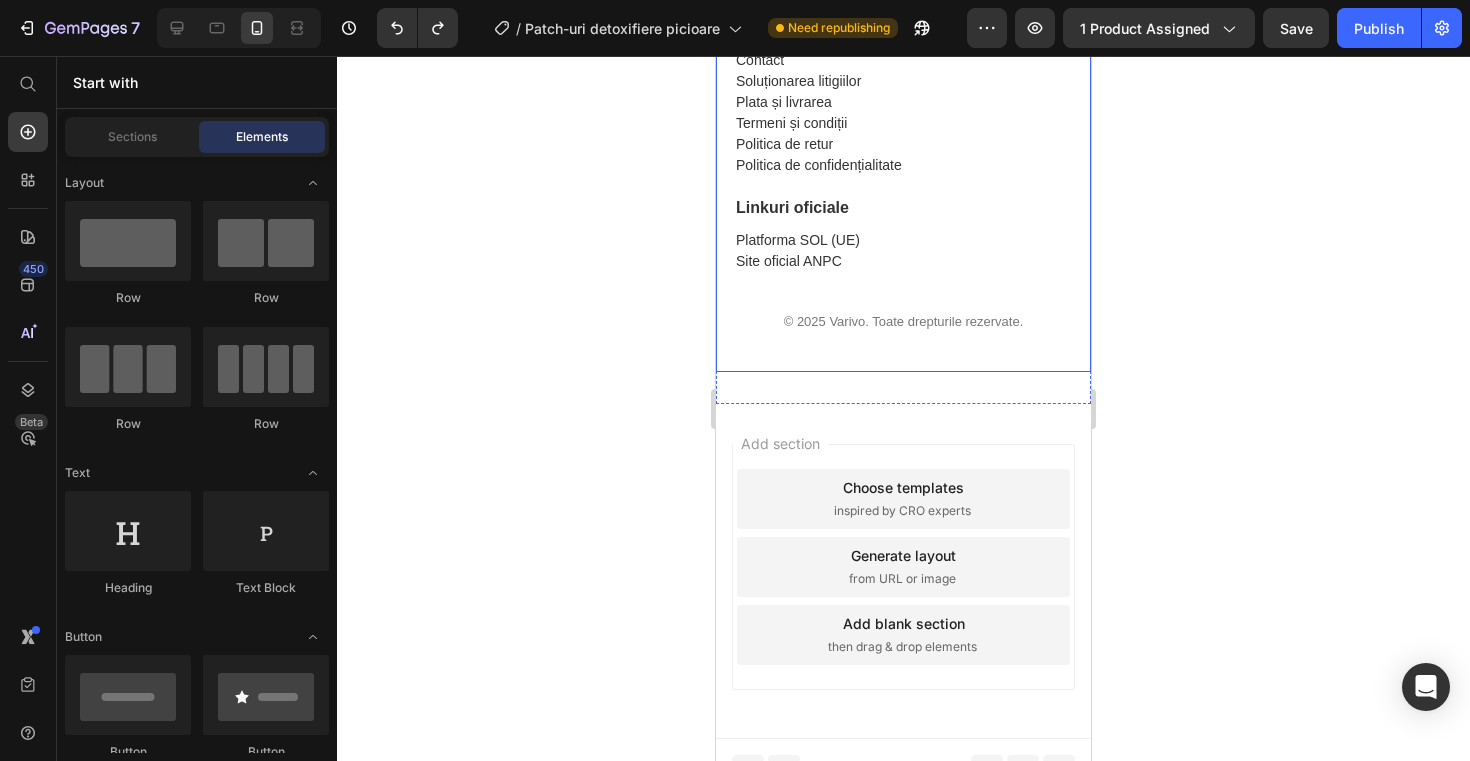 click on "Plata și livrarea" at bounding box center [784, 102] 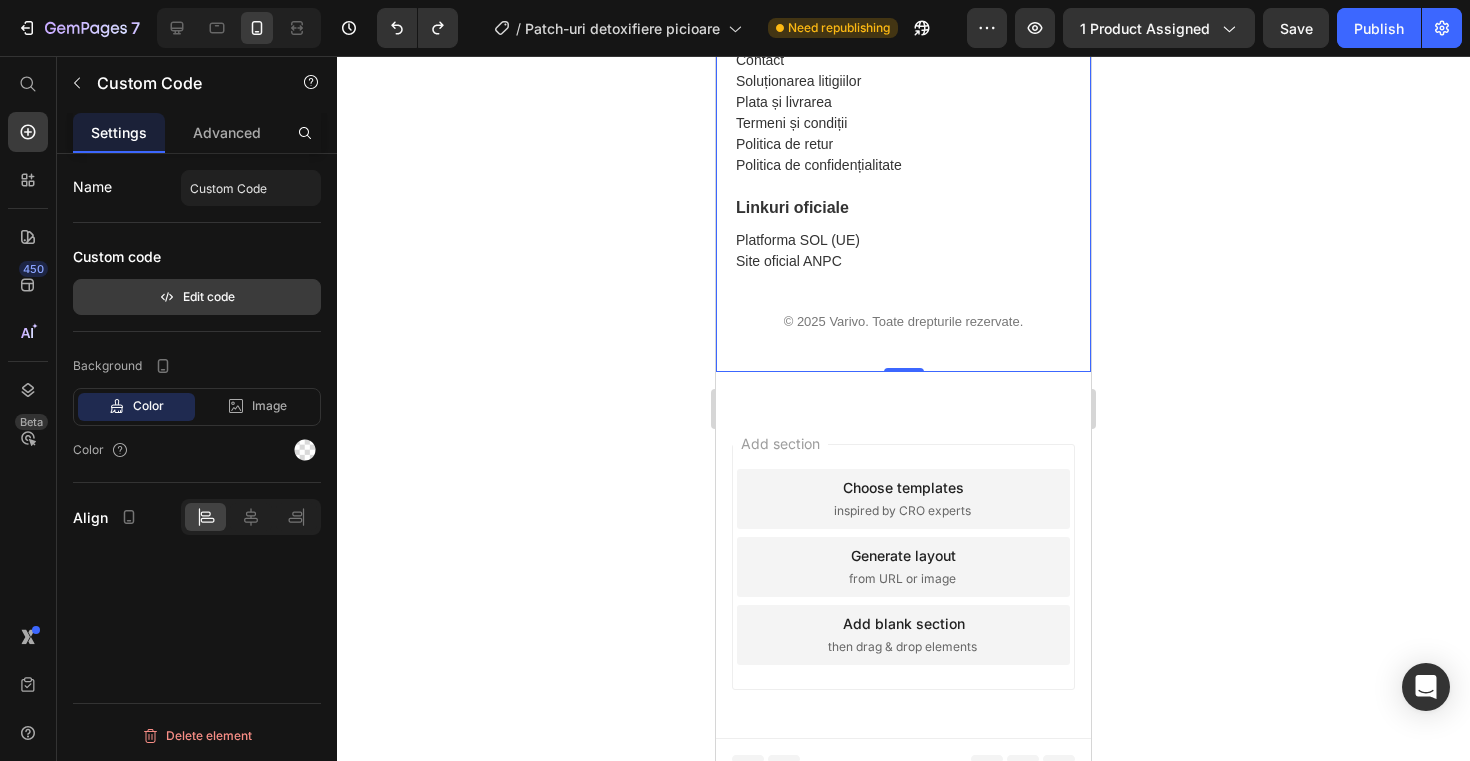 click on "Edit code" at bounding box center (197, 297) 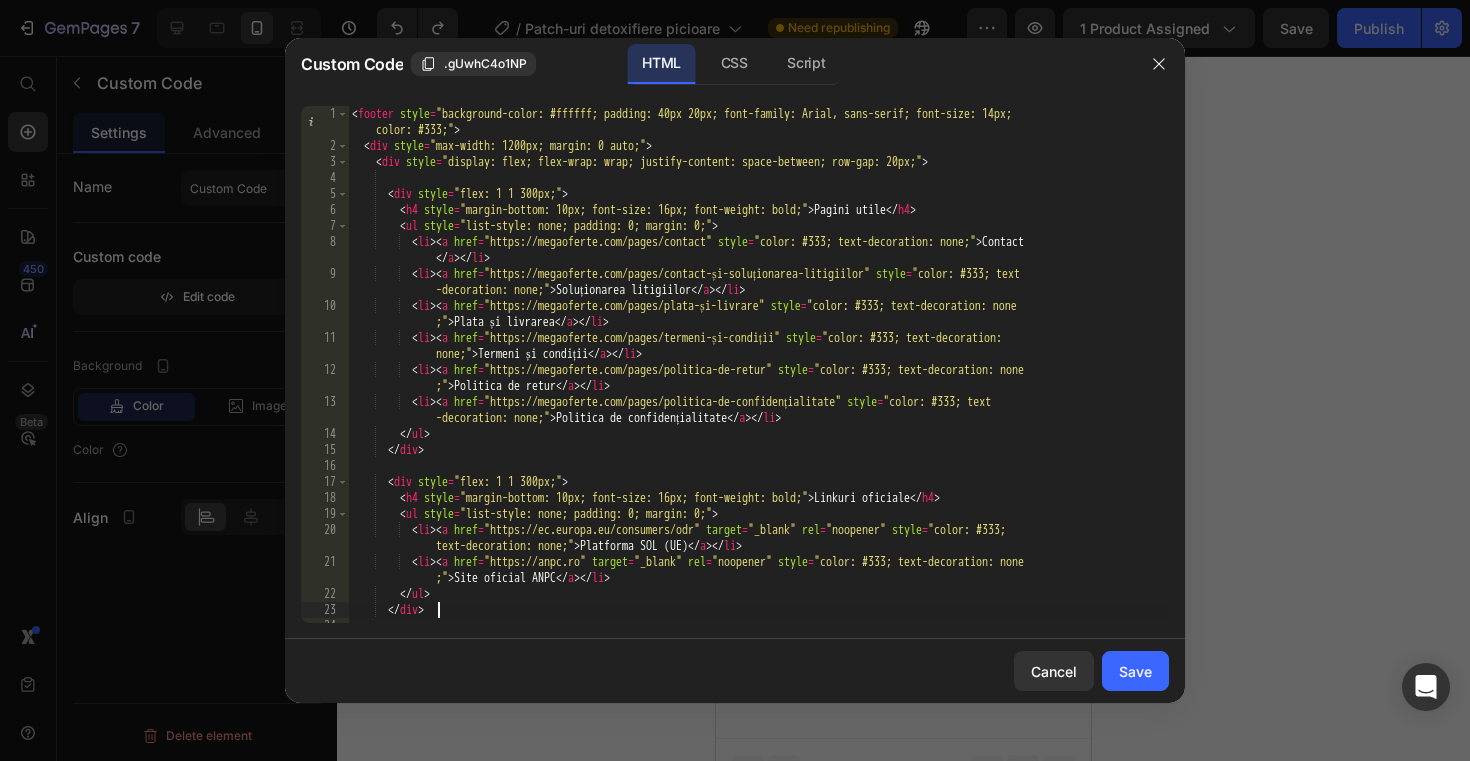 click on "< footer   style = "background-color: #ffffff; padding: 40px 20px; font-family: Arial, sans-serif; font-size: 14px;       color: #333;" >    < div   style = "max-width: 1200px; margin: 0 auto;" >      < div   style = "display: flex; flex-wrap: wrap; justify-content: space-between; row-gap: 20px;" >                 < div   style = "flex: 1 1 300px;" >           < h4   style = "margin-bottom: 10px; font-size: 16px; font-weight: bold;" > Pagini utile </ h4 >           < ul   style = "list-style: none; padding: 0; margin: 0;" >              < li > < a   href = "https://megaoferte.com/pages/contact"   style = "color: #333; text-decoration: none;" > Contact                </ a > </ li >              < li > < a   href = "https://megaoferte.com/pages/contact-și-soluționarea-litigiilor"   style = "color: #333; text                -decoration: none;" > Soluționarea litigiilor </ a > </ li >              < li > < a   href = "https://megaoferte.com/pages/plata-și-livrare"   style = ;"" at bounding box center [758, 388] 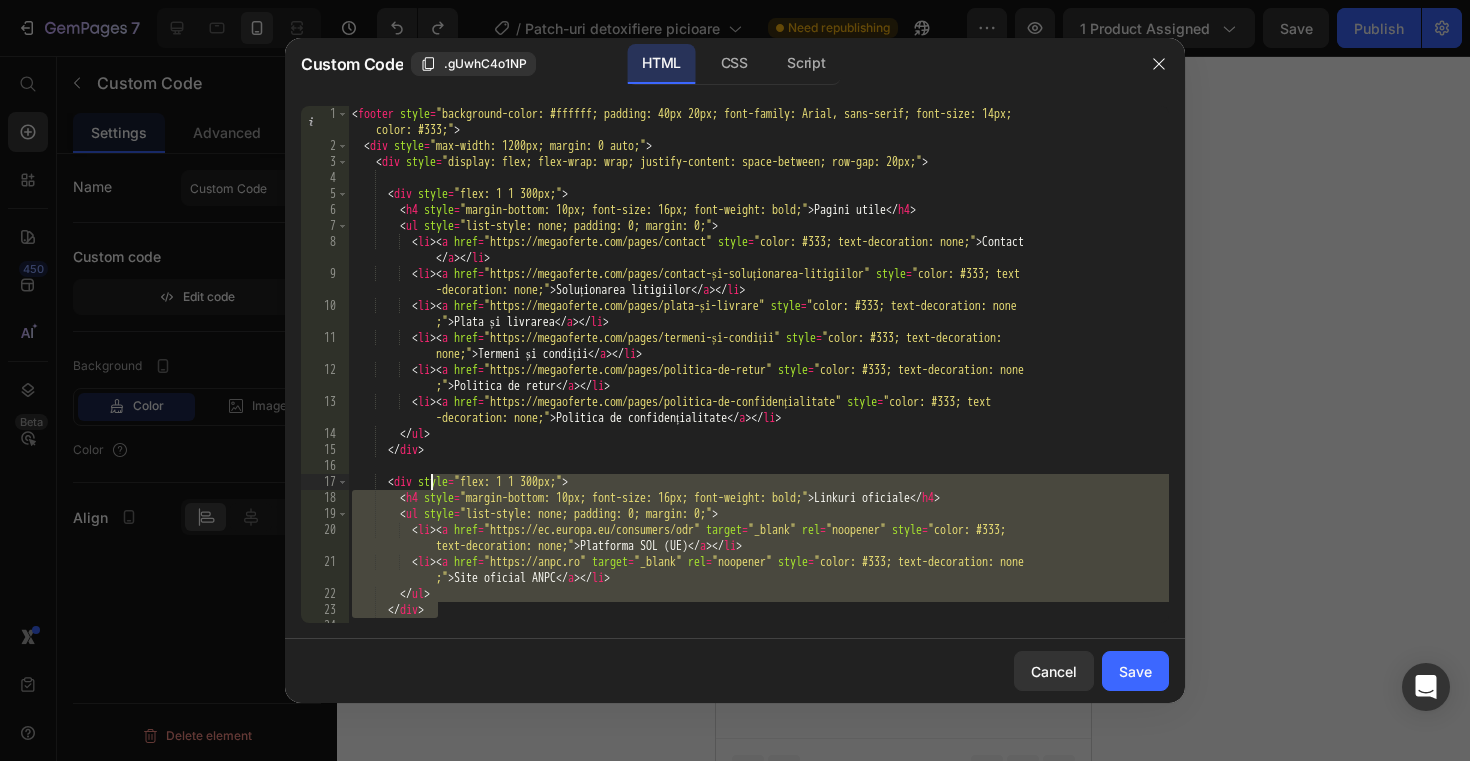 drag, startPoint x: 542, startPoint y: 605, endPoint x: 559, endPoint y: 49, distance: 556.2598 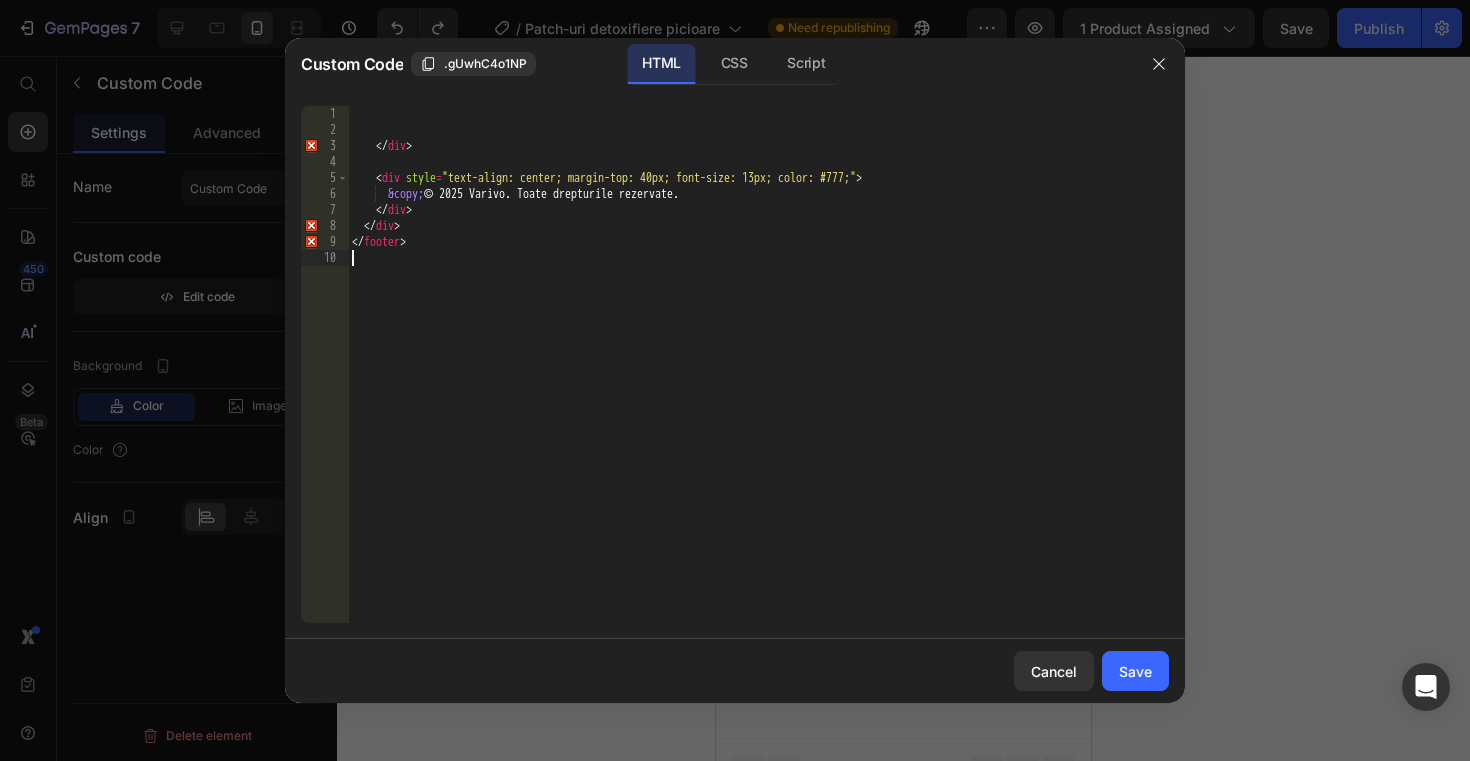 drag, startPoint x: 473, startPoint y: 268, endPoint x: 420, endPoint y: -117, distance: 388.63092 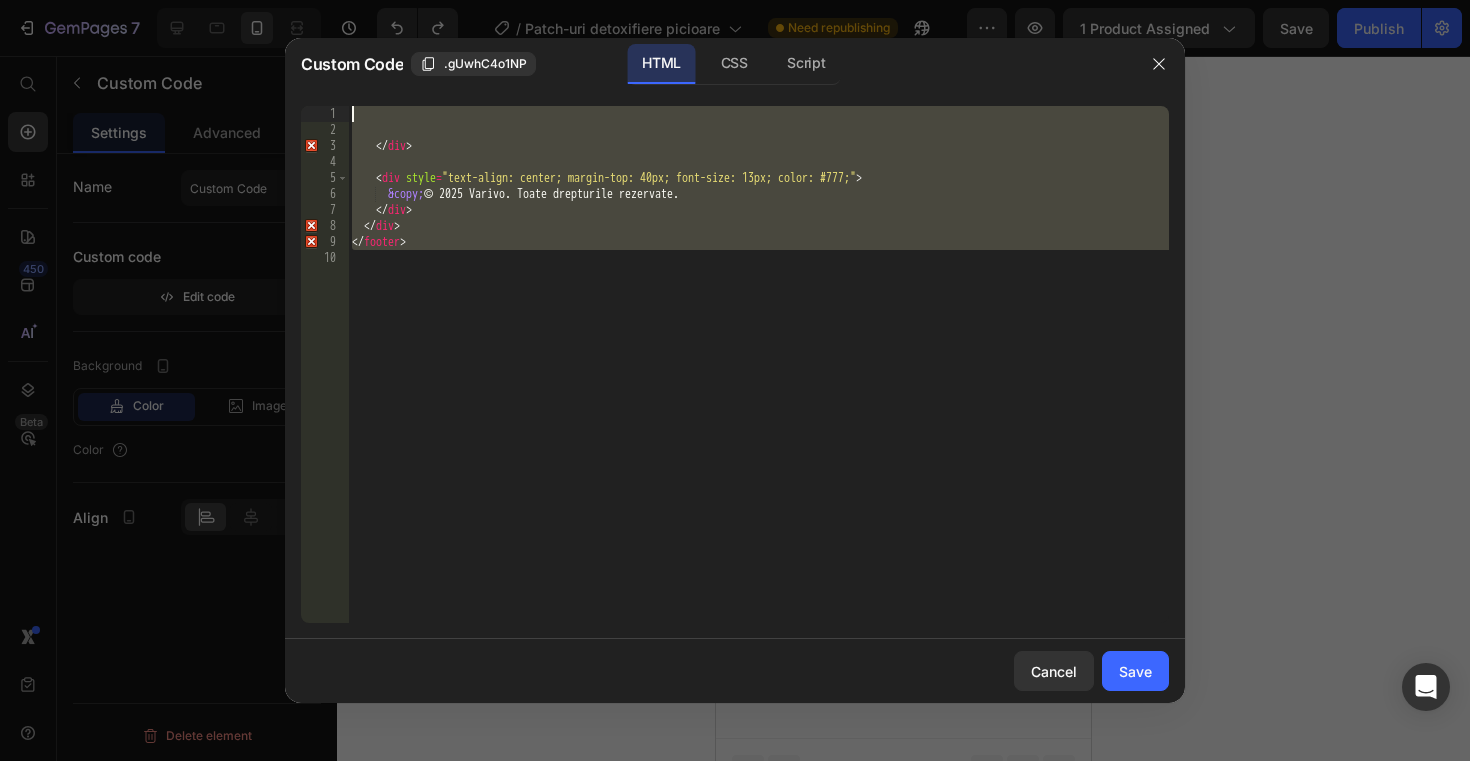 type 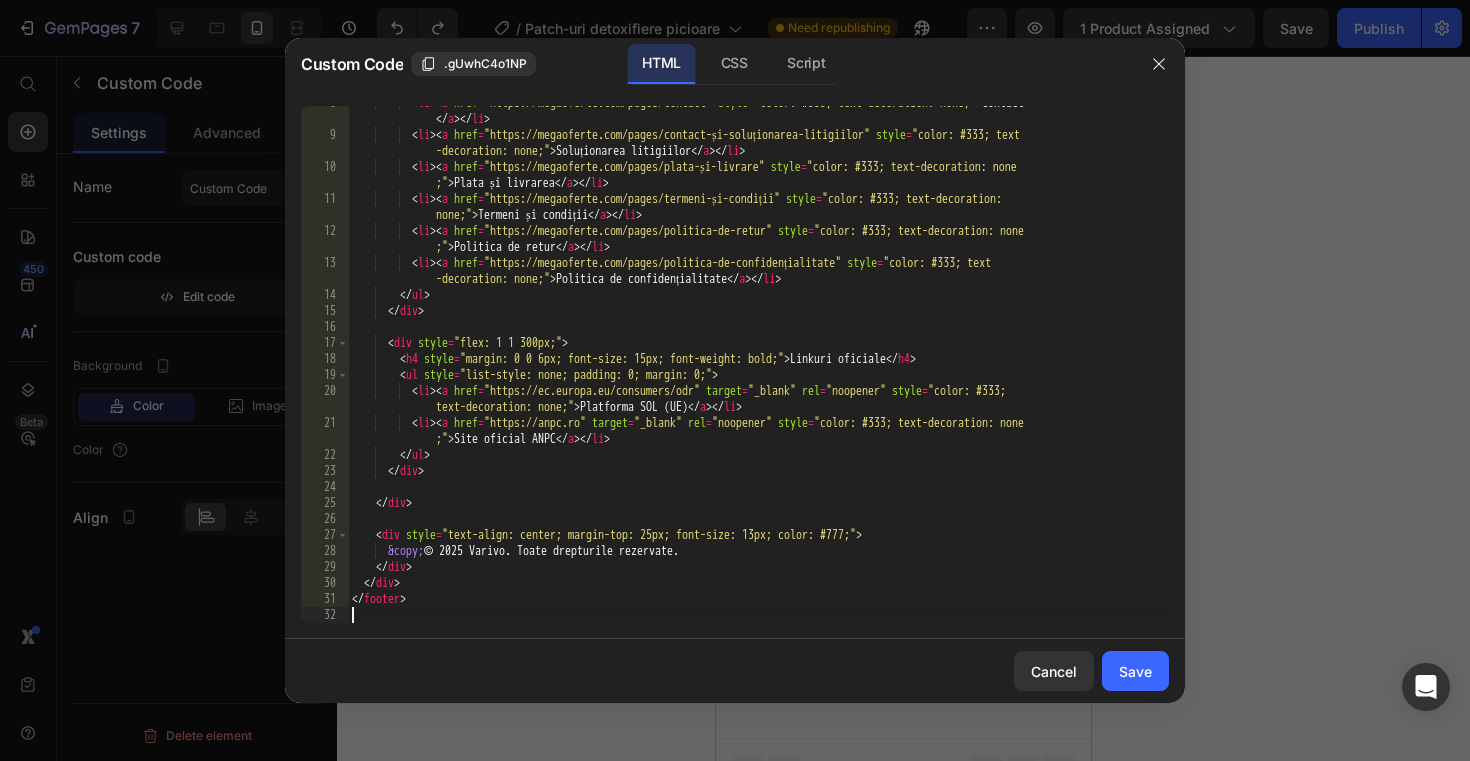 scroll, scrollTop: 155, scrollLeft: 0, axis: vertical 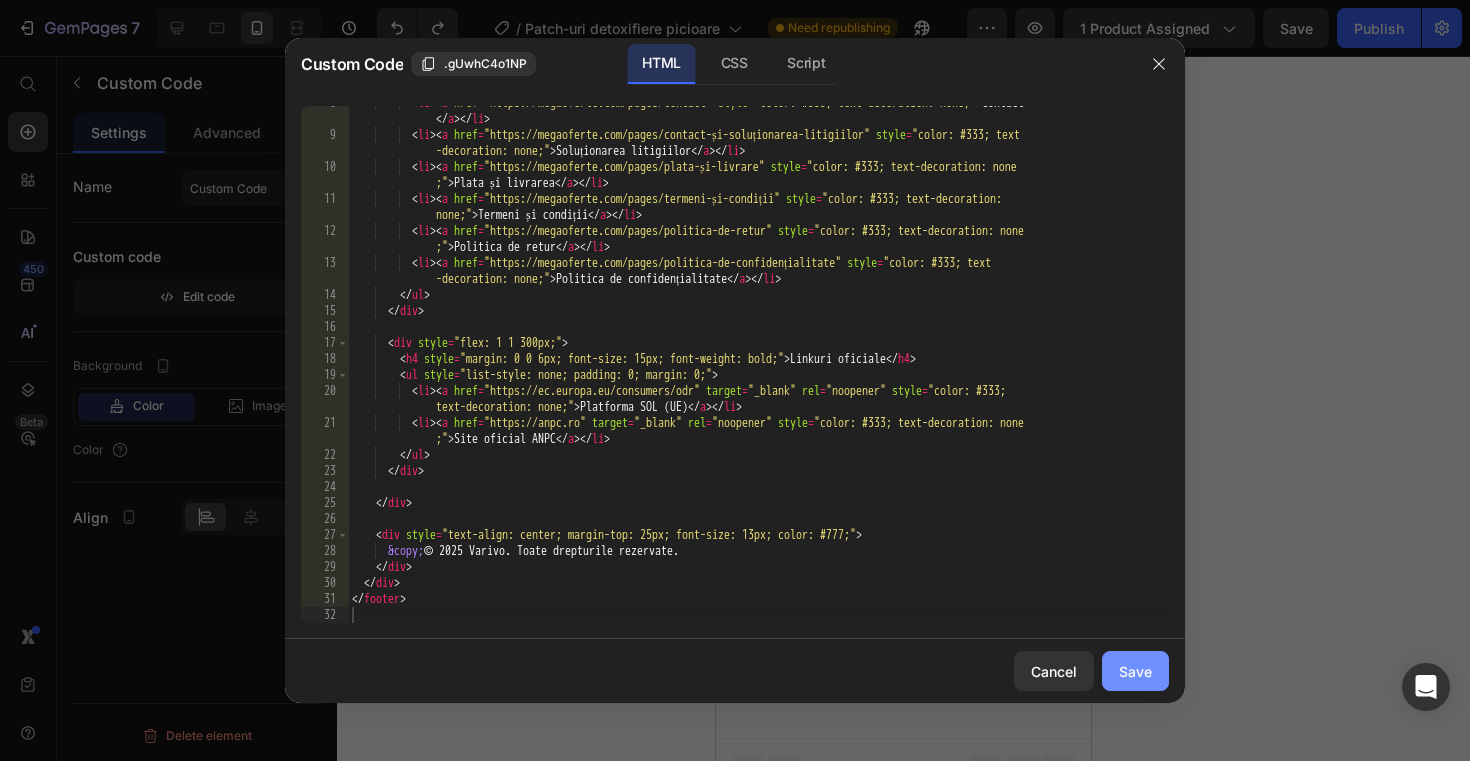 click on "Save" at bounding box center (1135, 671) 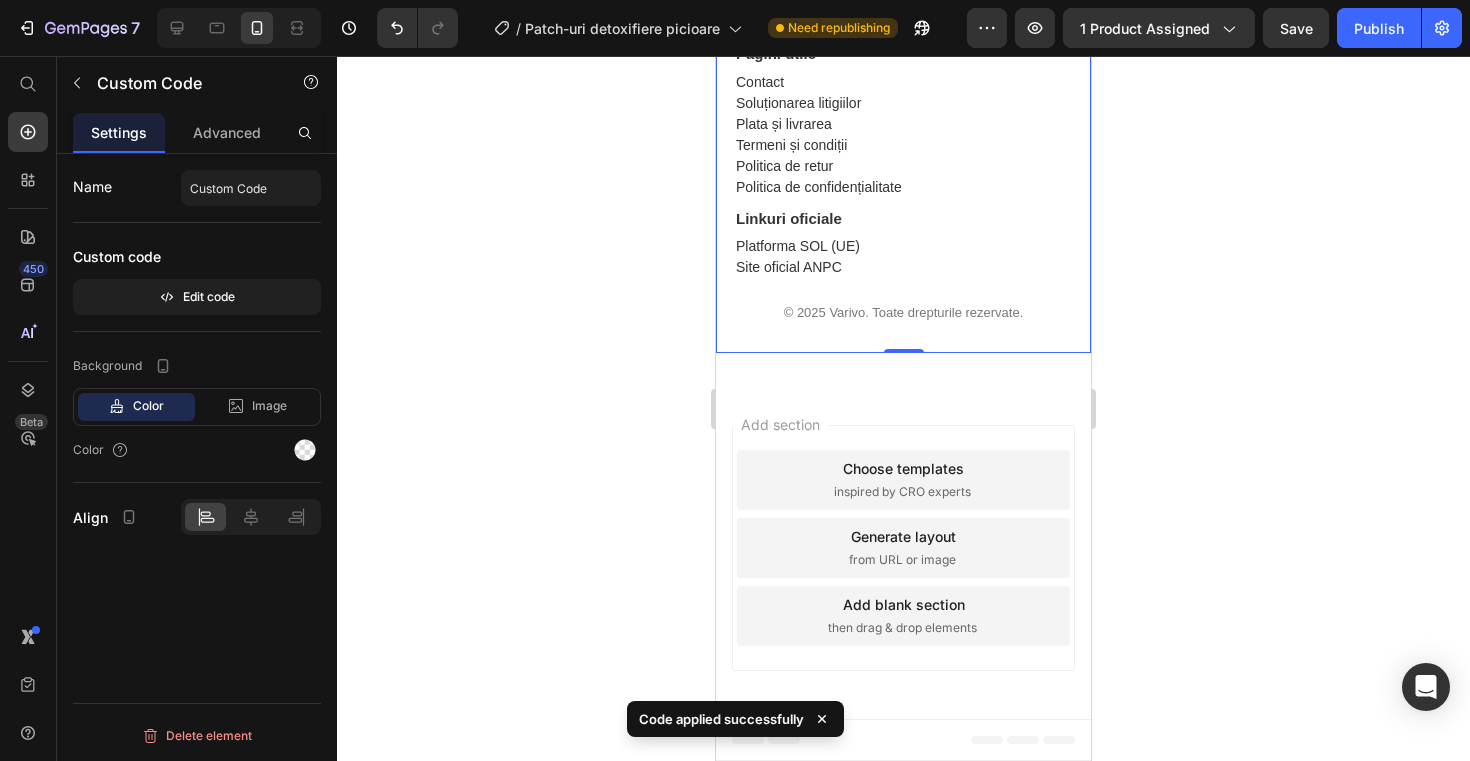 click 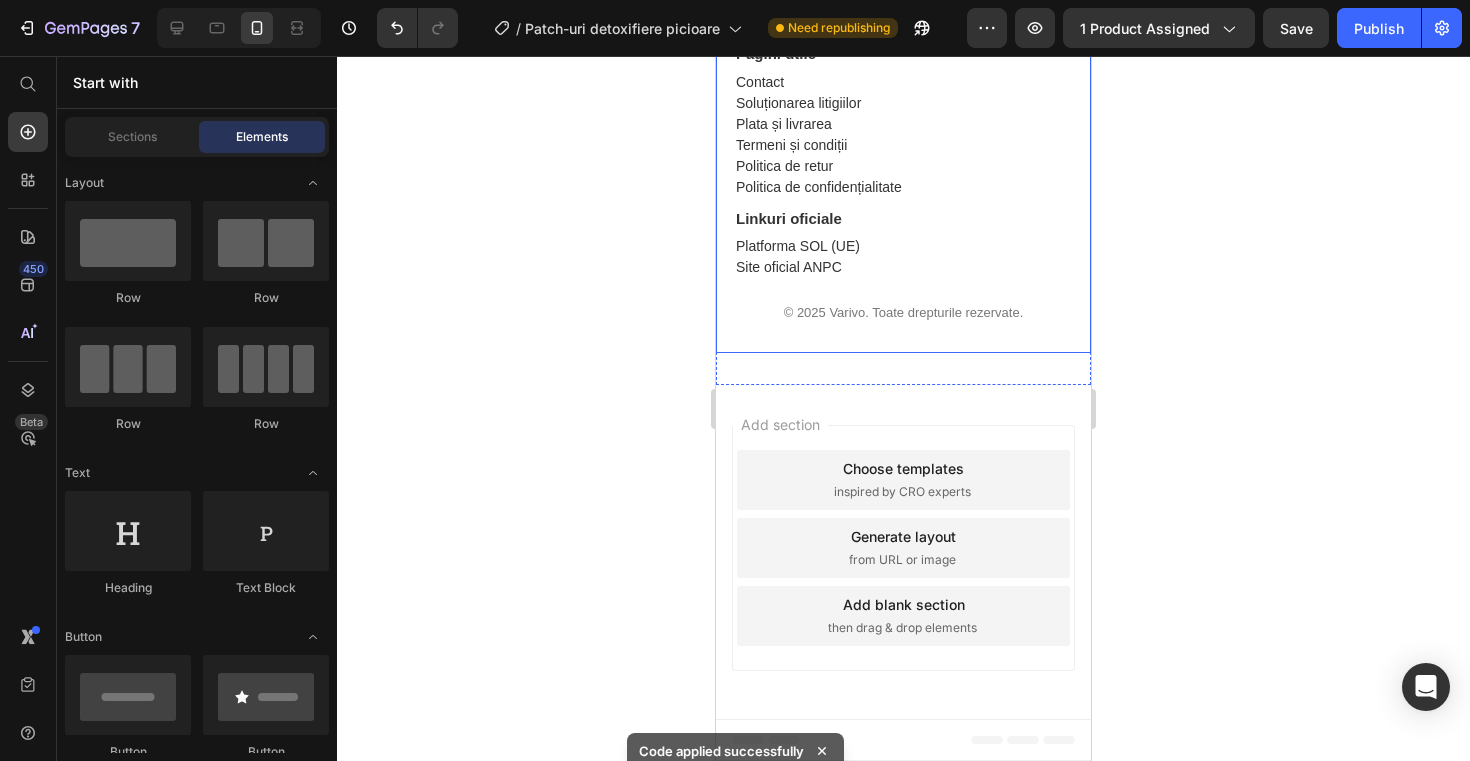 click on "Termeni și condiții" at bounding box center (791, 145) 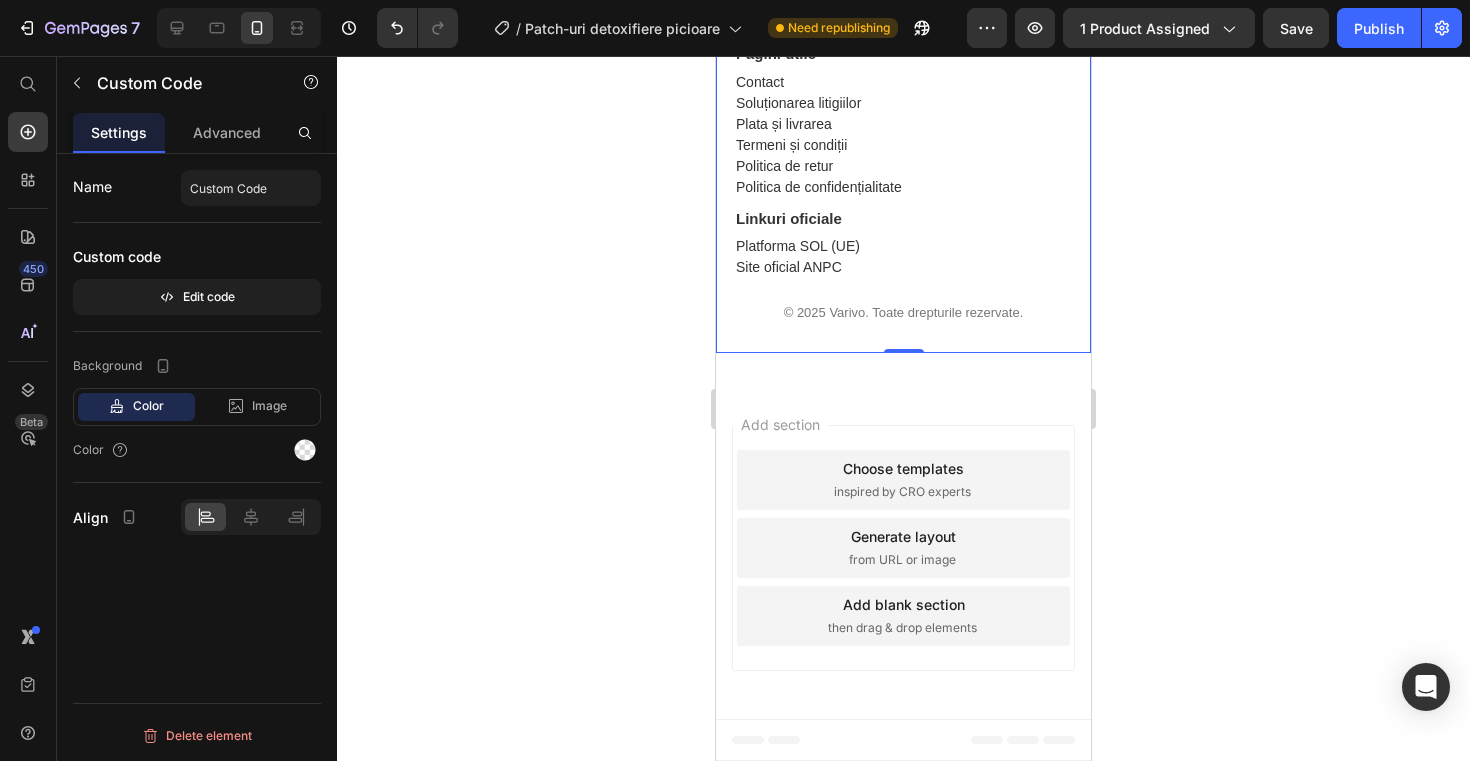 click 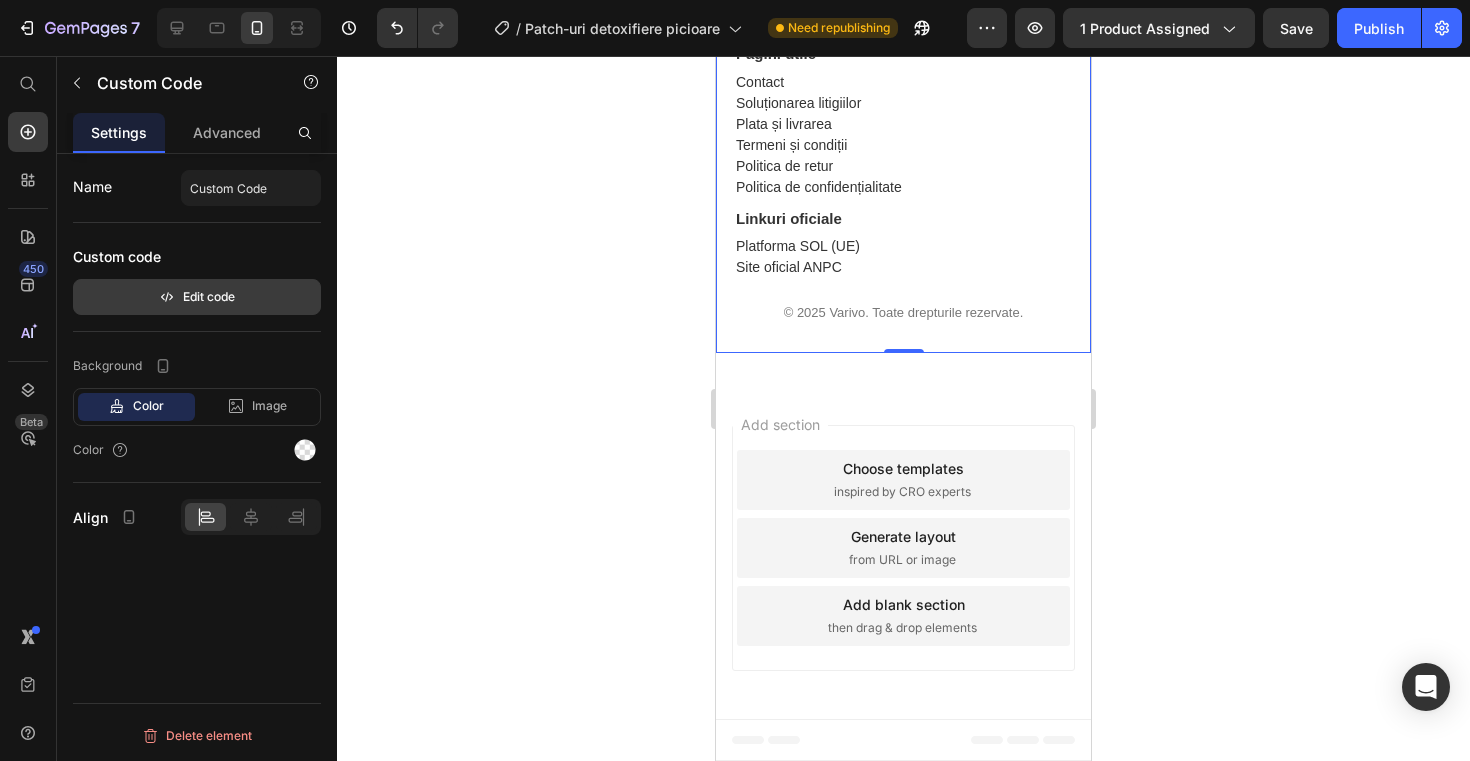 click on "Edit code" at bounding box center (197, 297) 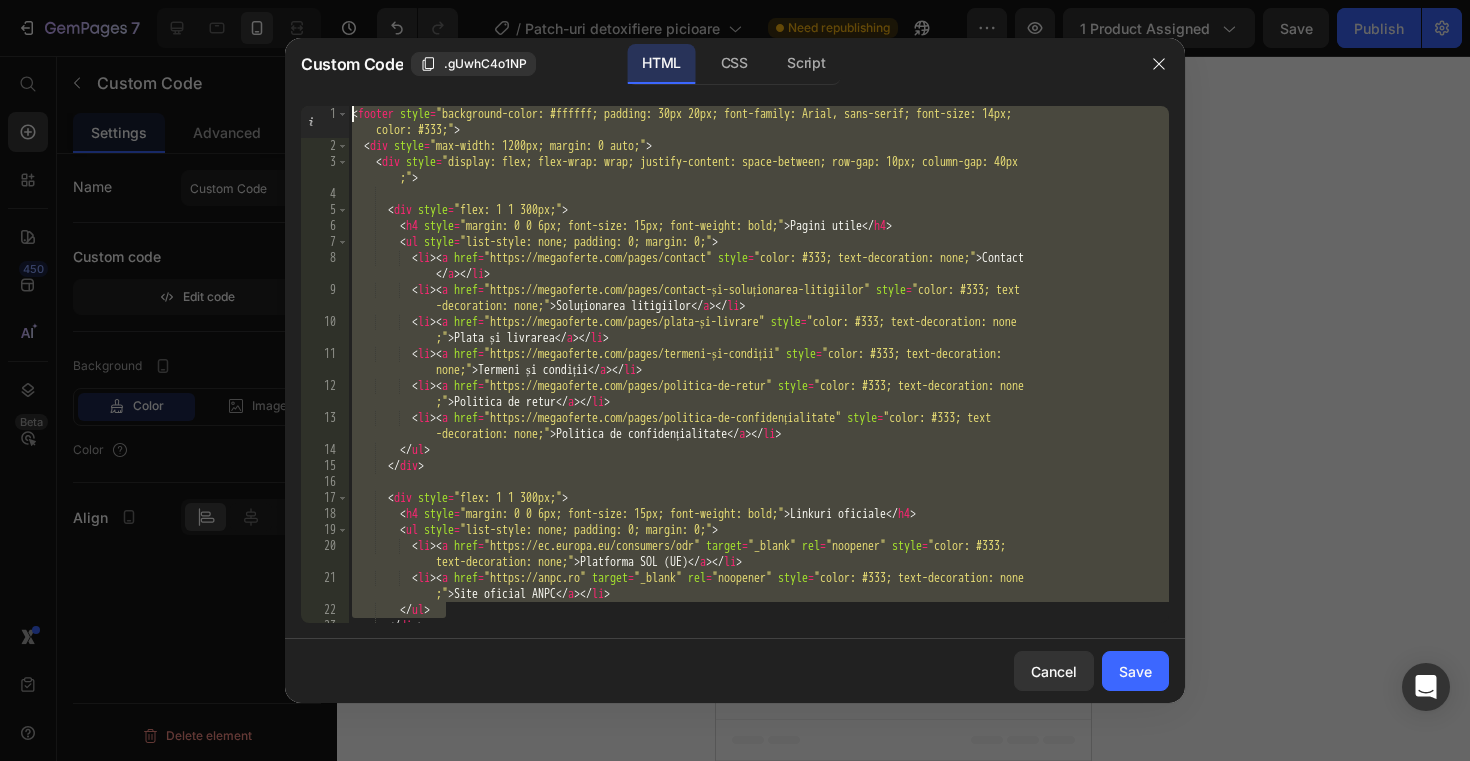 drag, startPoint x: 562, startPoint y: 612, endPoint x: 499, endPoint y: 2, distance: 613.2446 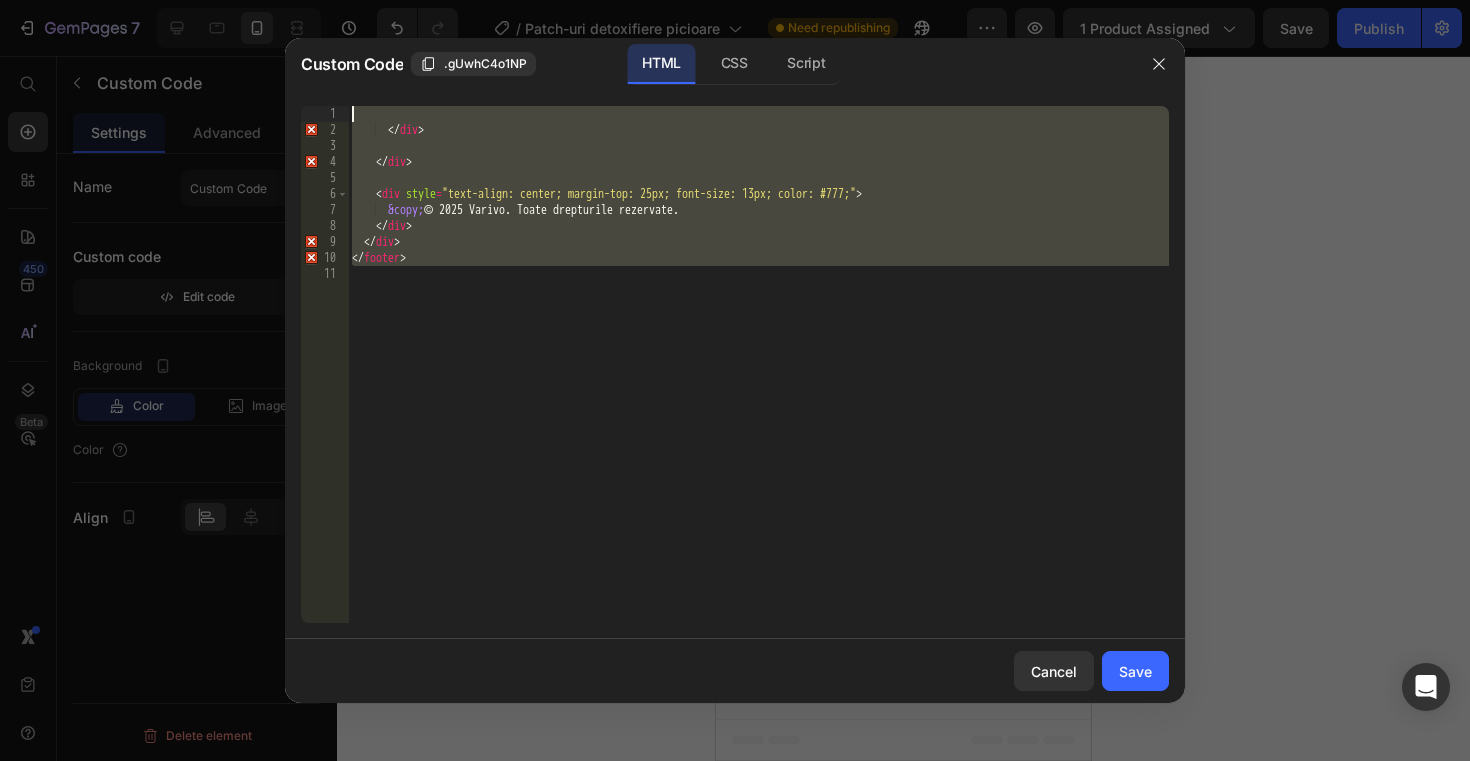 drag, startPoint x: 488, startPoint y: 276, endPoint x: 416, endPoint y: -117, distance: 399.541 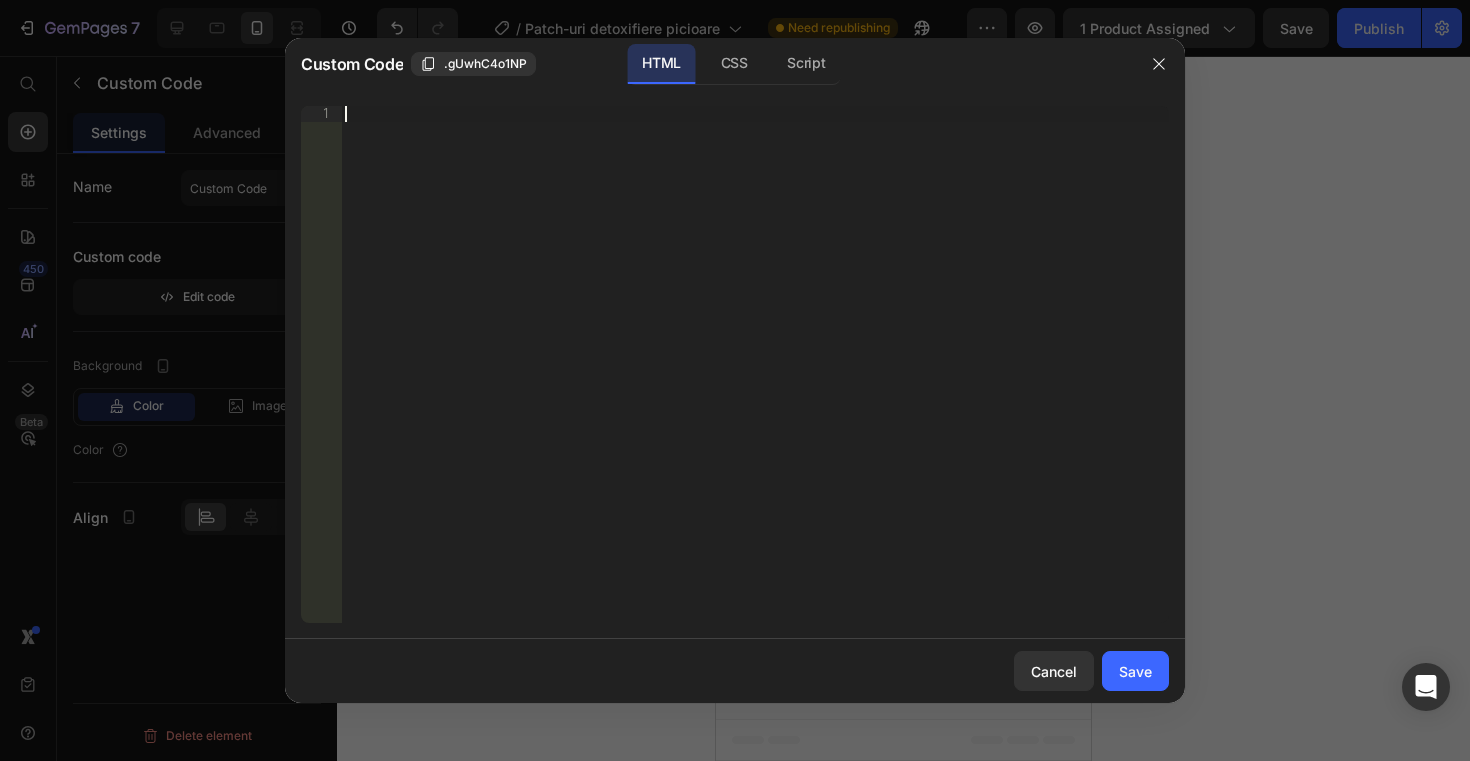 scroll, scrollTop: 155, scrollLeft: 0, axis: vertical 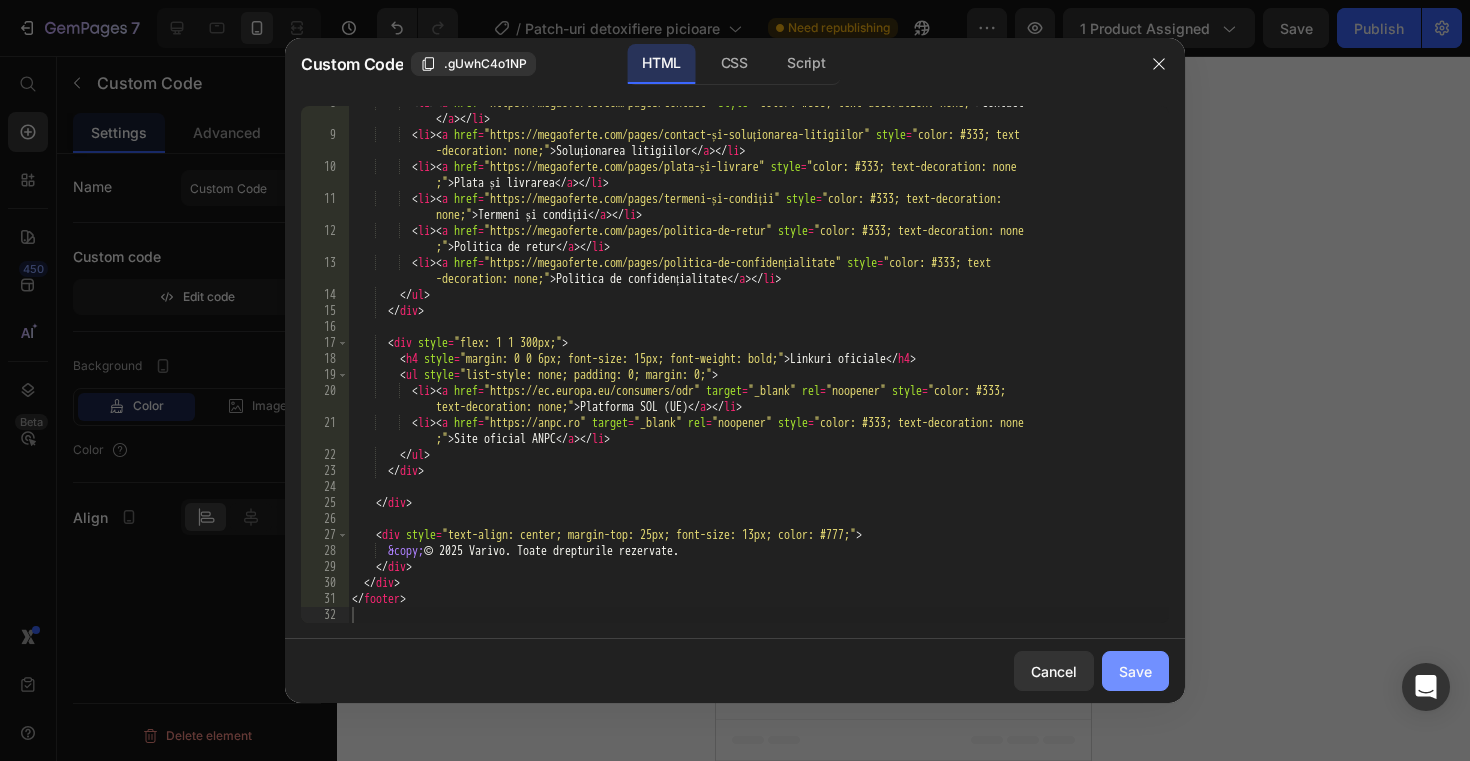 click on "Save" at bounding box center [1135, 671] 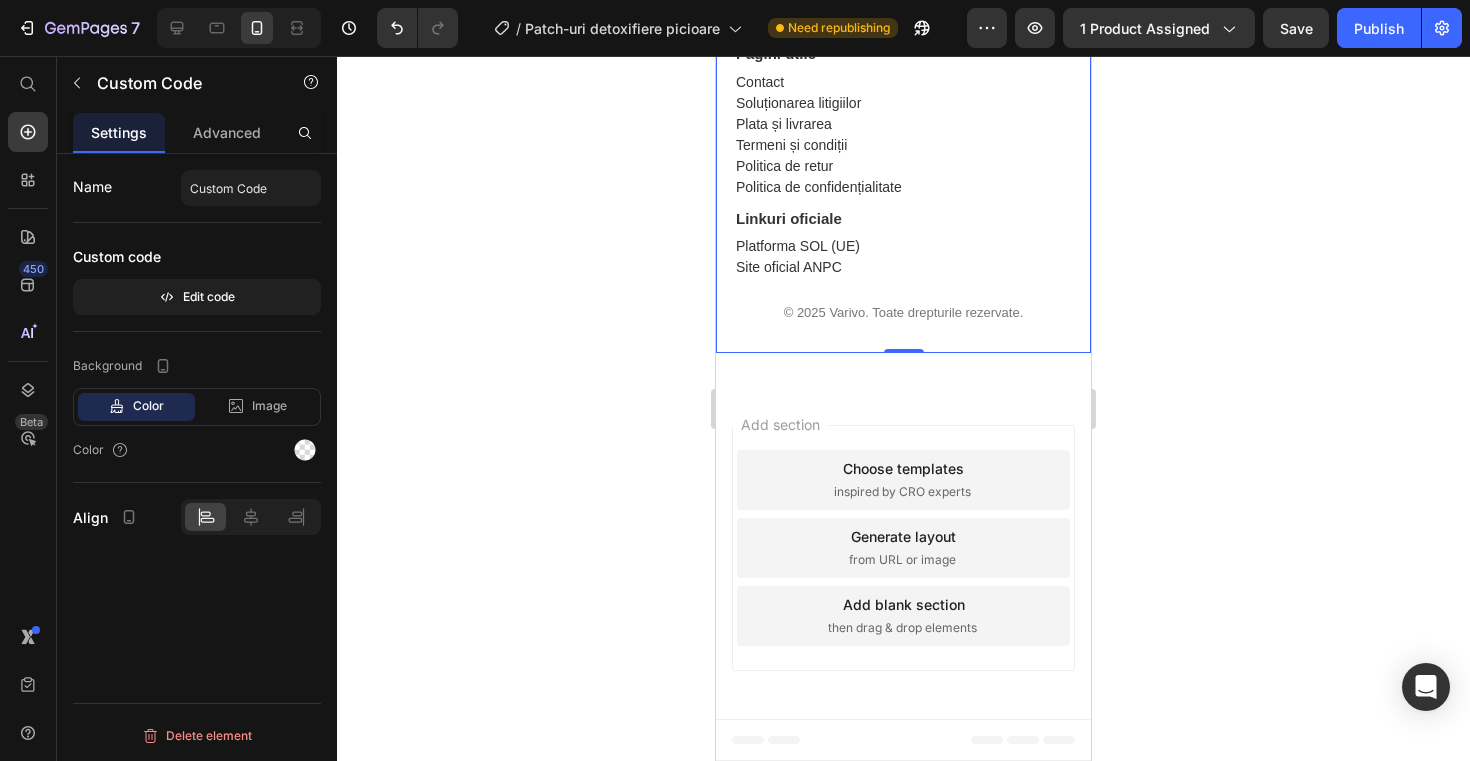 click 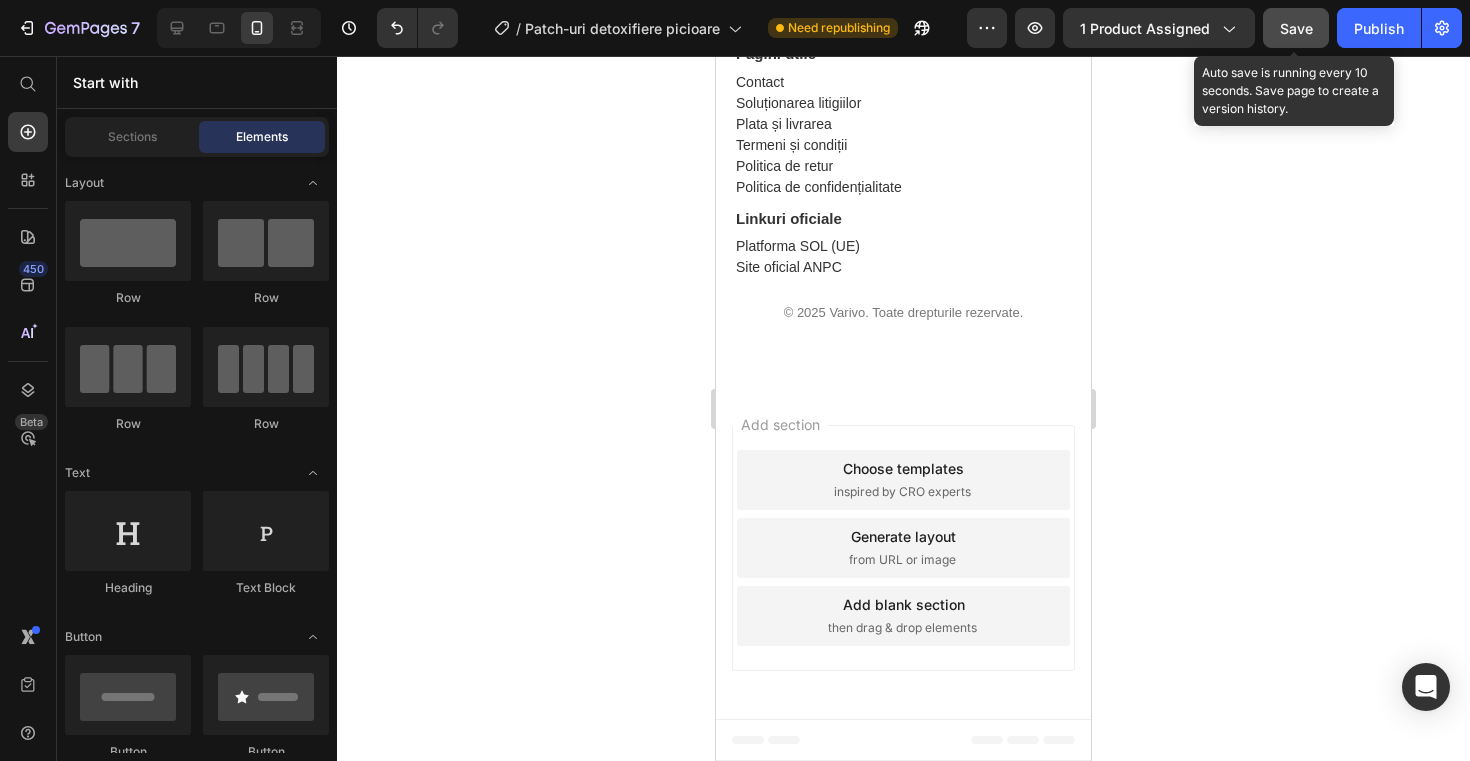 click on "Save" 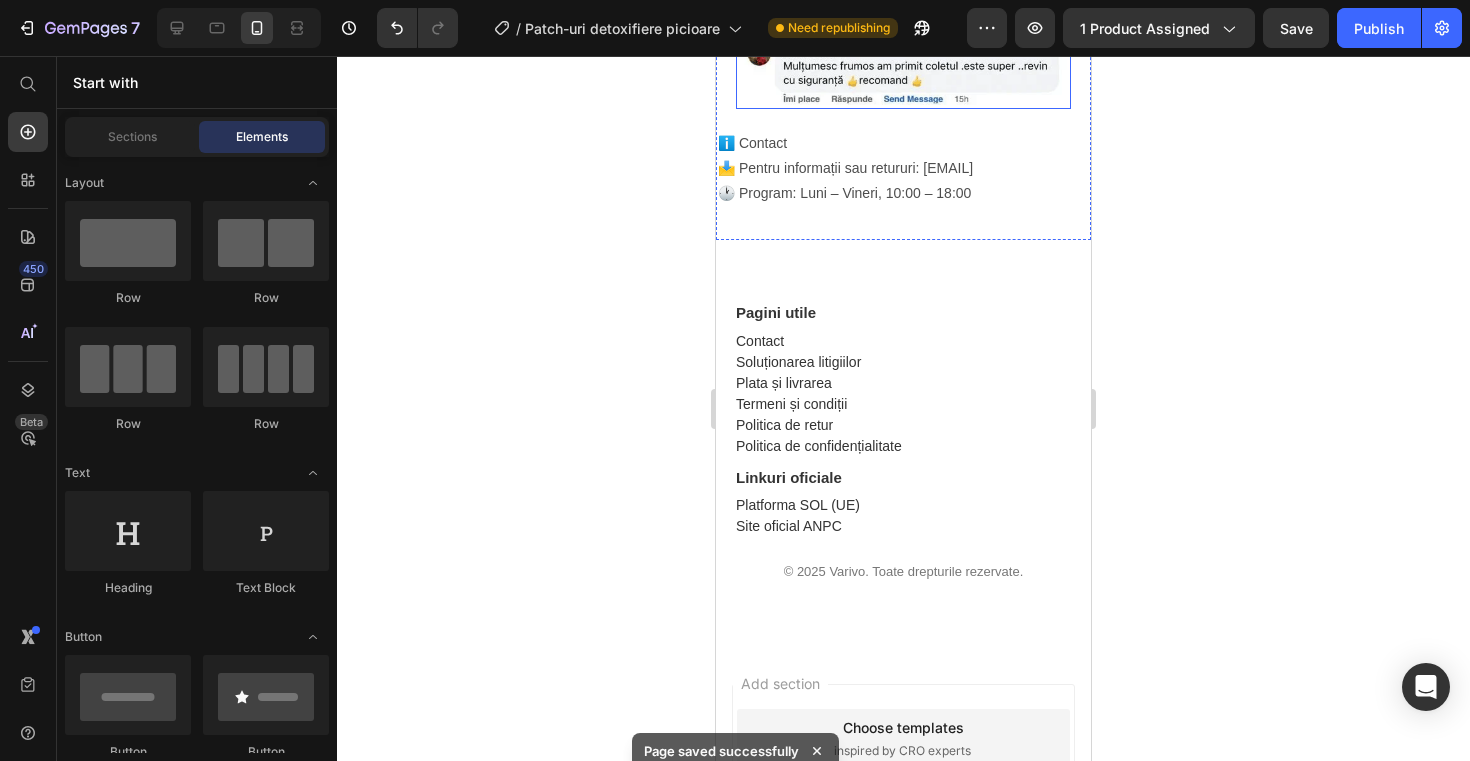scroll, scrollTop: 2659, scrollLeft: 0, axis: vertical 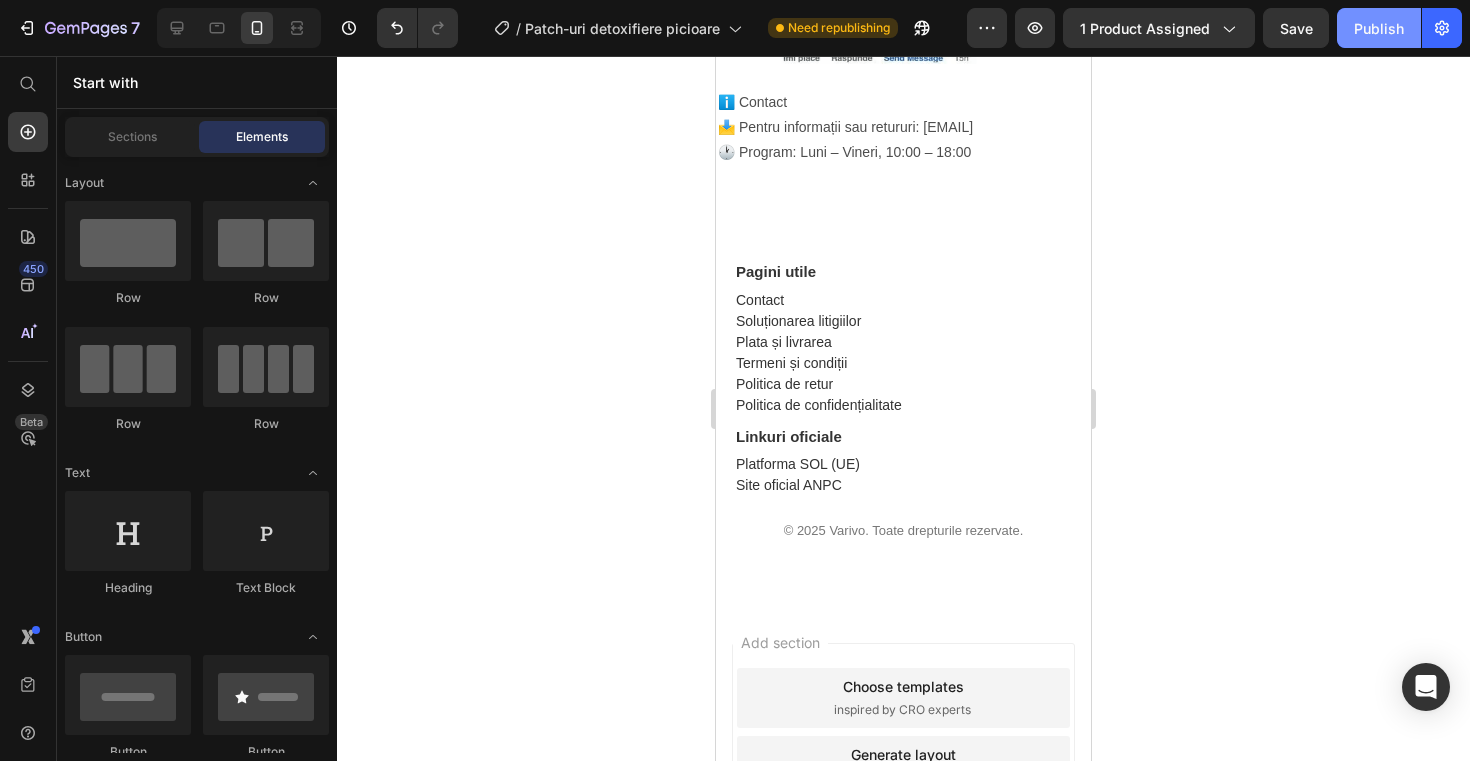 click on "Publish" 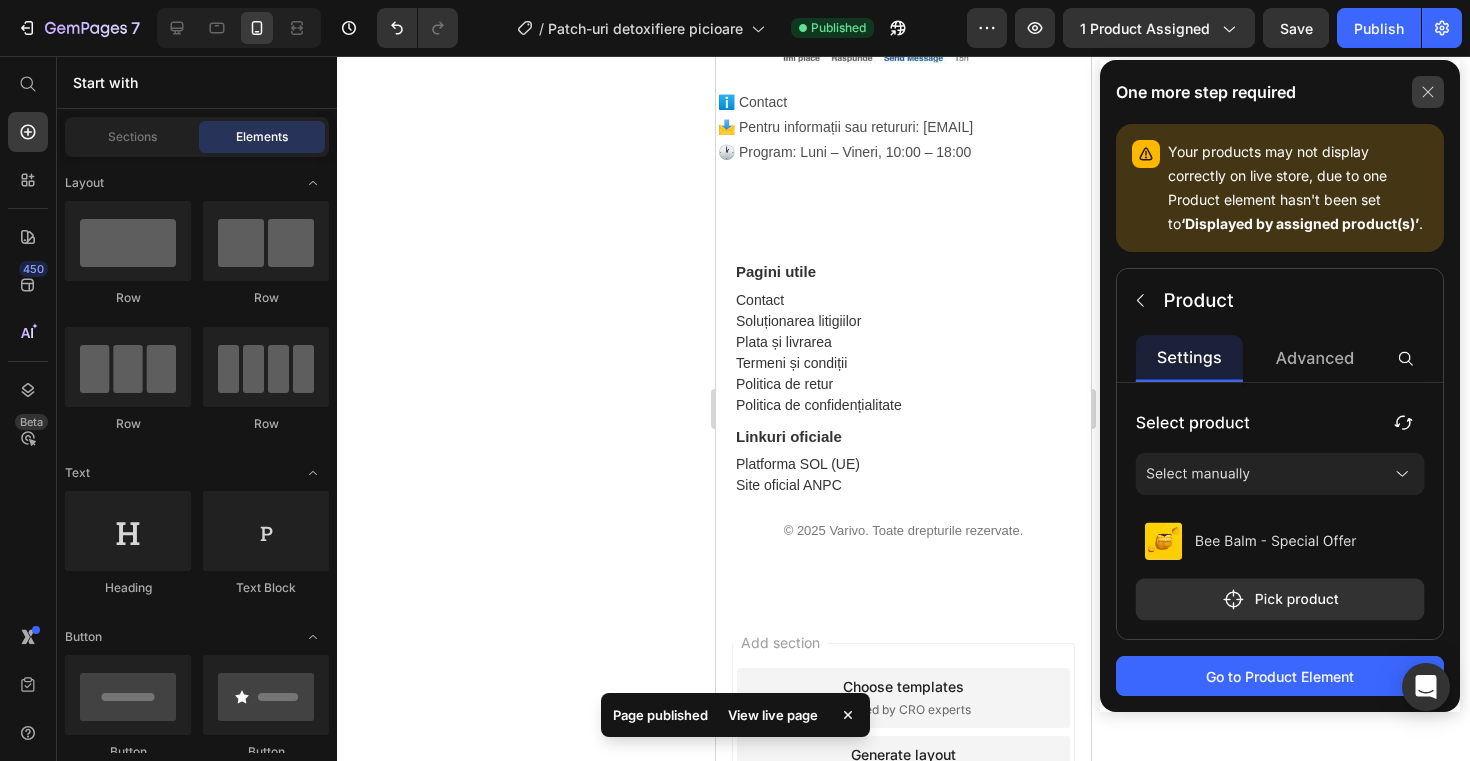 click 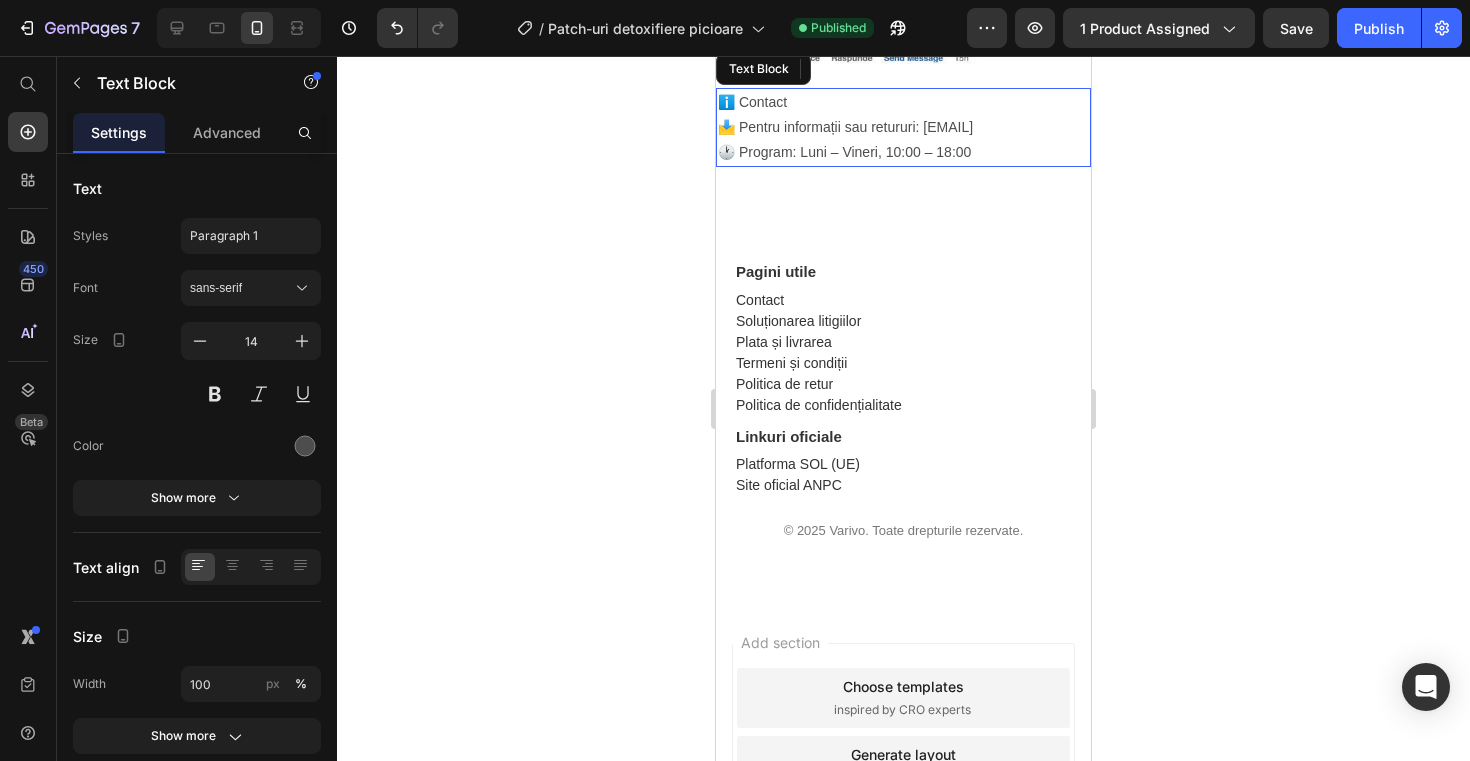 click on "📩 Pentru informații sau retururi: [EMAIL] 🕐 Program: Luni – Vineri, 10:00 – 18:00" at bounding box center (903, 140) 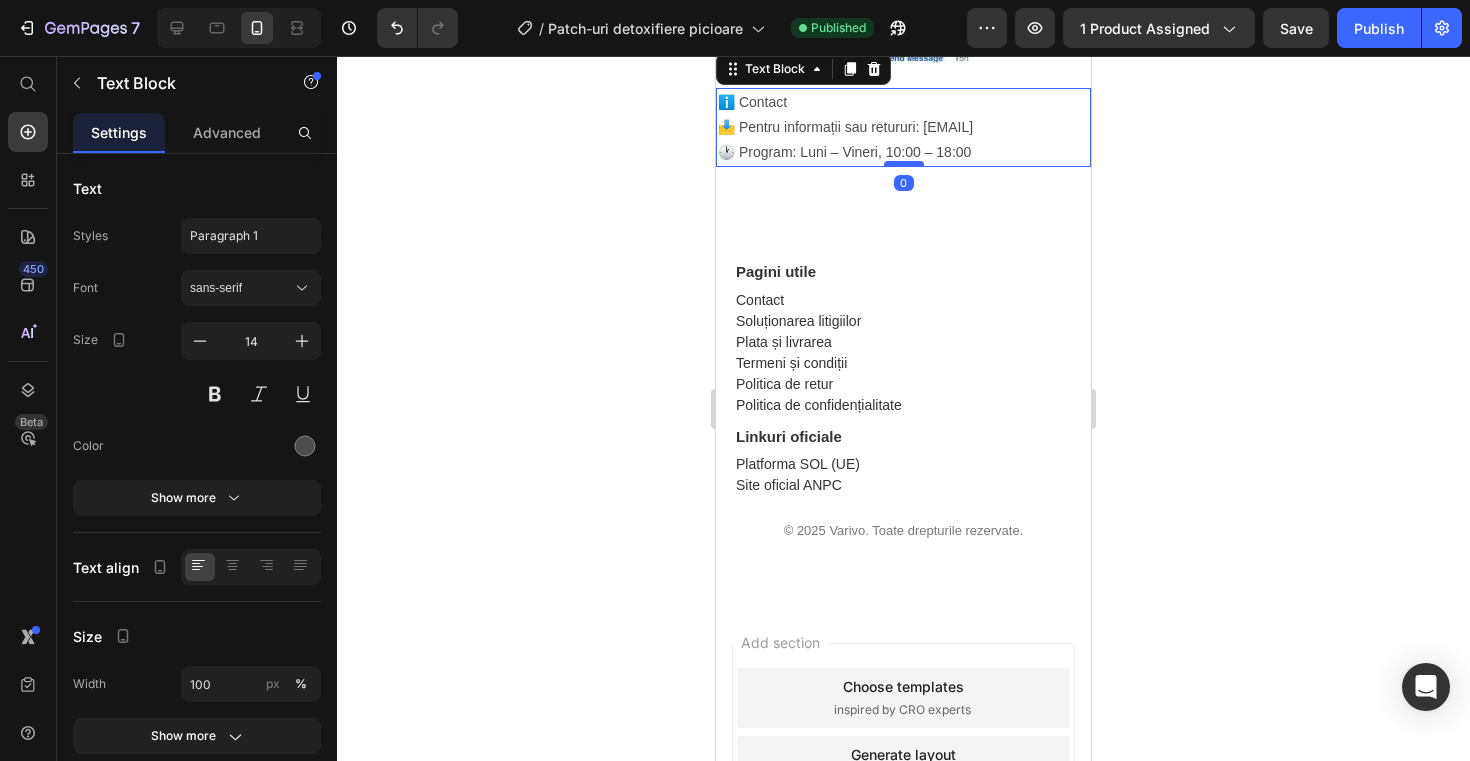 click at bounding box center (904, 164) 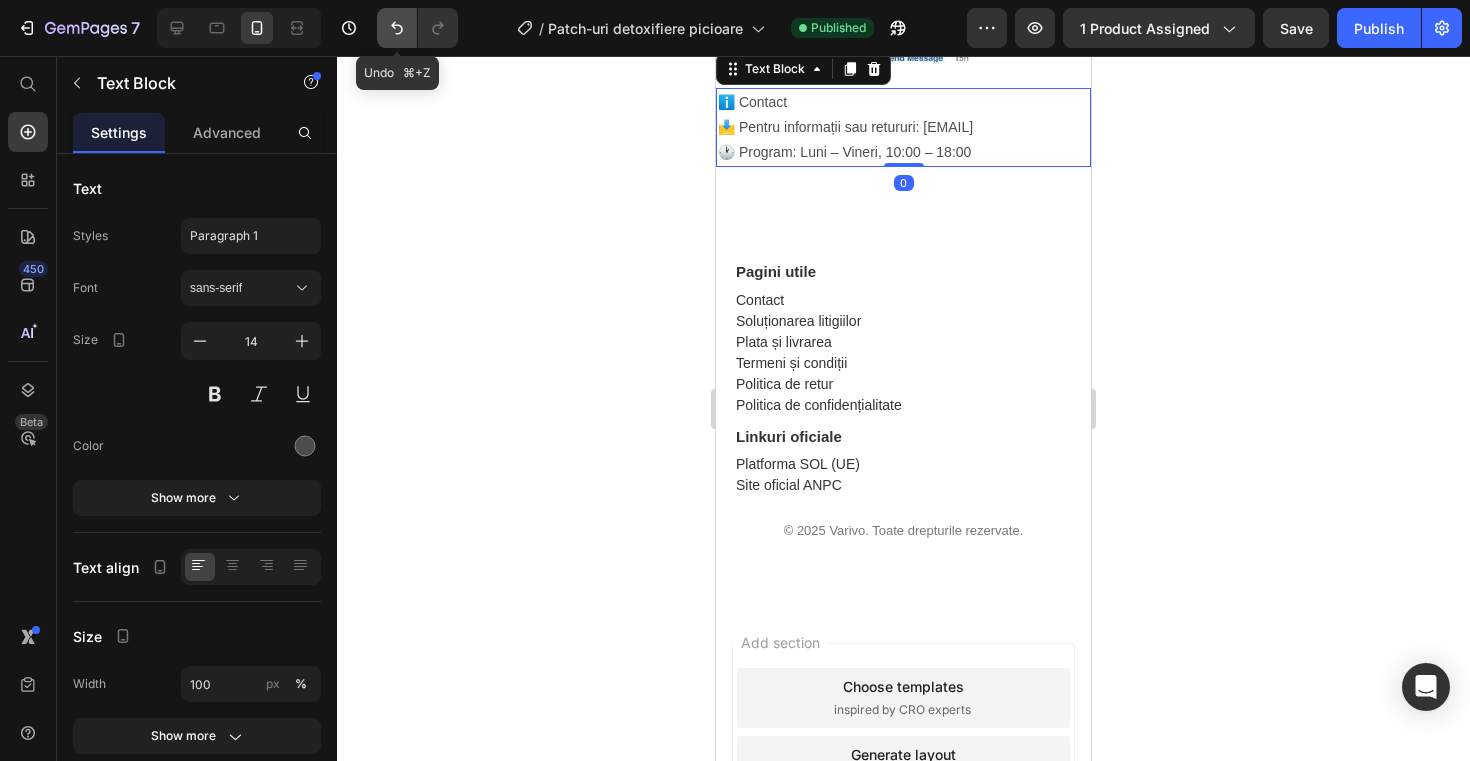 click 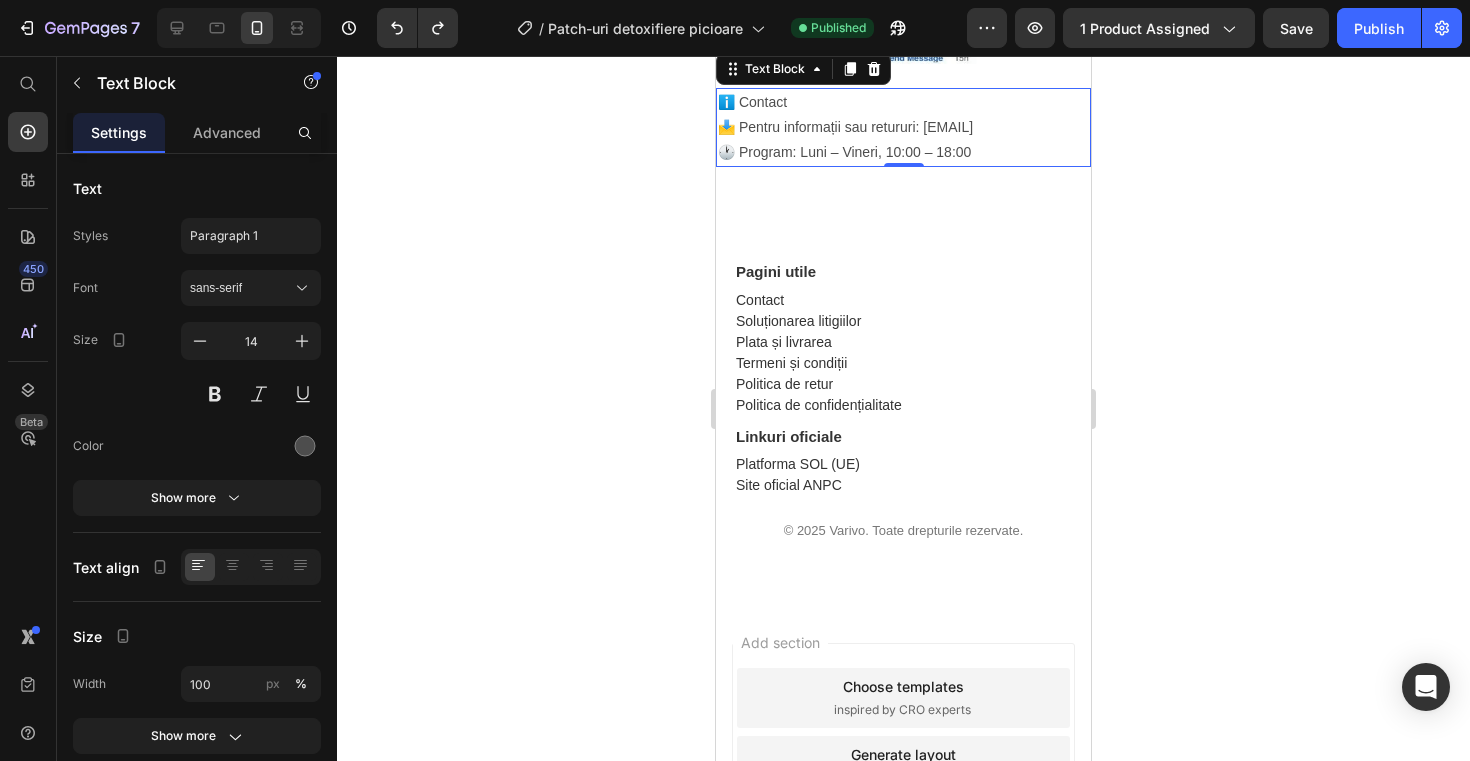 click 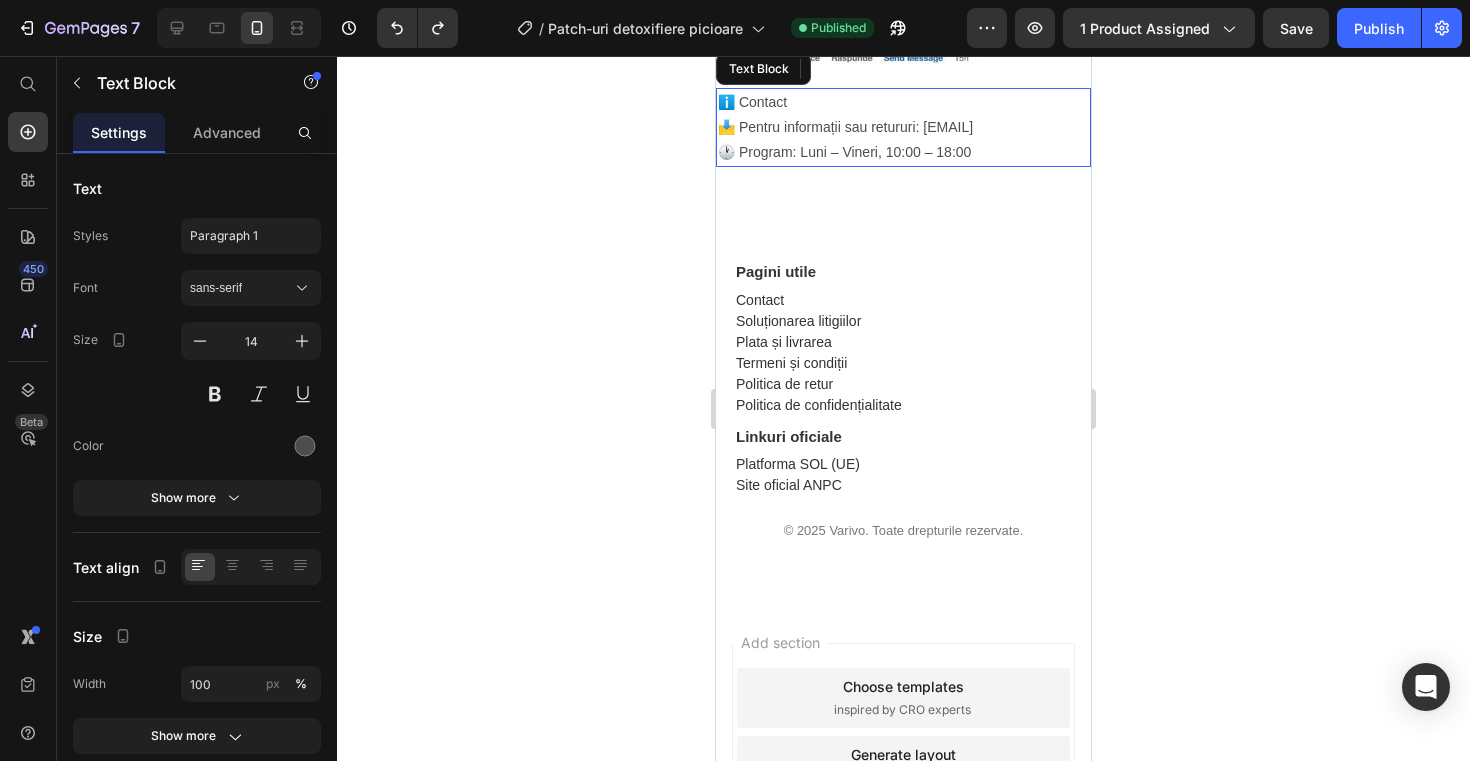 click on "ℹ️ Contact" at bounding box center [903, 102] 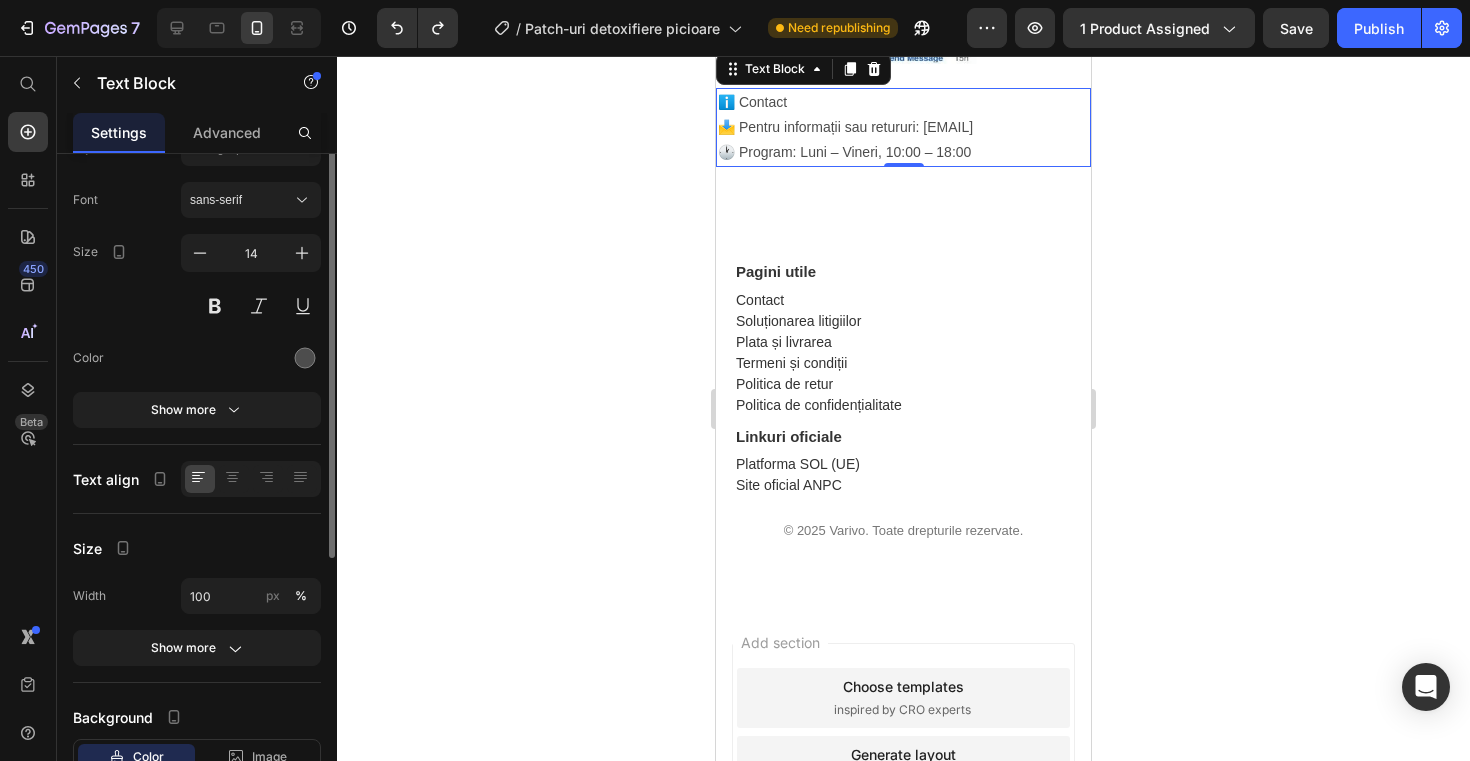 scroll, scrollTop: 0, scrollLeft: 0, axis: both 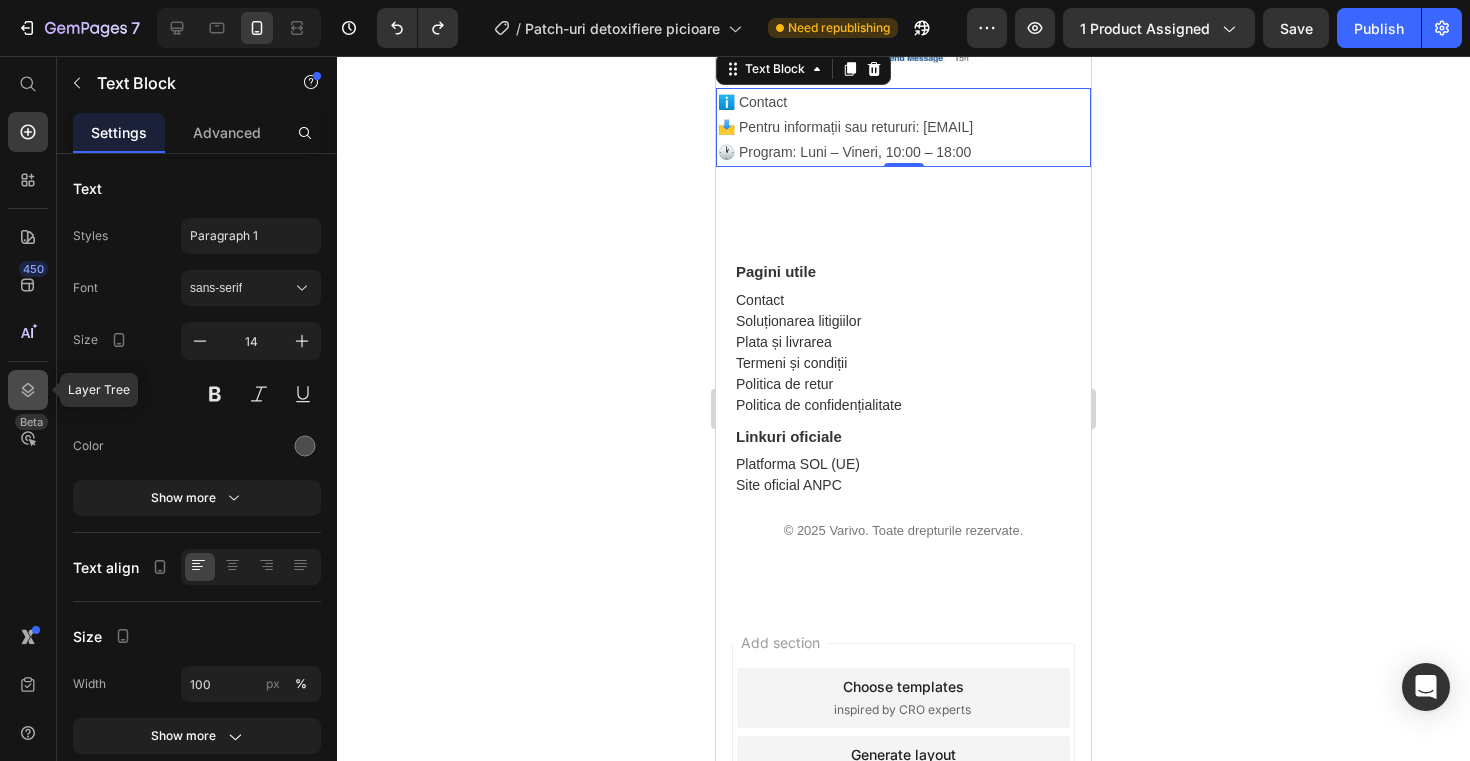 click 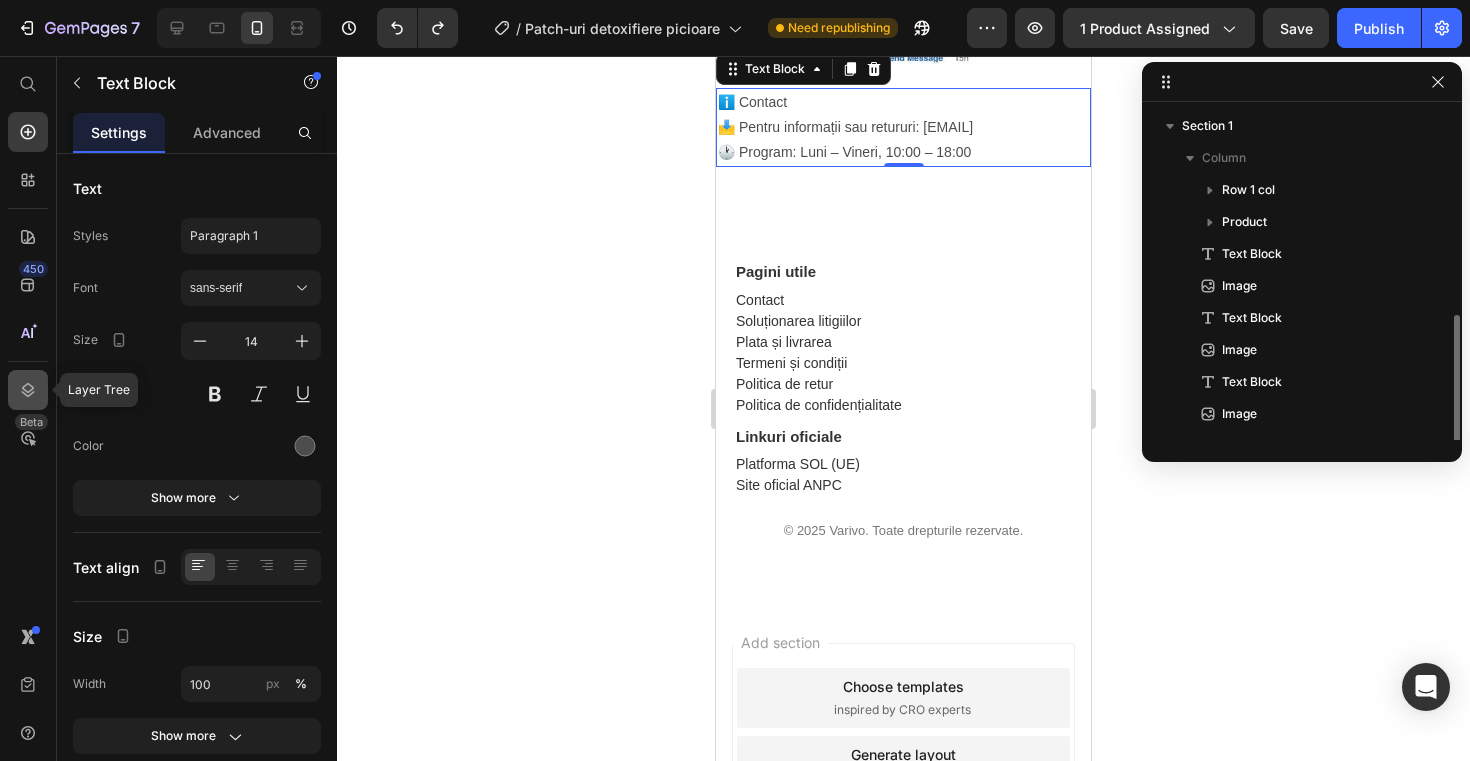 scroll, scrollTop: 118, scrollLeft: 0, axis: vertical 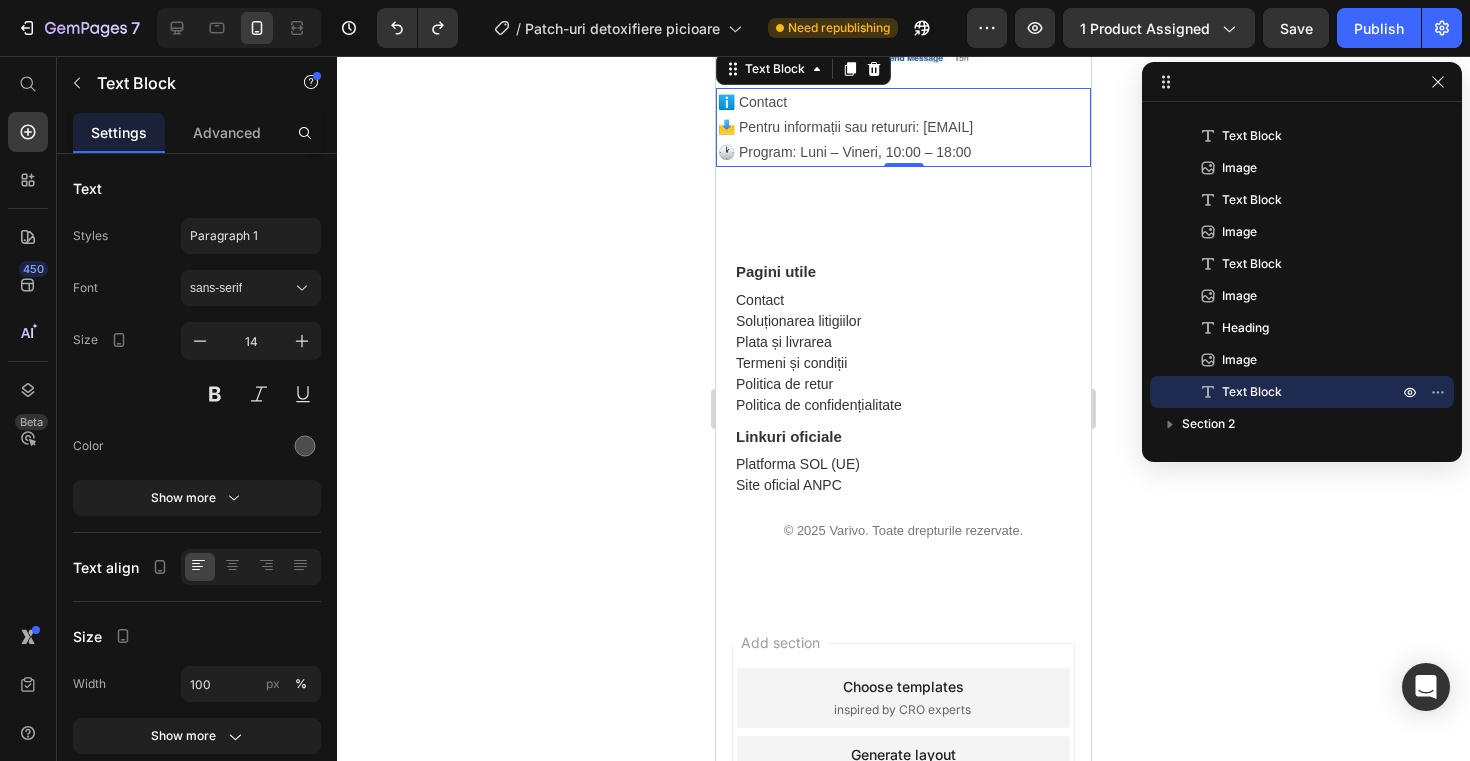 click 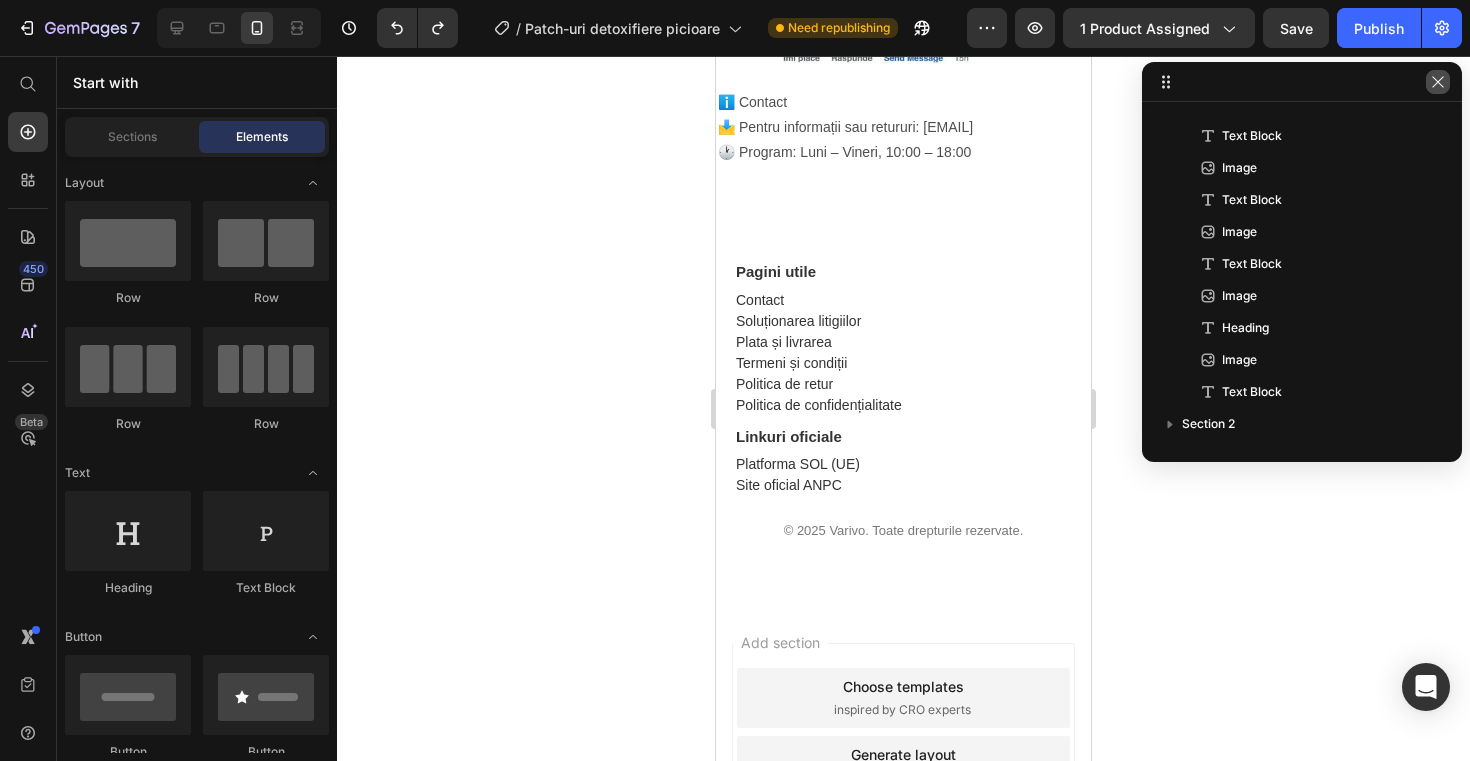 click 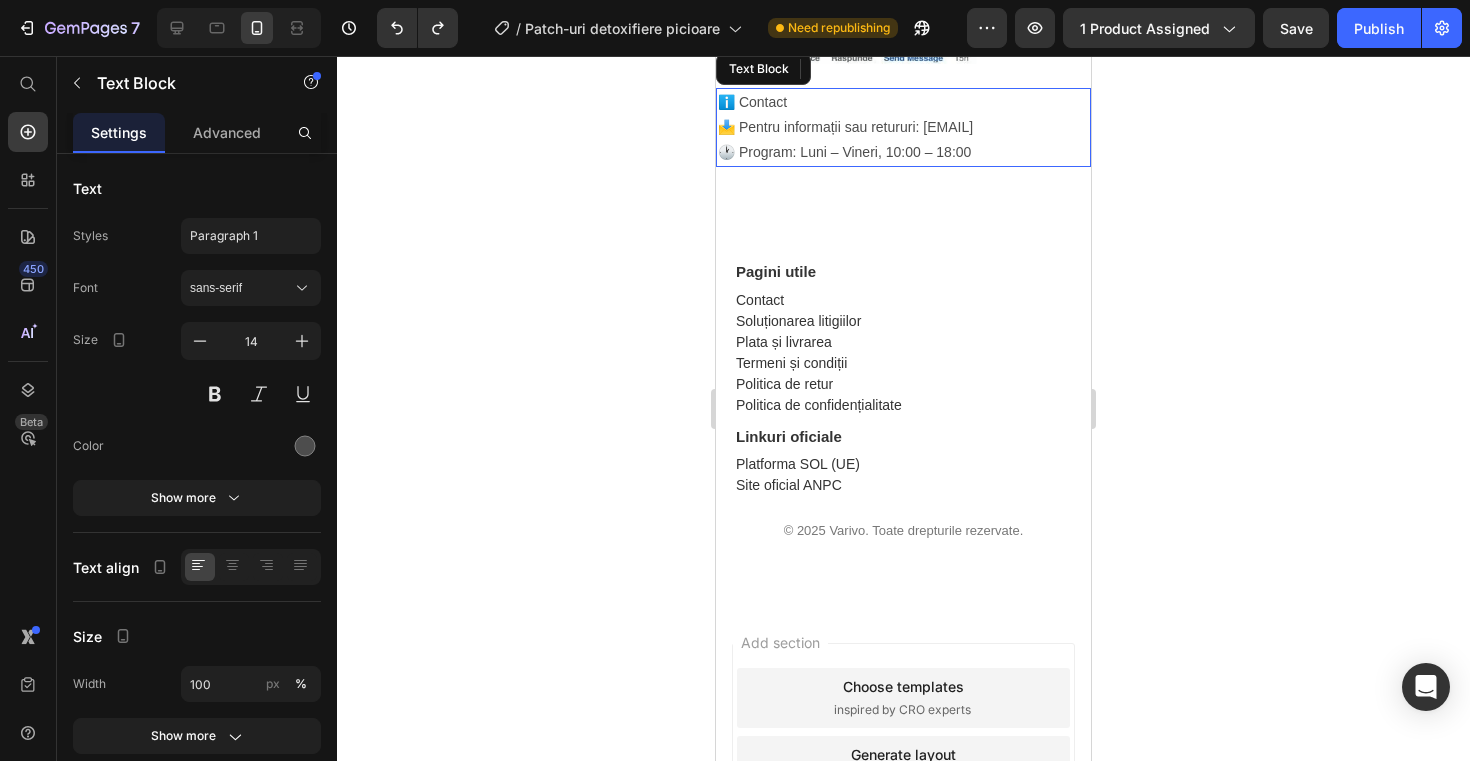 click on "📩 Pentru informații sau retururi: [EMAIL] 🕐 Program: Luni – Vineri, 10:00 – 18:00" at bounding box center [903, 140] 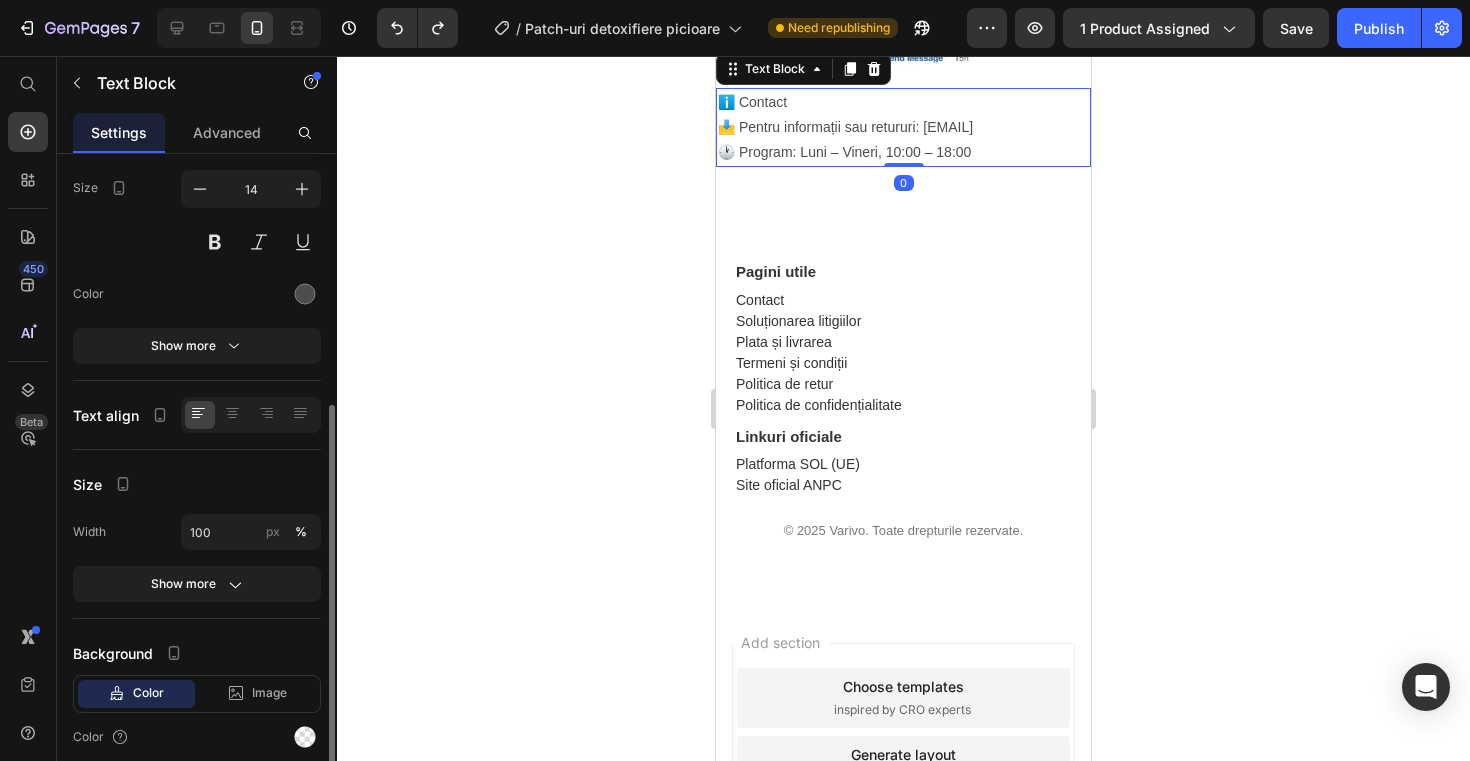 scroll, scrollTop: 231, scrollLeft: 0, axis: vertical 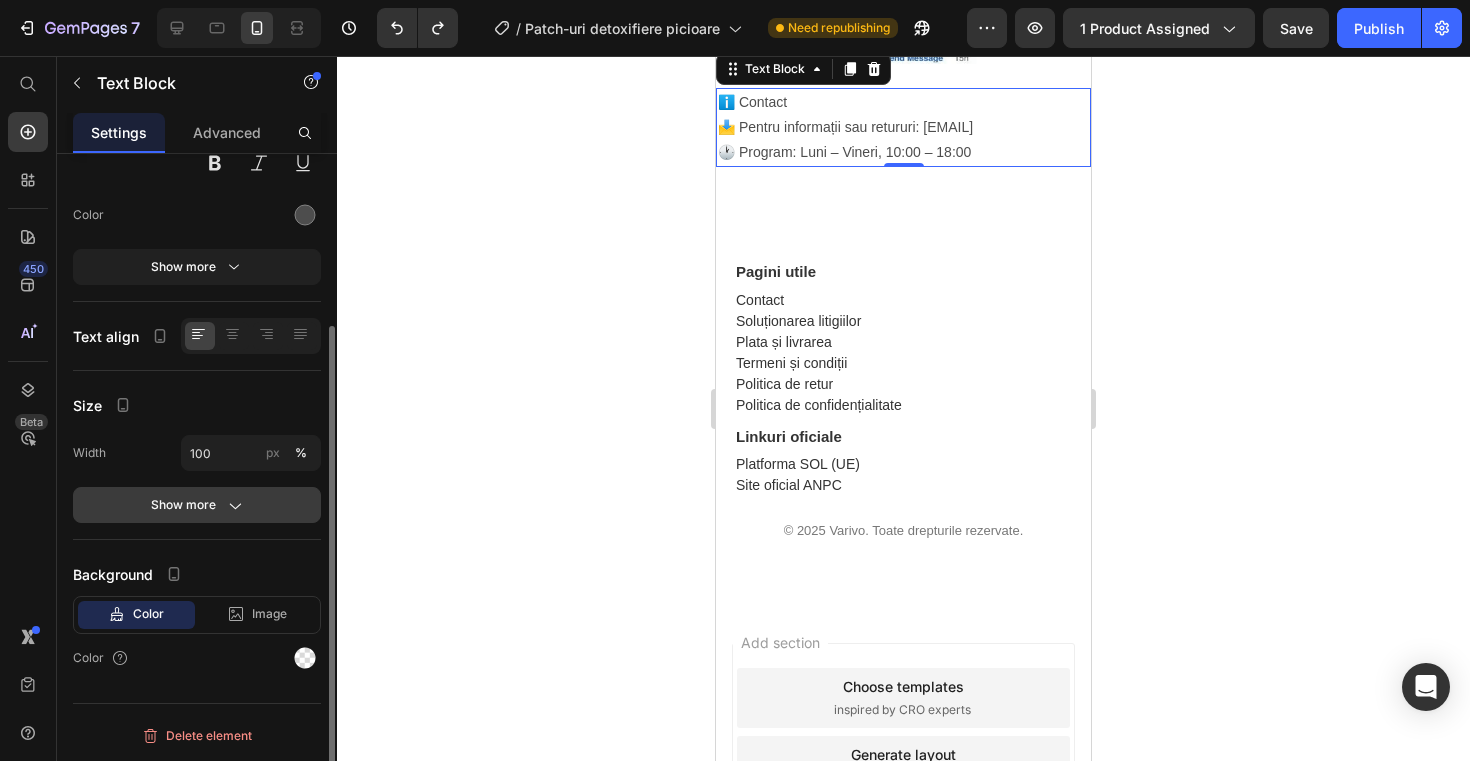 click on "Show more" 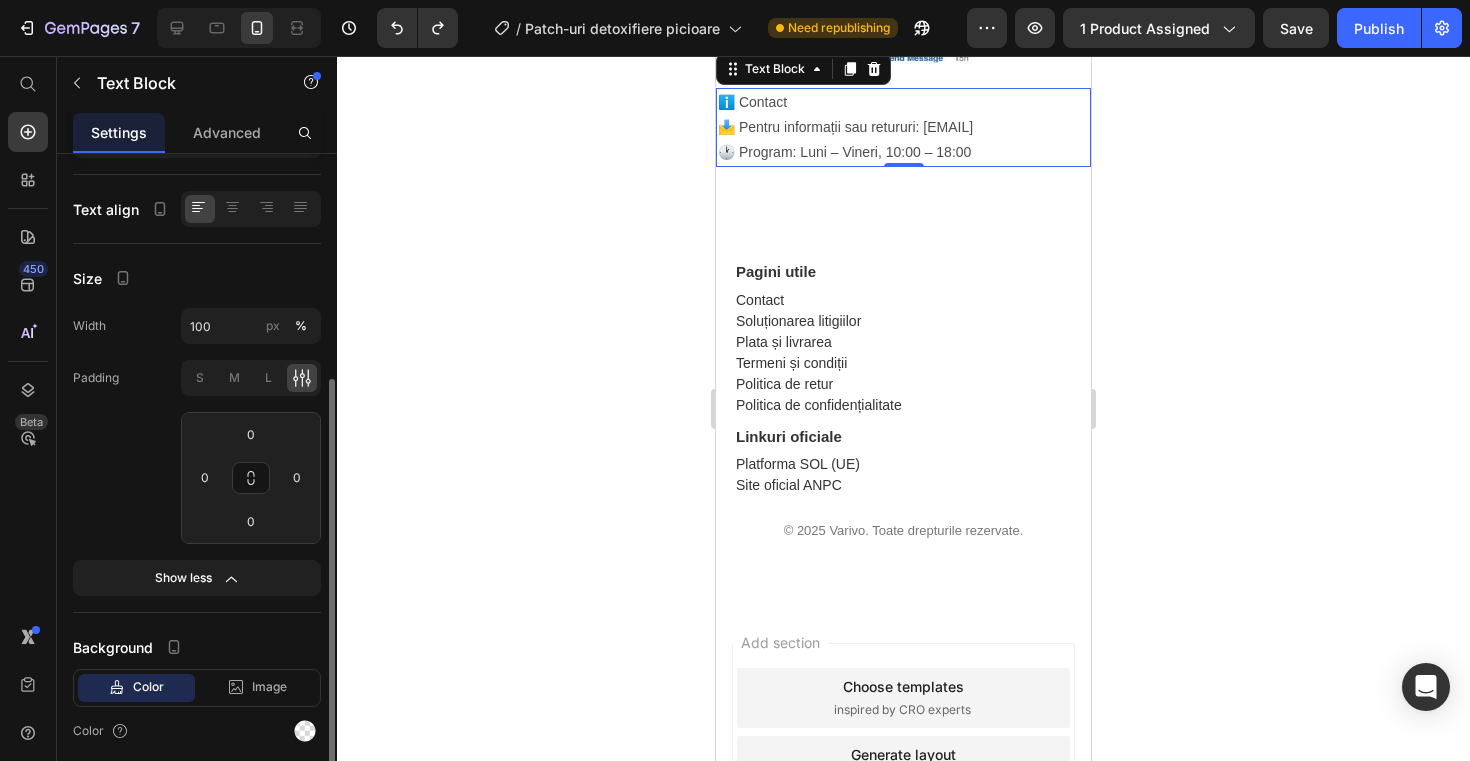 scroll, scrollTop: 365, scrollLeft: 0, axis: vertical 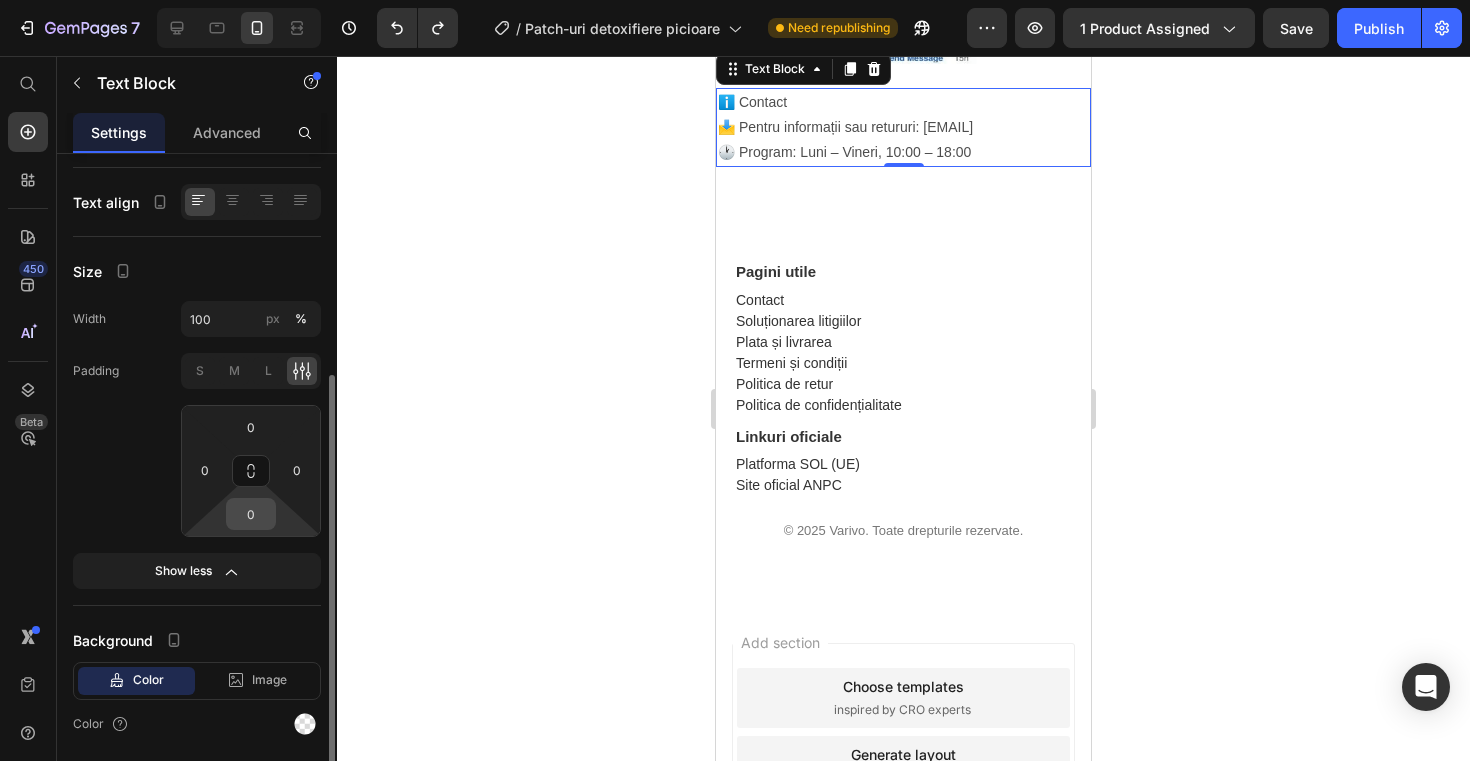 click on "0" at bounding box center (251, 514) 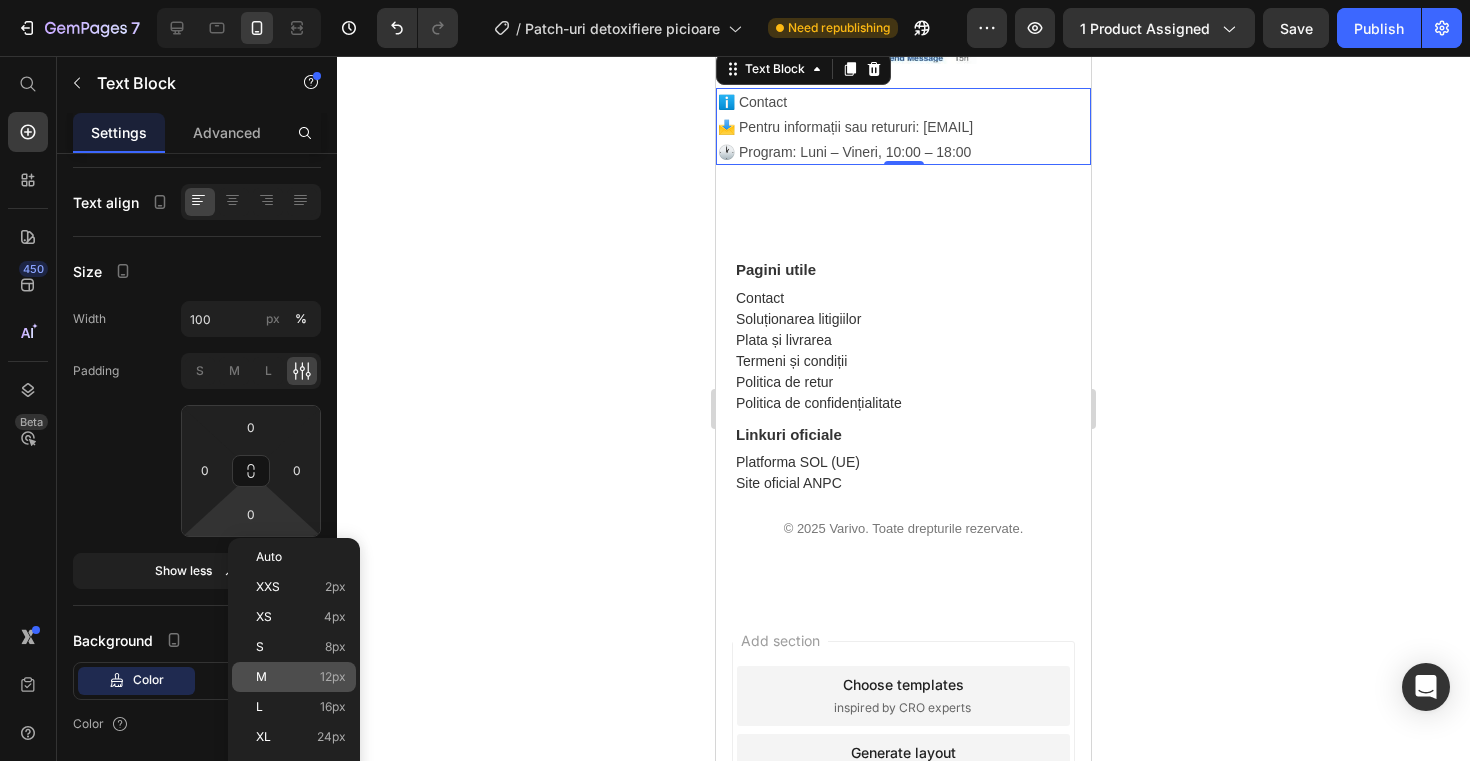 click on "M 12px" at bounding box center (301, 677) 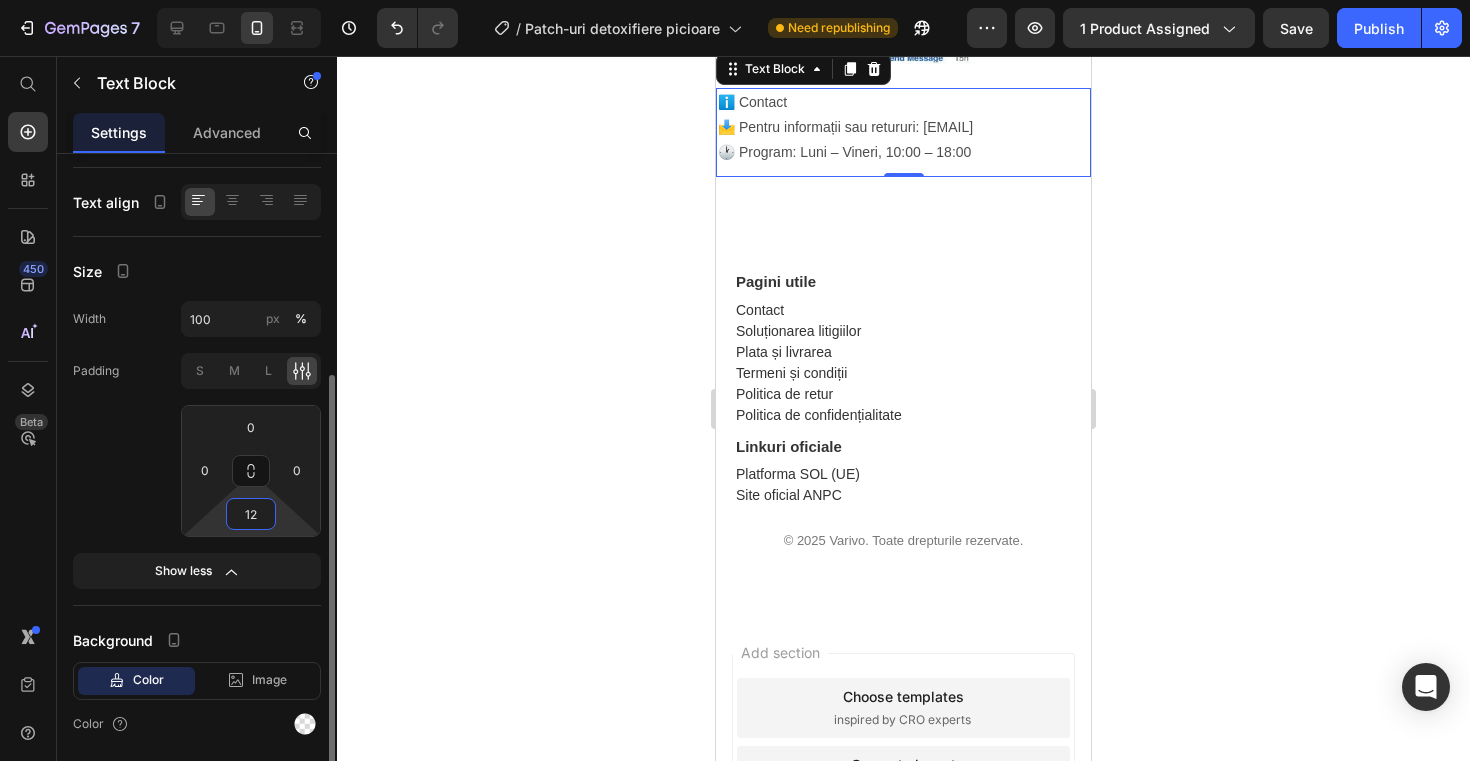 click on "12" at bounding box center [251, 514] 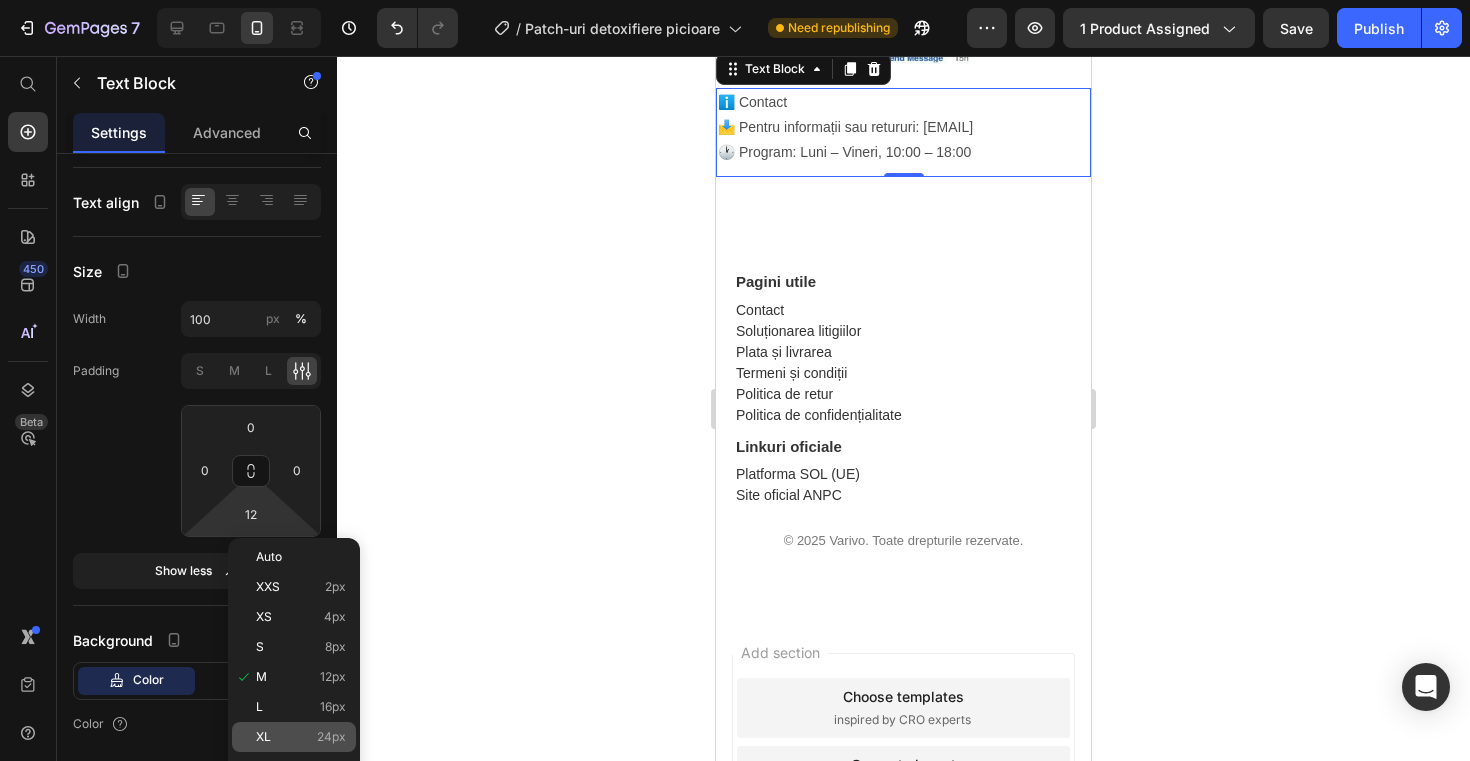 click on "XL 24px" at bounding box center (301, 737) 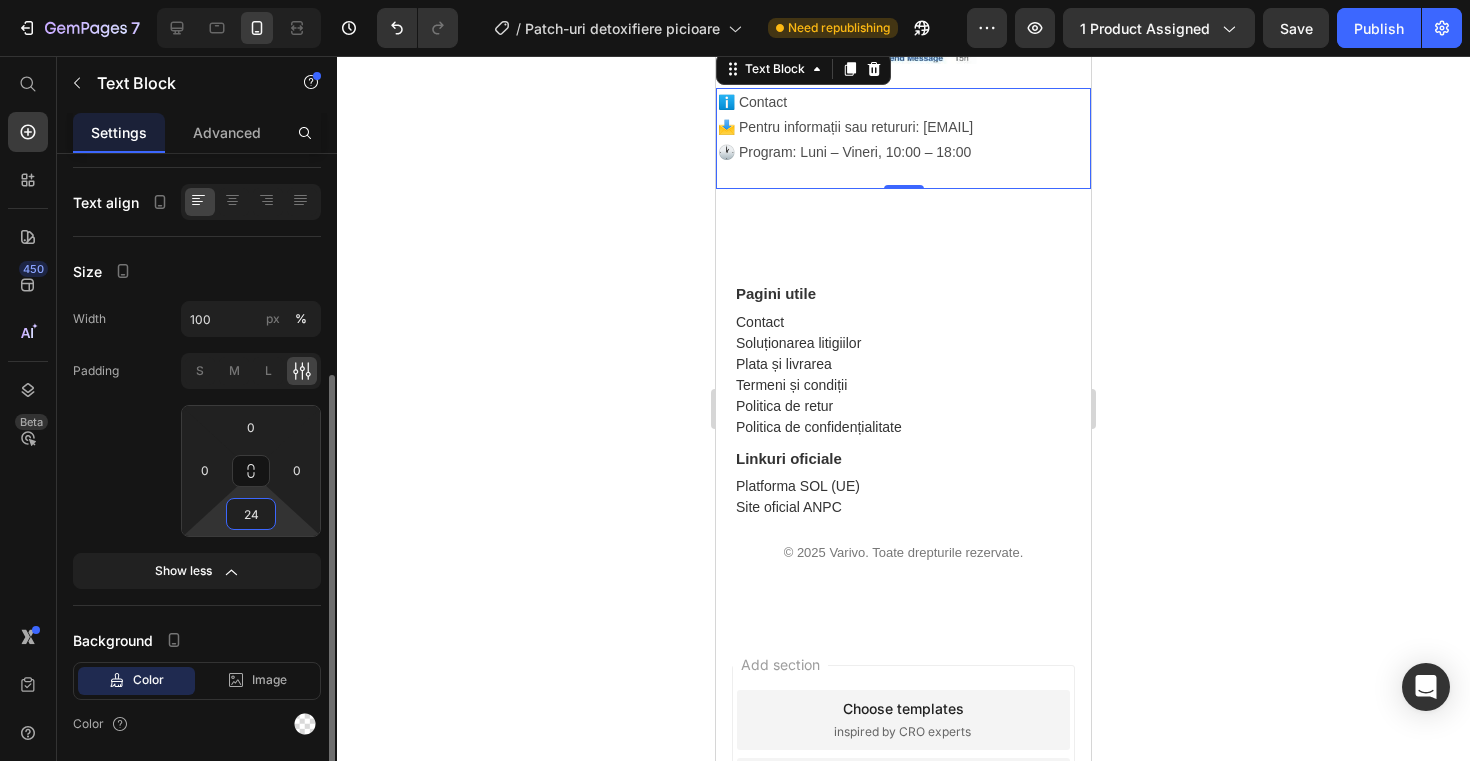 click on "24" at bounding box center (251, 514) 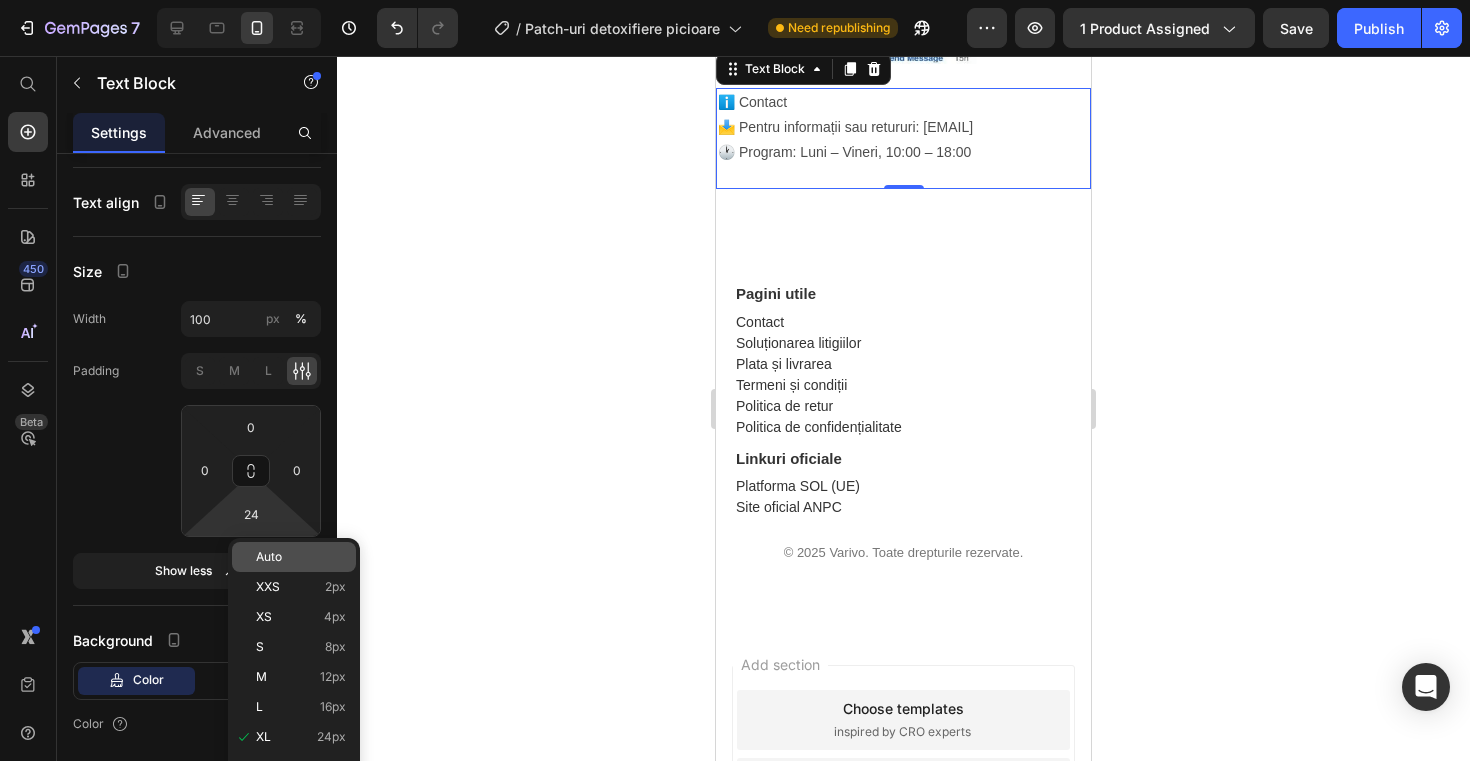 click on "Auto" at bounding box center [301, 557] 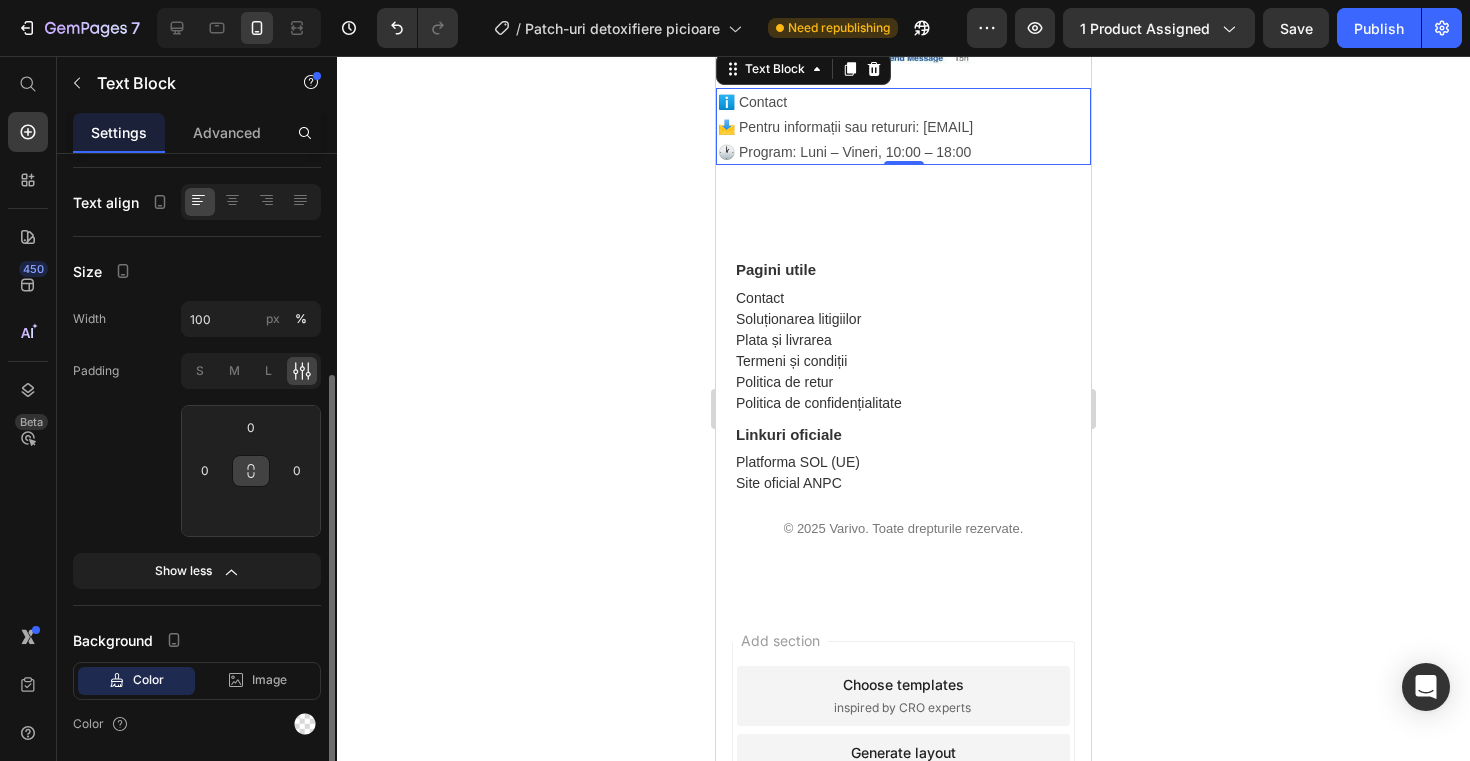 click at bounding box center (251, 471) 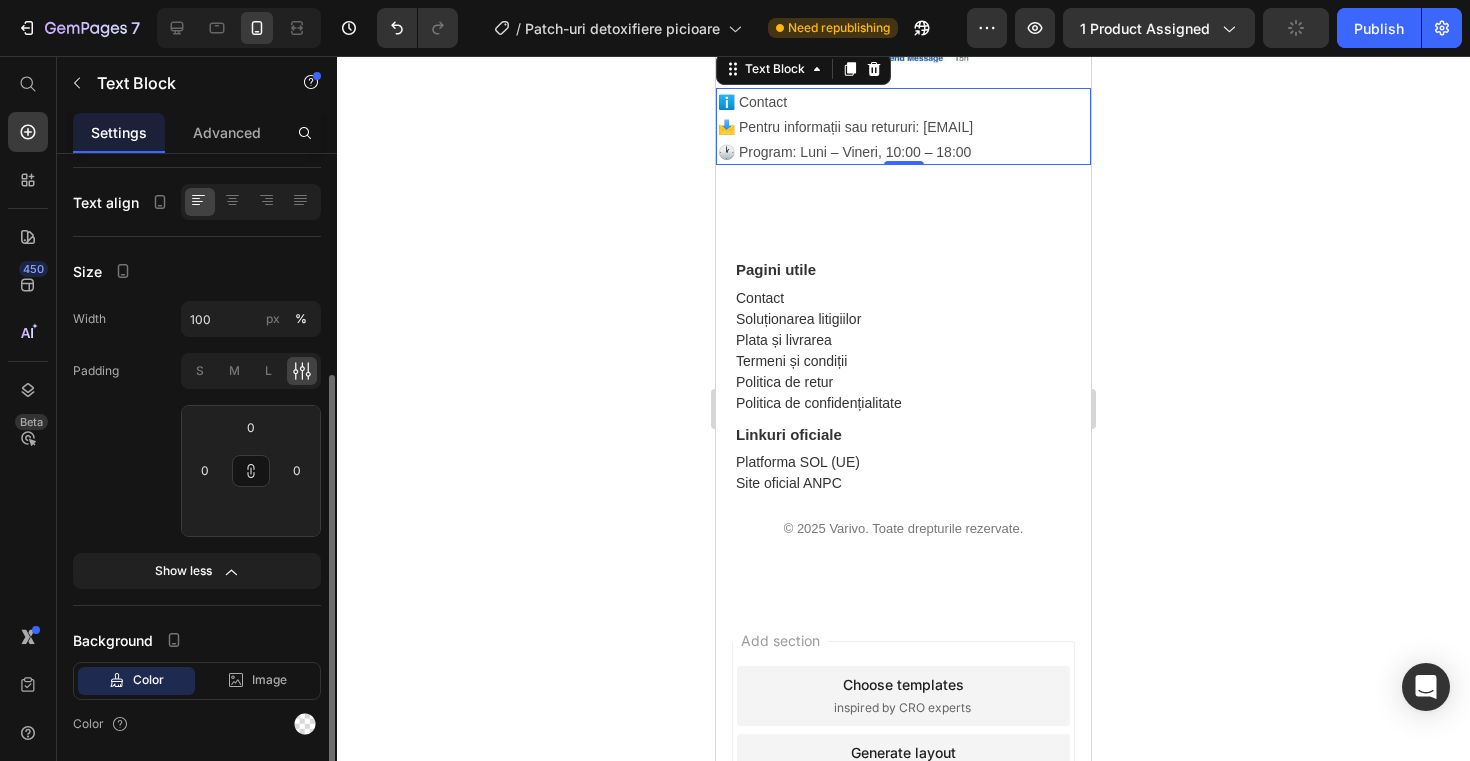 click on "Padding S M L 0 0 0" 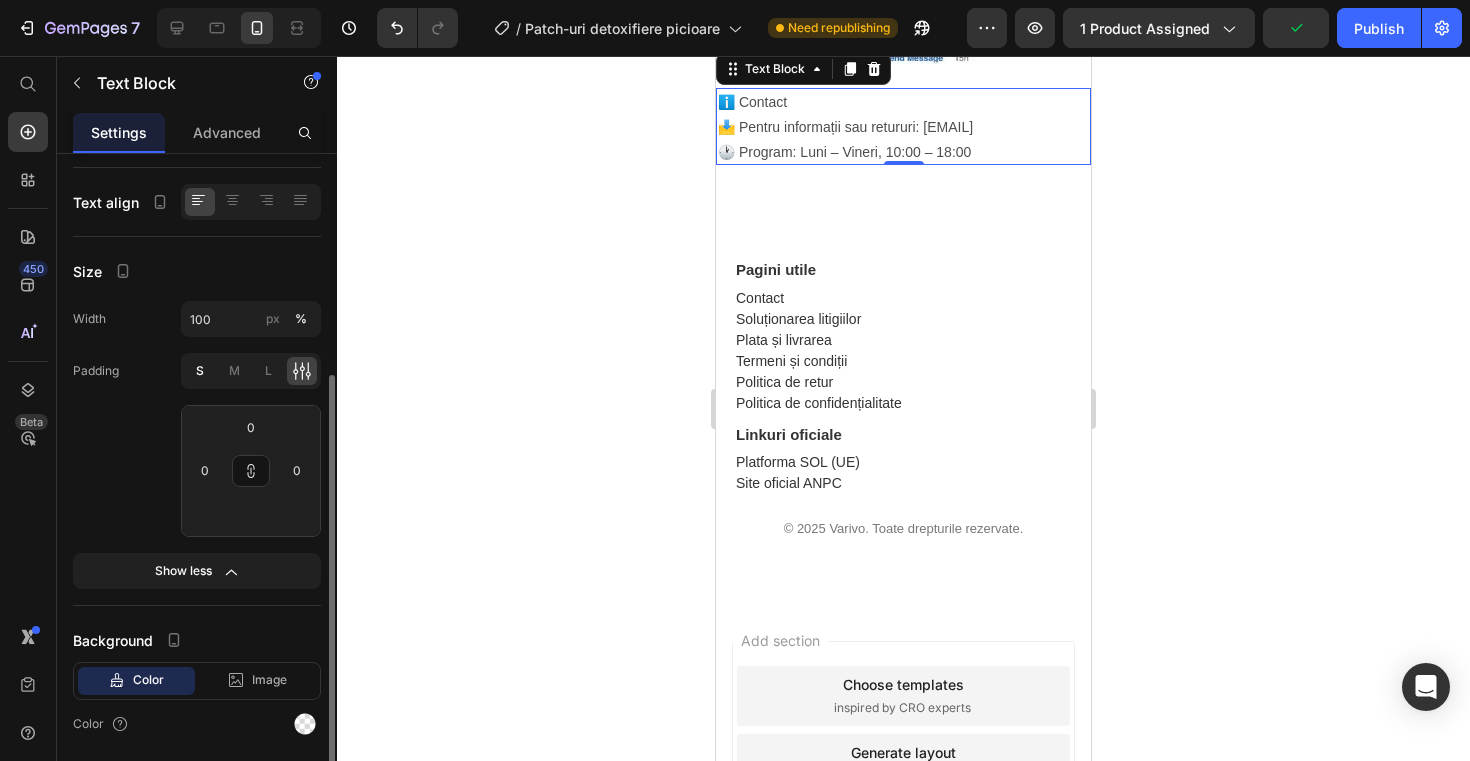 click on "S" 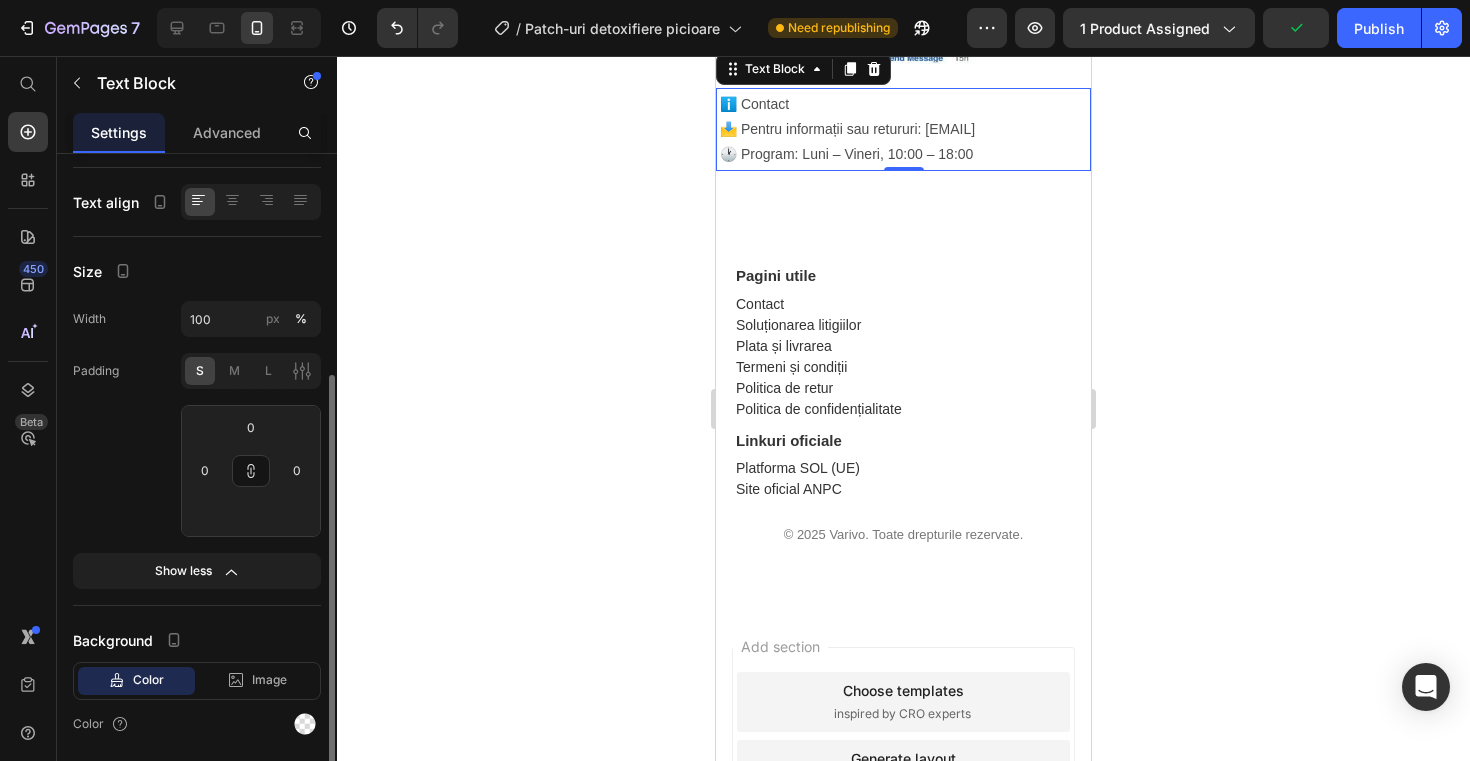 type on "4" 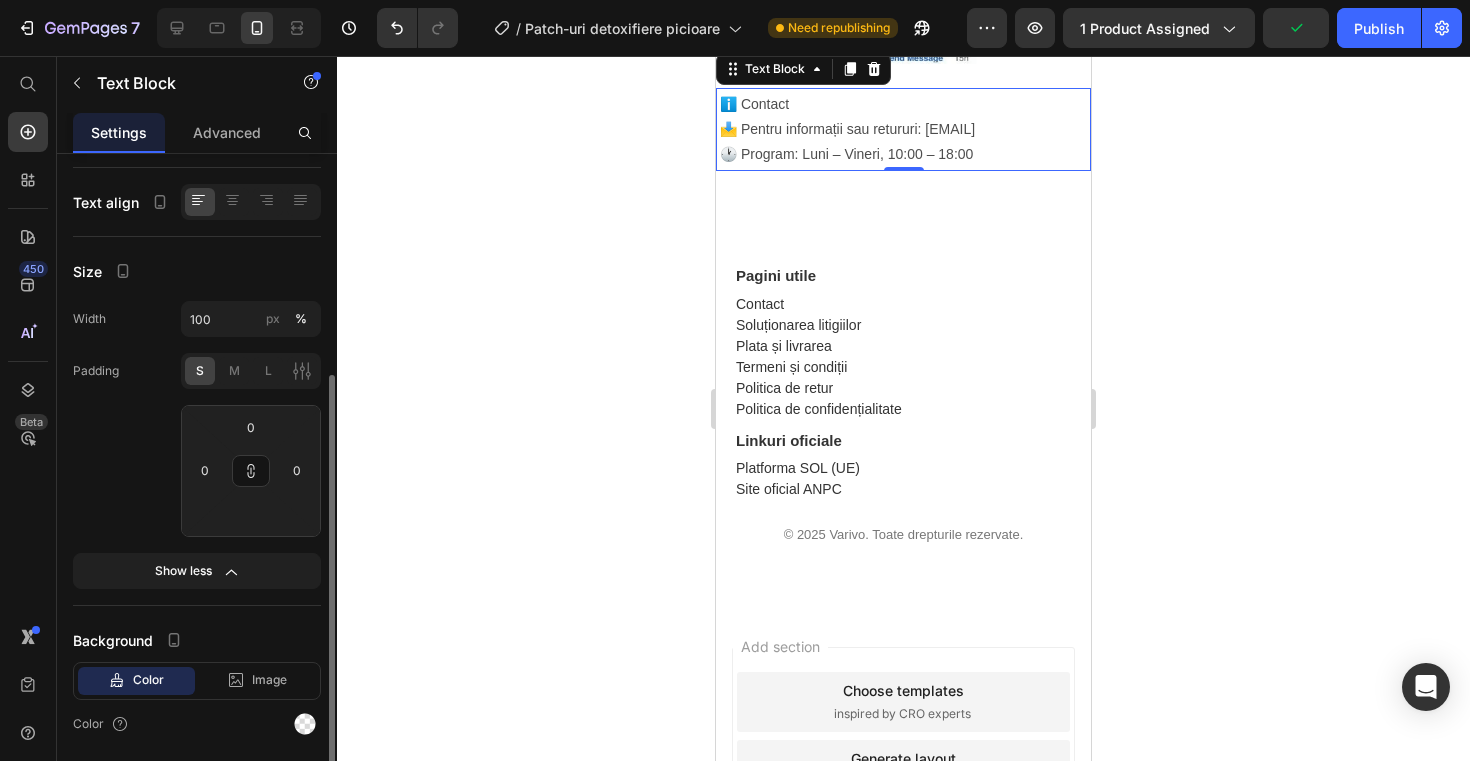 type on "4" 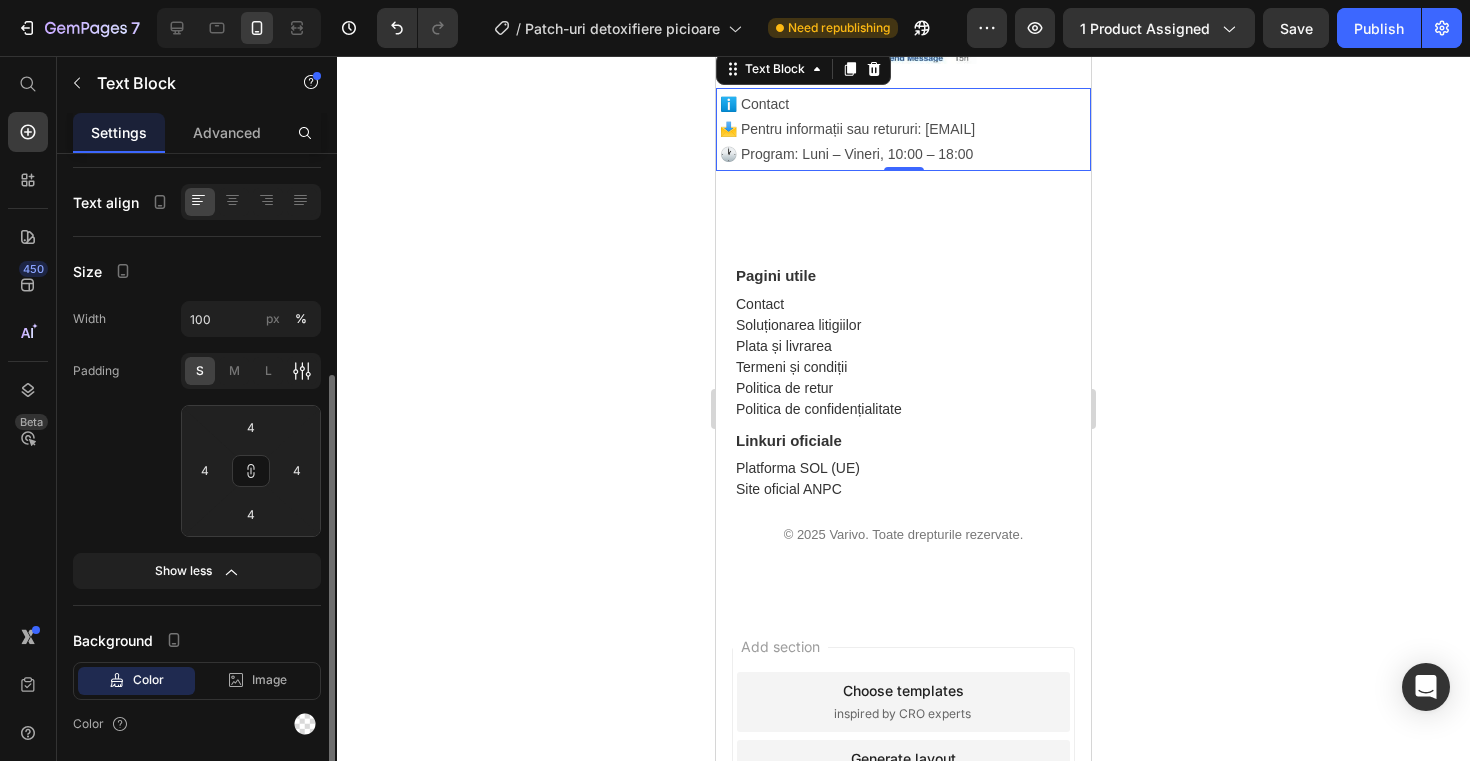 click 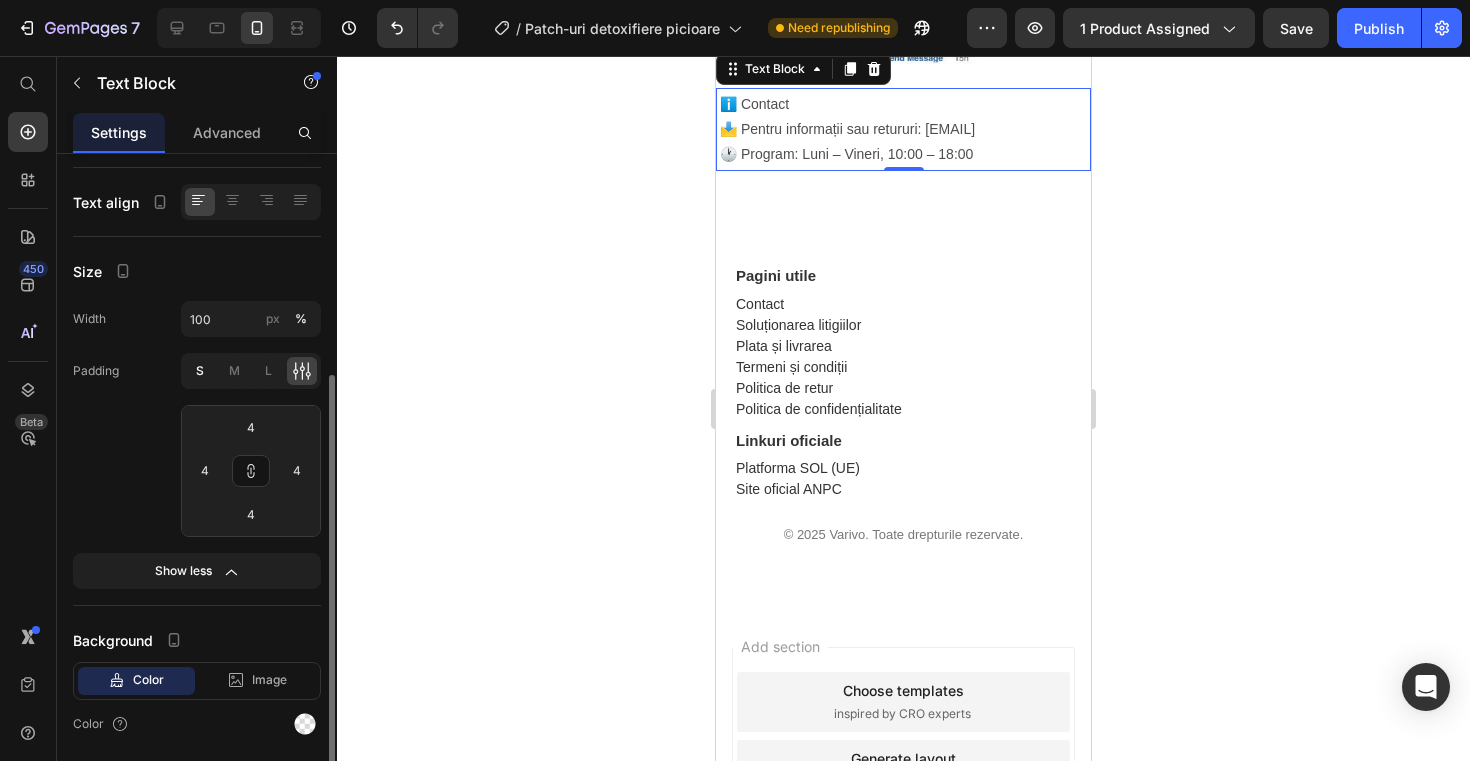 click on "S" 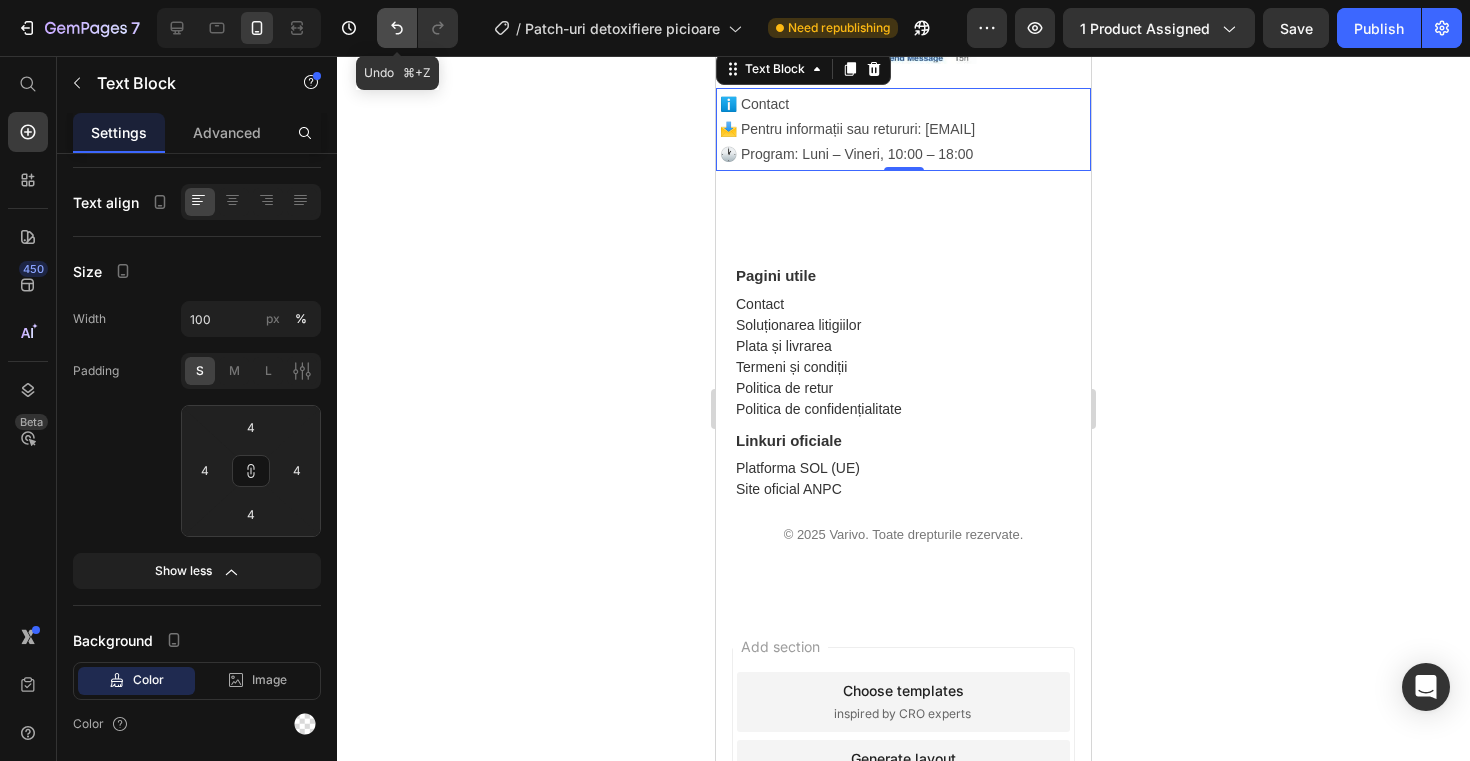 click 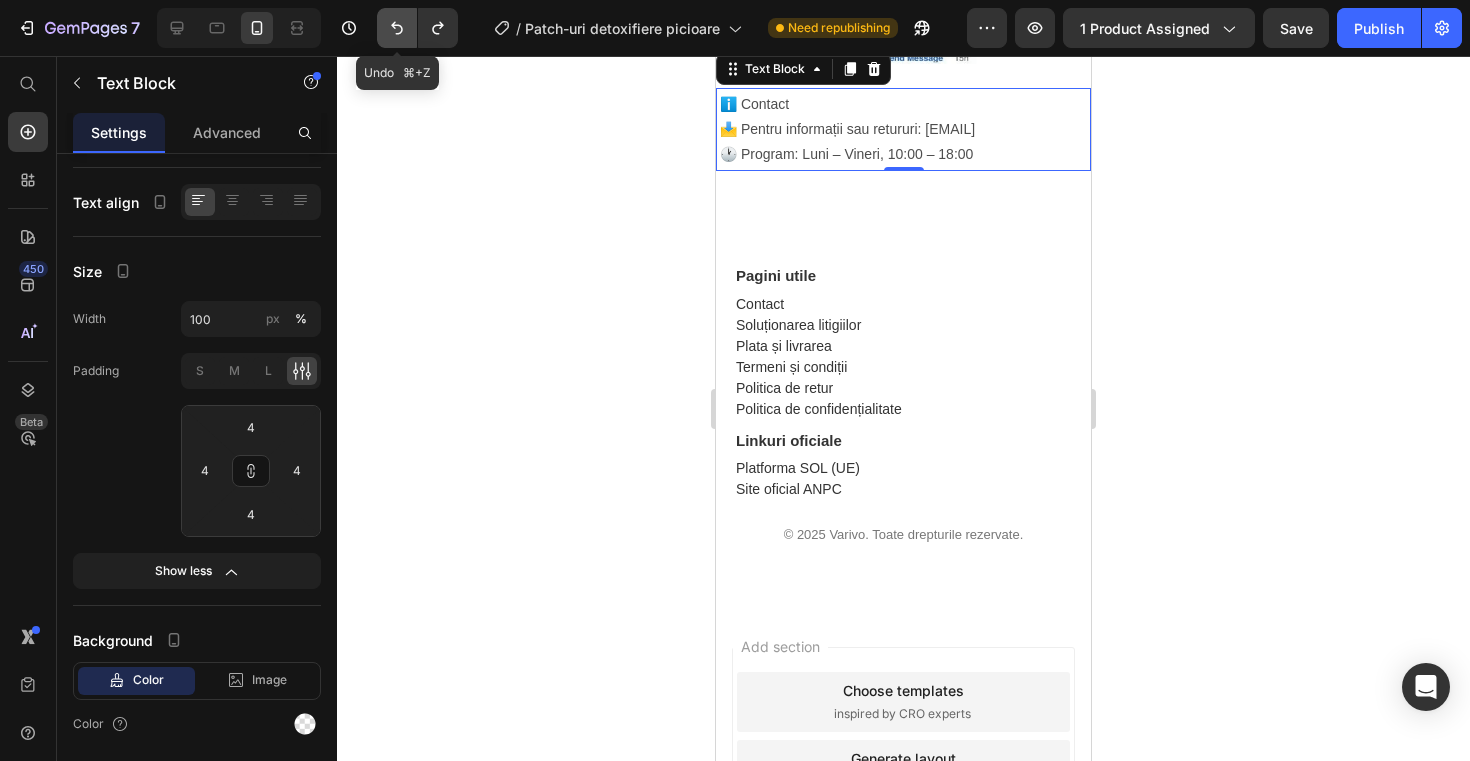 click 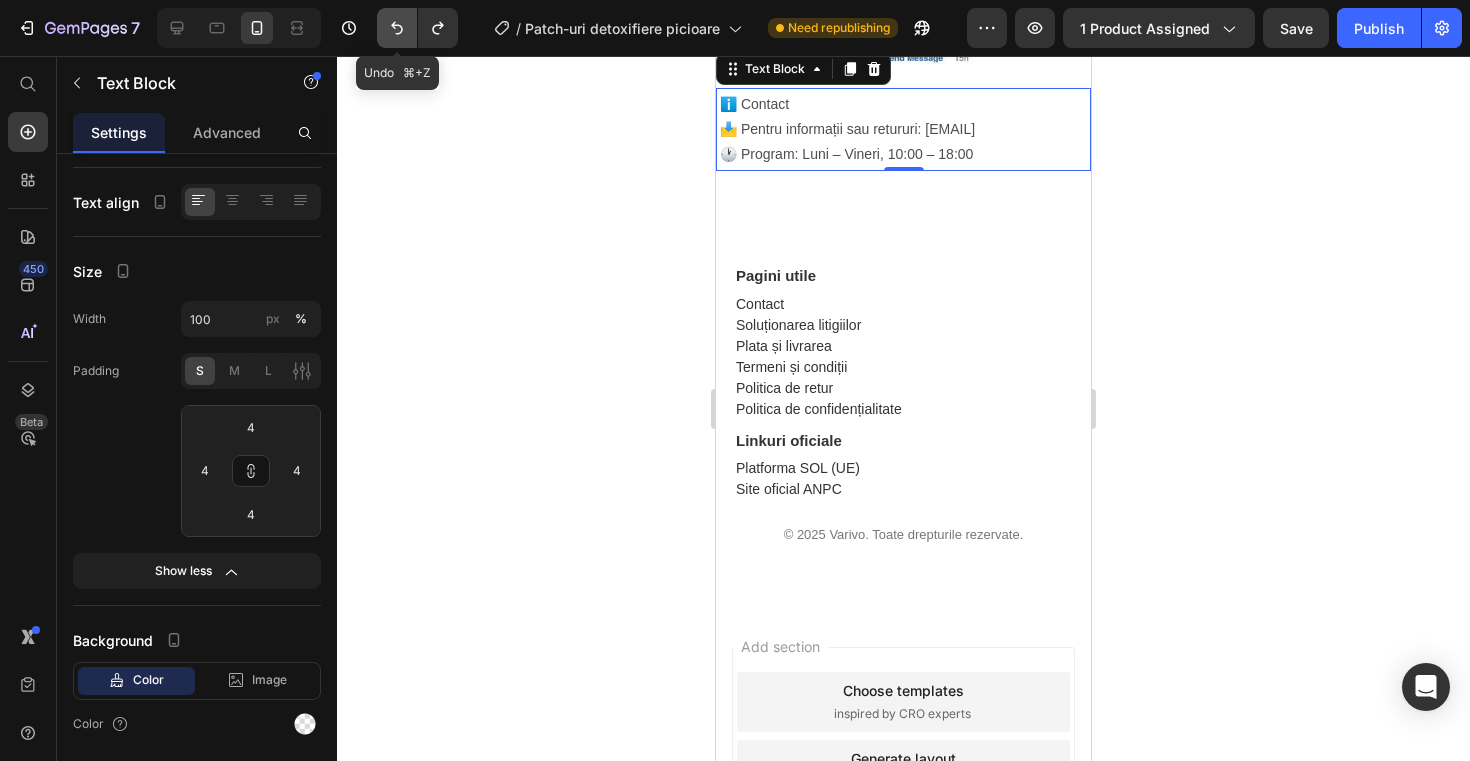 click 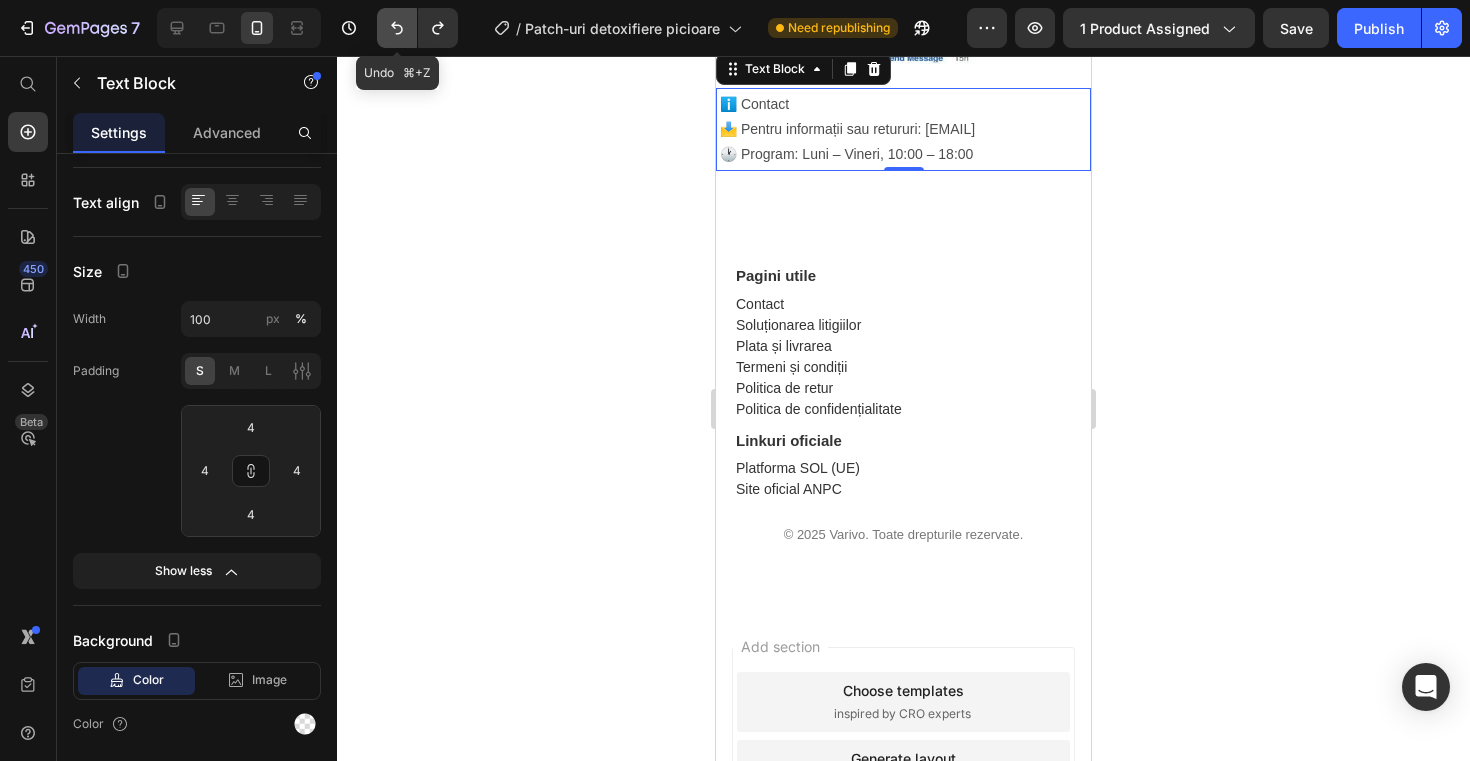 type on "0" 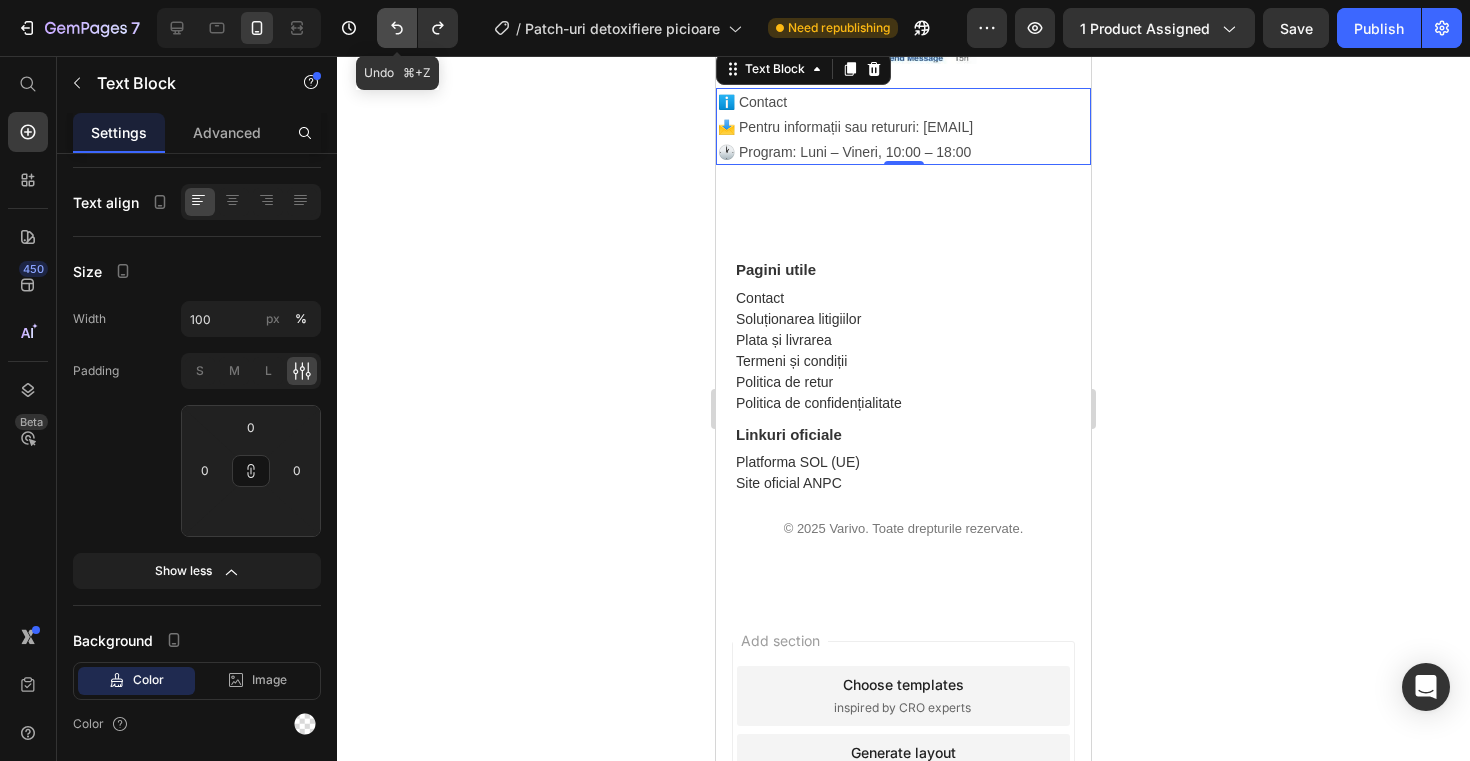 click 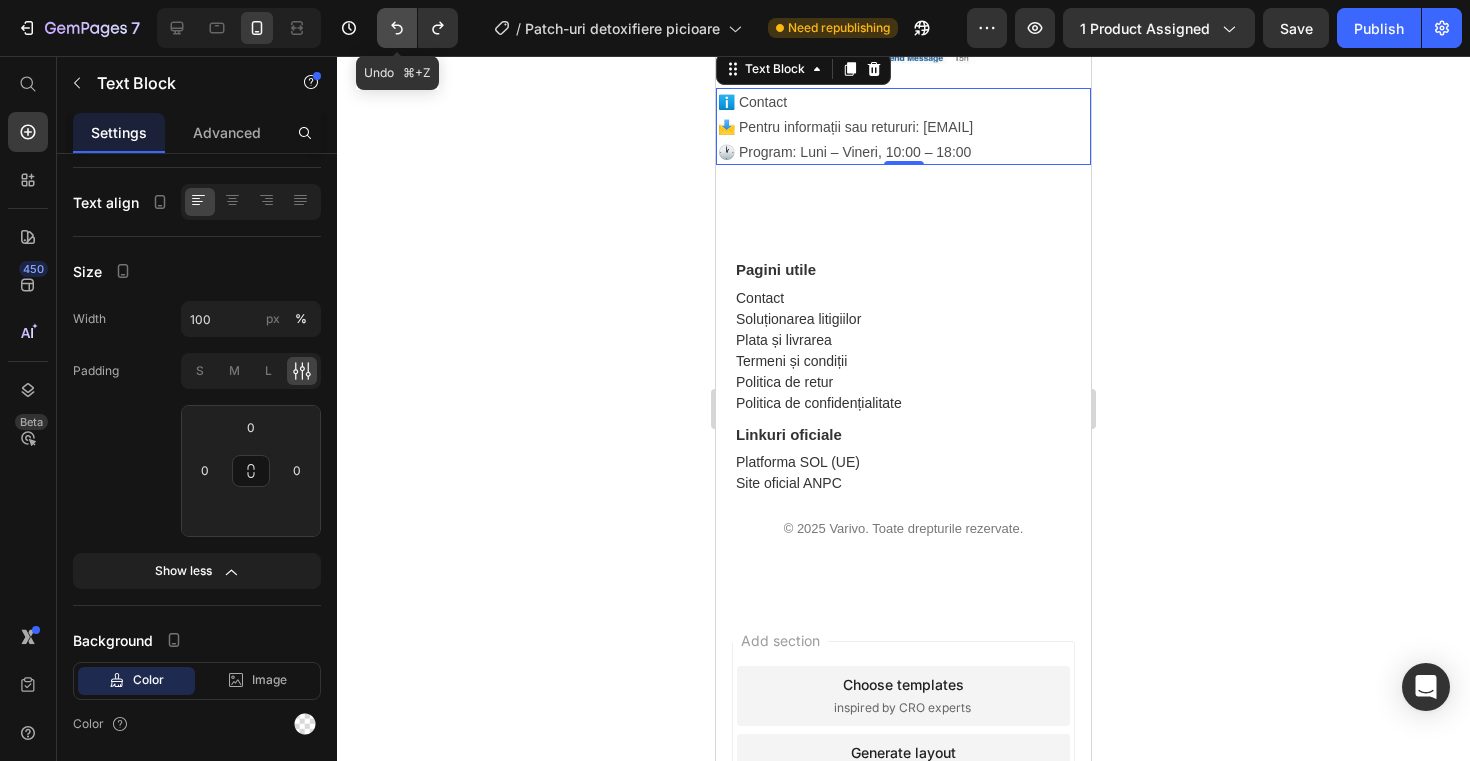 click 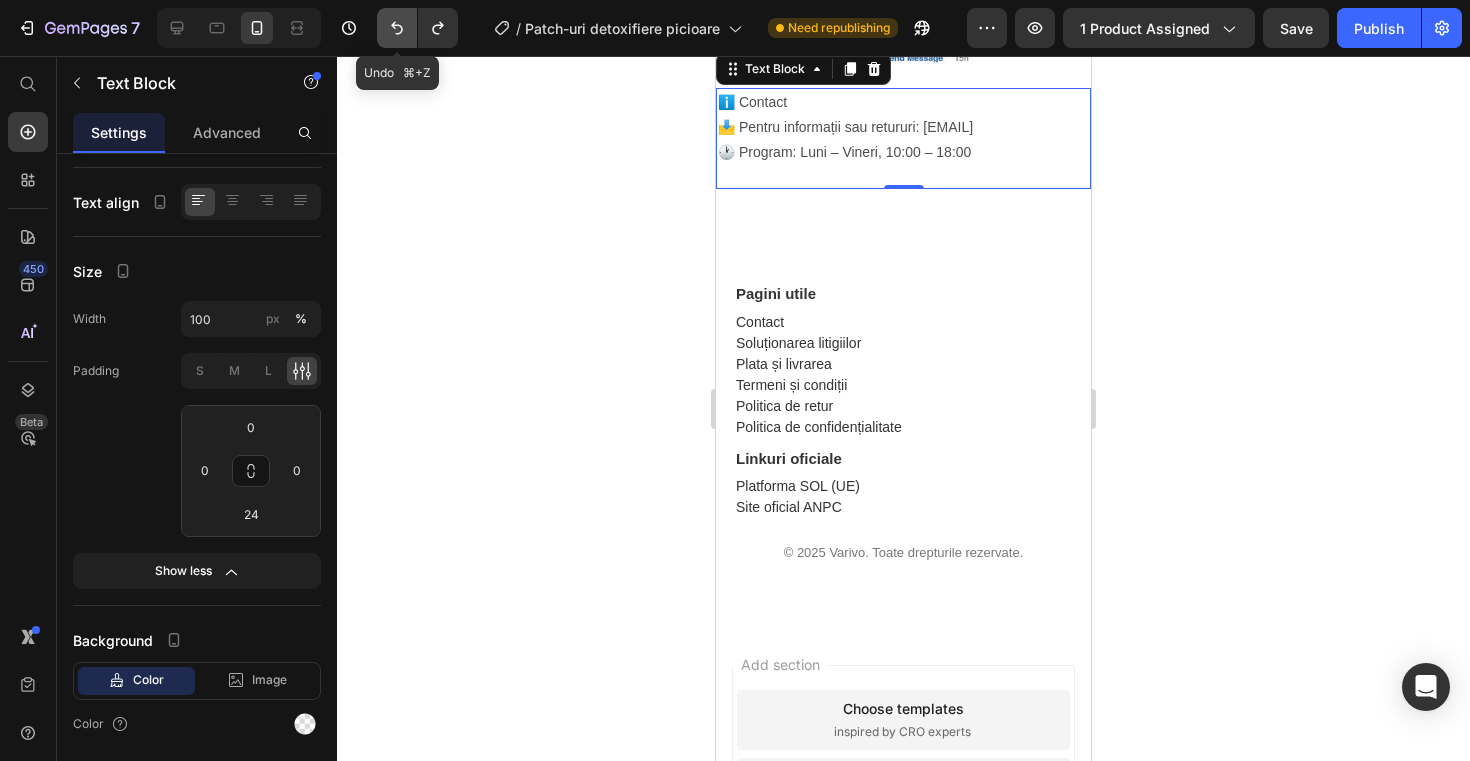 click 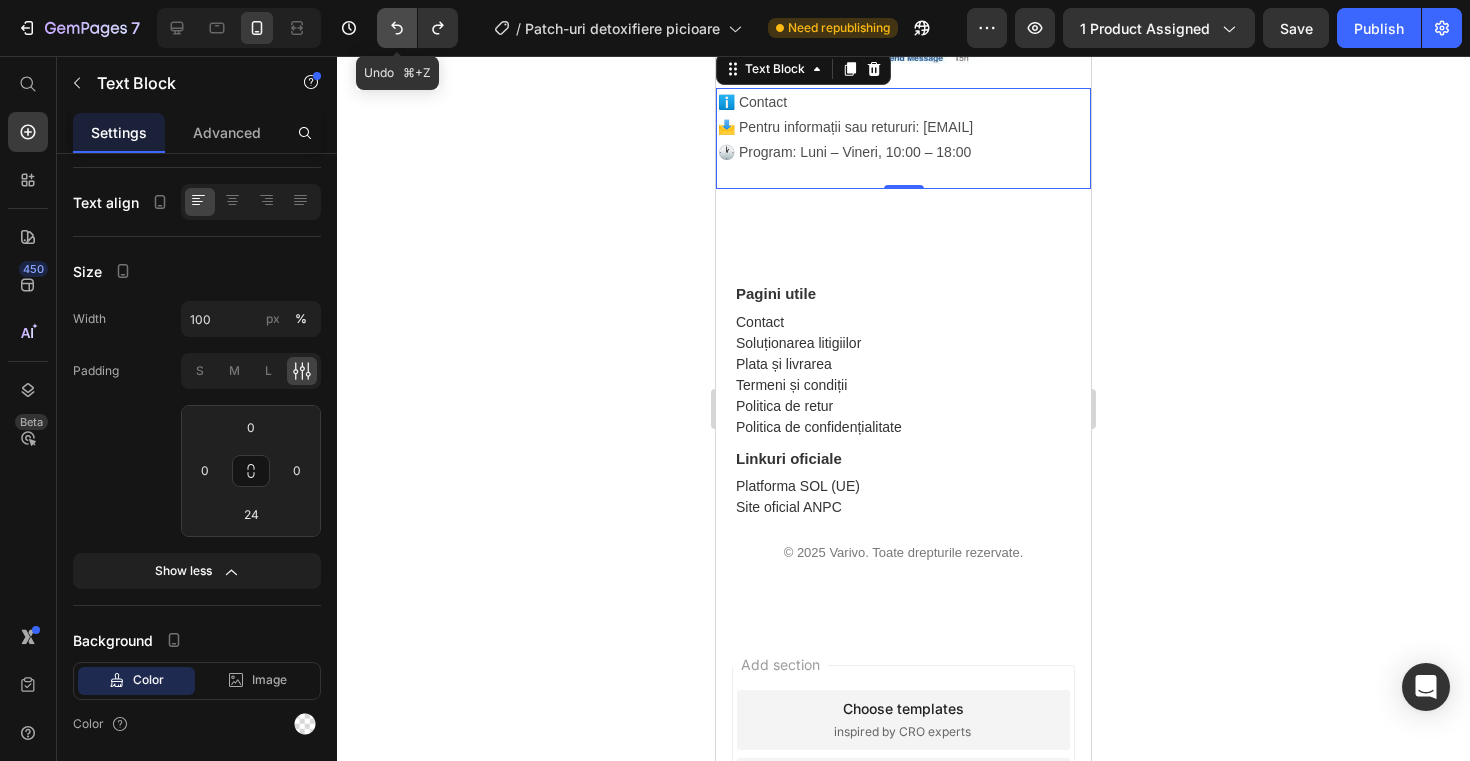 click 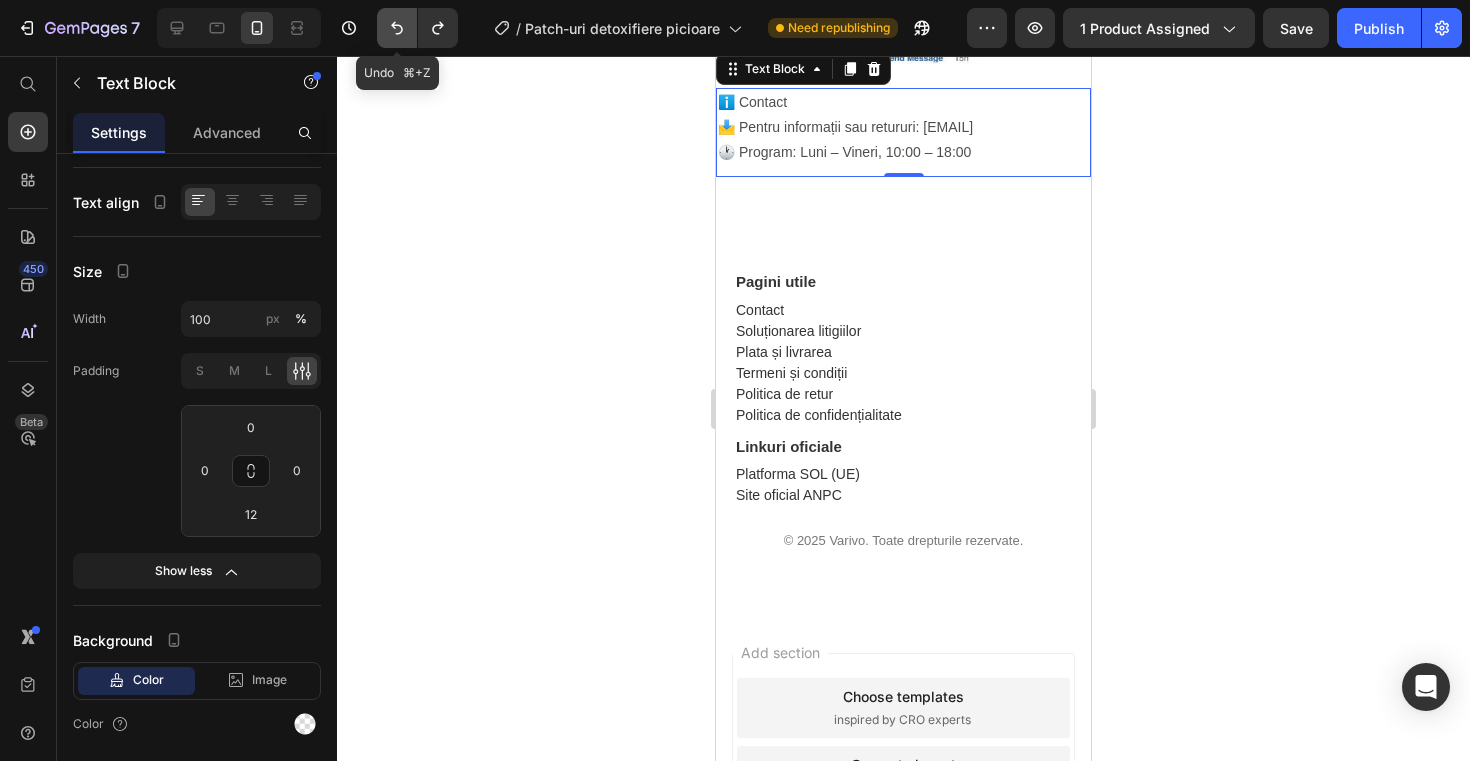 click 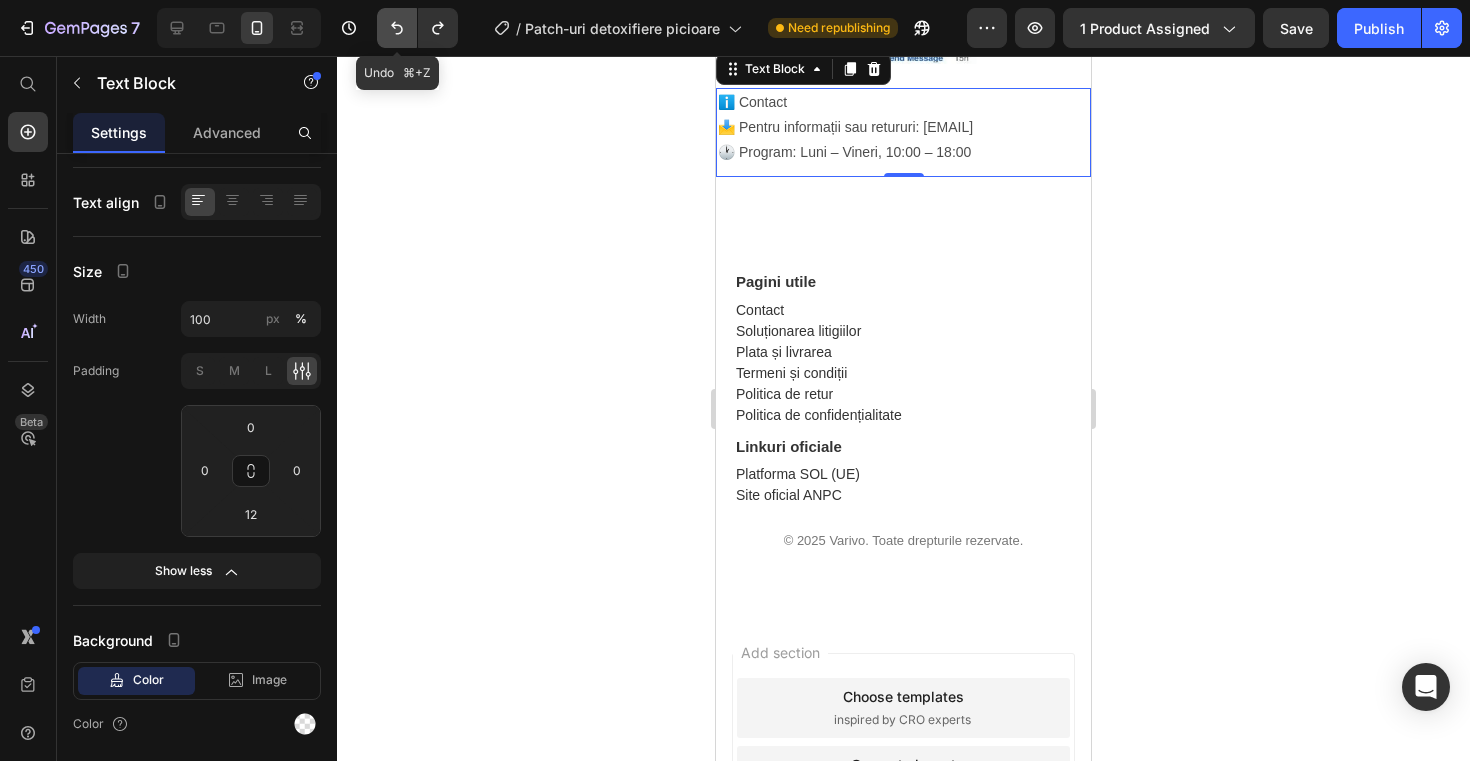 click 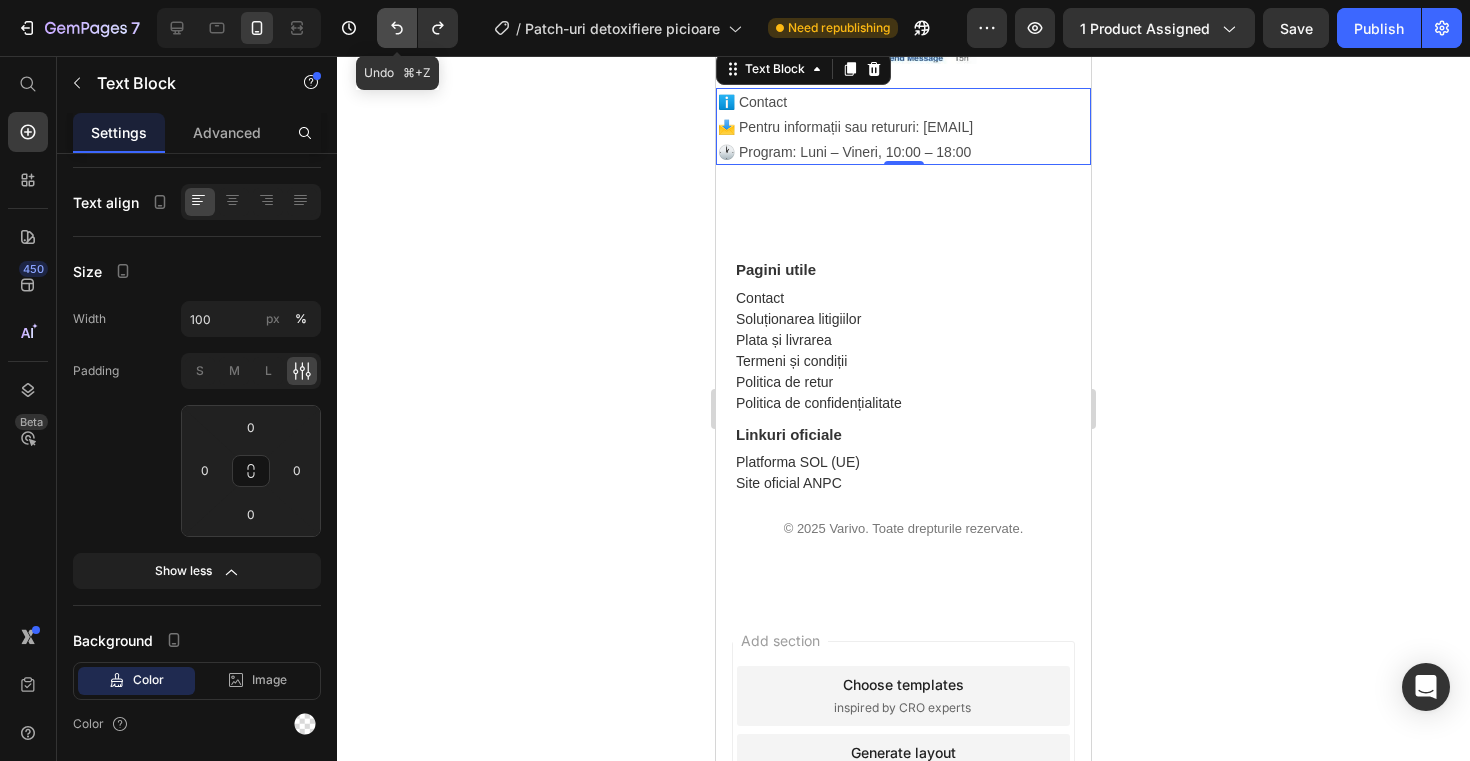 click 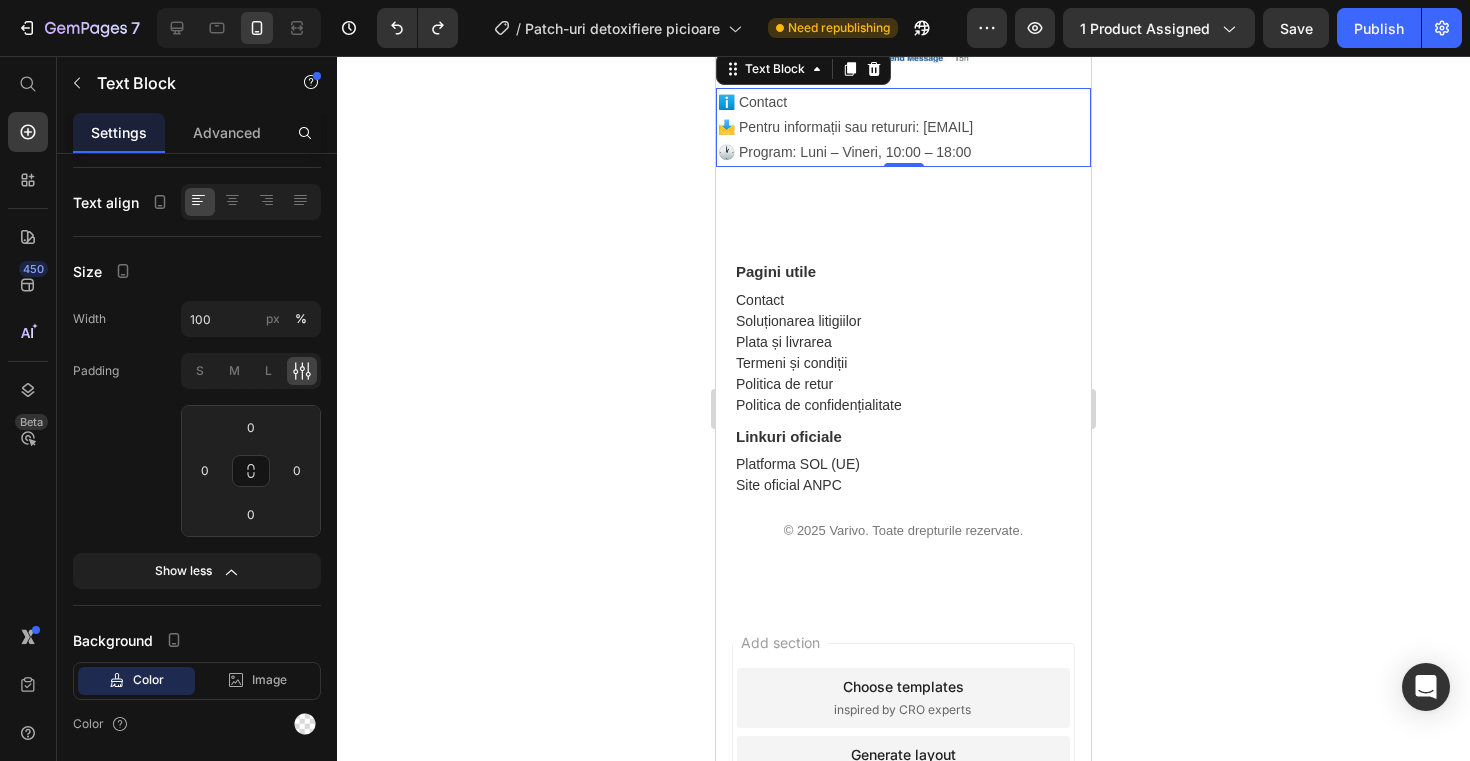 click 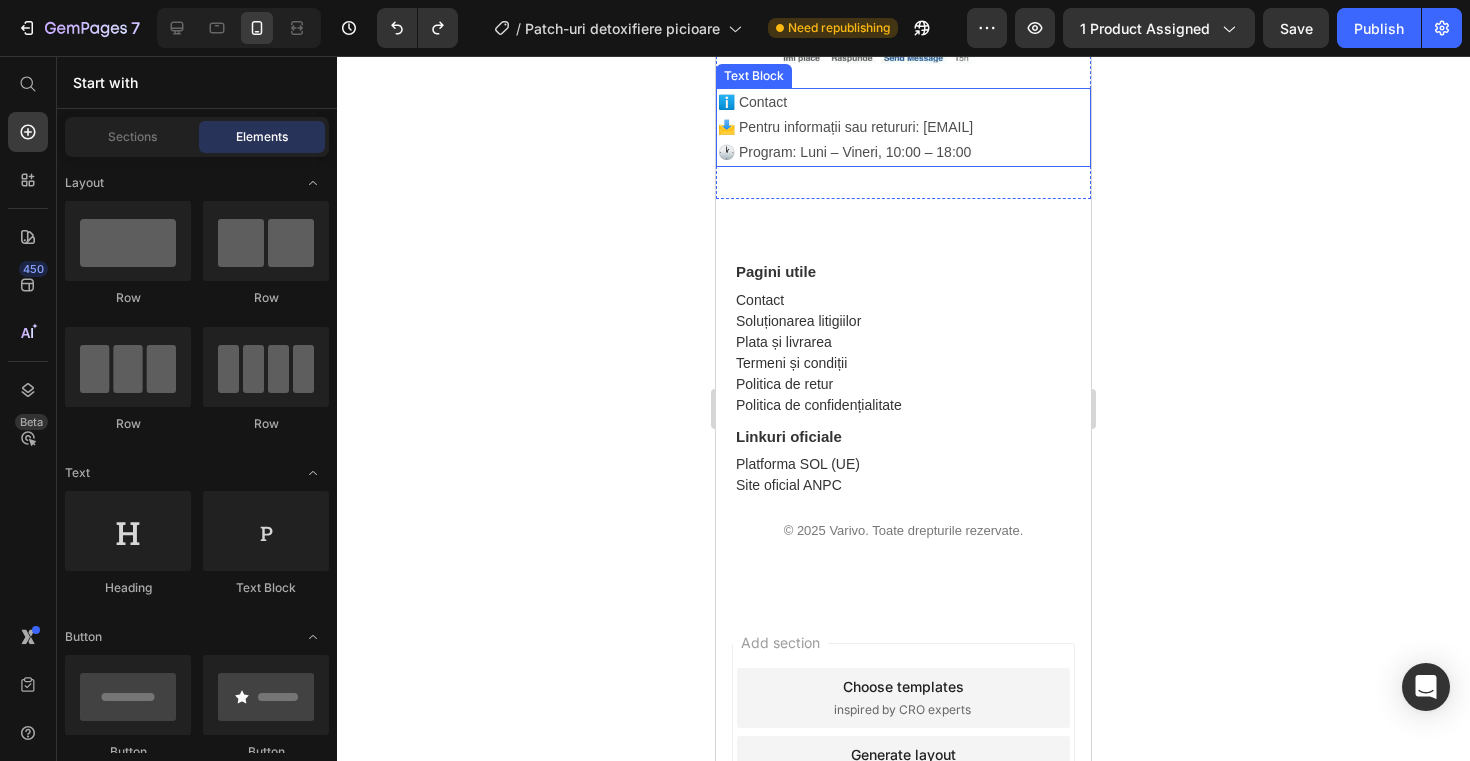 click on "📩 Pentru informații sau retururi: [EMAIL] 🕐 Program: Luni – Vineri, 10:00 – 18:00" at bounding box center (903, 140) 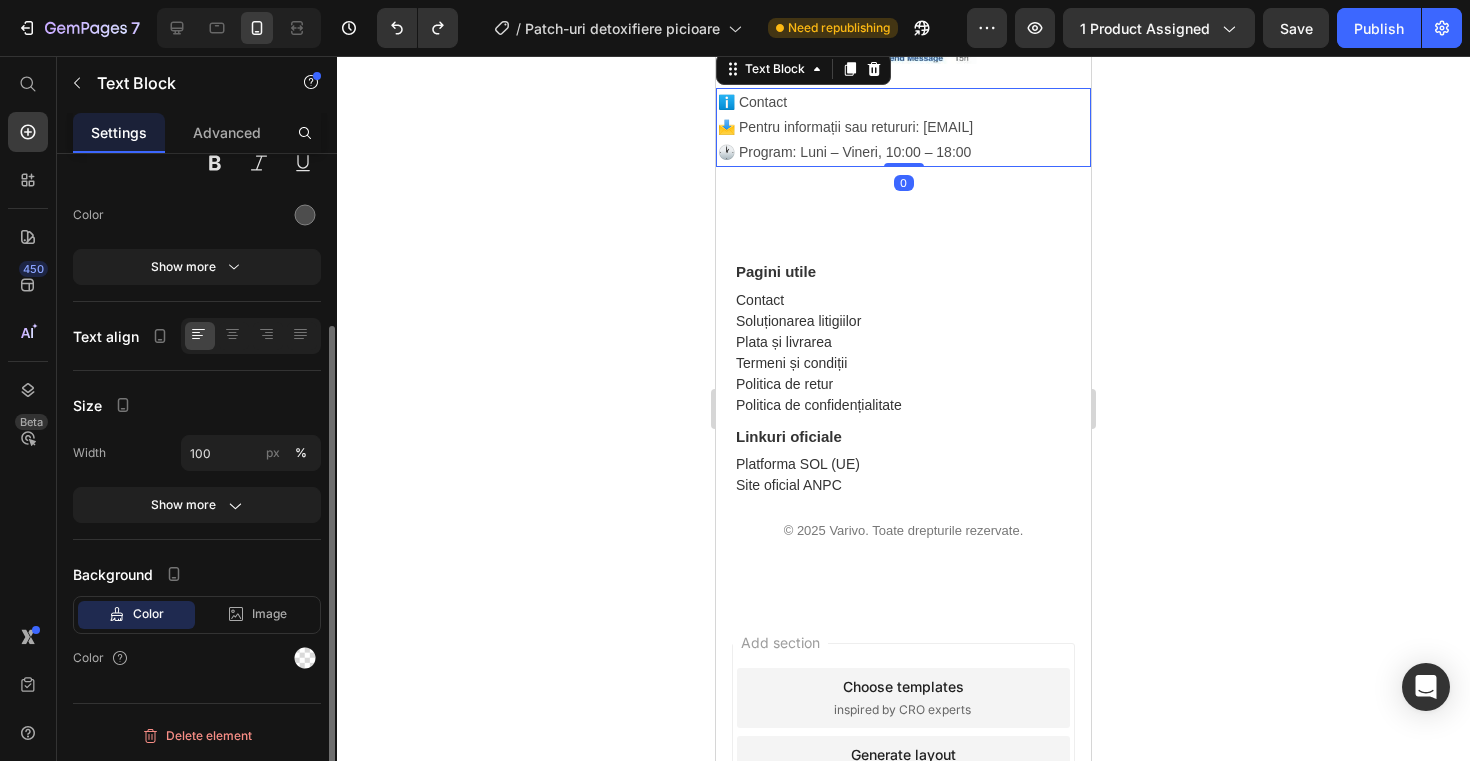 scroll, scrollTop: 231, scrollLeft: 0, axis: vertical 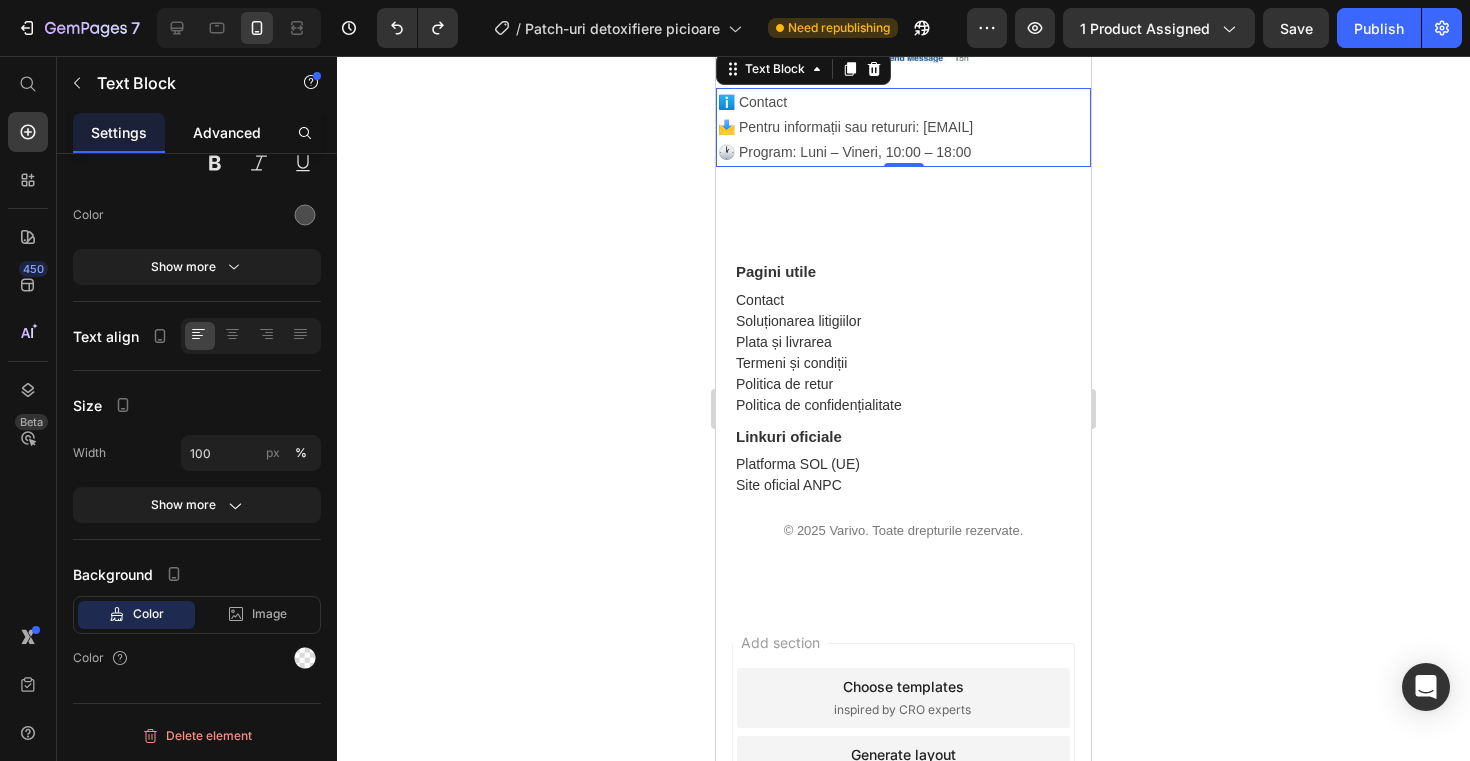 click on "Advanced" at bounding box center [227, 132] 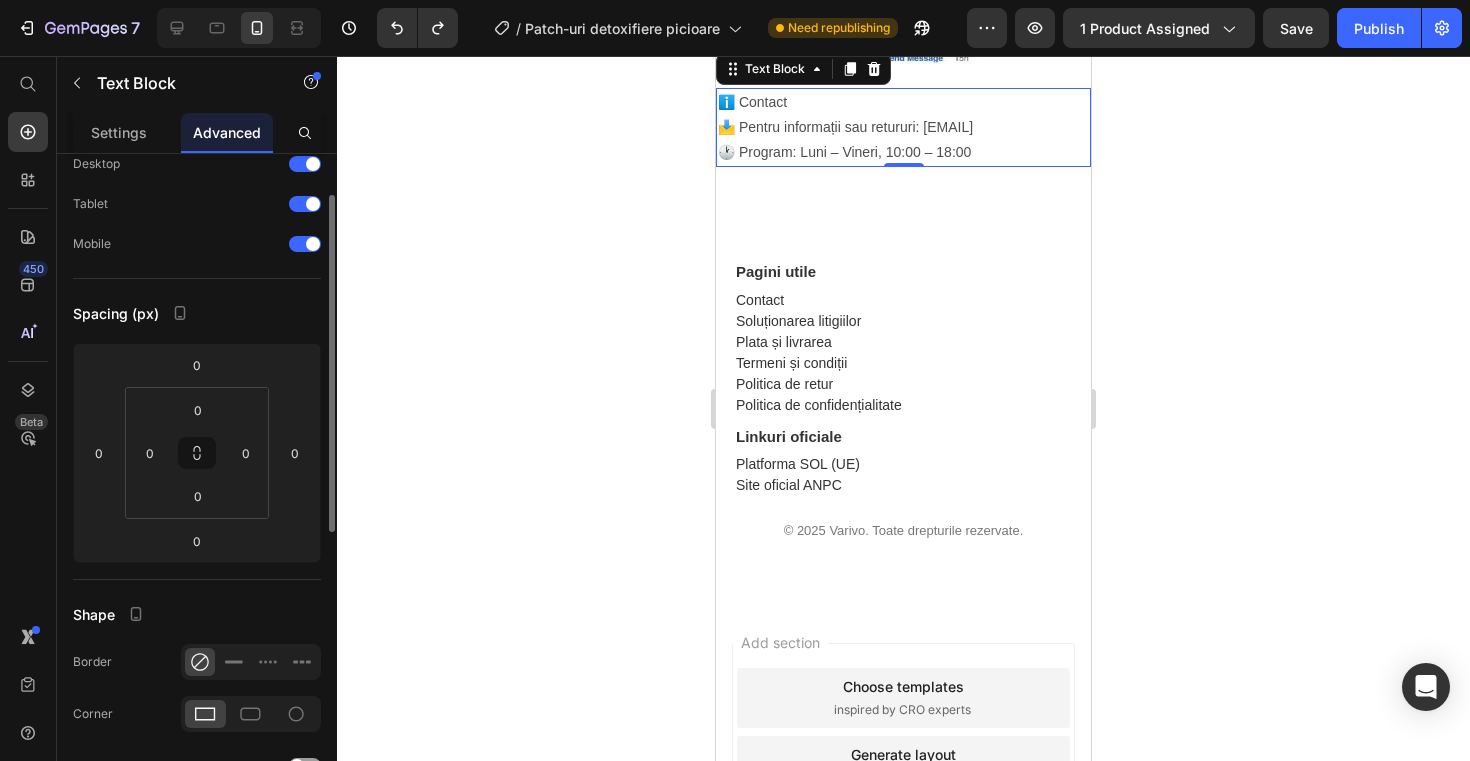 scroll, scrollTop: 75, scrollLeft: 0, axis: vertical 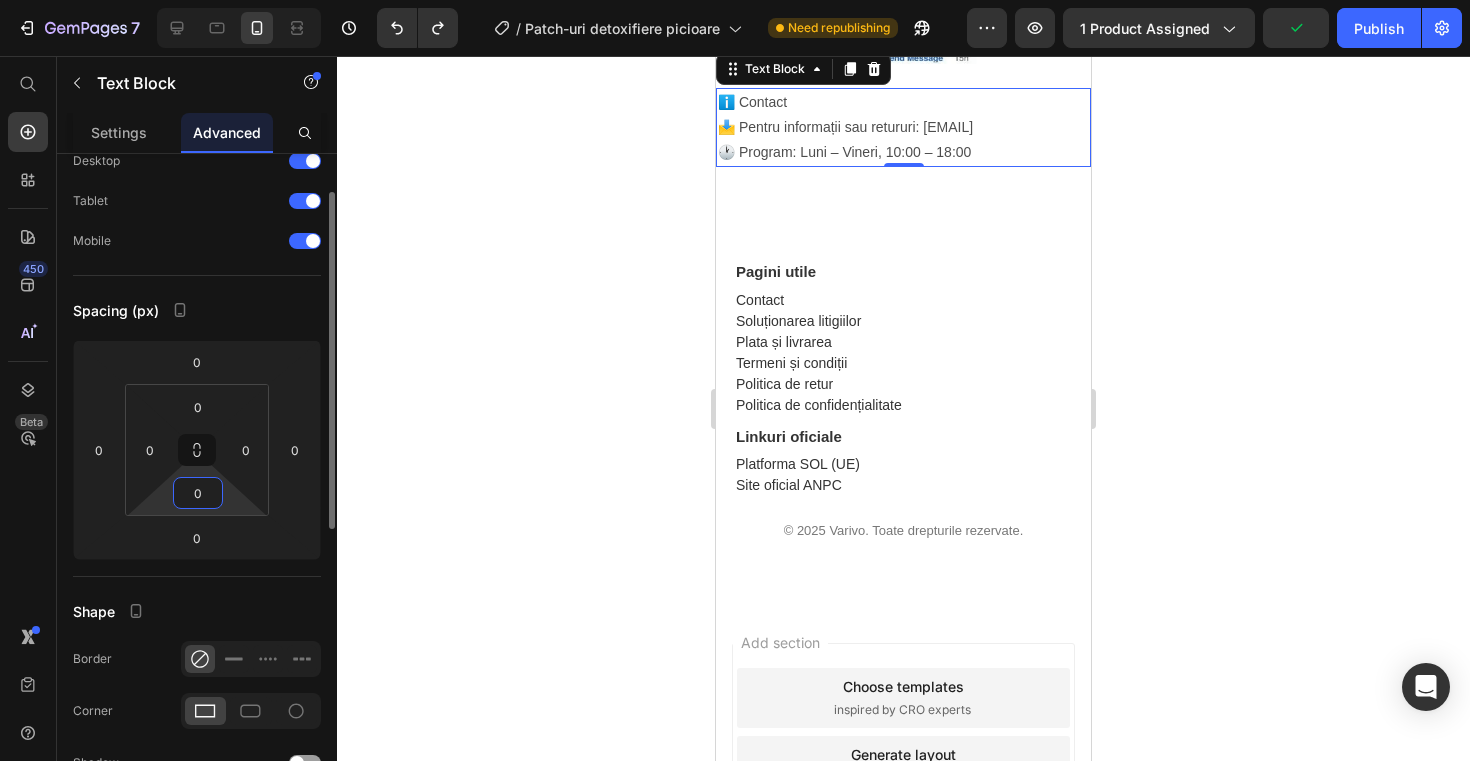 click on "0" at bounding box center [198, 493] 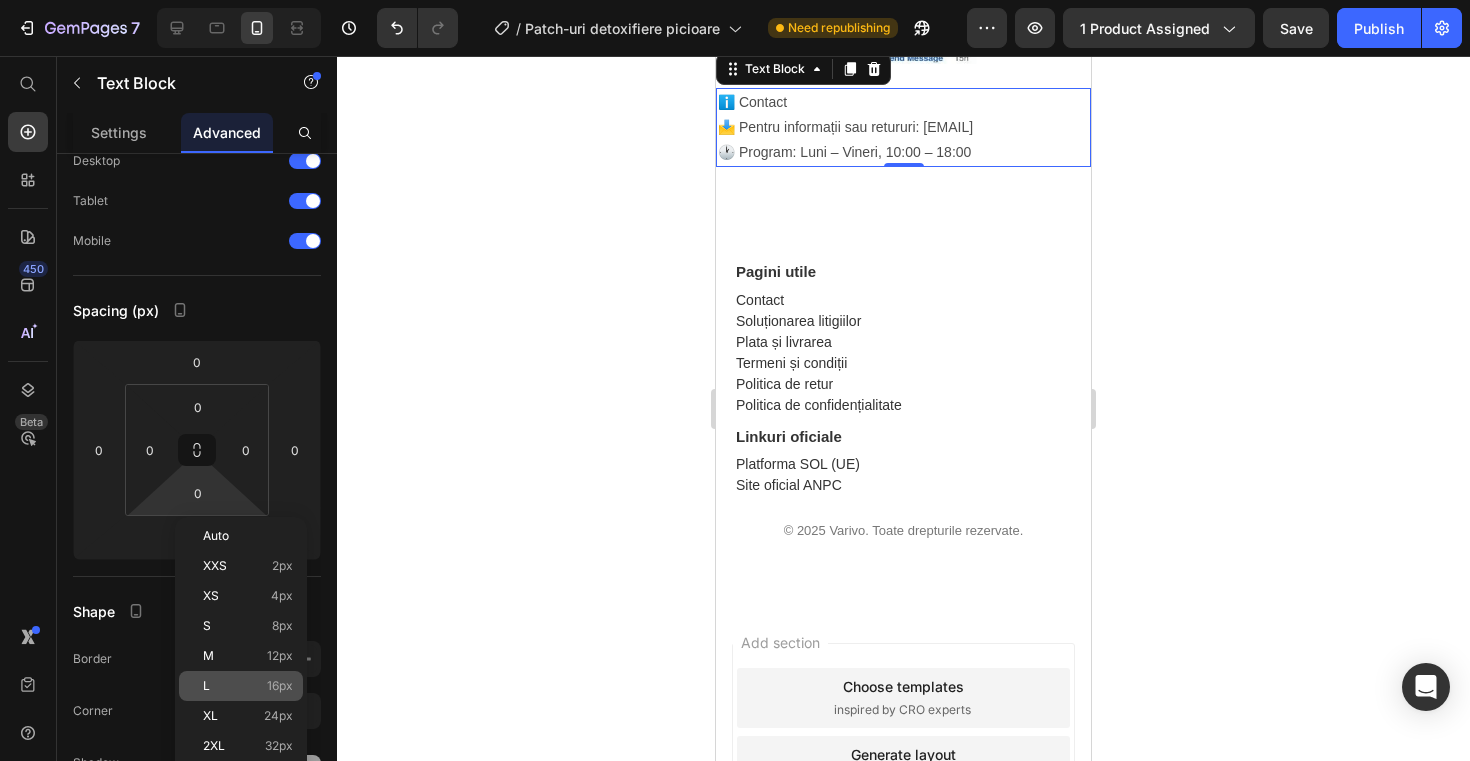 click on "L 16px" 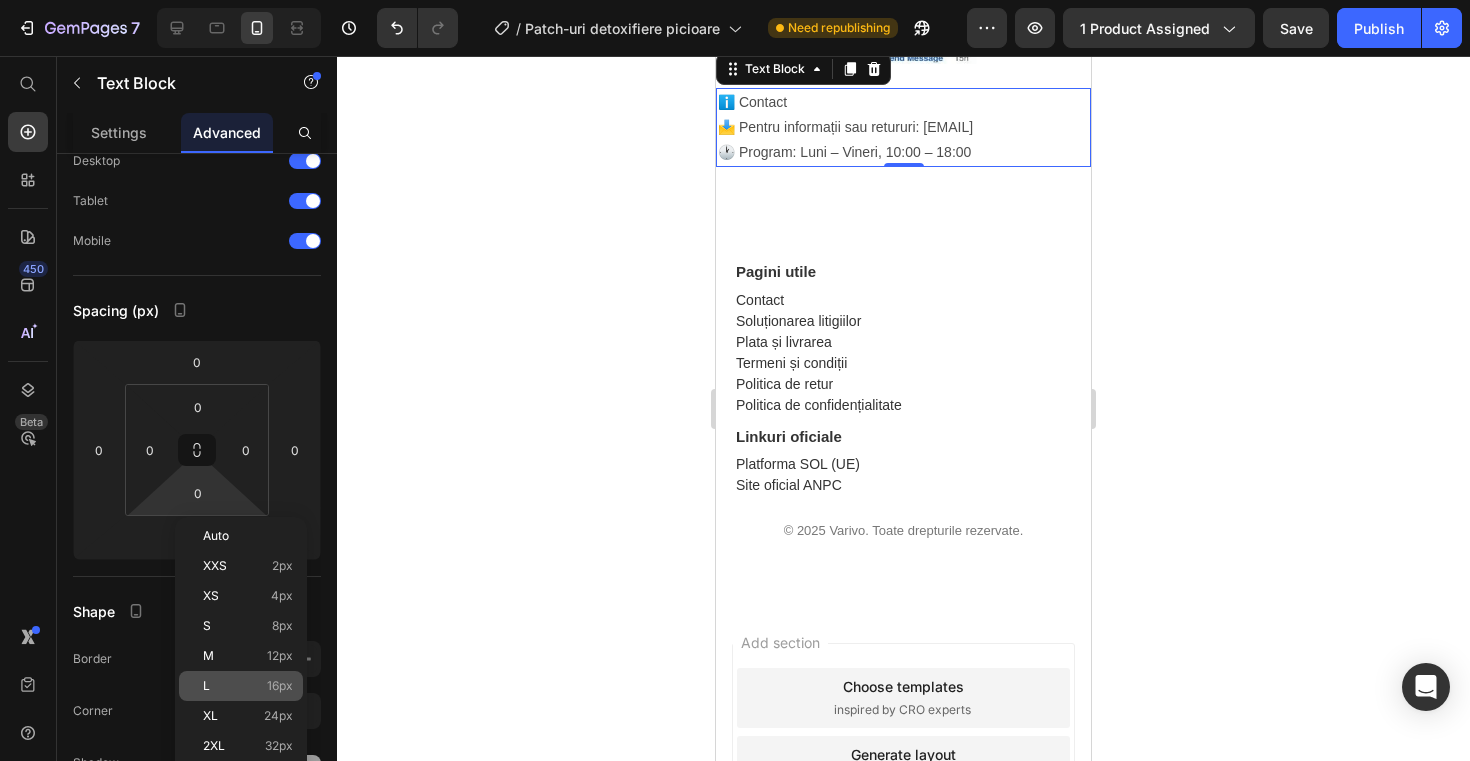 type on "16" 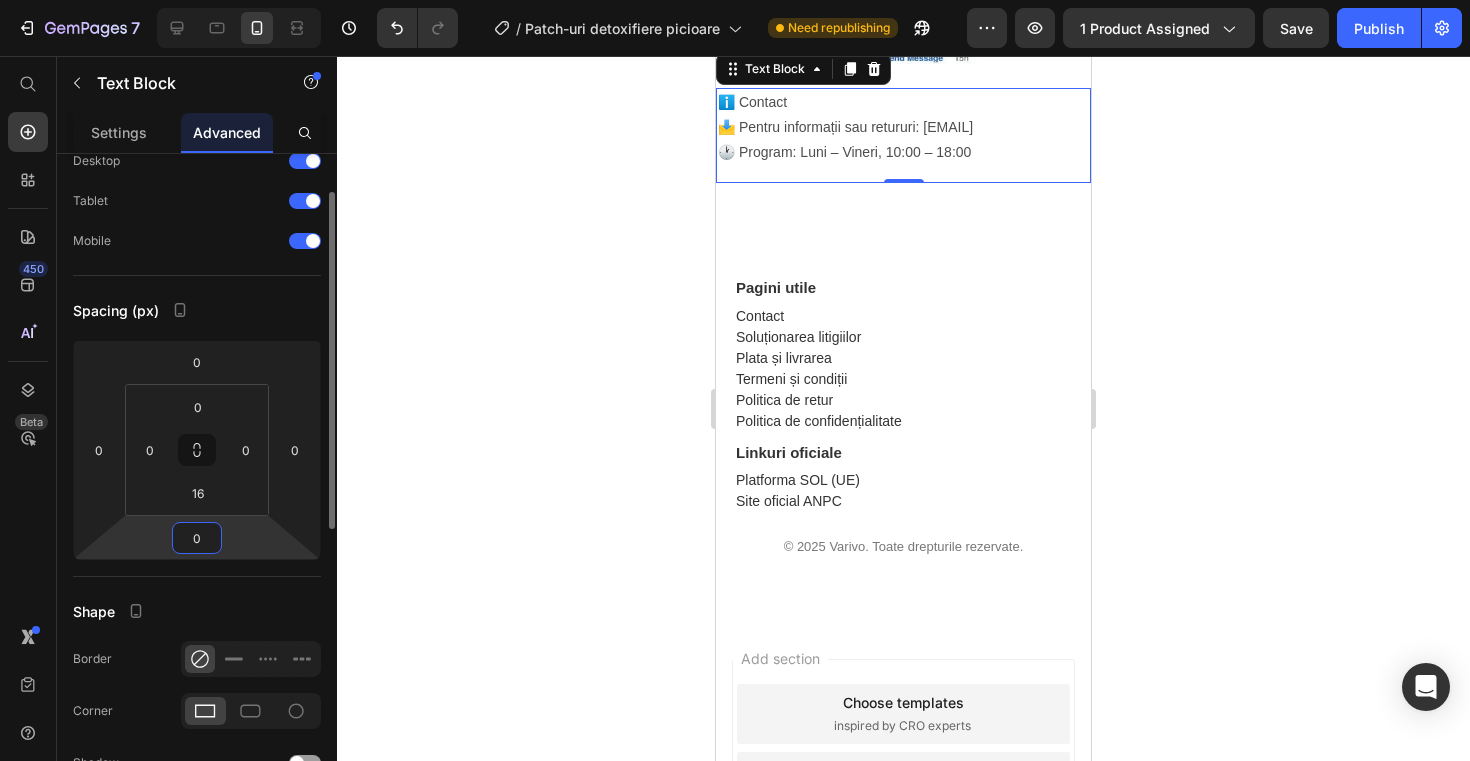 click on "0" at bounding box center [197, 538] 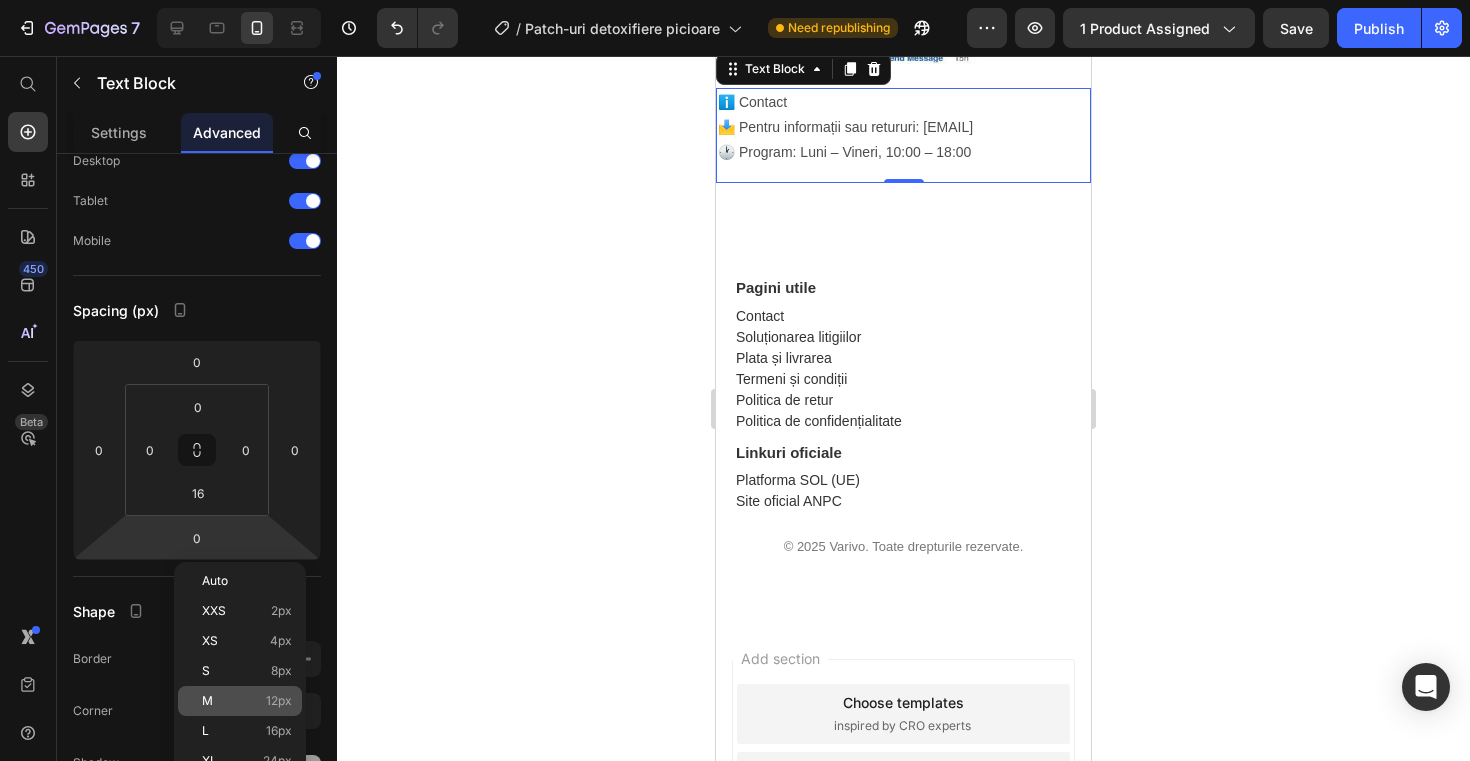 click on "M 12px" 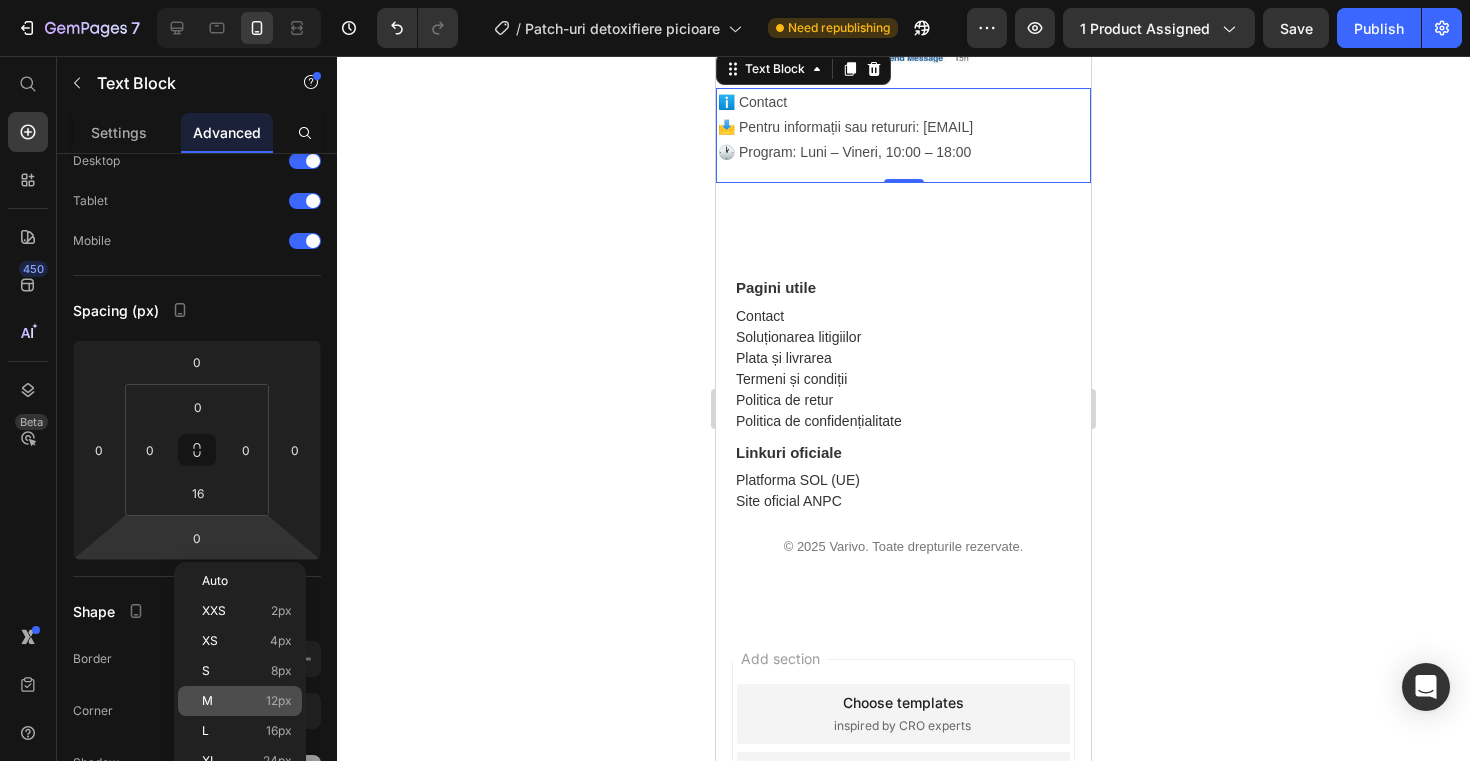 type on "12" 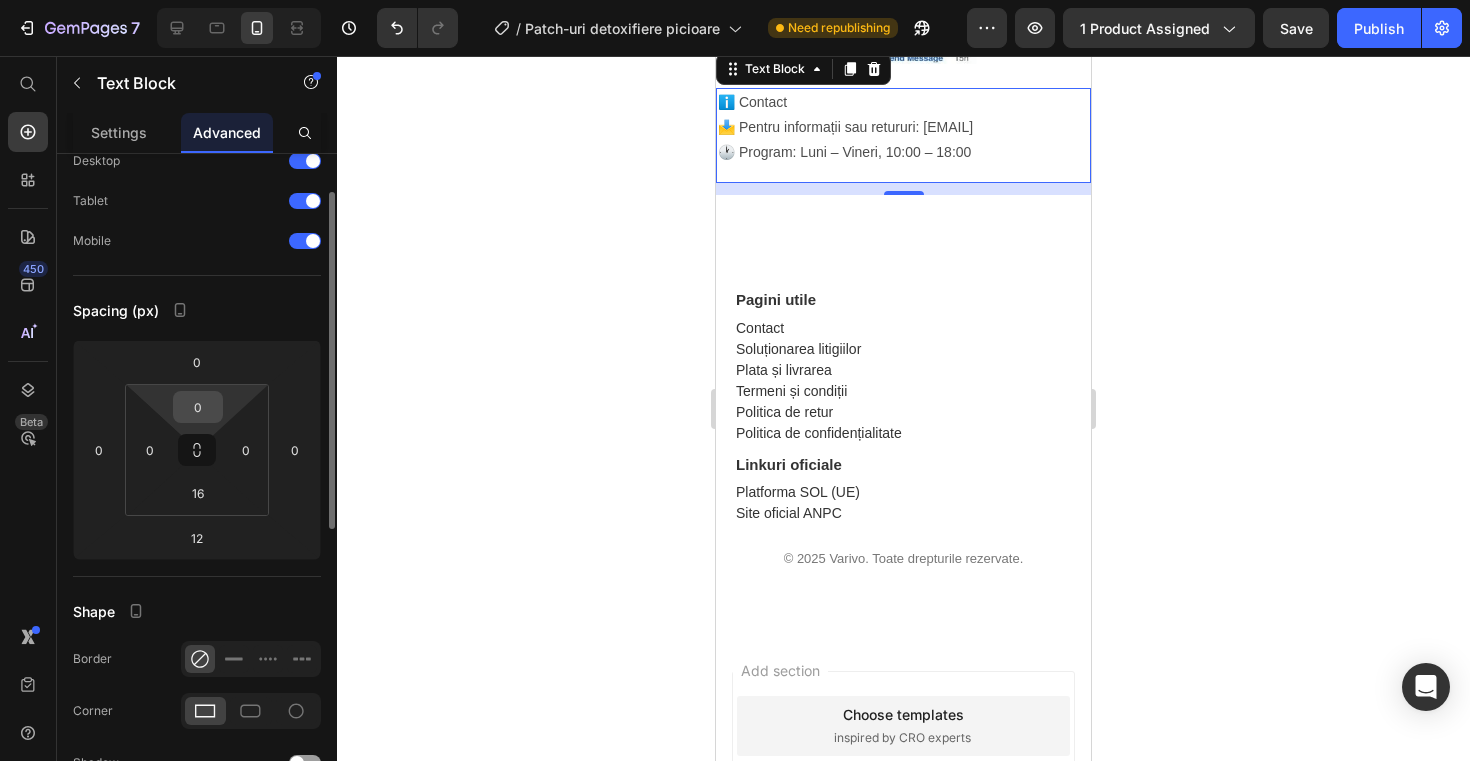 click on "0" at bounding box center (198, 407) 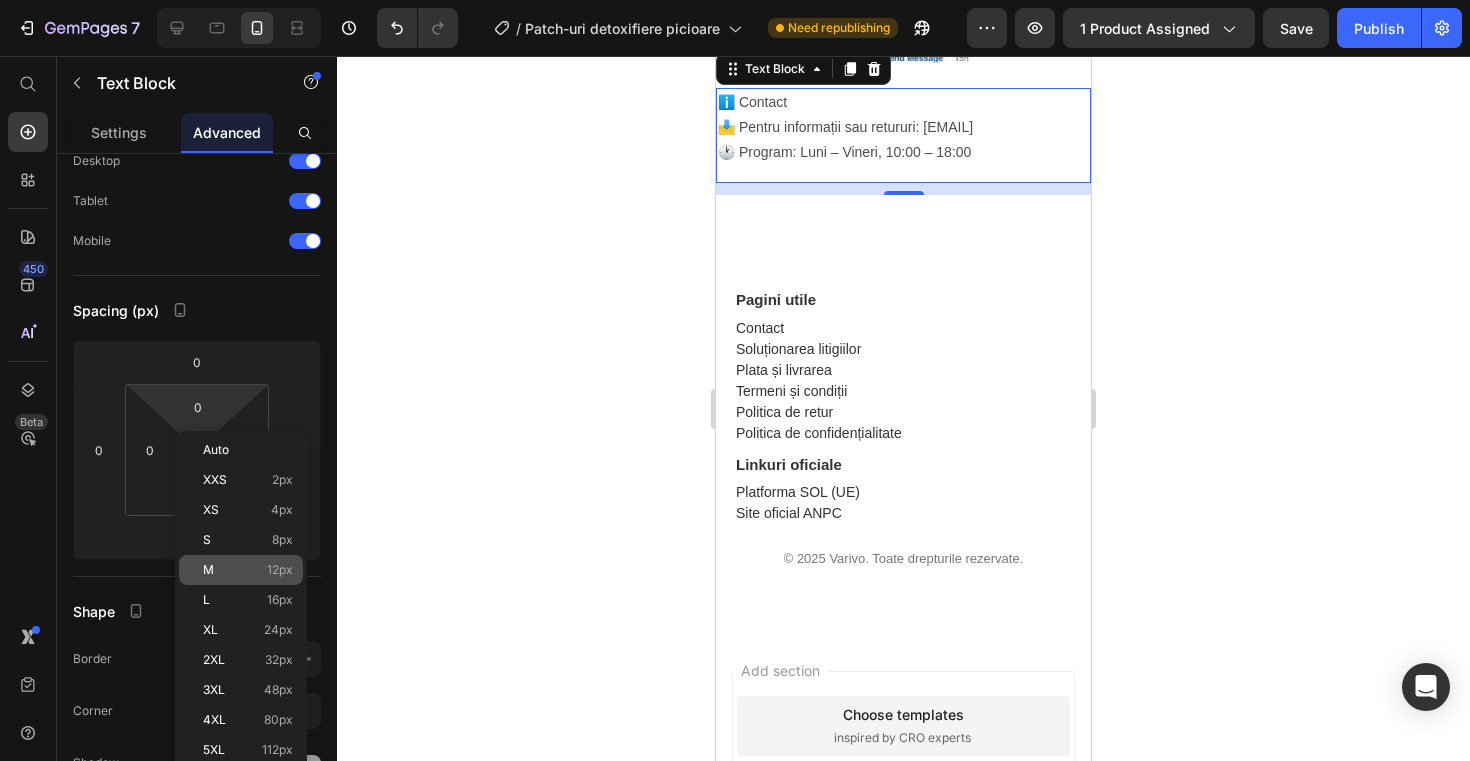 click on "M 12px" at bounding box center (248, 570) 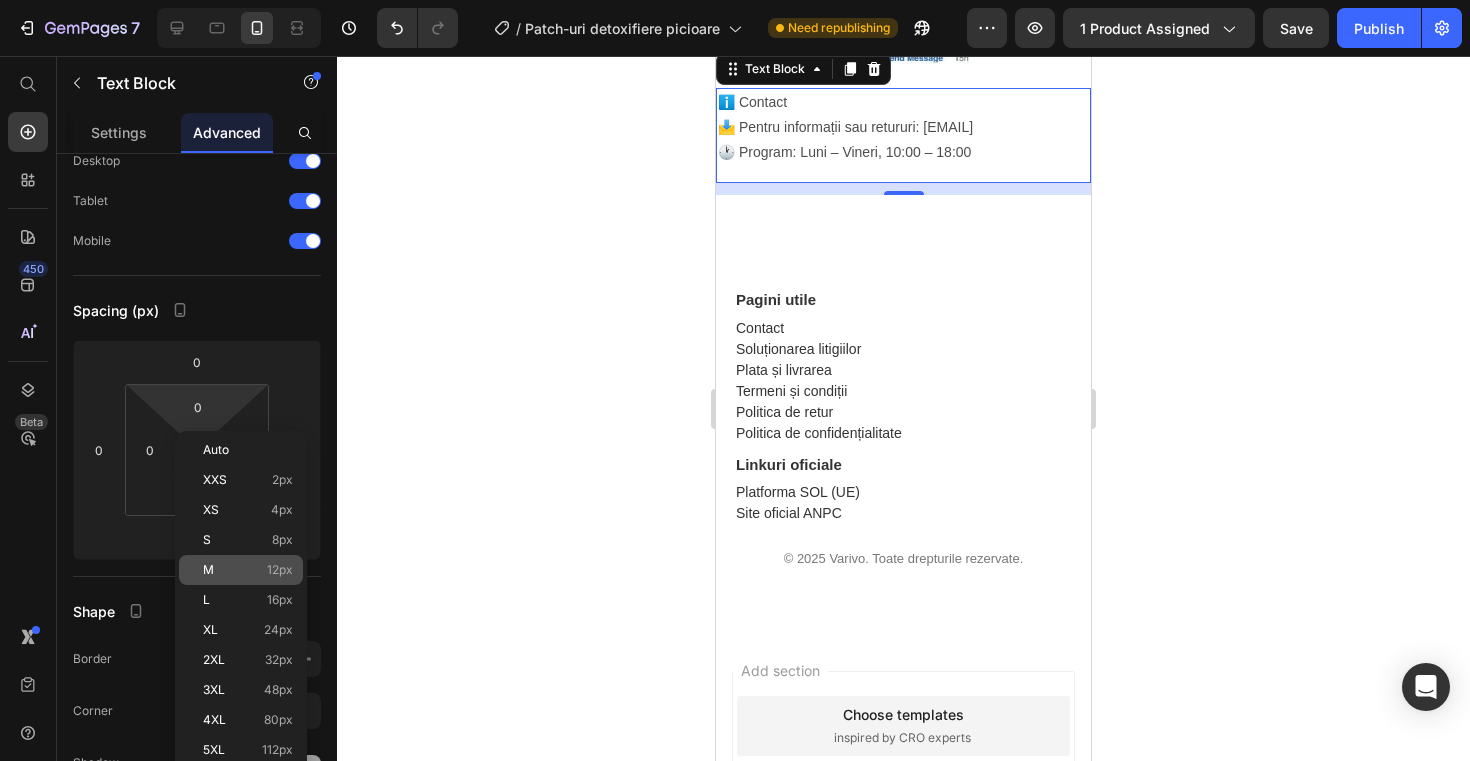 type on "12" 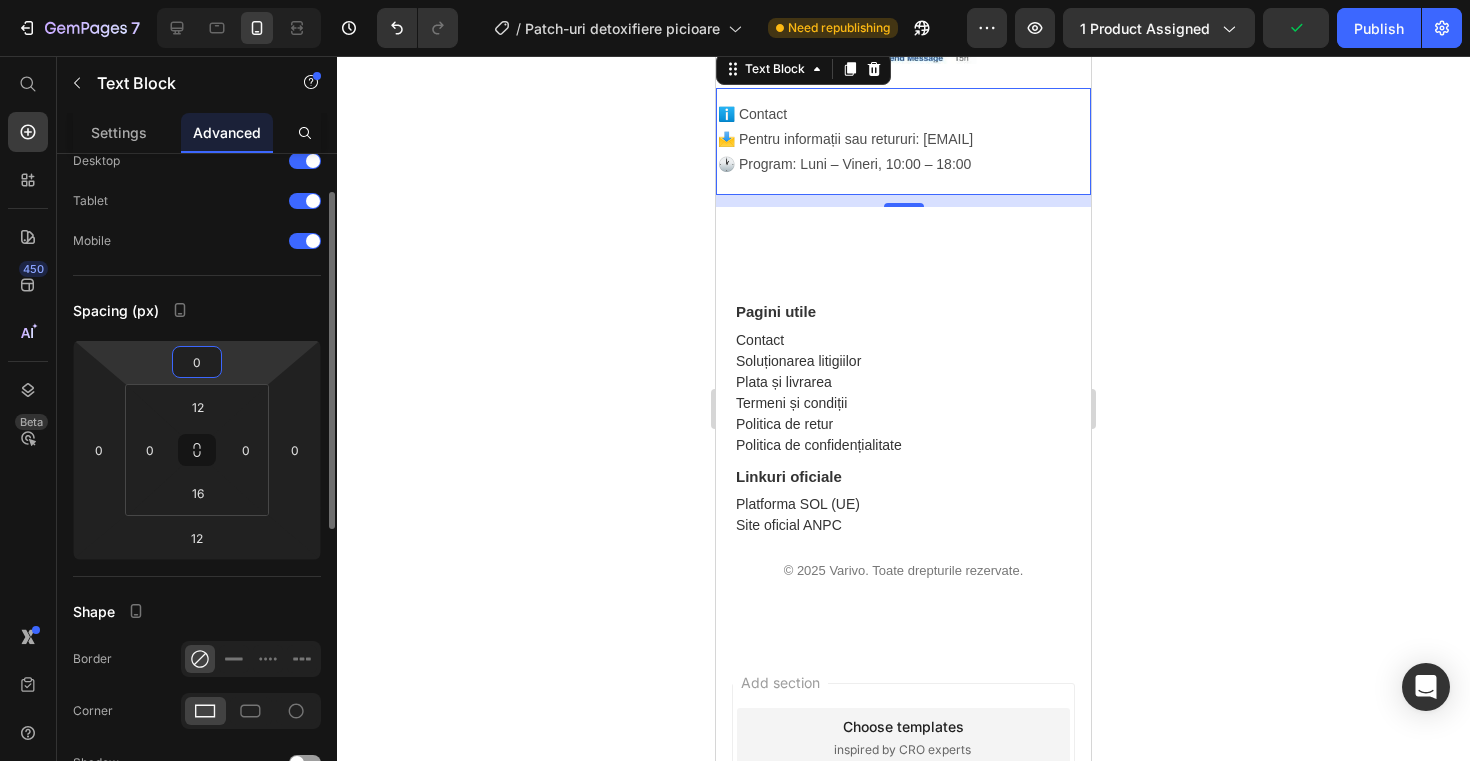 click on "0" at bounding box center [197, 362] 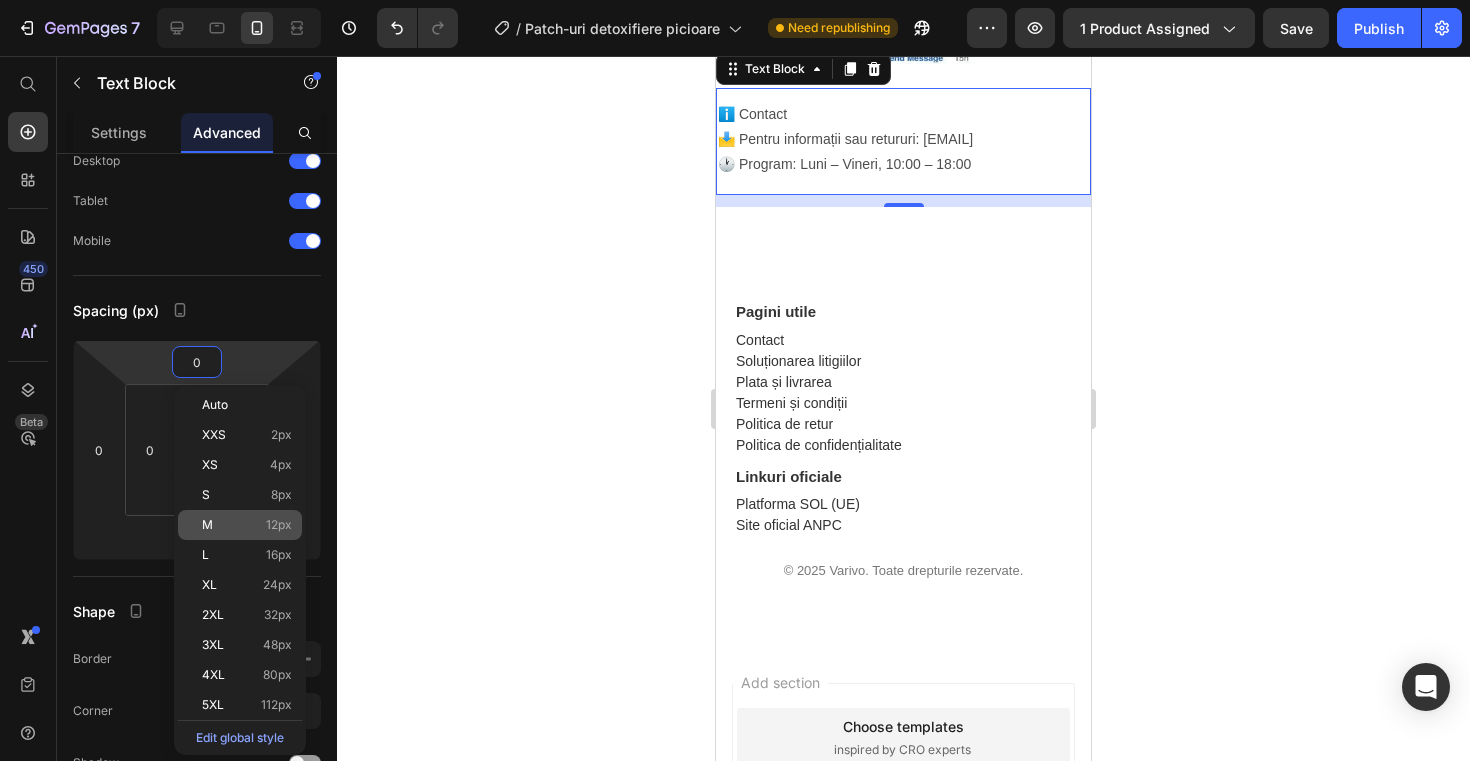 click on "M 12px" at bounding box center [247, 525] 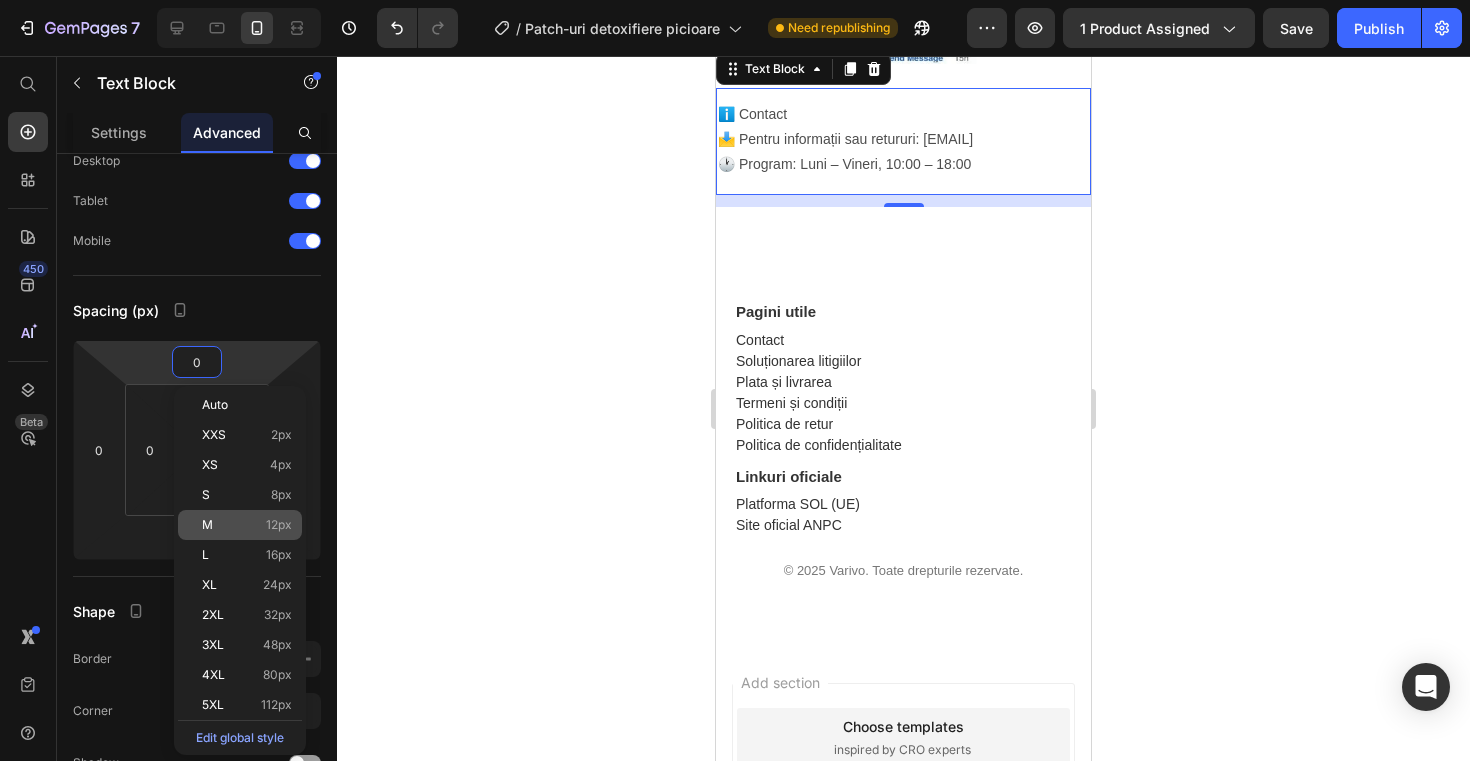 type on "12" 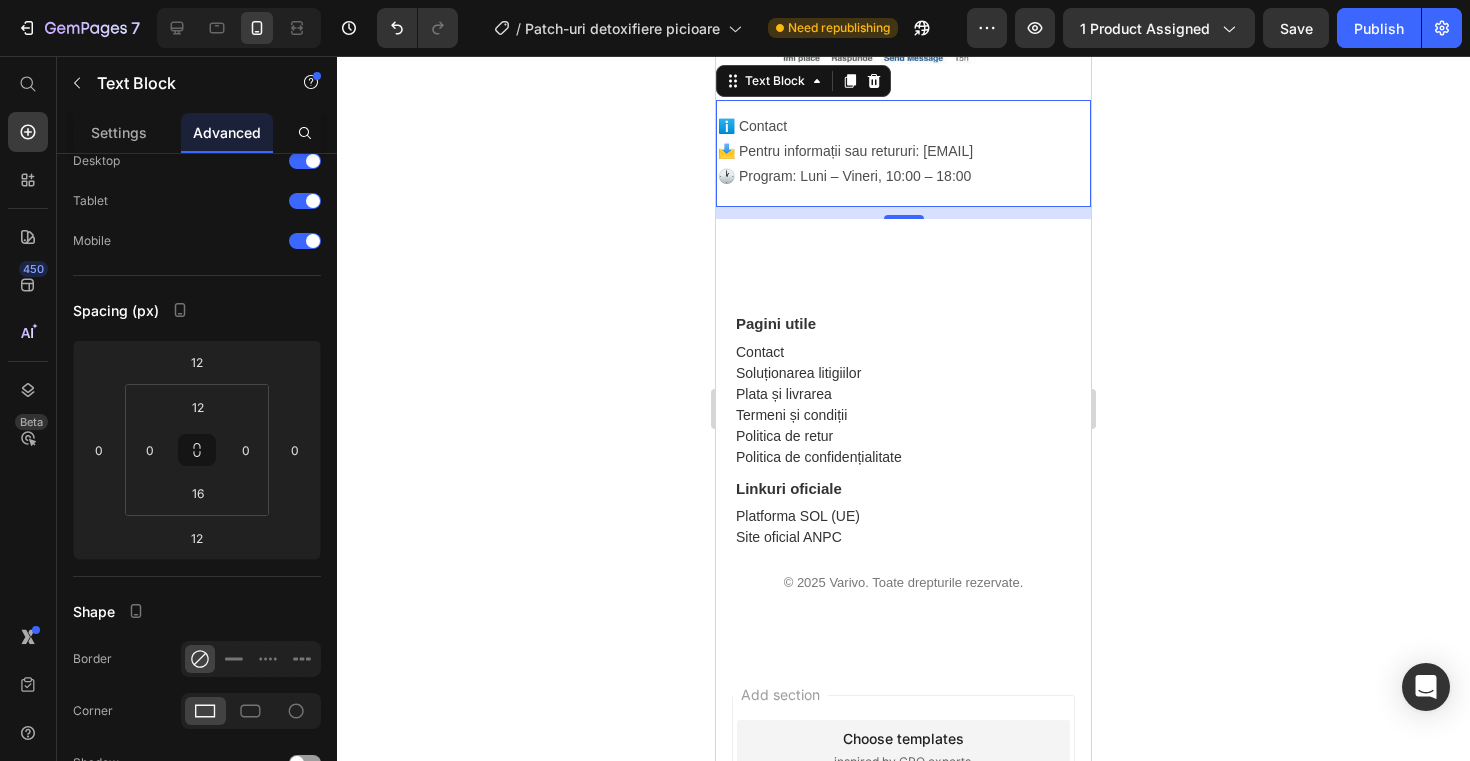 click 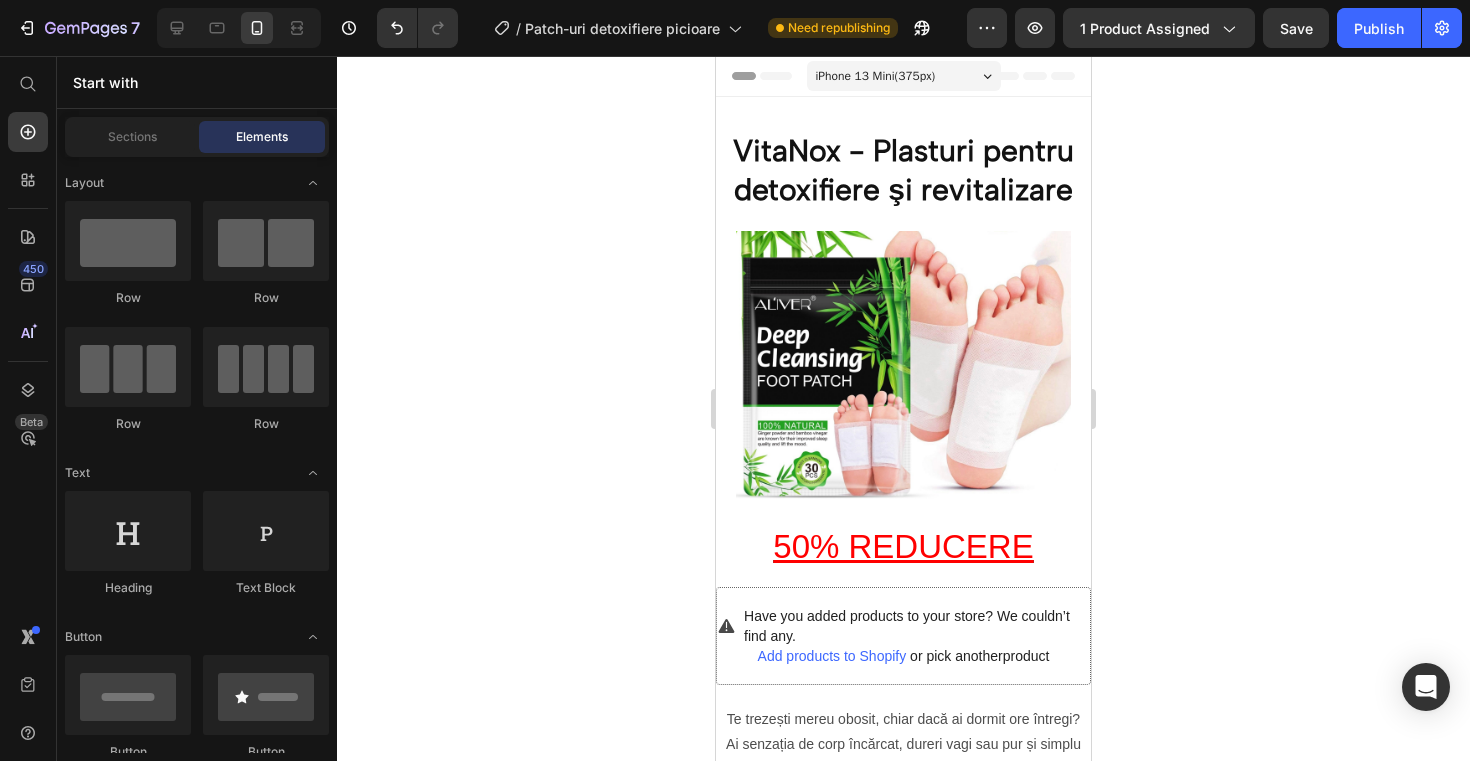 scroll, scrollTop: 0, scrollLeft: 0, axis: both 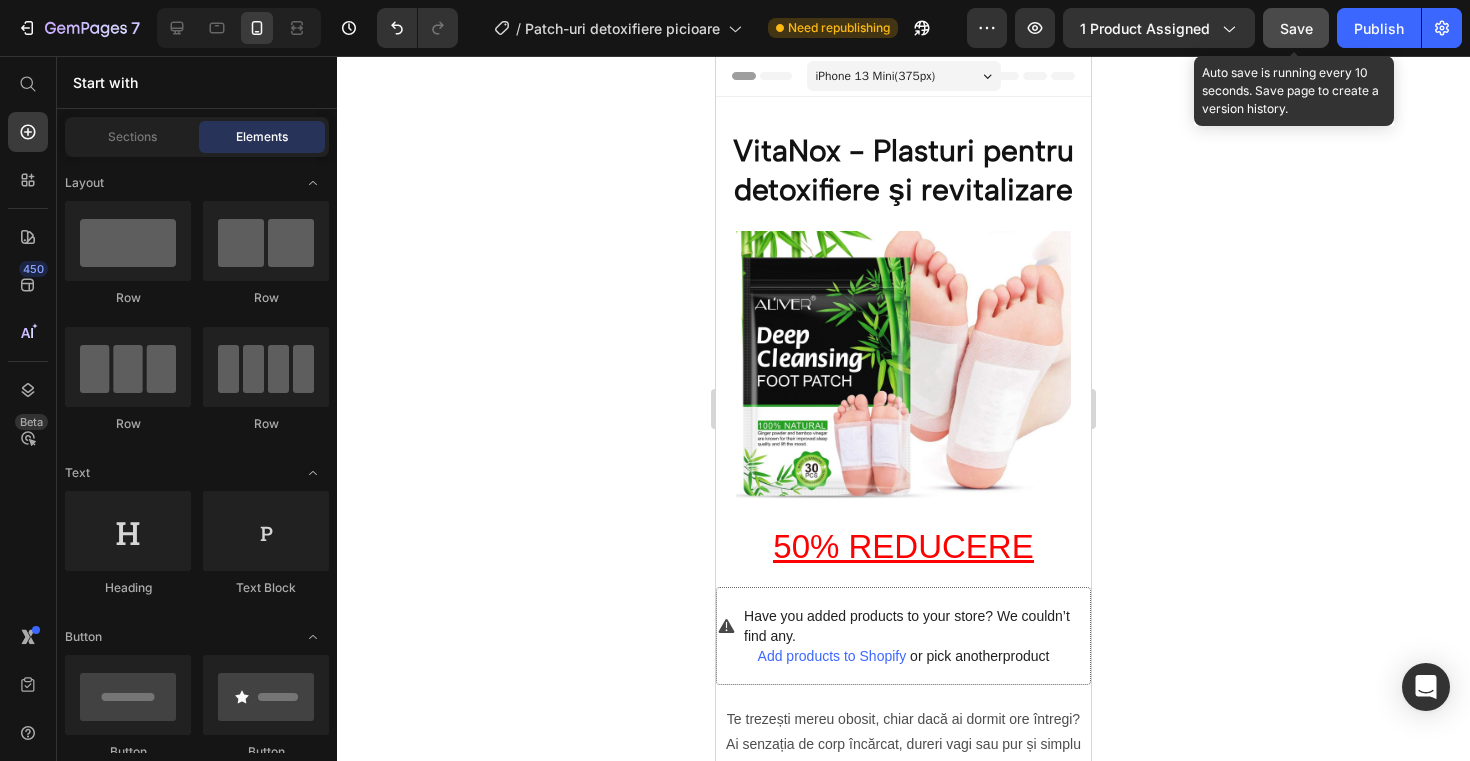 click on "Save" at bounding box center (1296, 28) 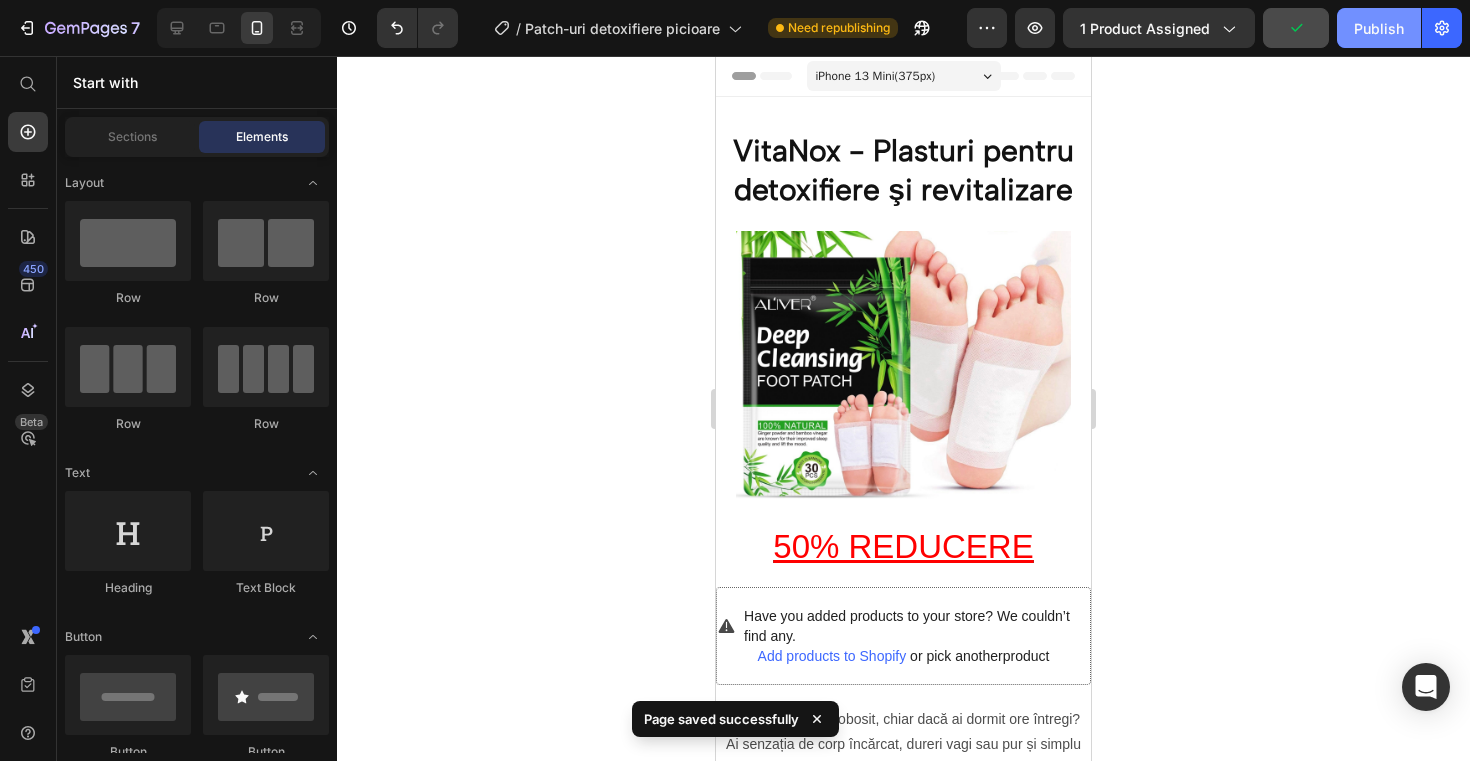 click on "Publish" 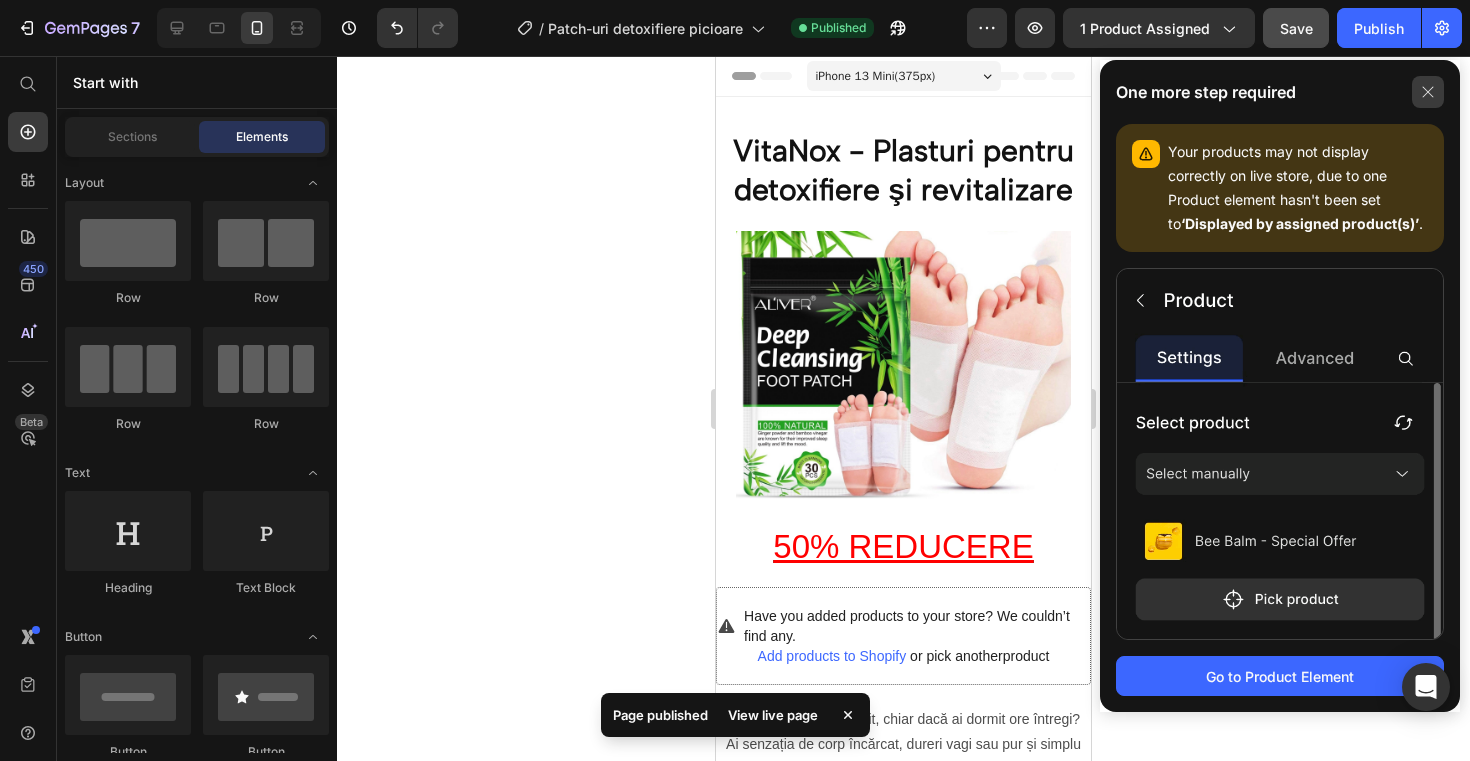 click 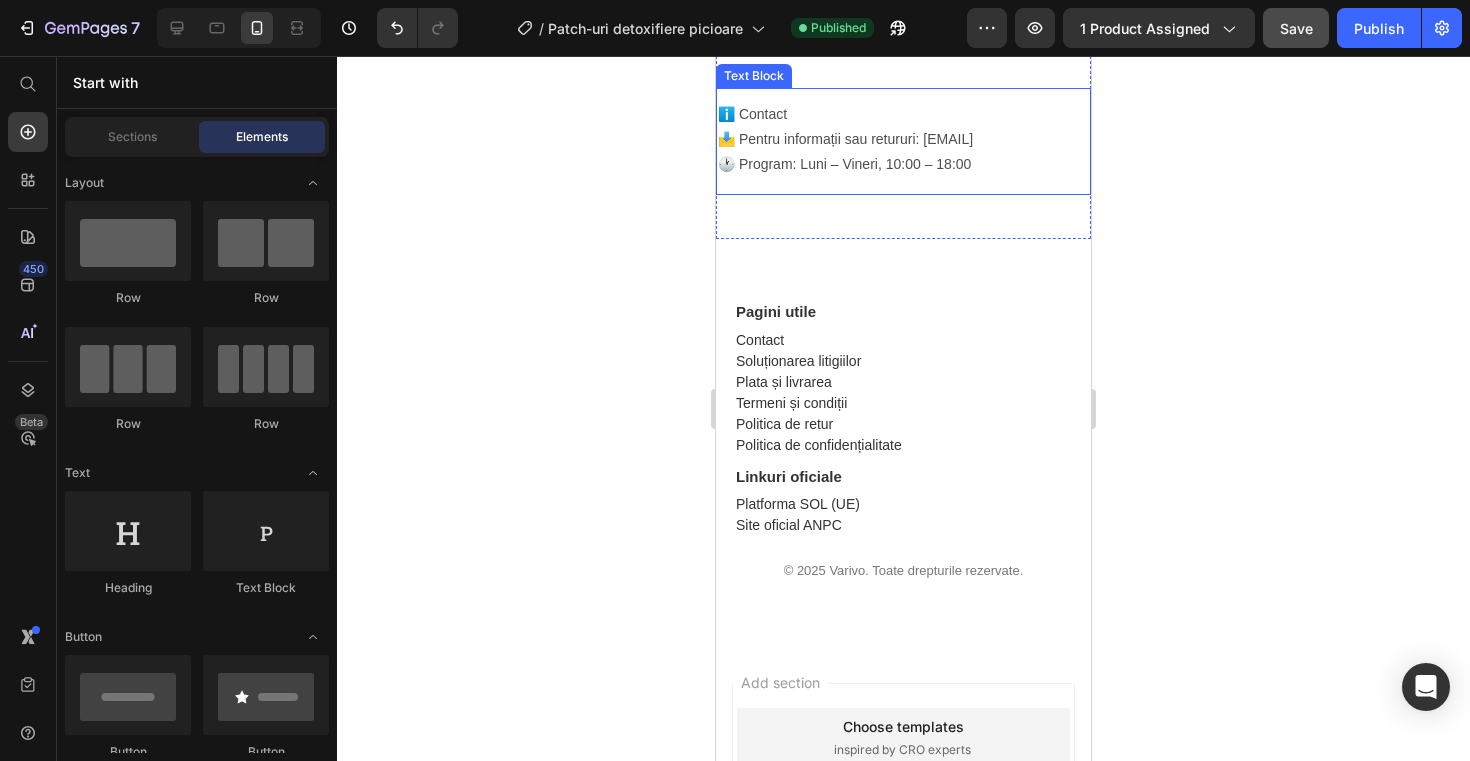scroll, scrollTop: 2678, scrollLeft: 0, axis: vertical 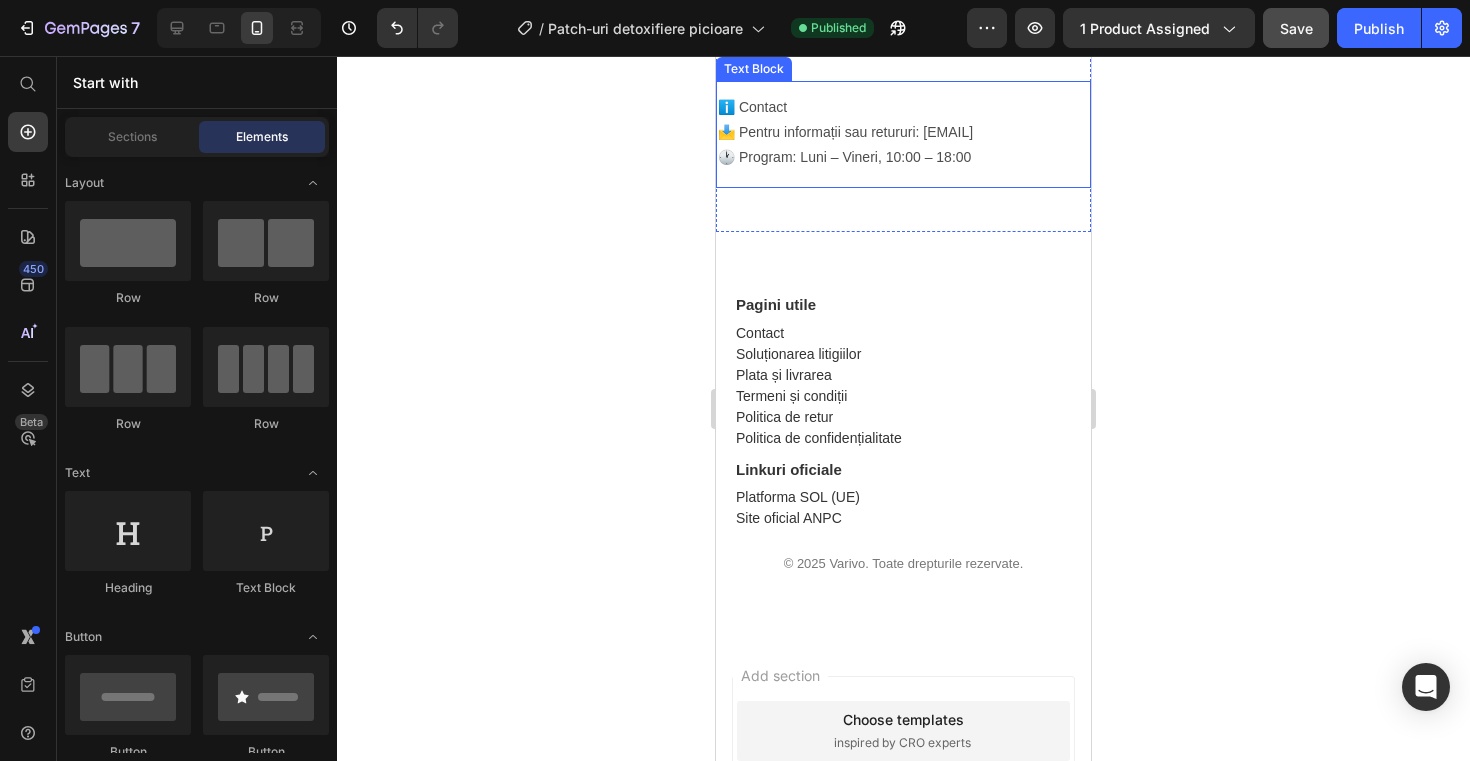click on "📩 Pentru informații sau retururi: [EMAIL] 🕐 Program: Luni – Vineri, 10:00 – 18:00" at bounding box center [903, 145] 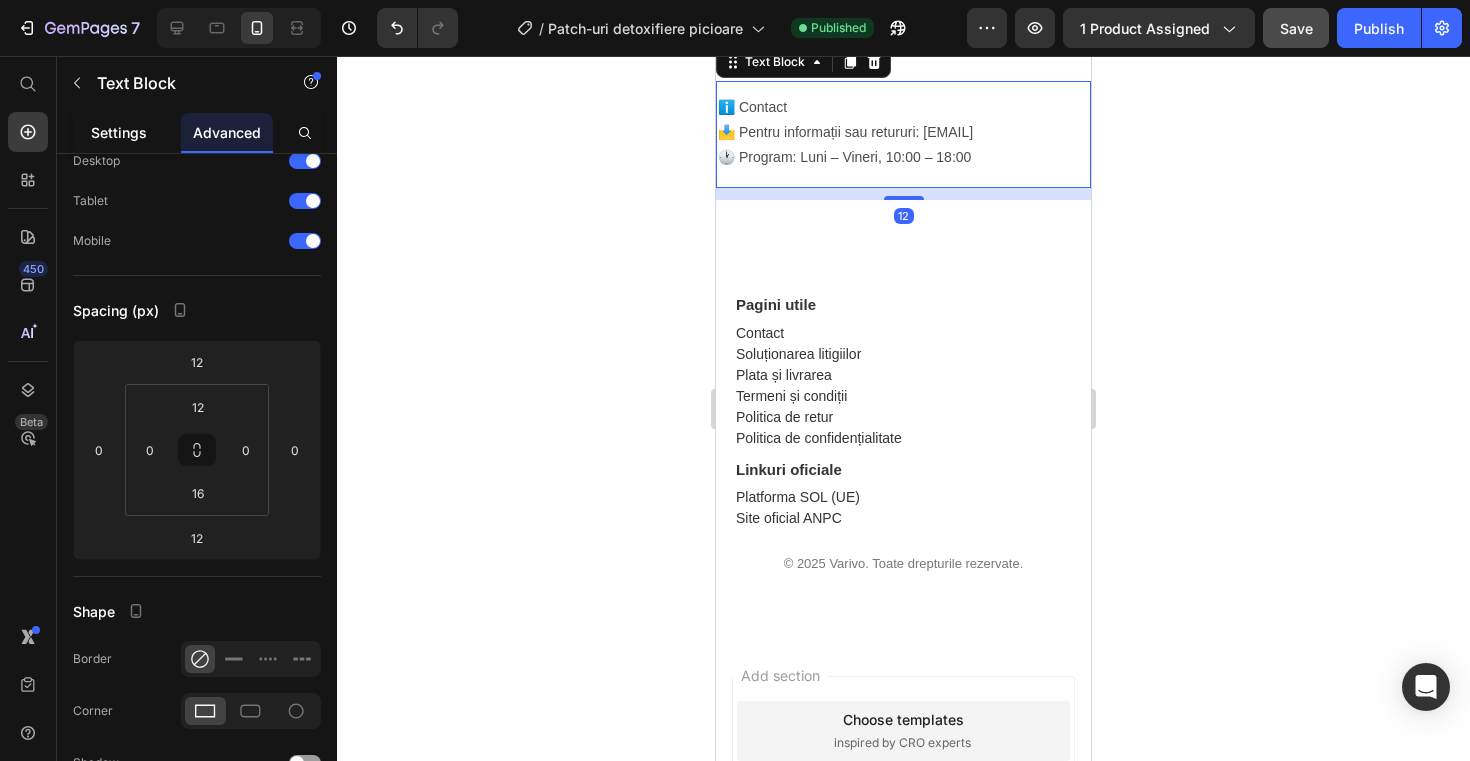 click on "Settings" at bounding box center (119, 132) 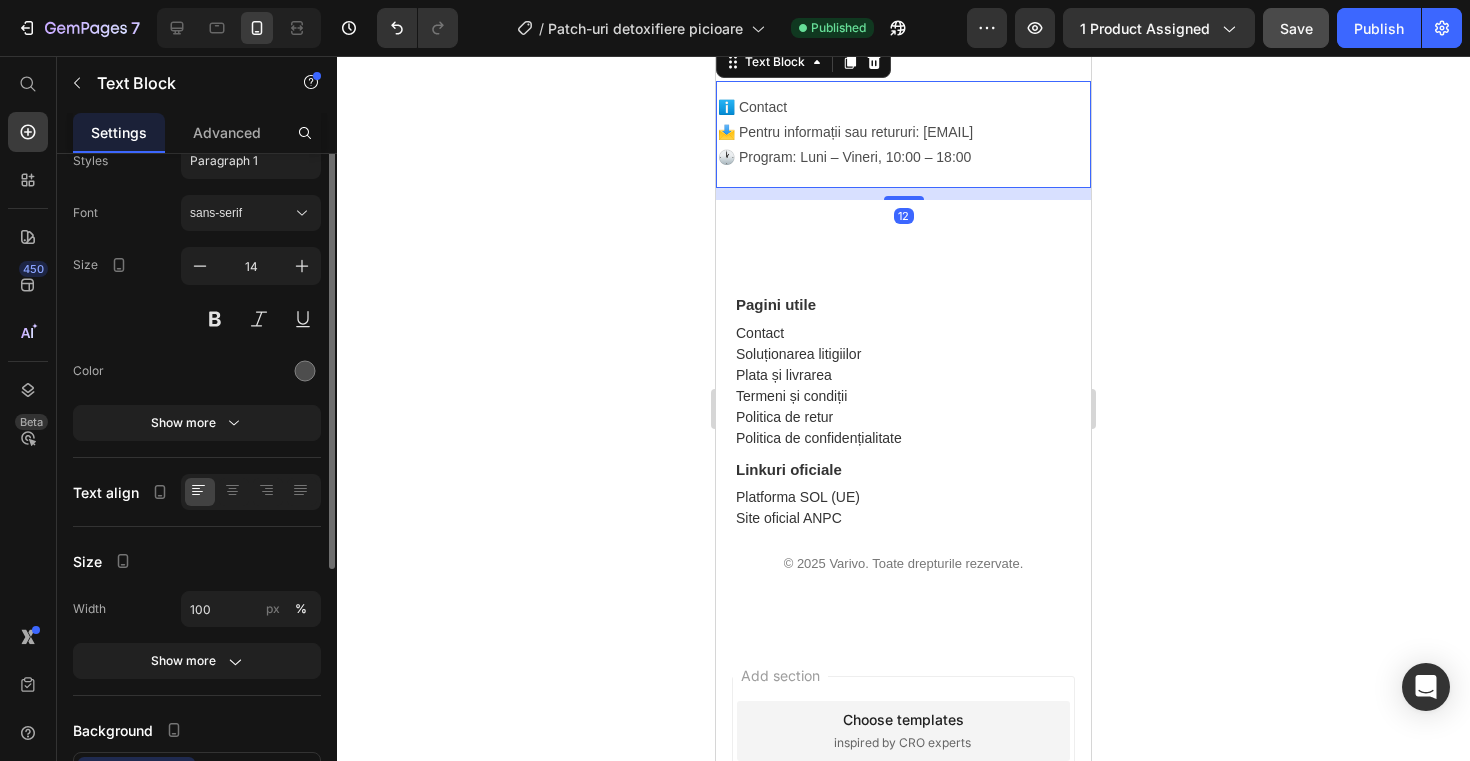 scroll, scrollTop: 0, scrollLeft: 0, axis: both 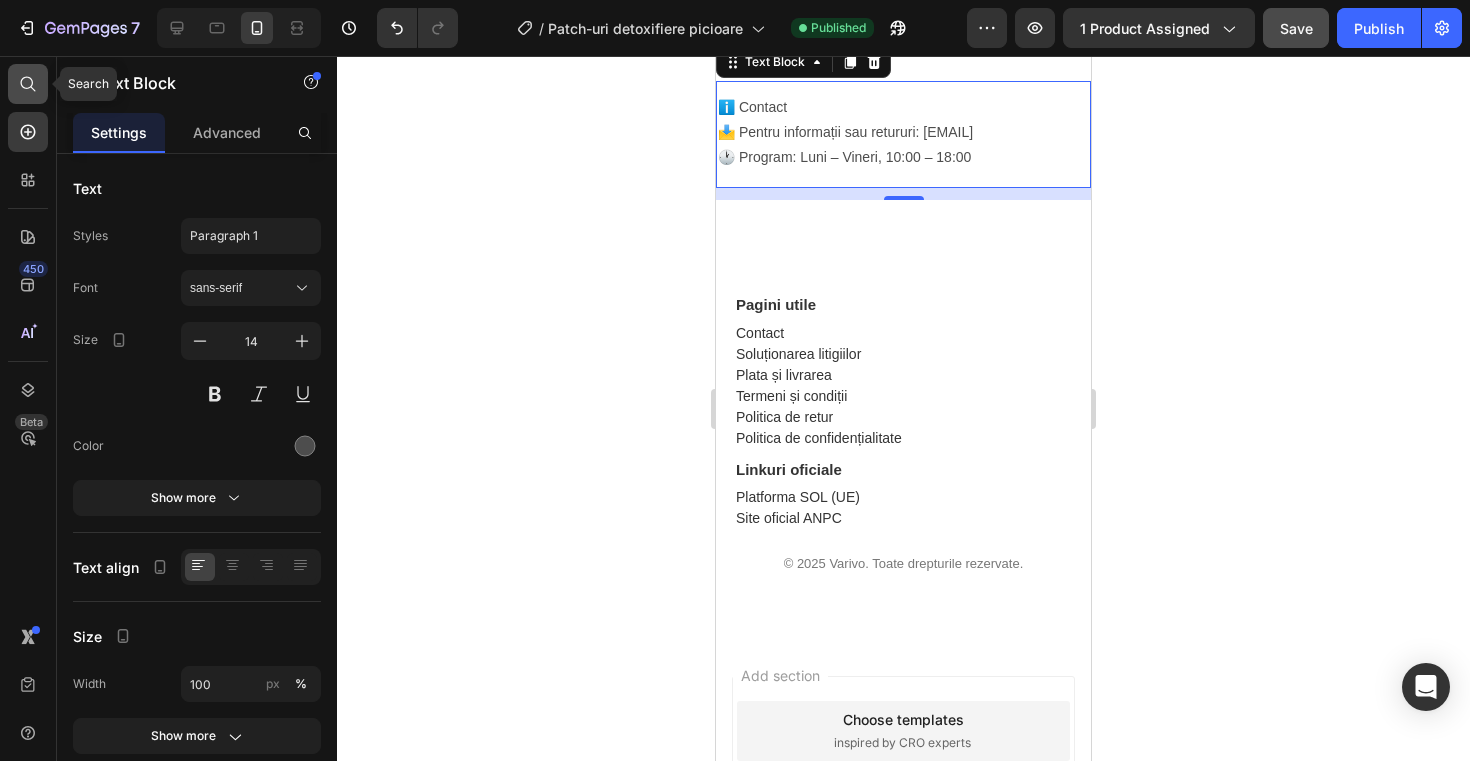 click 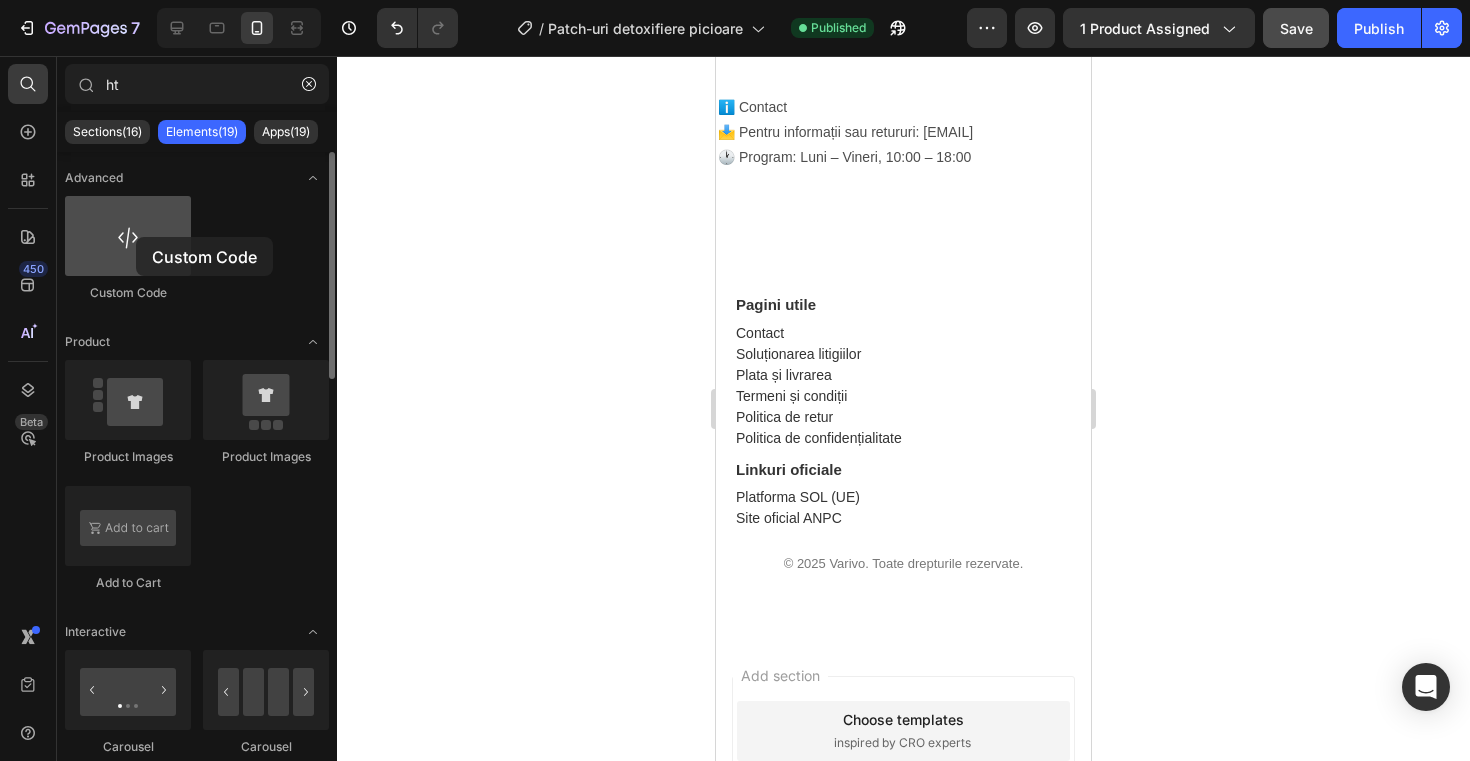 click at bounding box center (128, 236) 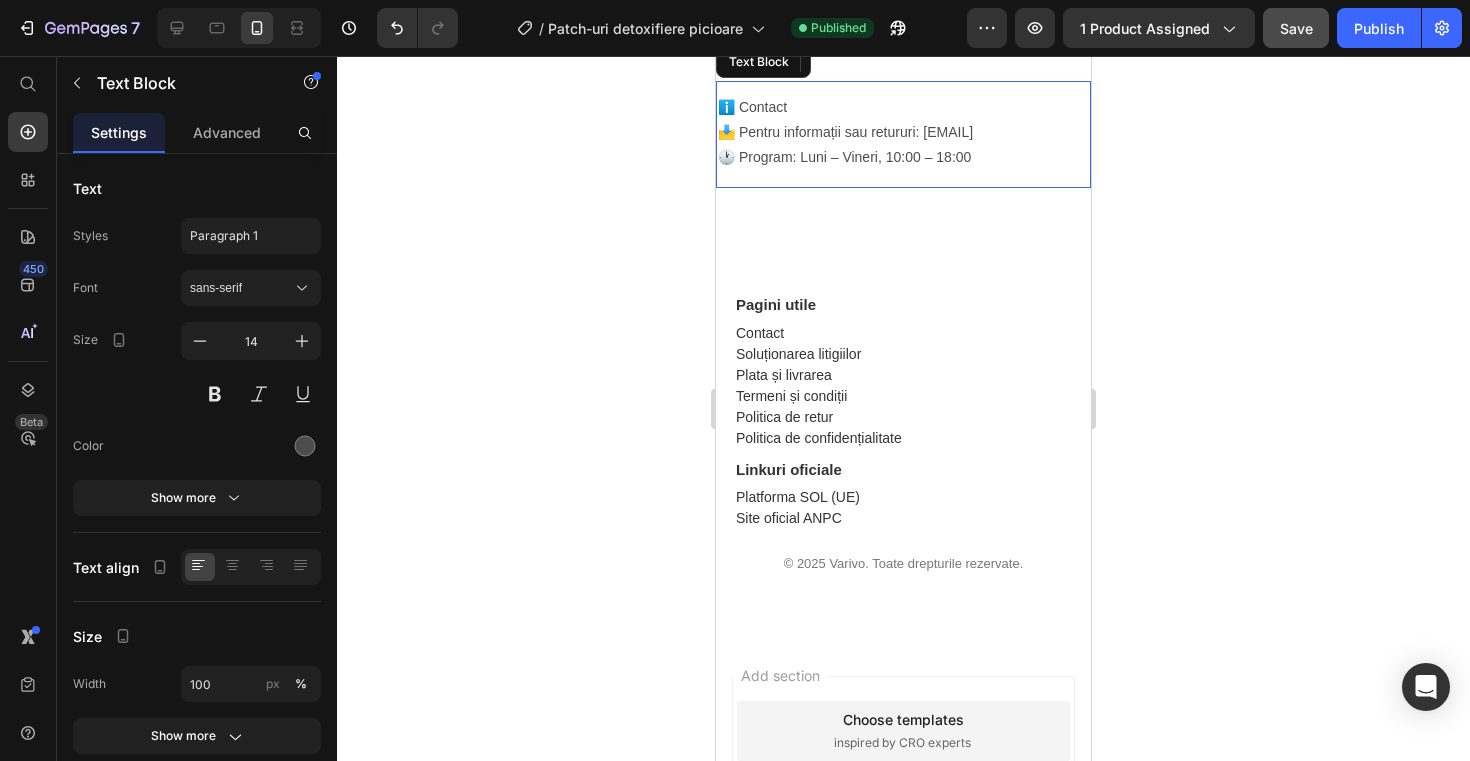 click on "📩 Pentru informații sau retururi: [EMAIL] 🕐 Program: Luni – Vineri, 10:00 – 18:00" at bounding box center (903, 145) 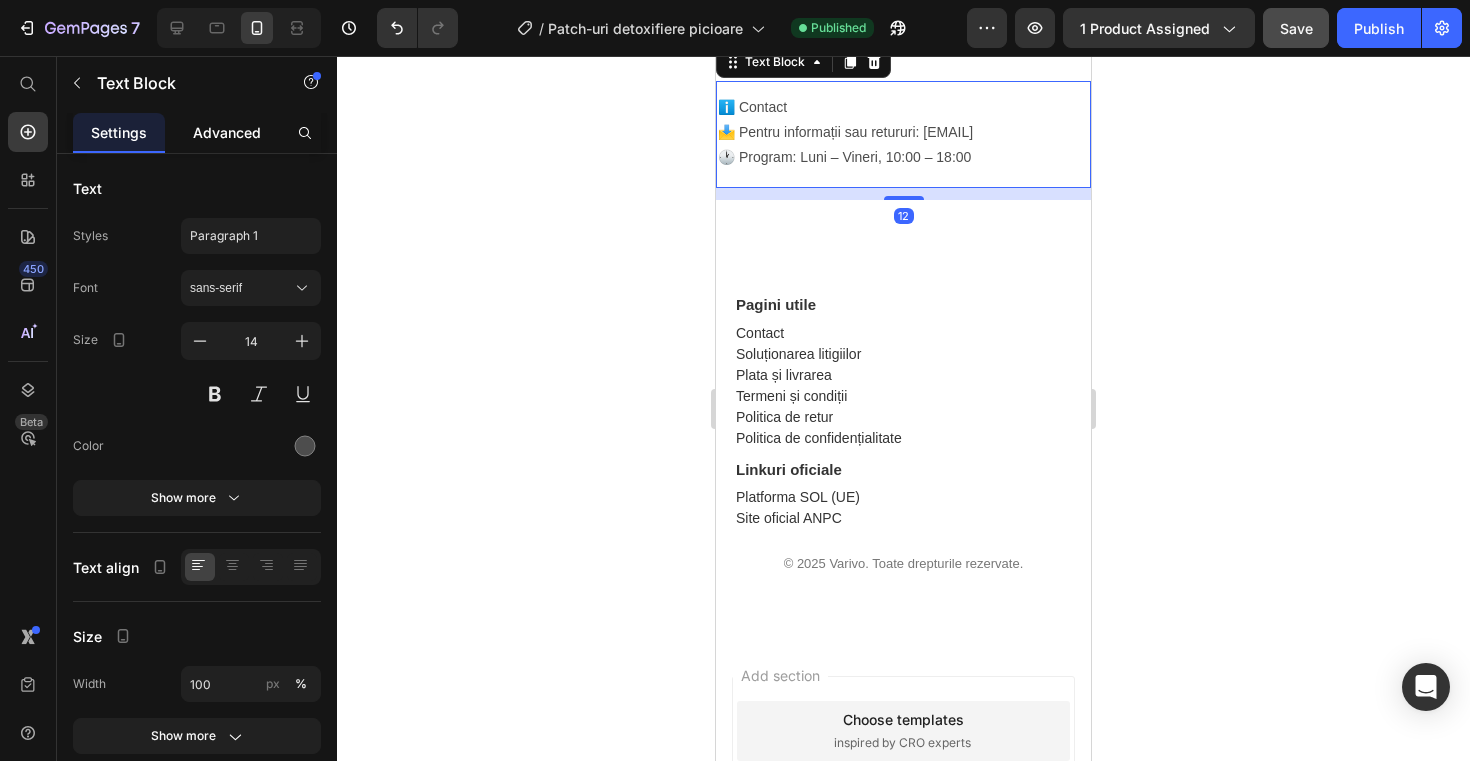 click on "Advanced" at bounding box center [227, 132] 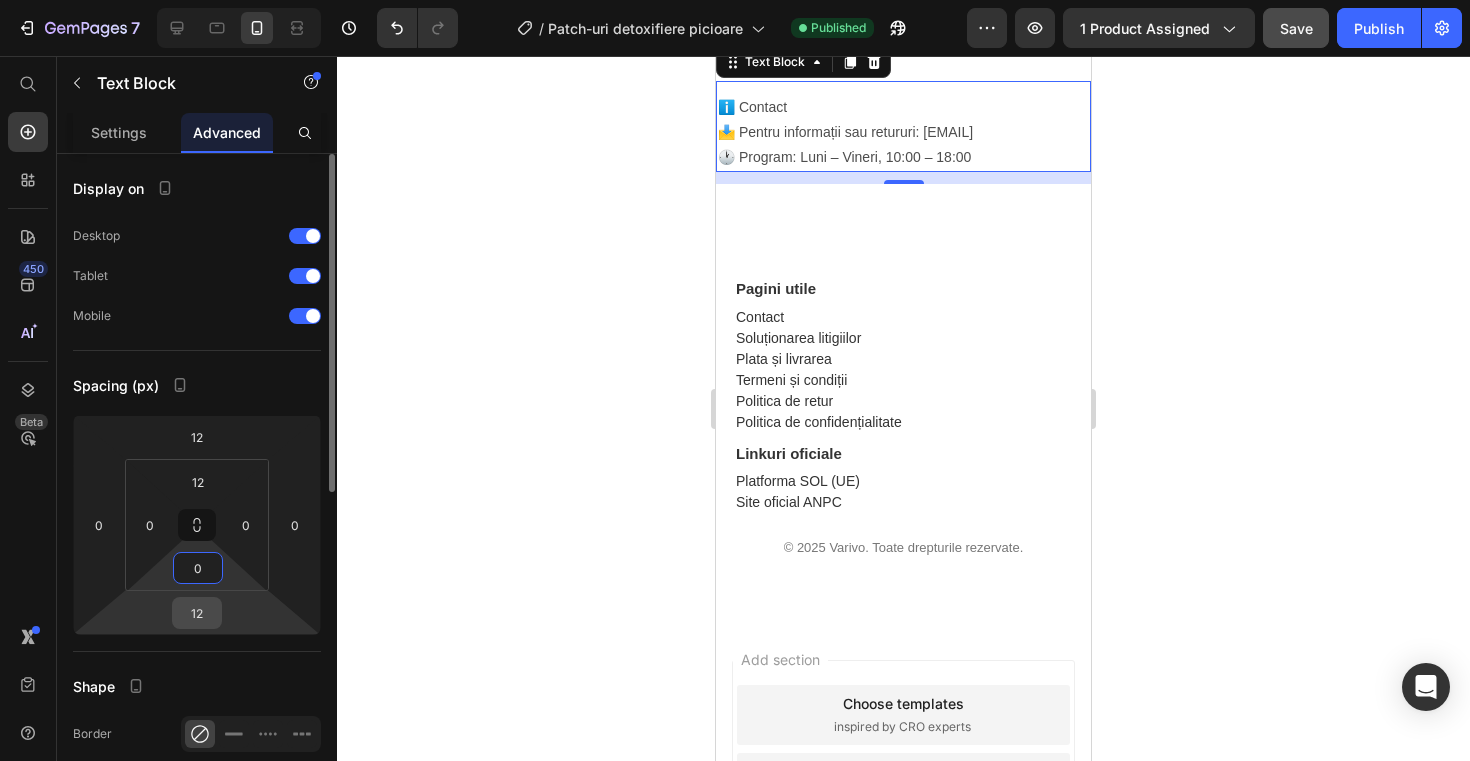 type on "0" 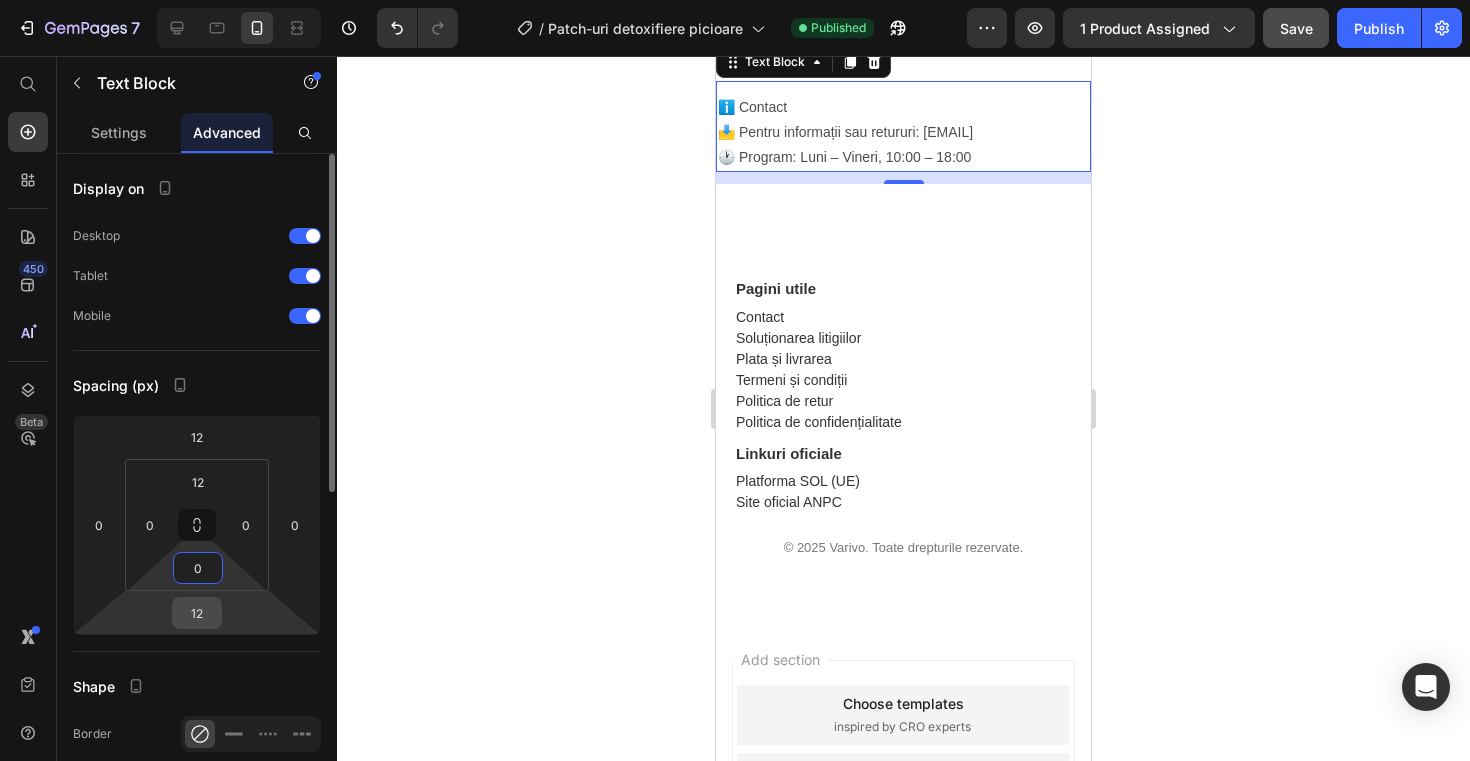 click on "12" at bounding box center [197, 613] 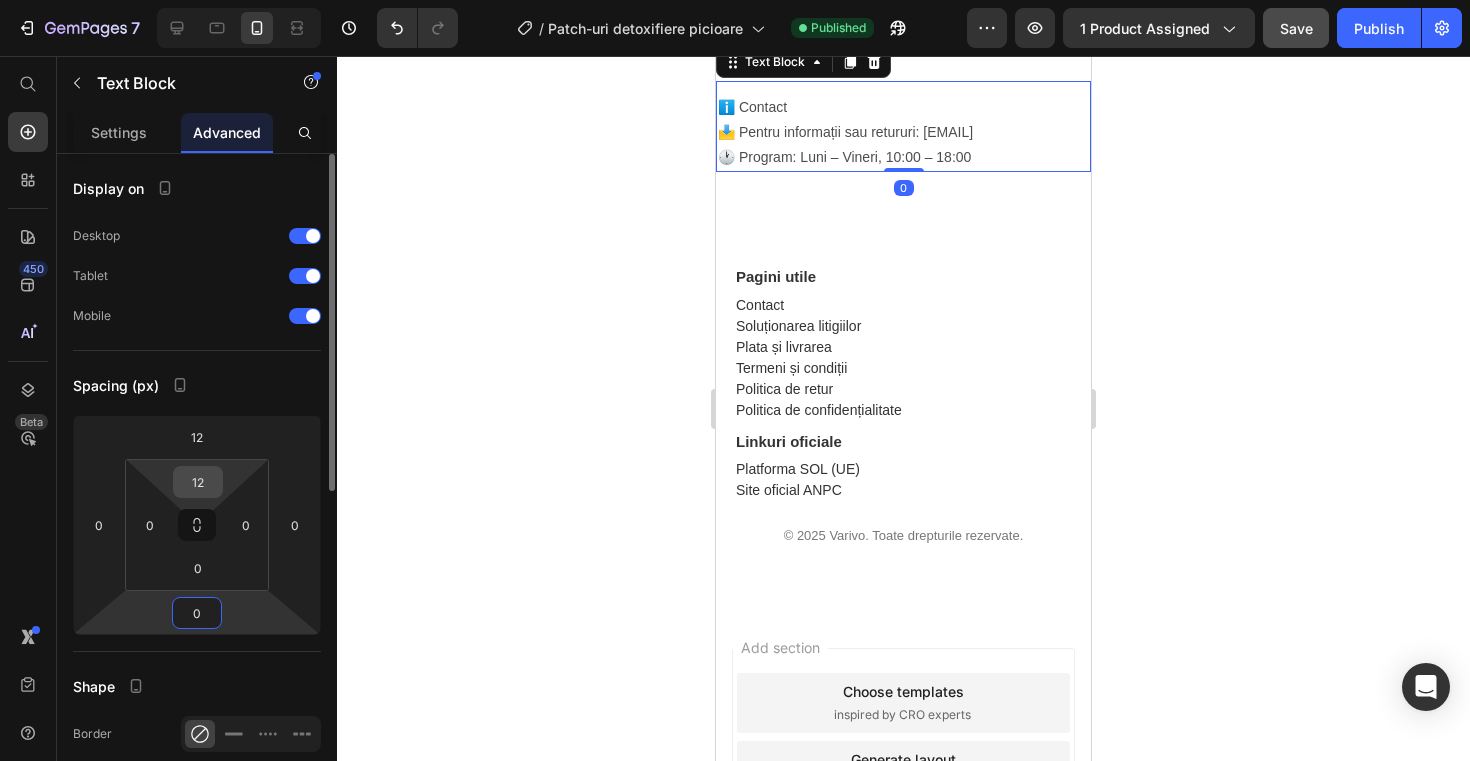 type on "0" 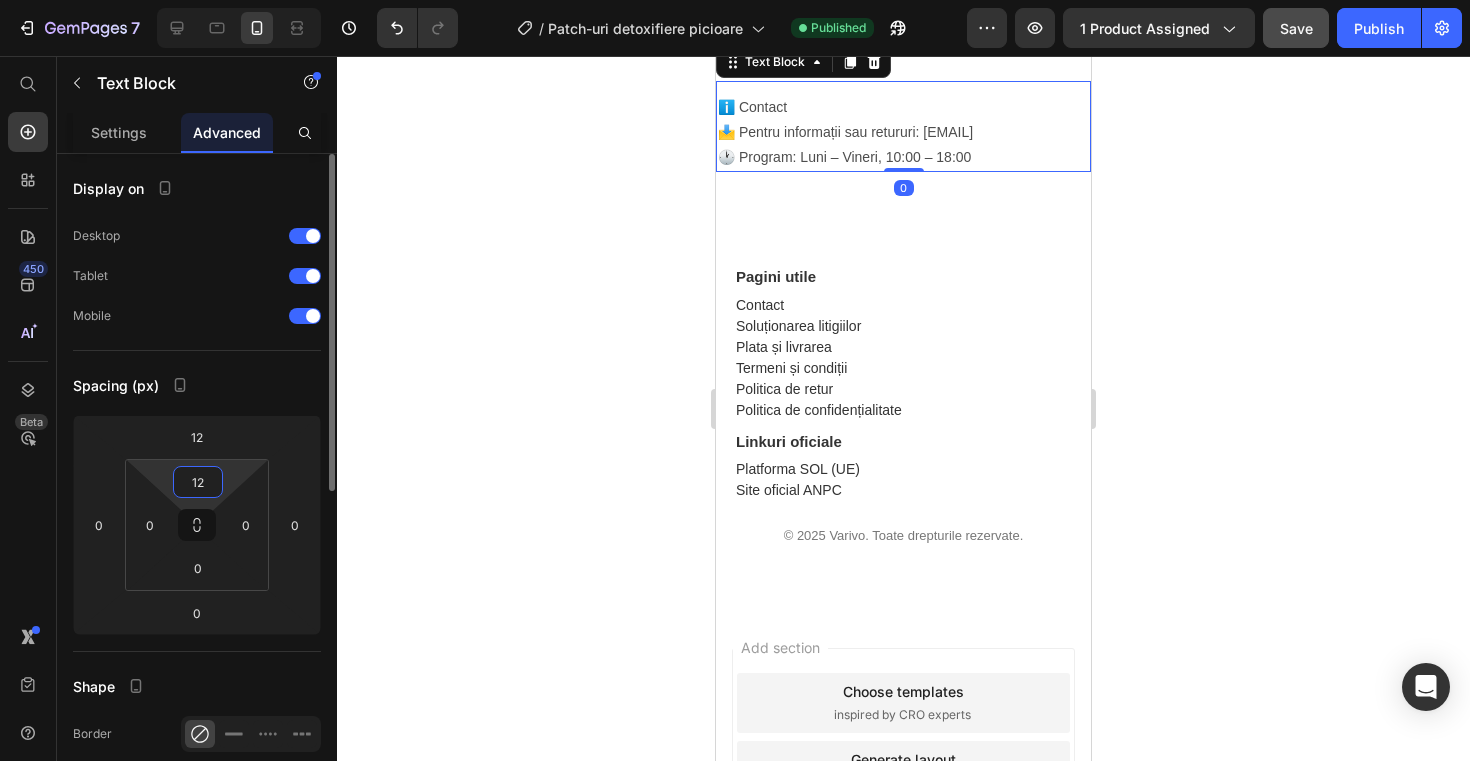 click on "12" at bounding box center [198, 482] 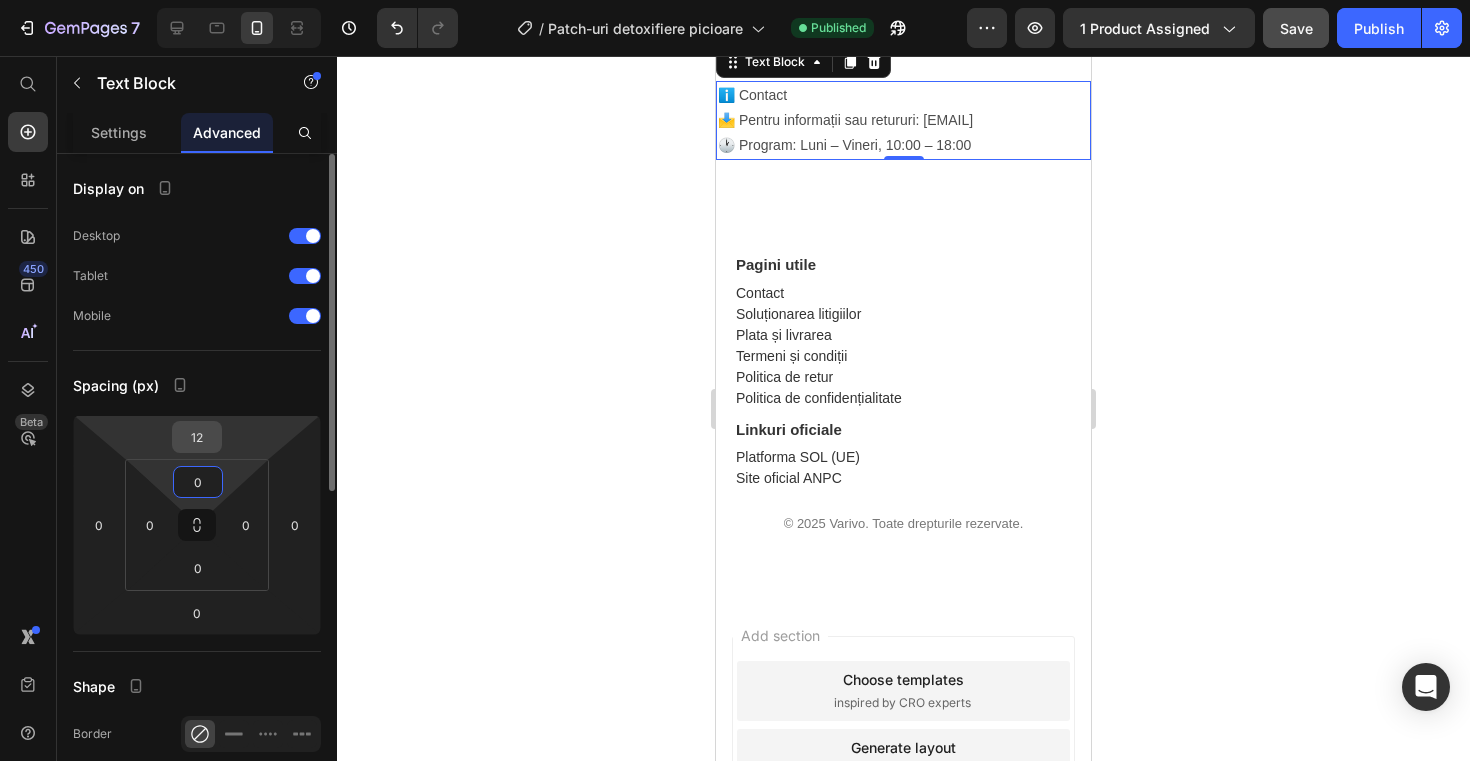 type on "0" 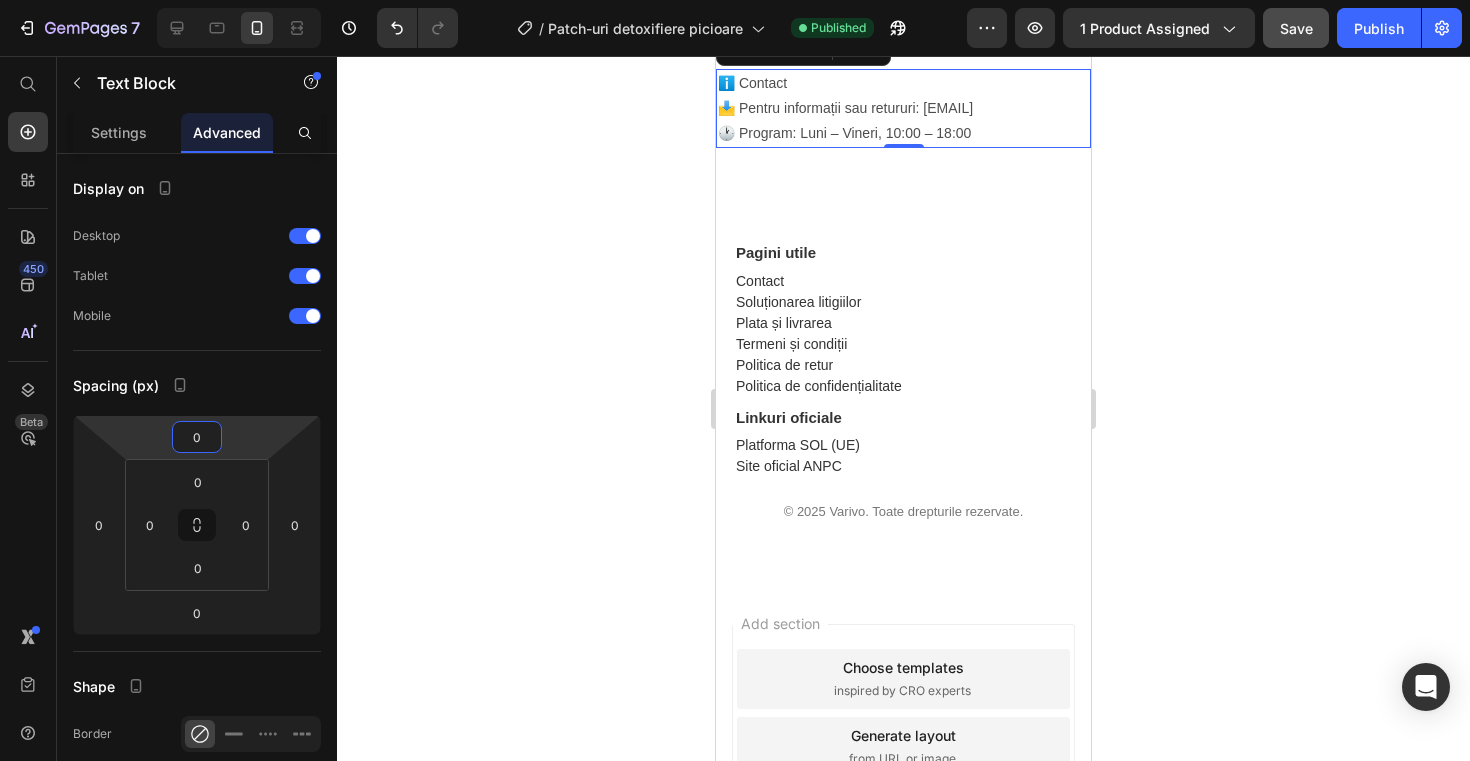 type on "0" 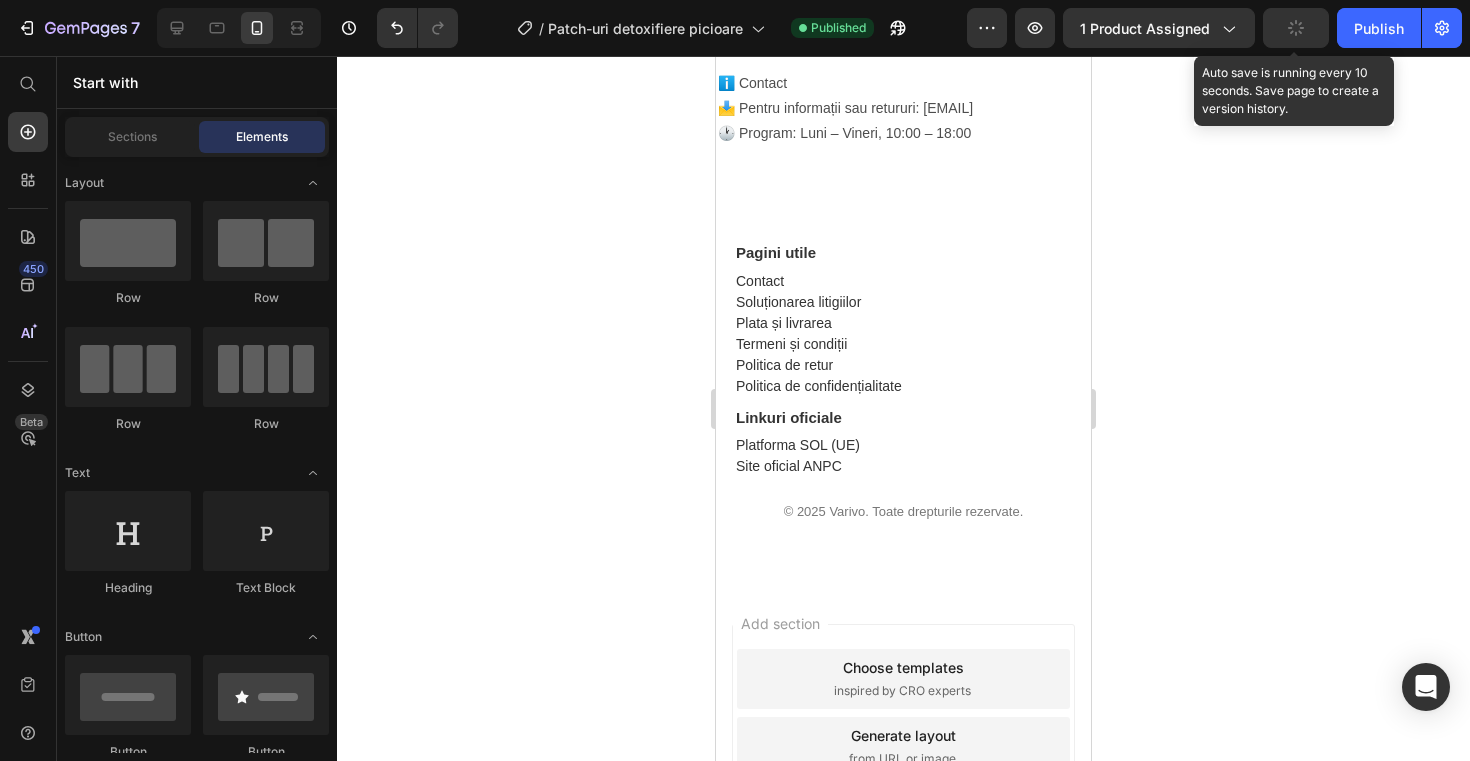 click 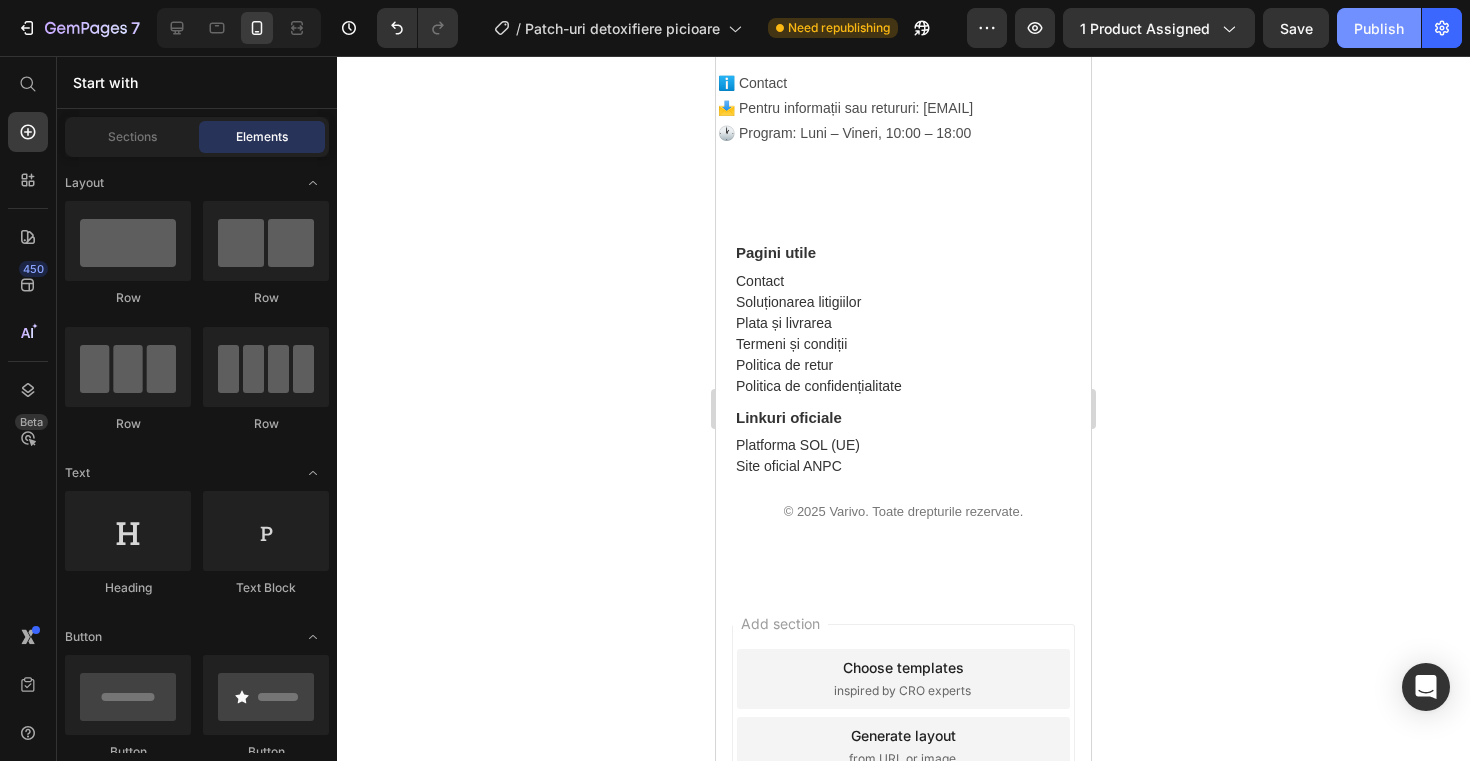 click on "Publish" at bounding box center (1379, 28) 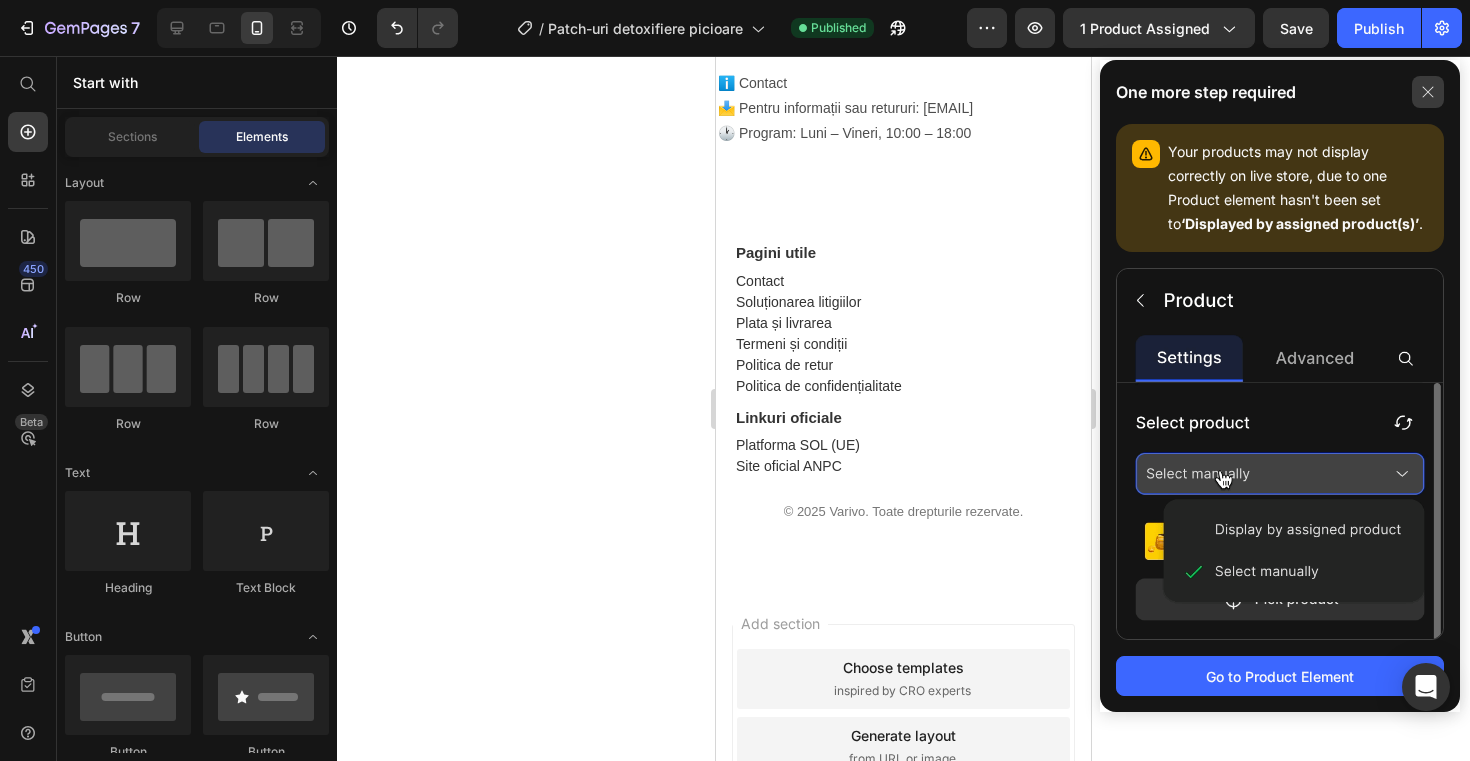 click 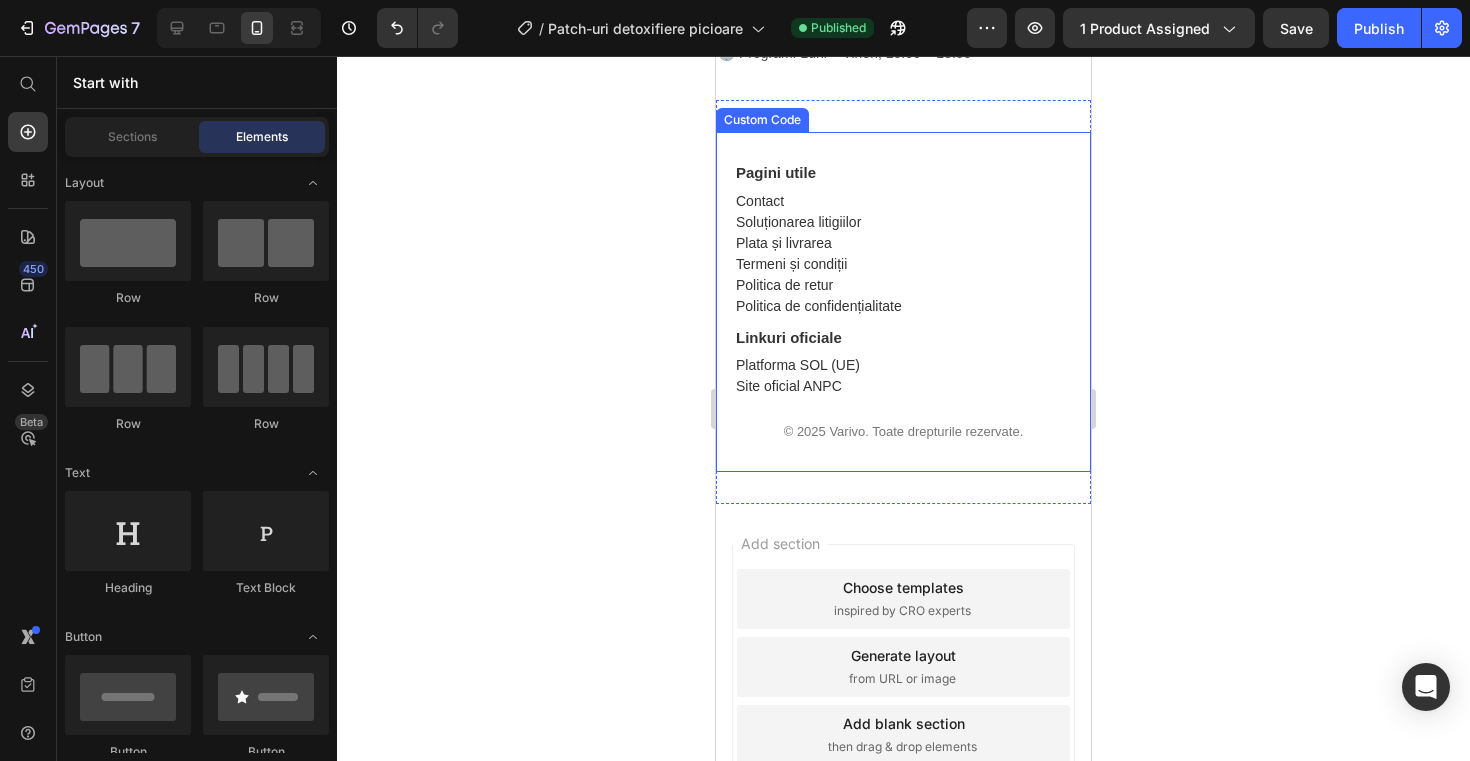 scroll, scrollTop: 2759, scrollLeft: 0, axis: vertical 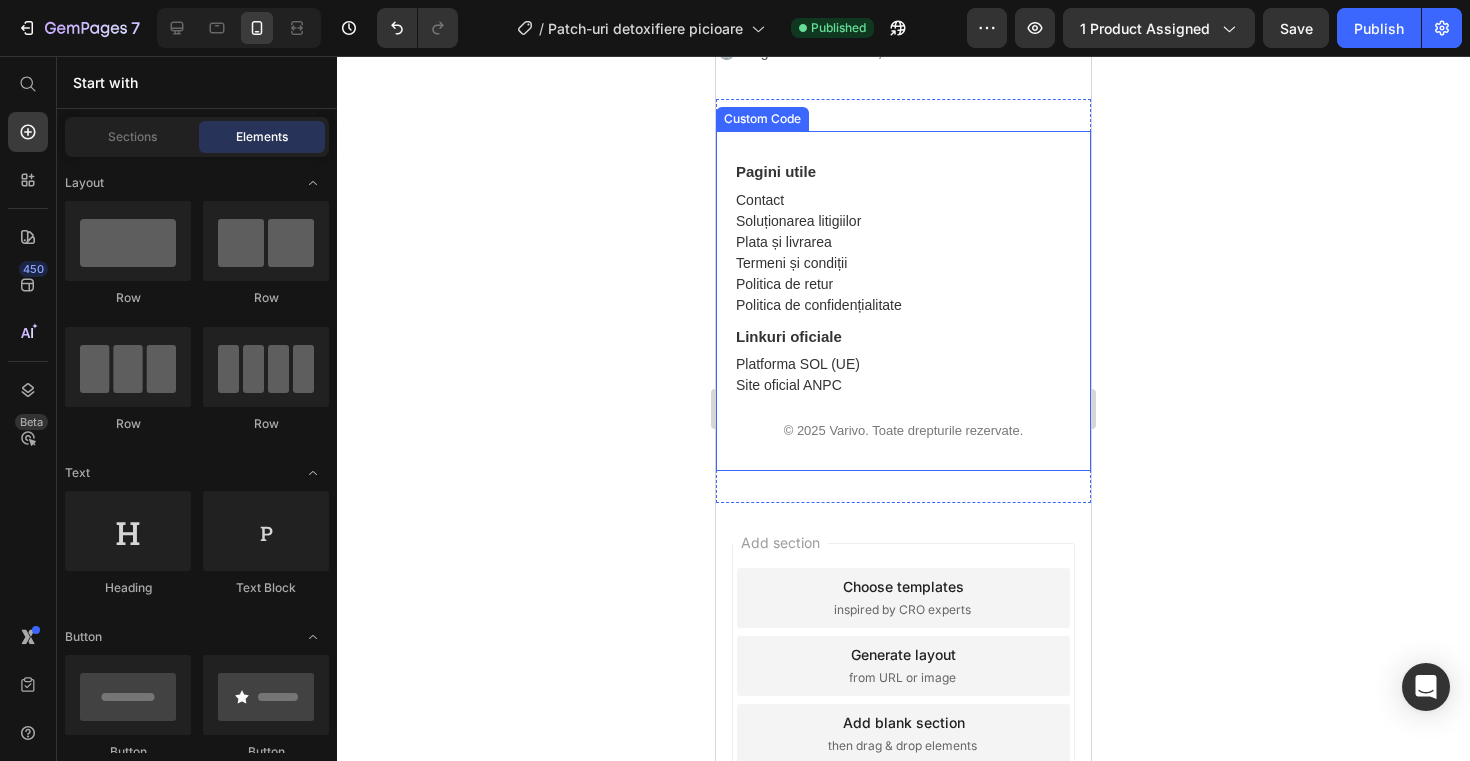 click on "Contact" at bounding box center [903, 200] 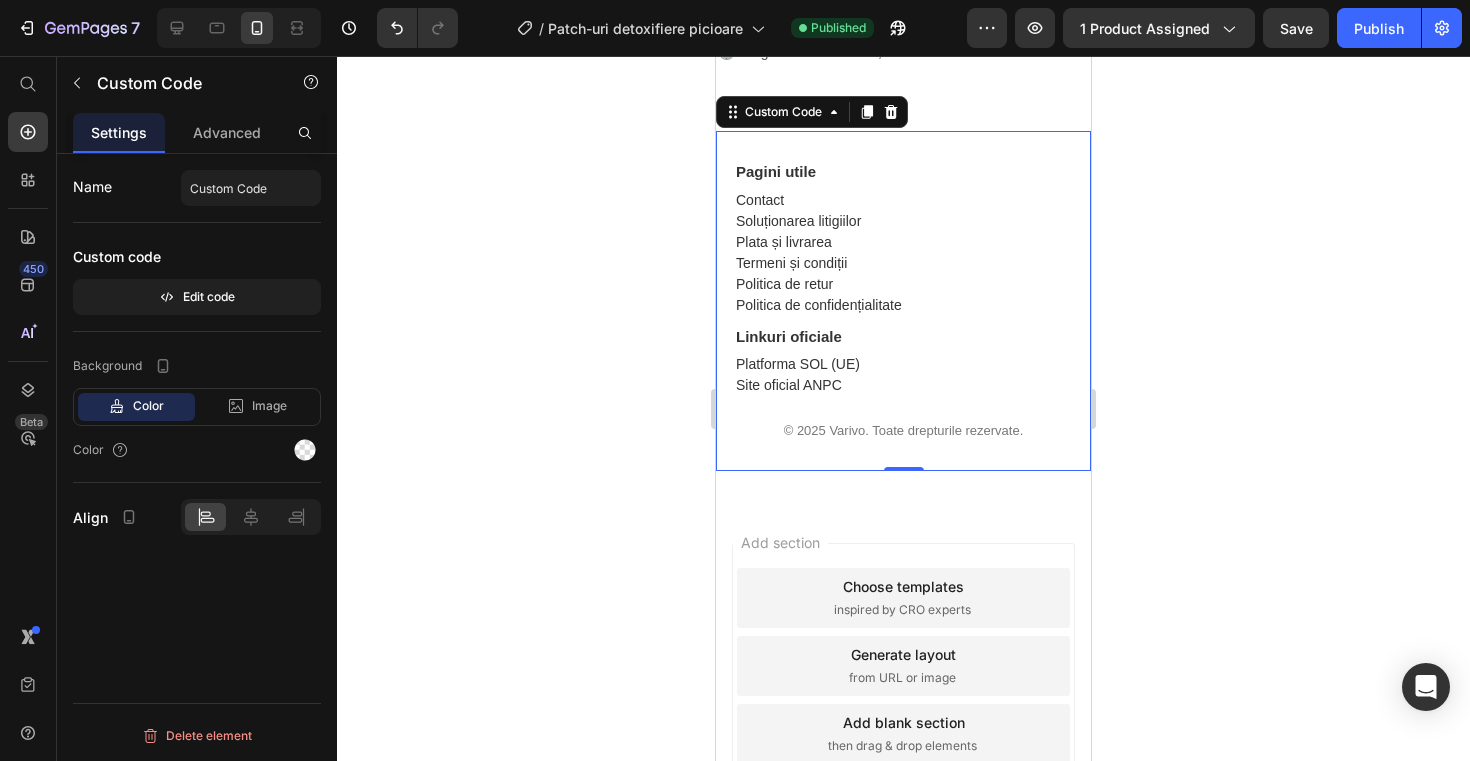 click on "Custom code  Edit code" at bounding box center [197, 277] 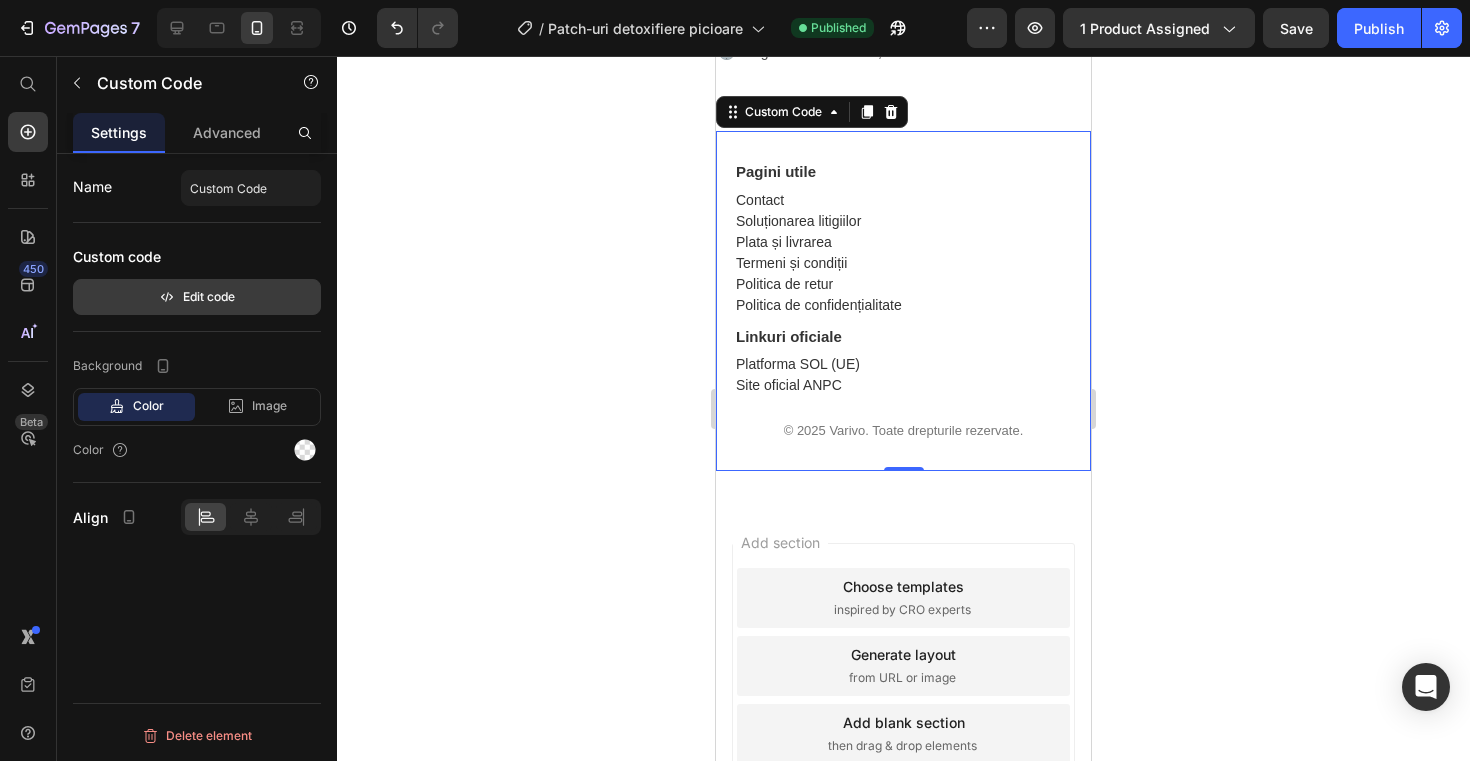 click on "Edit code" at bounding box center (197, 297) 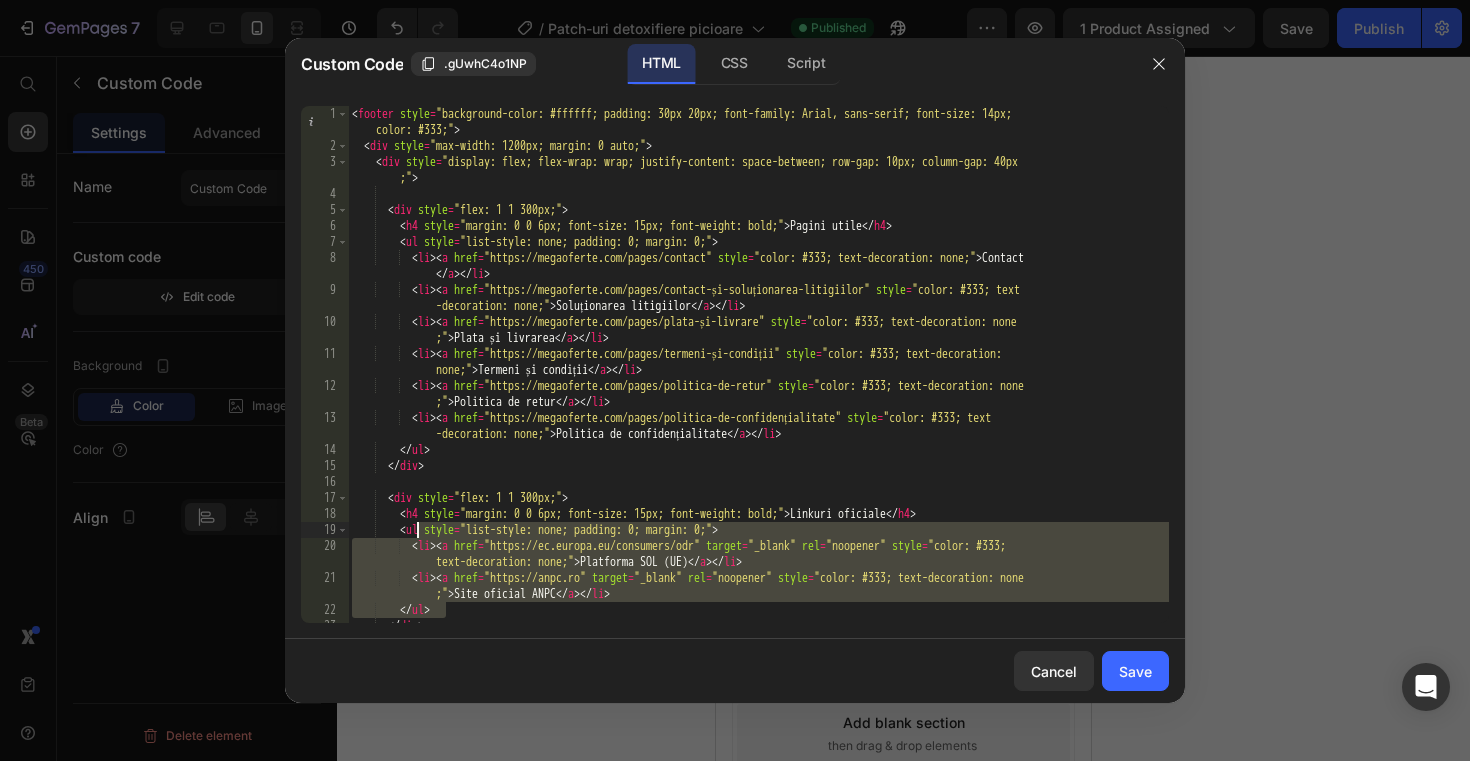 drag, startPoint x: 500, startPoint y: 609, endPoint x: 493, endPoint y: -39, distance: 648.0378 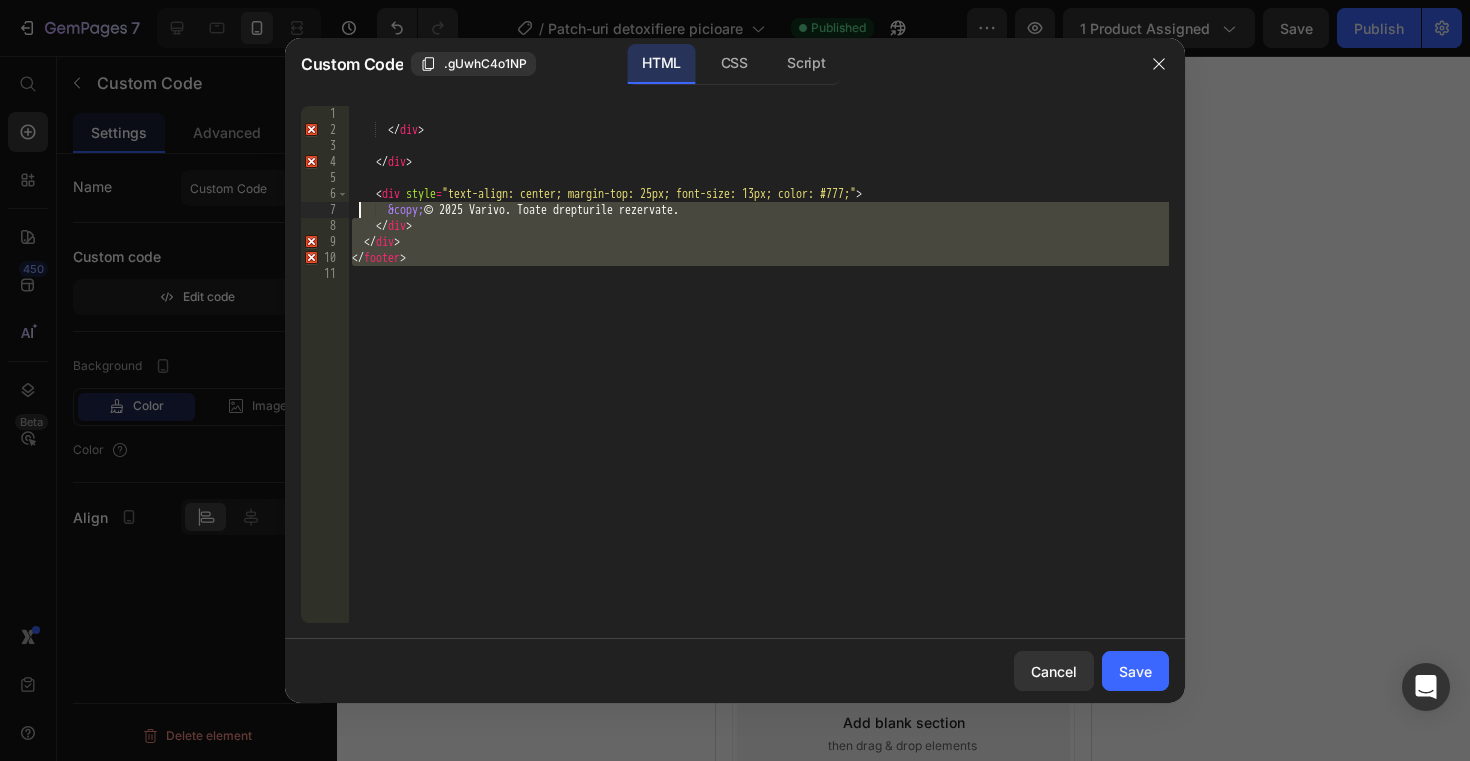 drag, startPoint x: 453, startPoint y: 284, endPoint x: 415, endPoint y: -117, distance: 402.79648 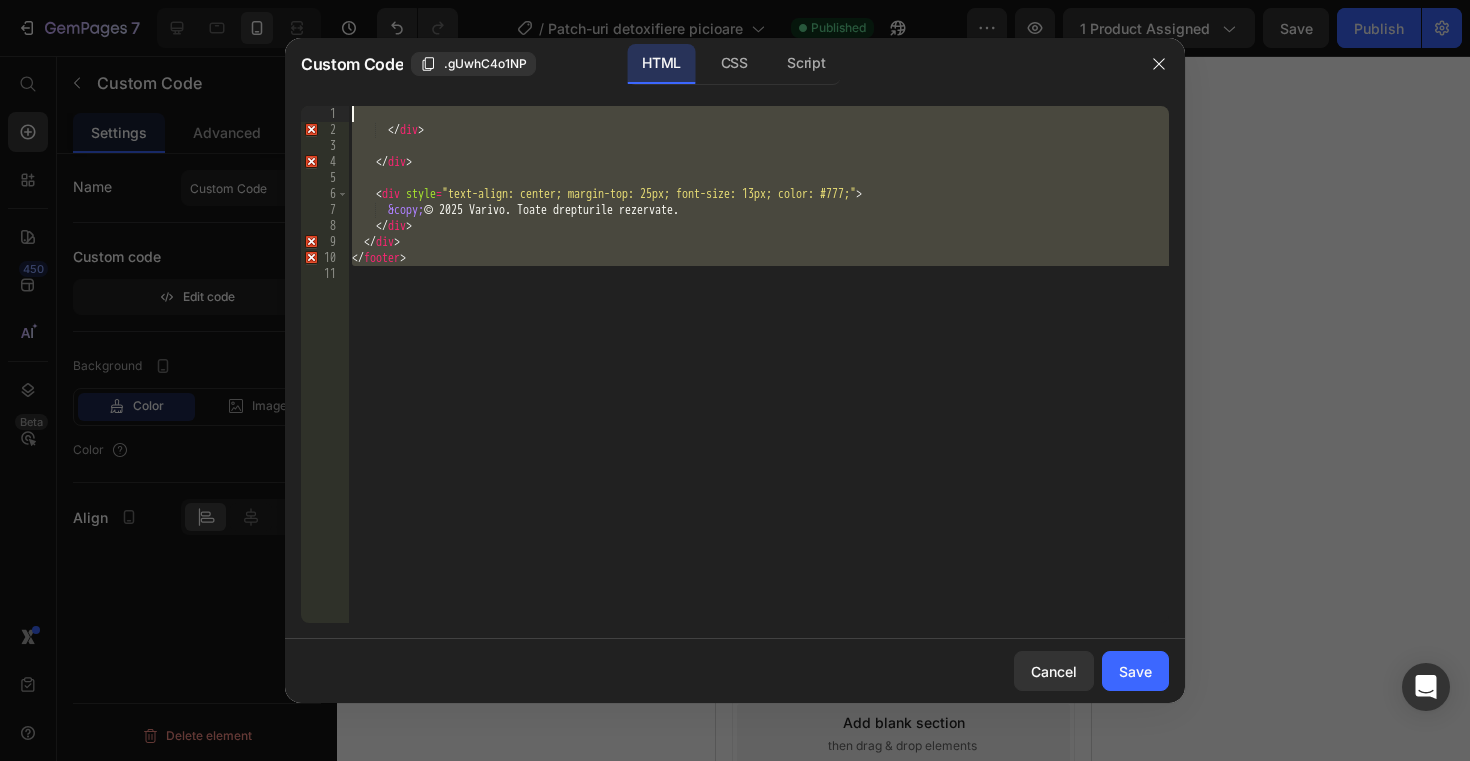 type 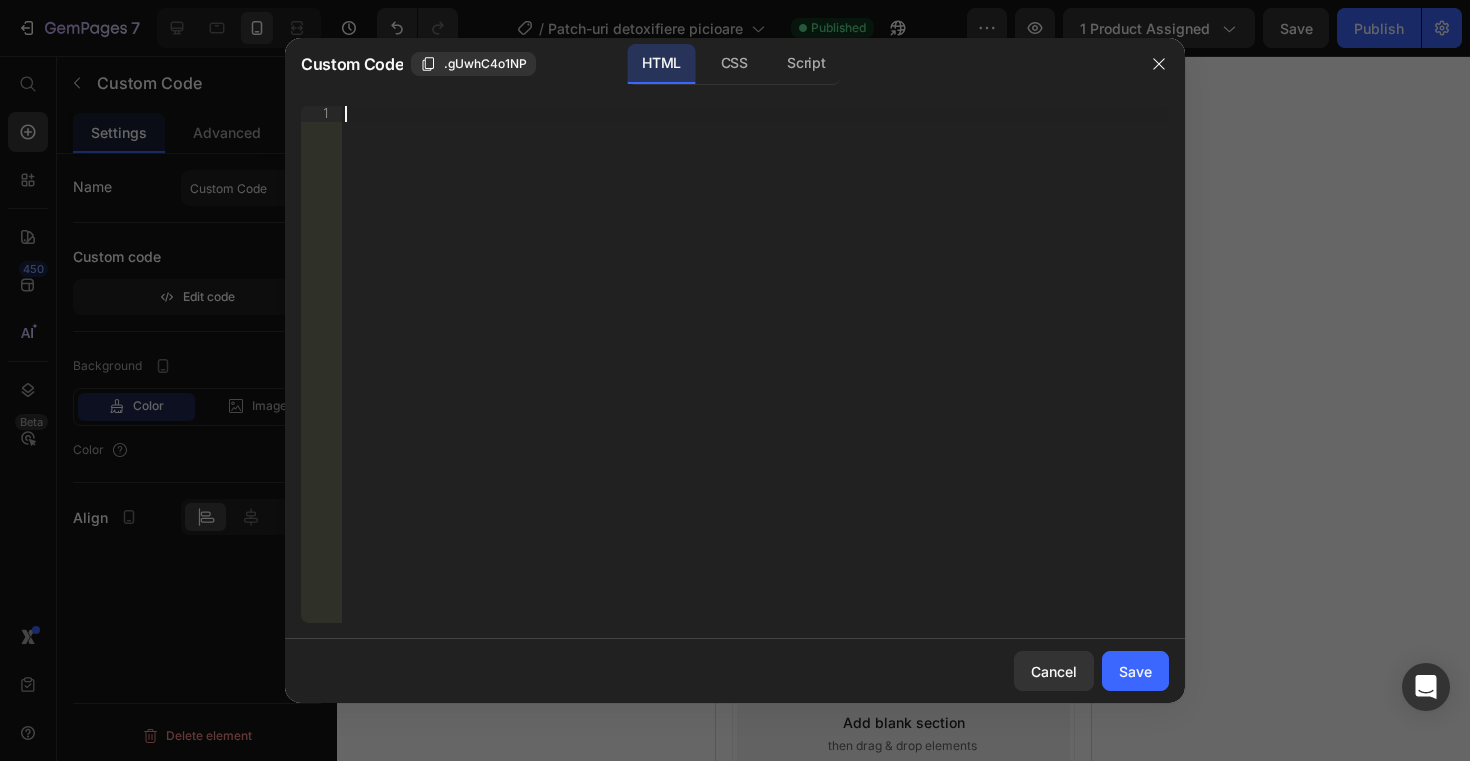 scroll, scrollTop: 251, scrollLeft: 0, axis: vertical 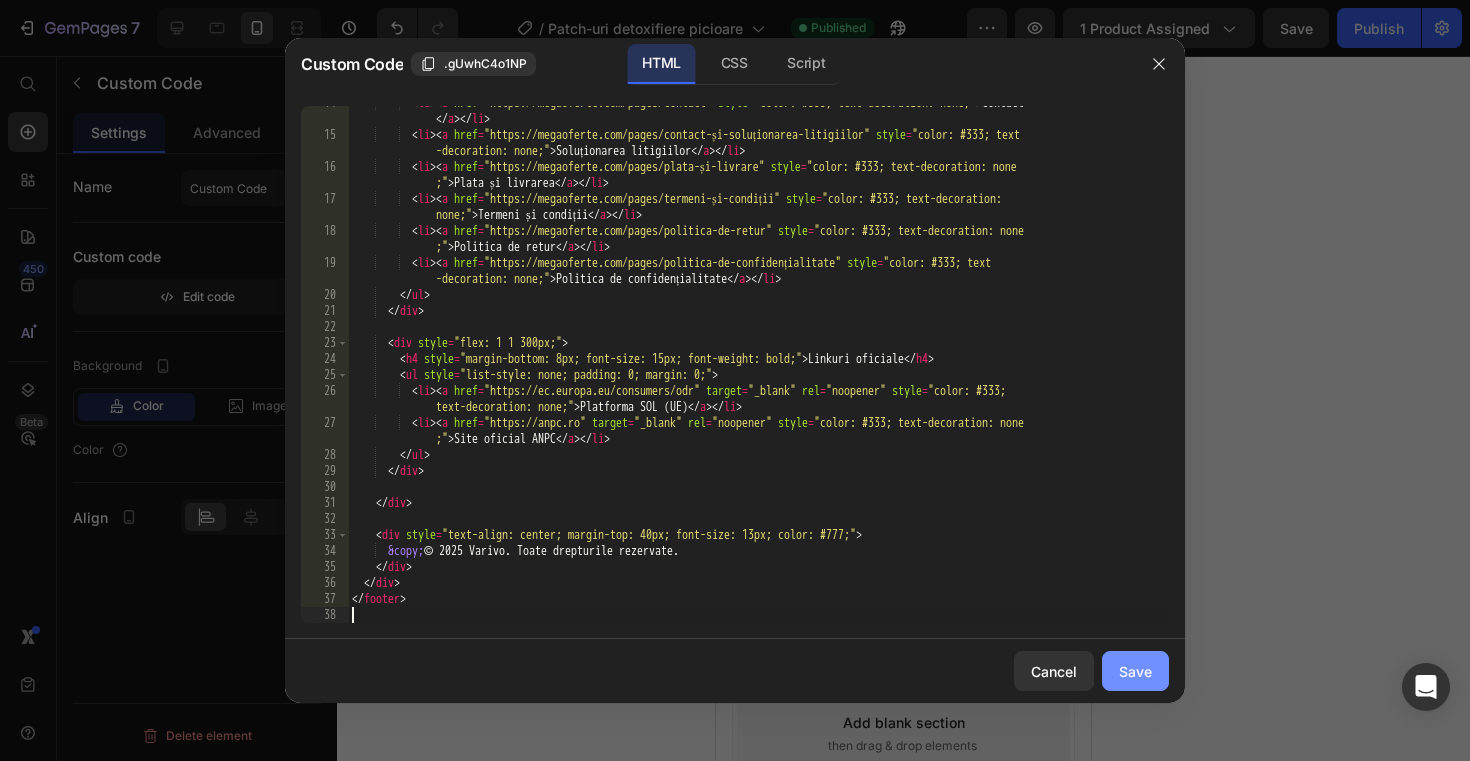 click on "Save" at bounding box center (1135, 671) 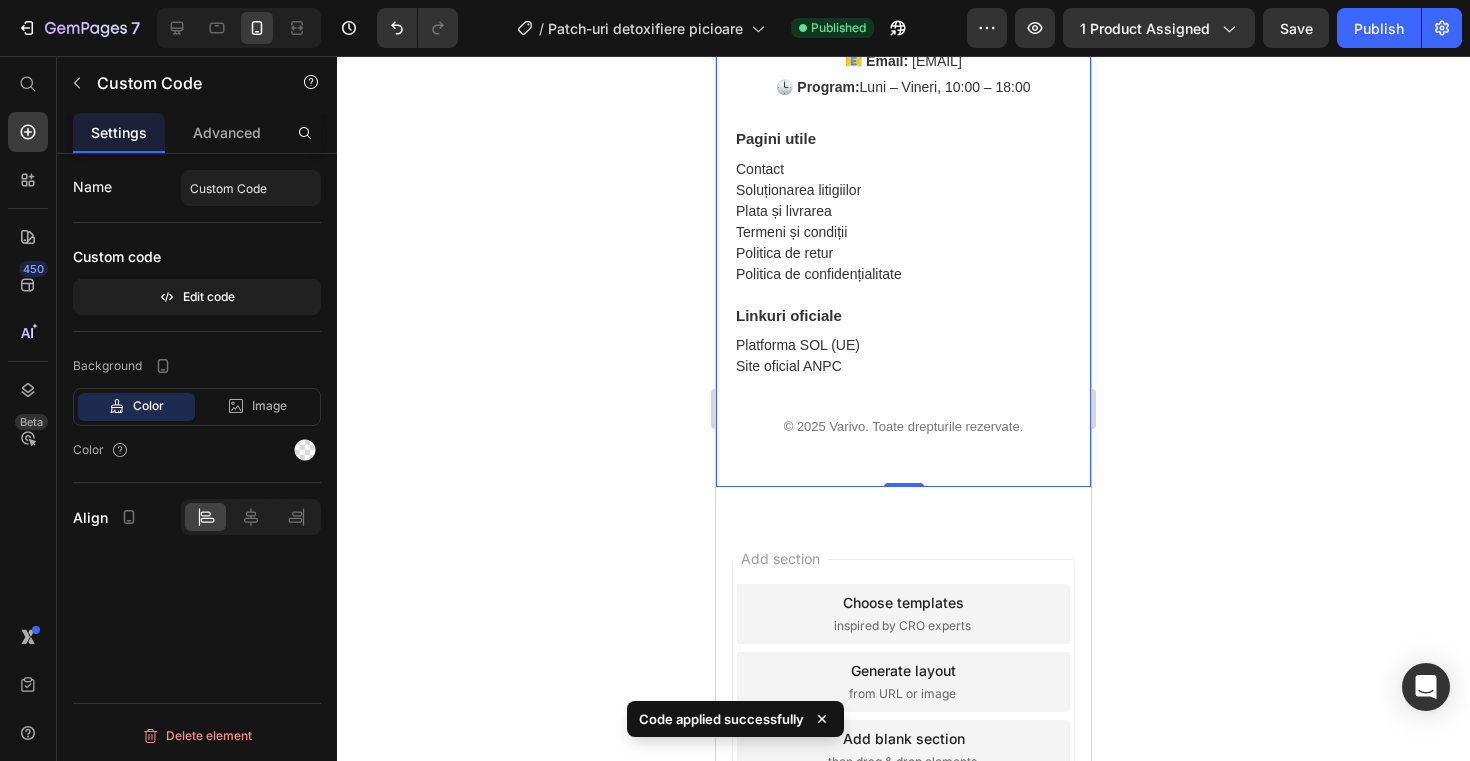 scroll, scrollTop: 2891, scrollLeft: 0, axis: vertical 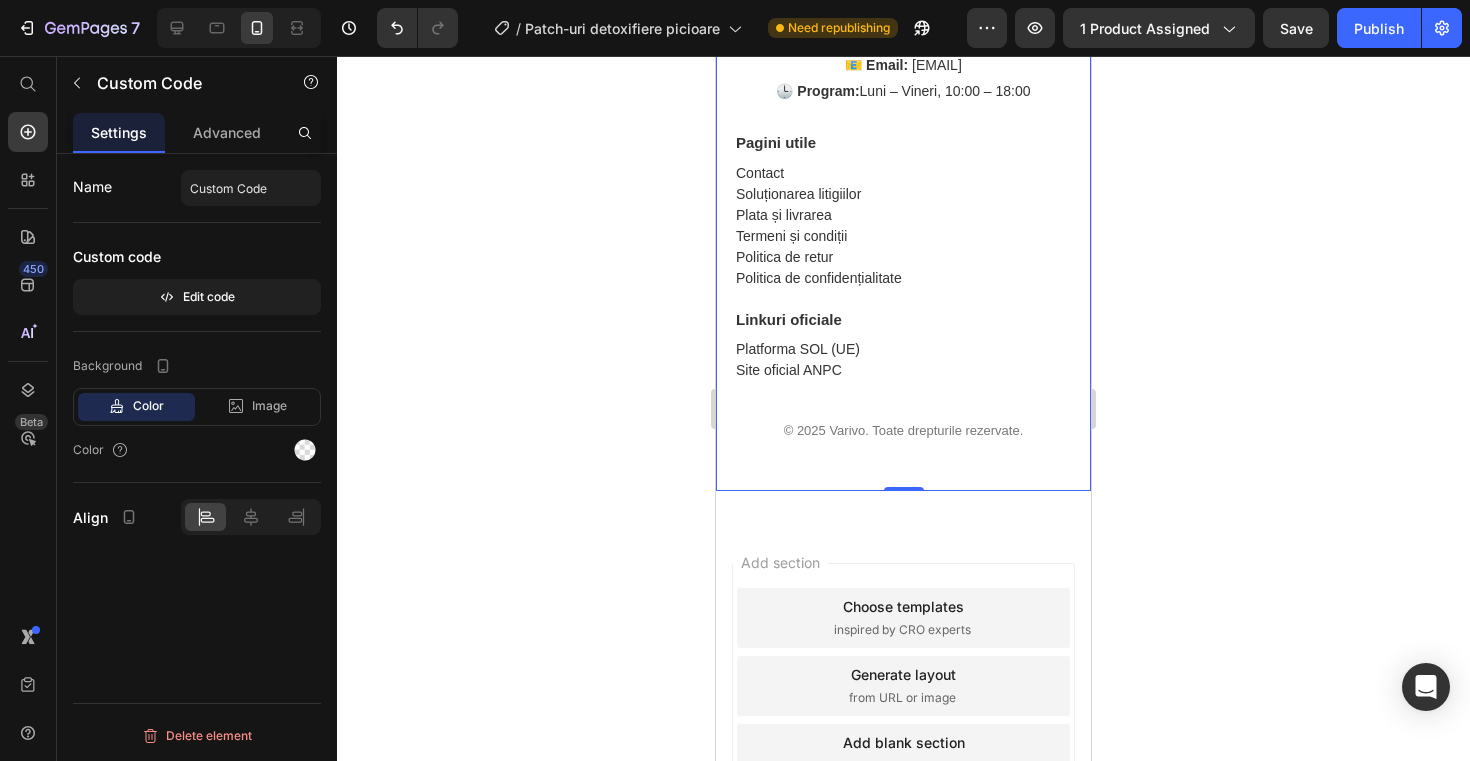 click on "Termeni și condiții" at bounding box center (791, 236) 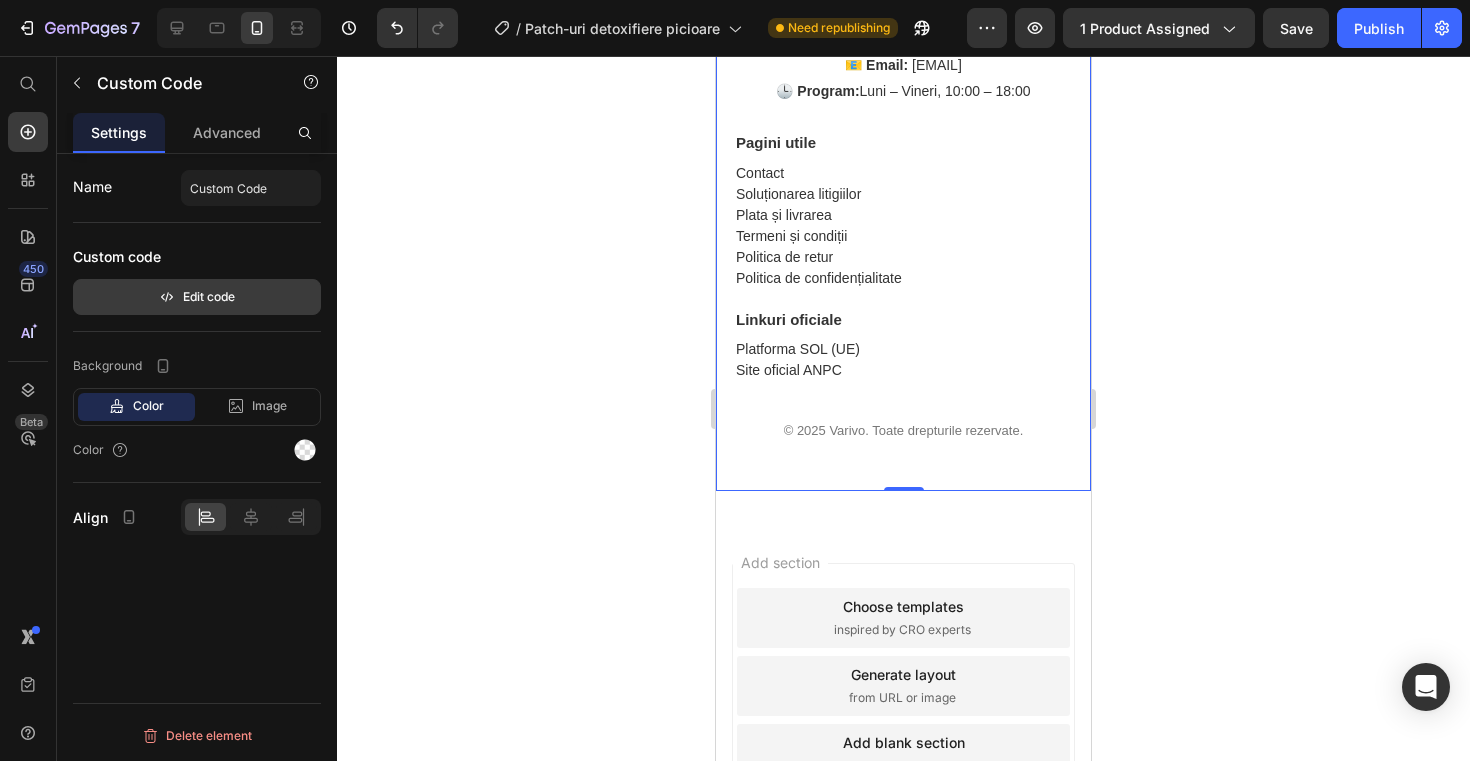 click on "Edit code" at bounding box center (197, 297) 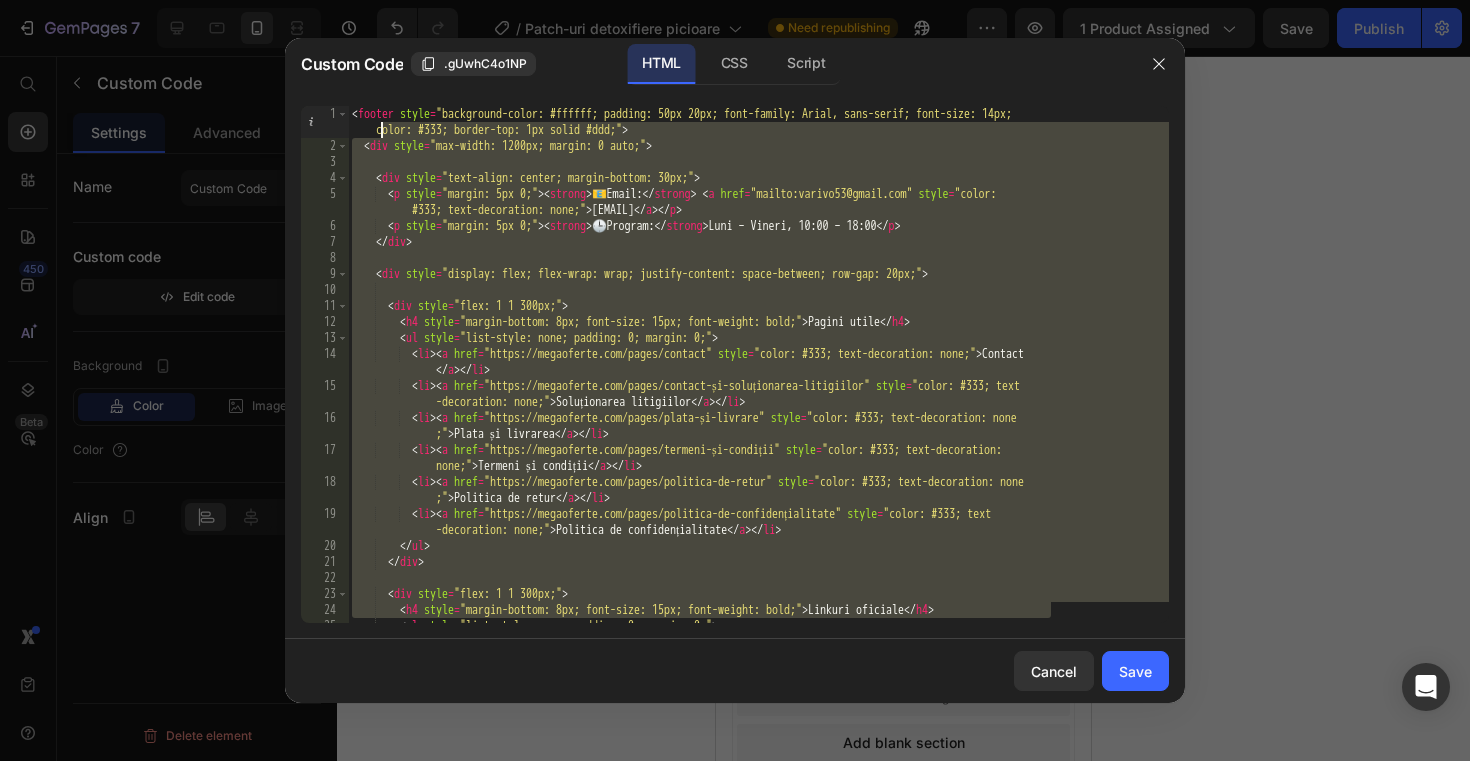 drag, startPoint x: 1071, startPoint y: 604, endPoint x: 418, endPoint y: -49, distance: 923.48145 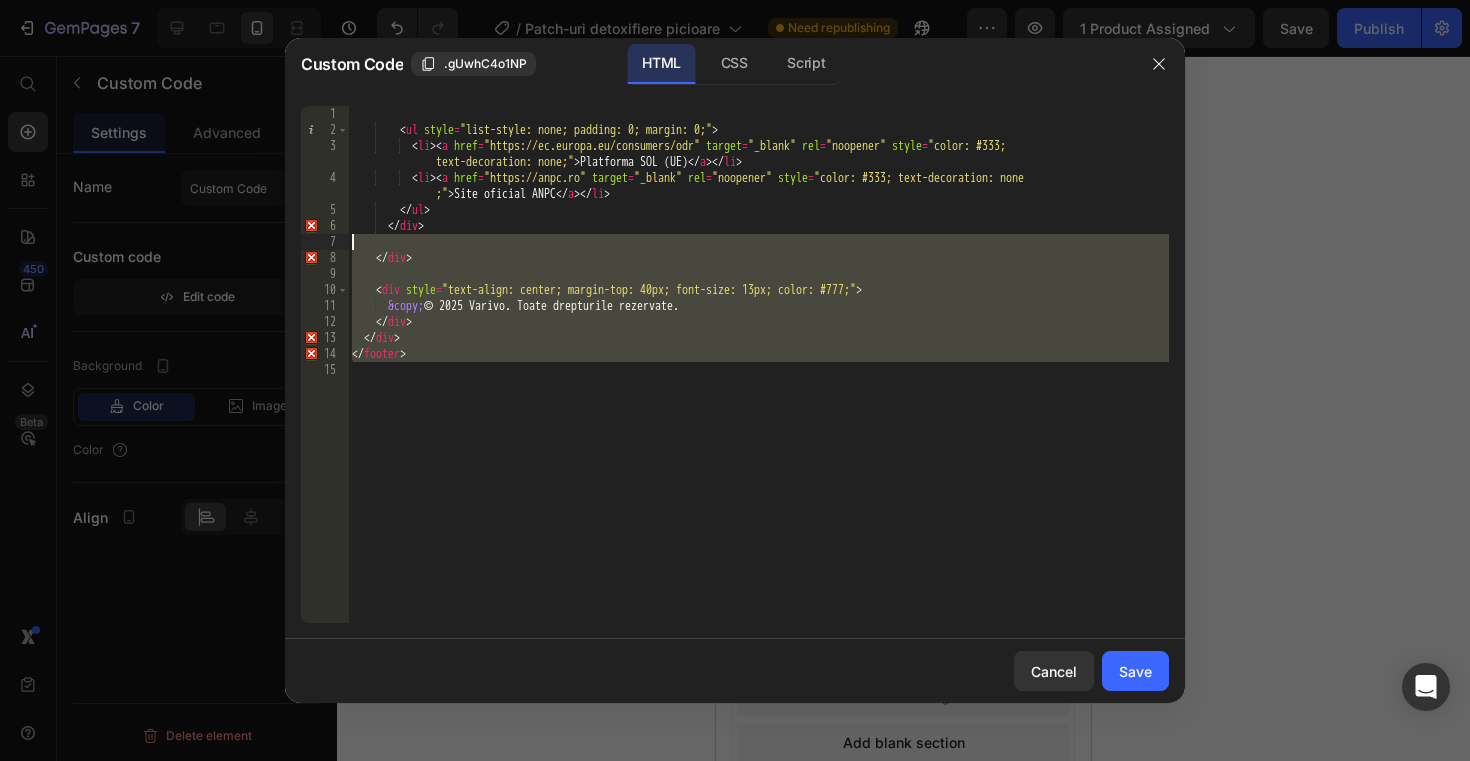 drag, startPoint x: 468, startPoint y: 370, endPoint x: 418, endPoint y: -26, distance: 399.14407 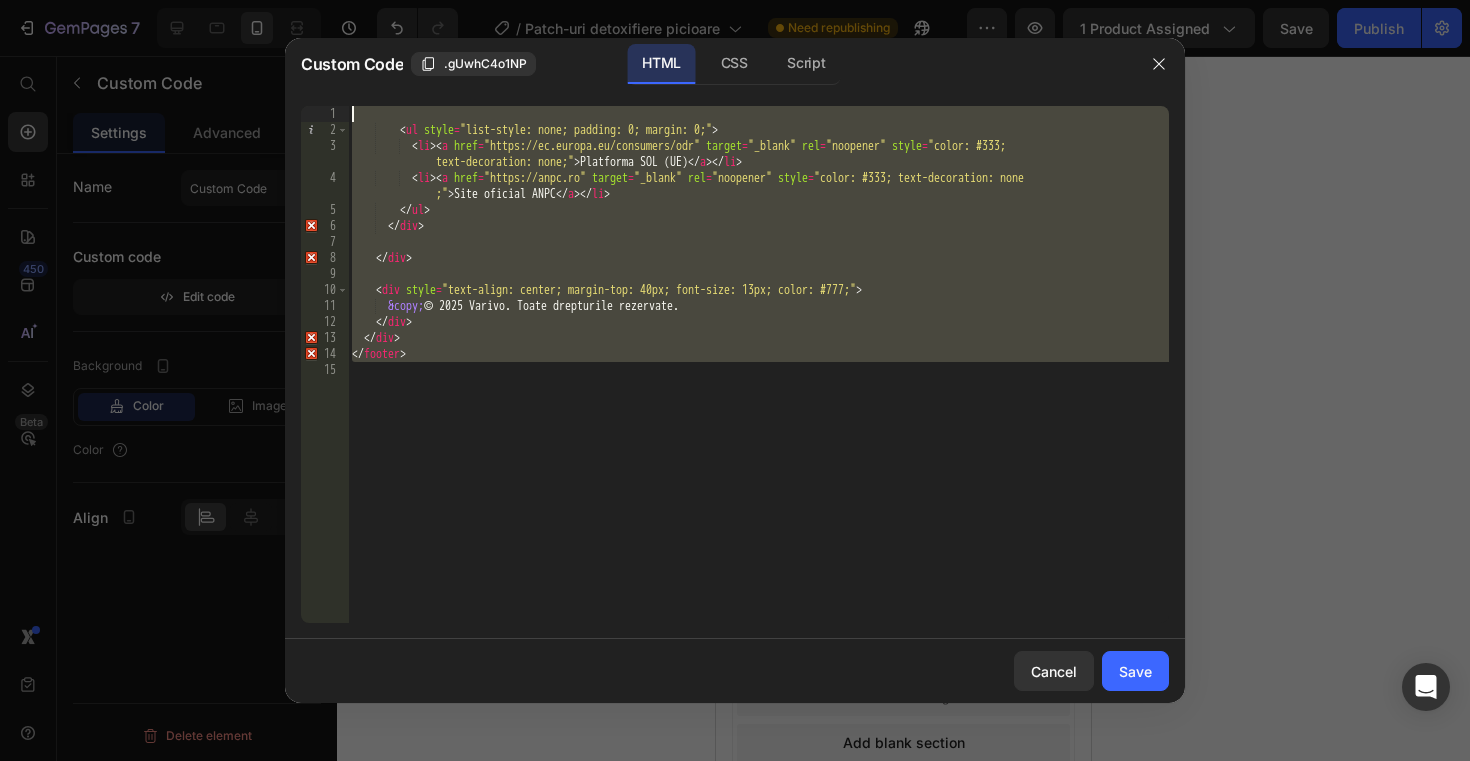 type 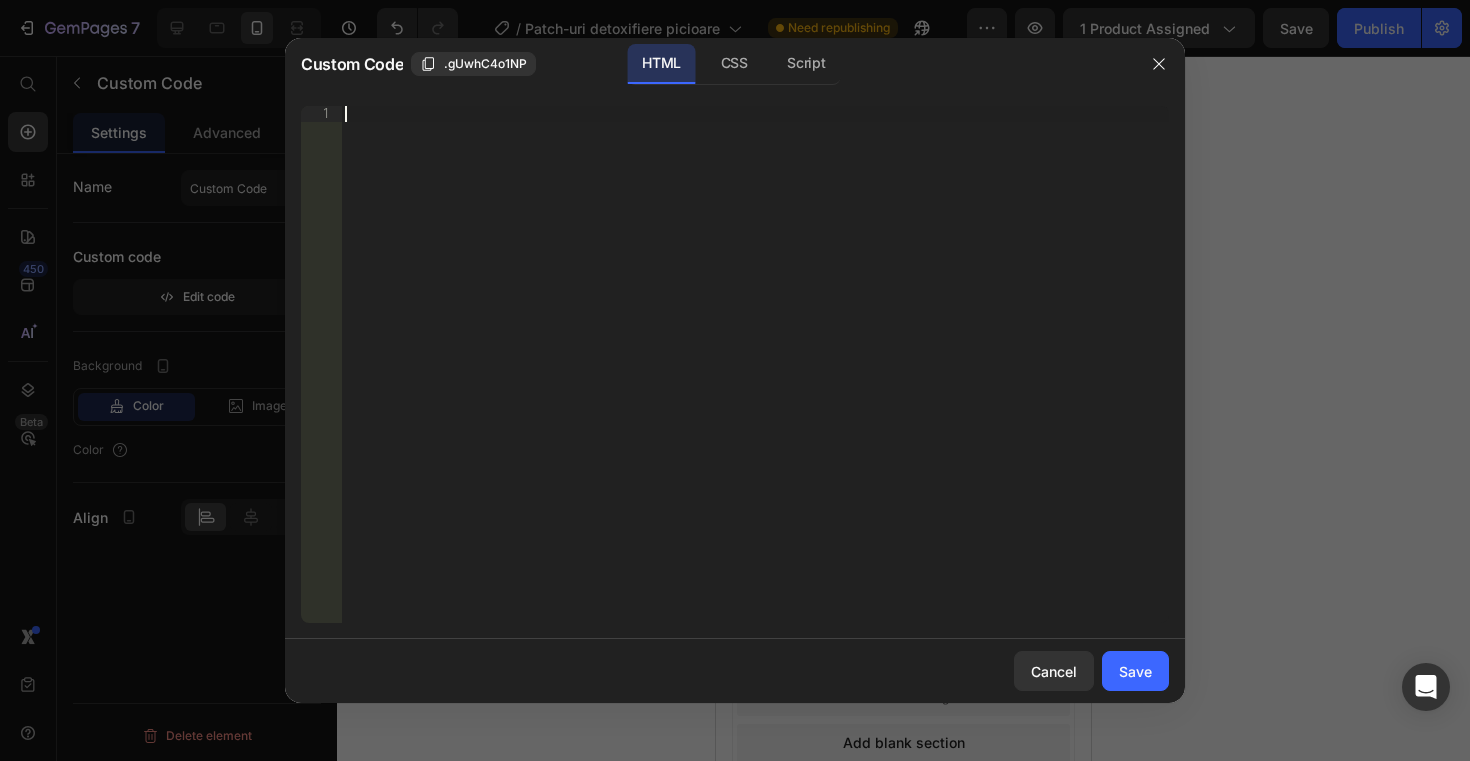 scroll, scrollTop: 187, scrollLeft: 0, axis: vertical 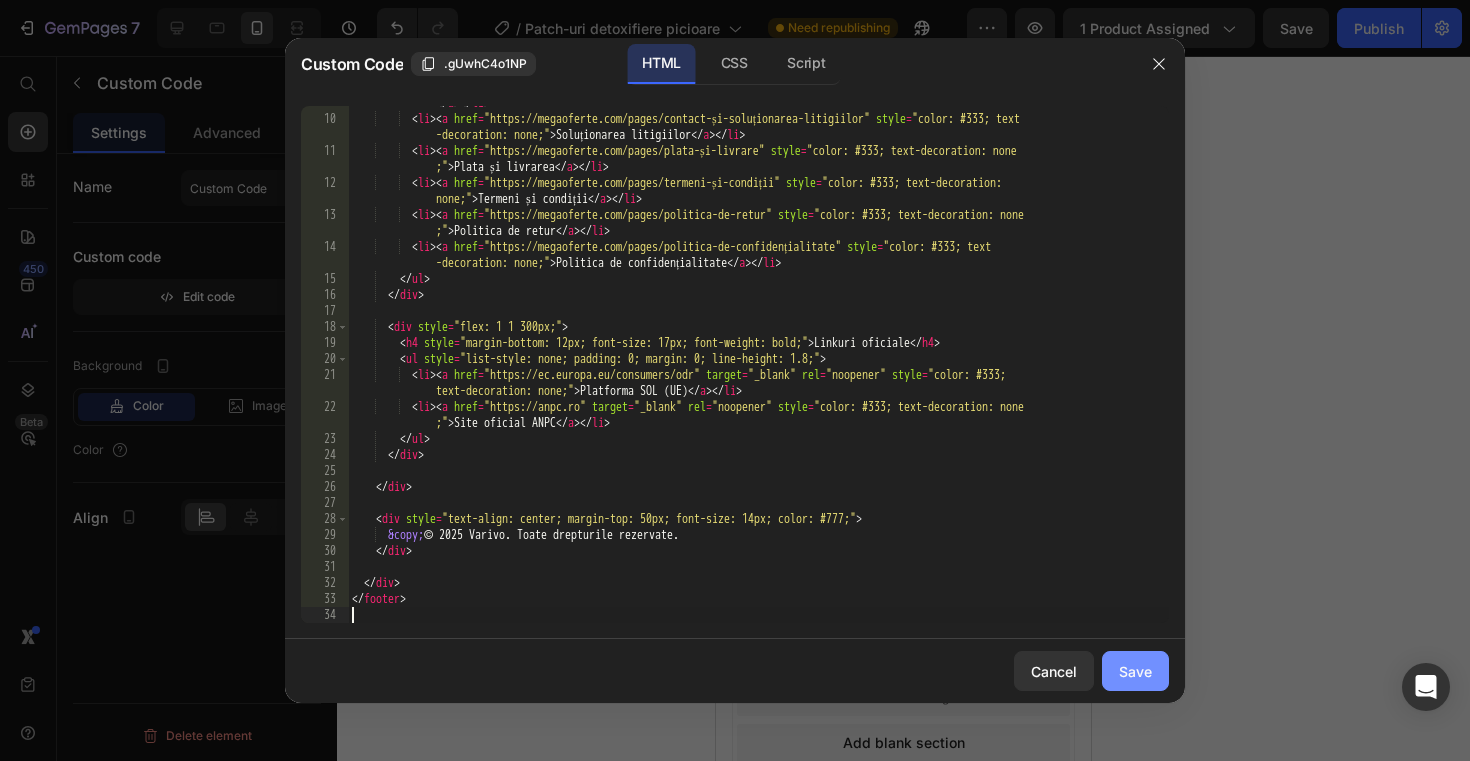 click on "Save" at bounding box center (1135, 671) 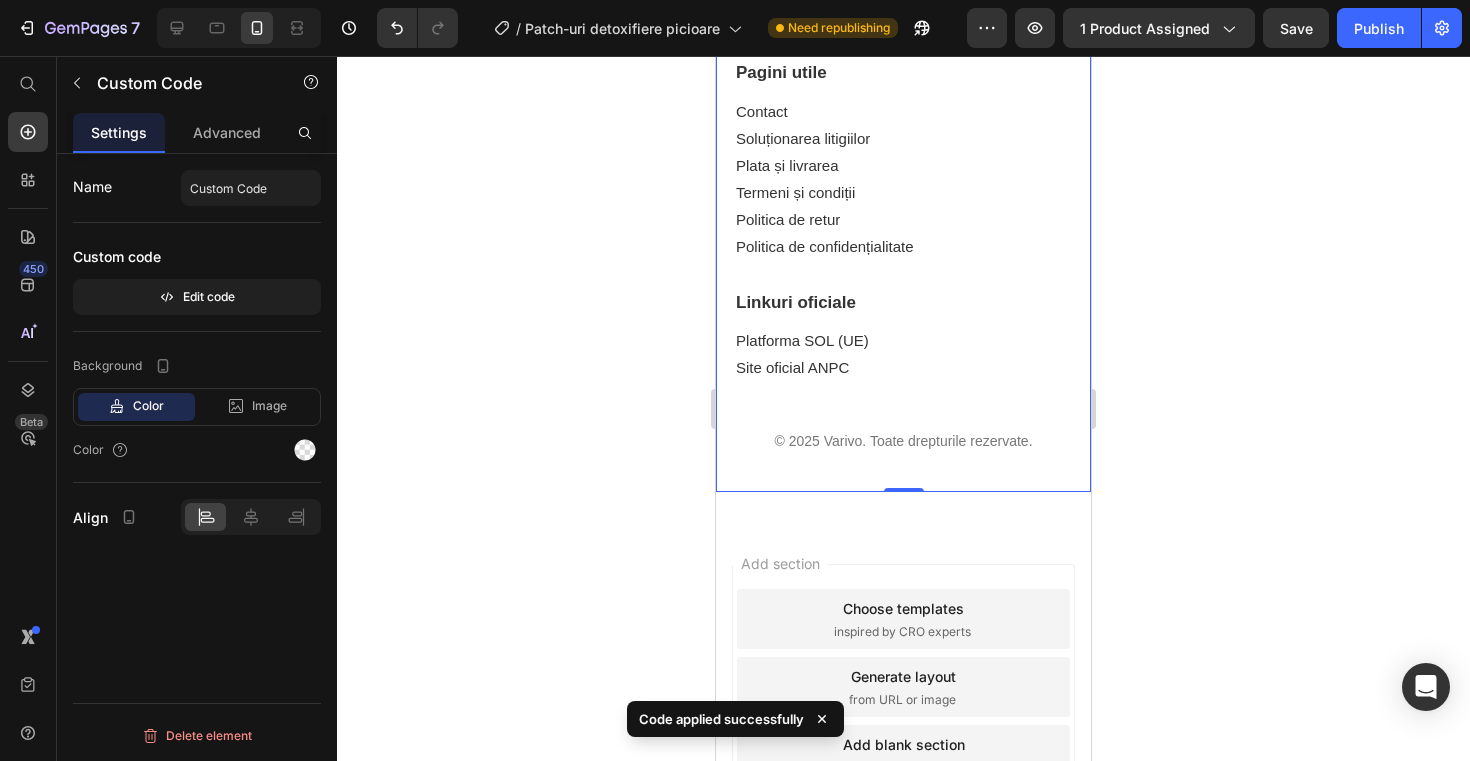 click 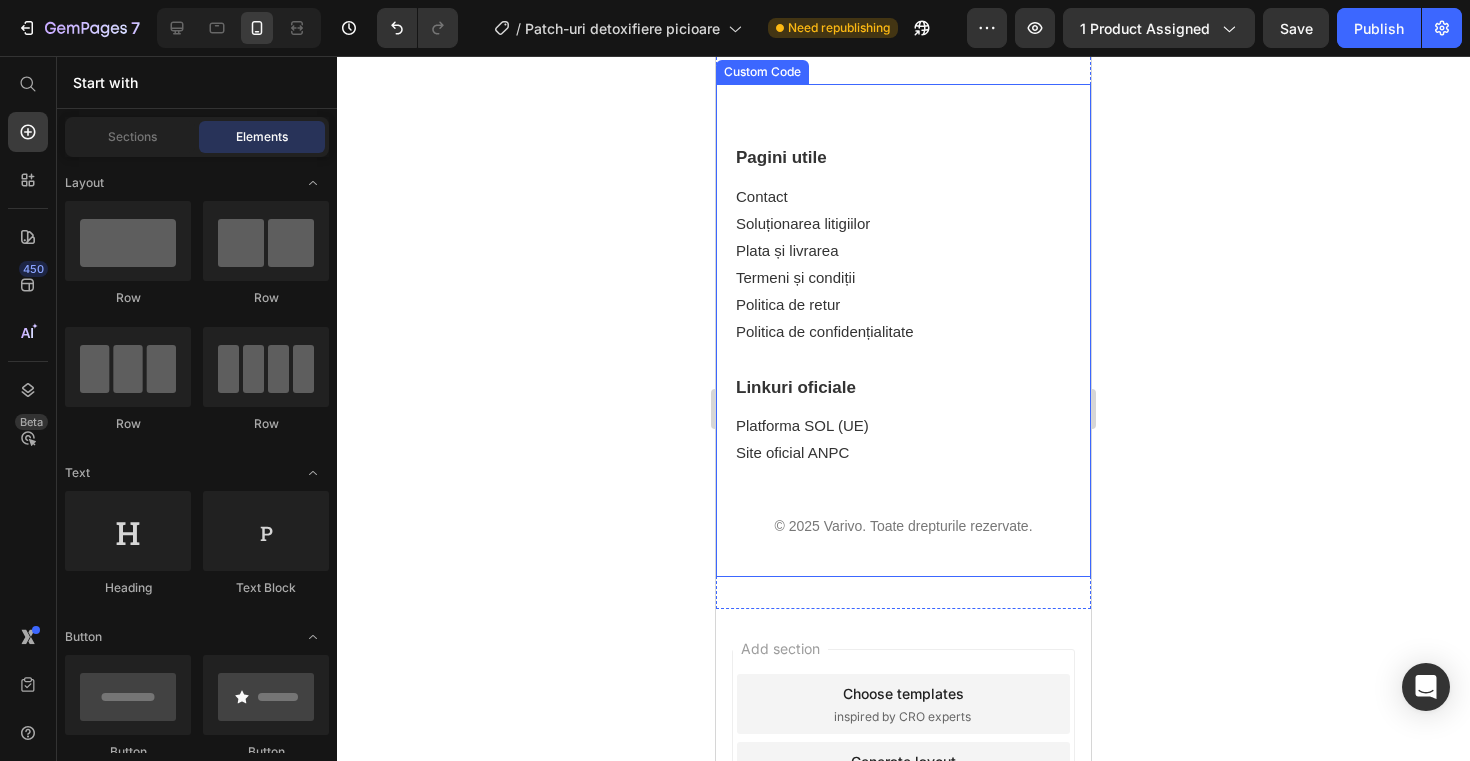 scroll, scrollTop: 2780, scrollLeft: 0, axis: vertical 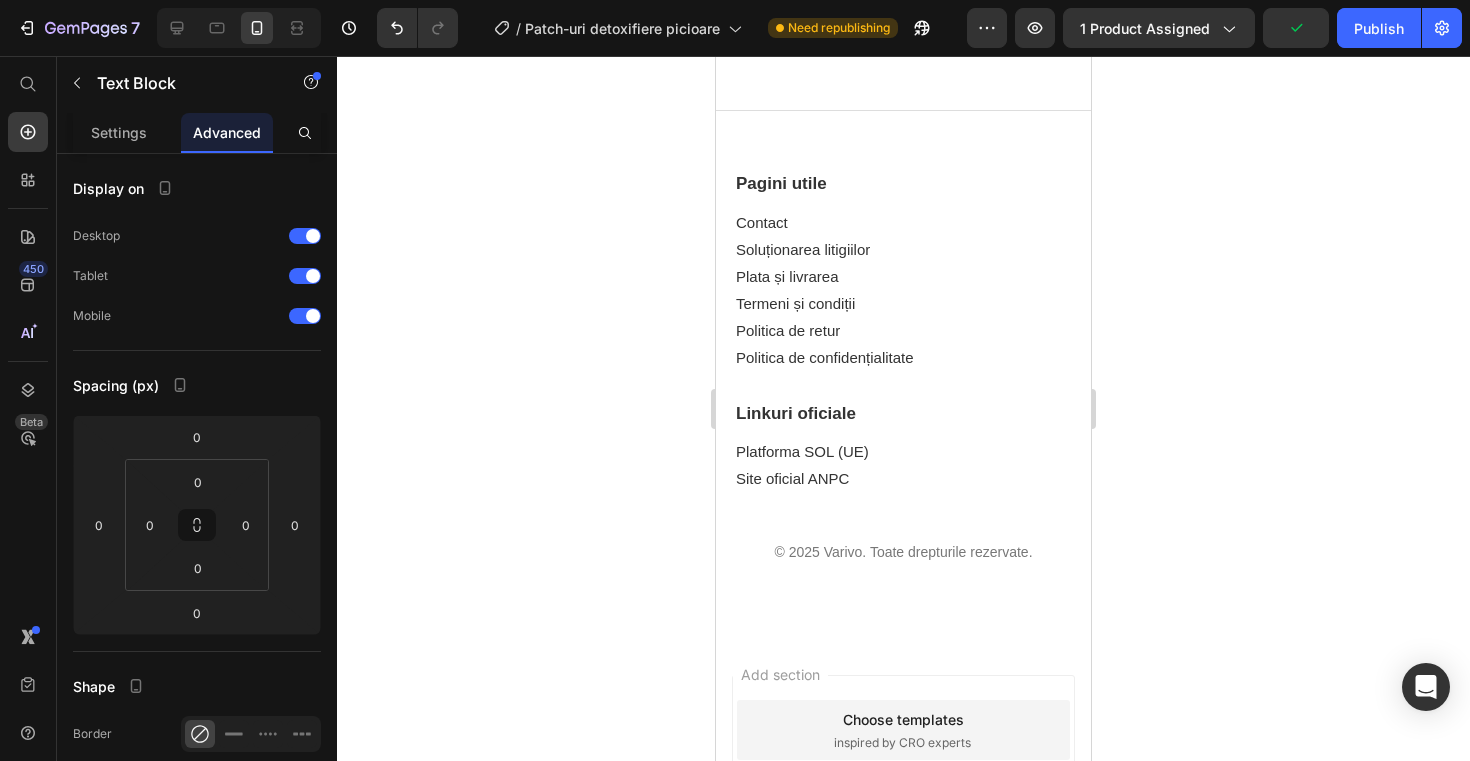 click on "📩 Pentru informații sau retururi: [EMAIL] 🕐 Program: Luni – Vineri, 10:00 – 18:00" at bounding box center (903, 19) 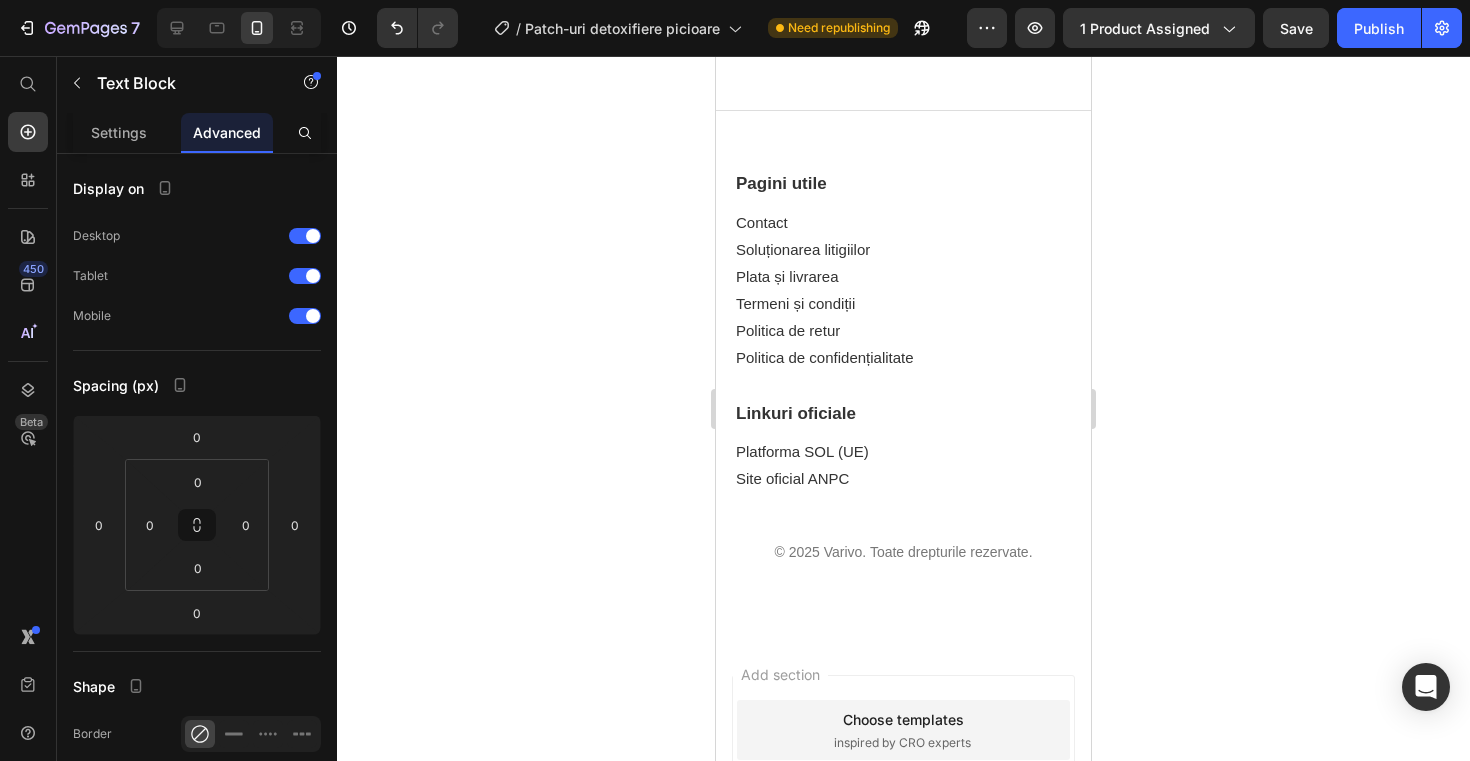 click 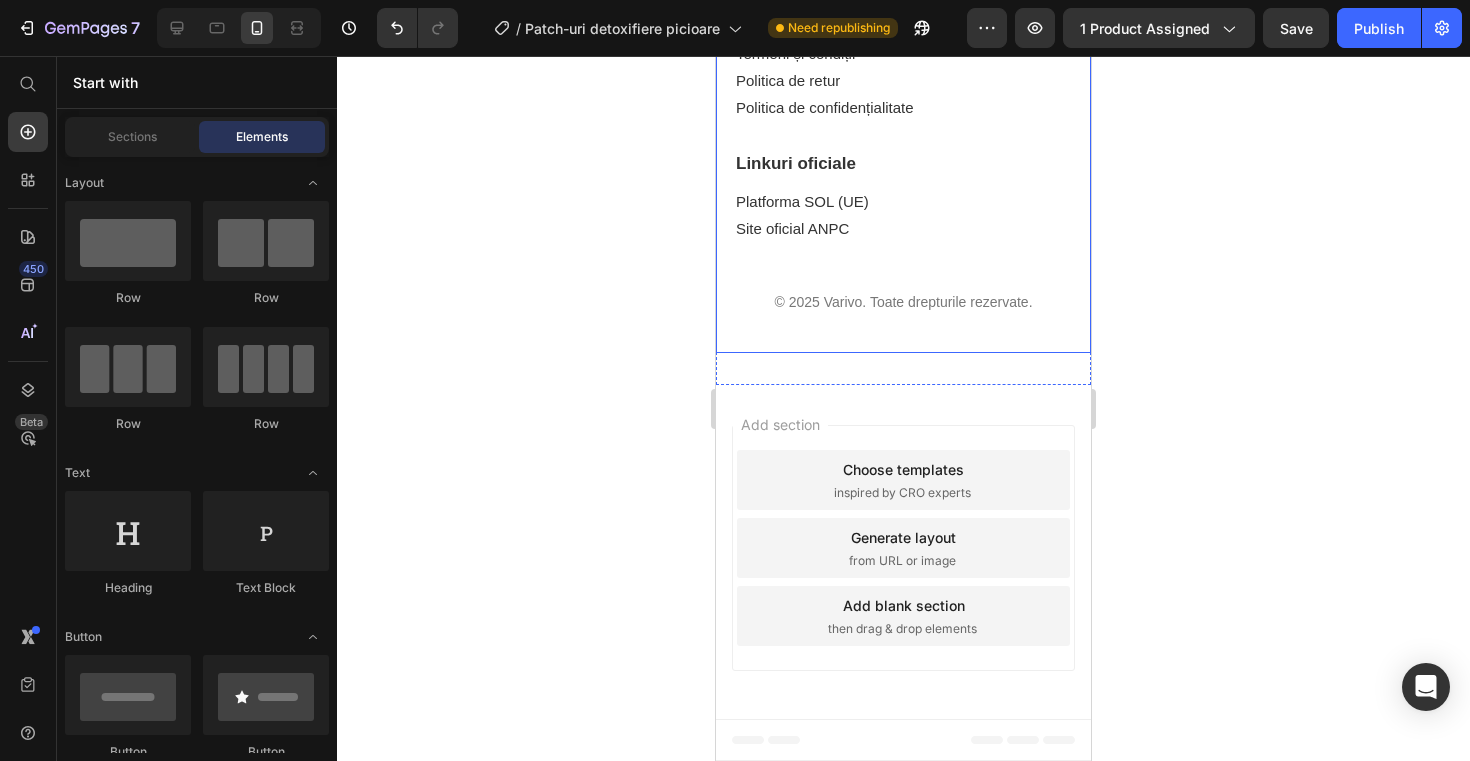 scroll, scrollTop: 3047, scrollLeft: 0, axis: vertical 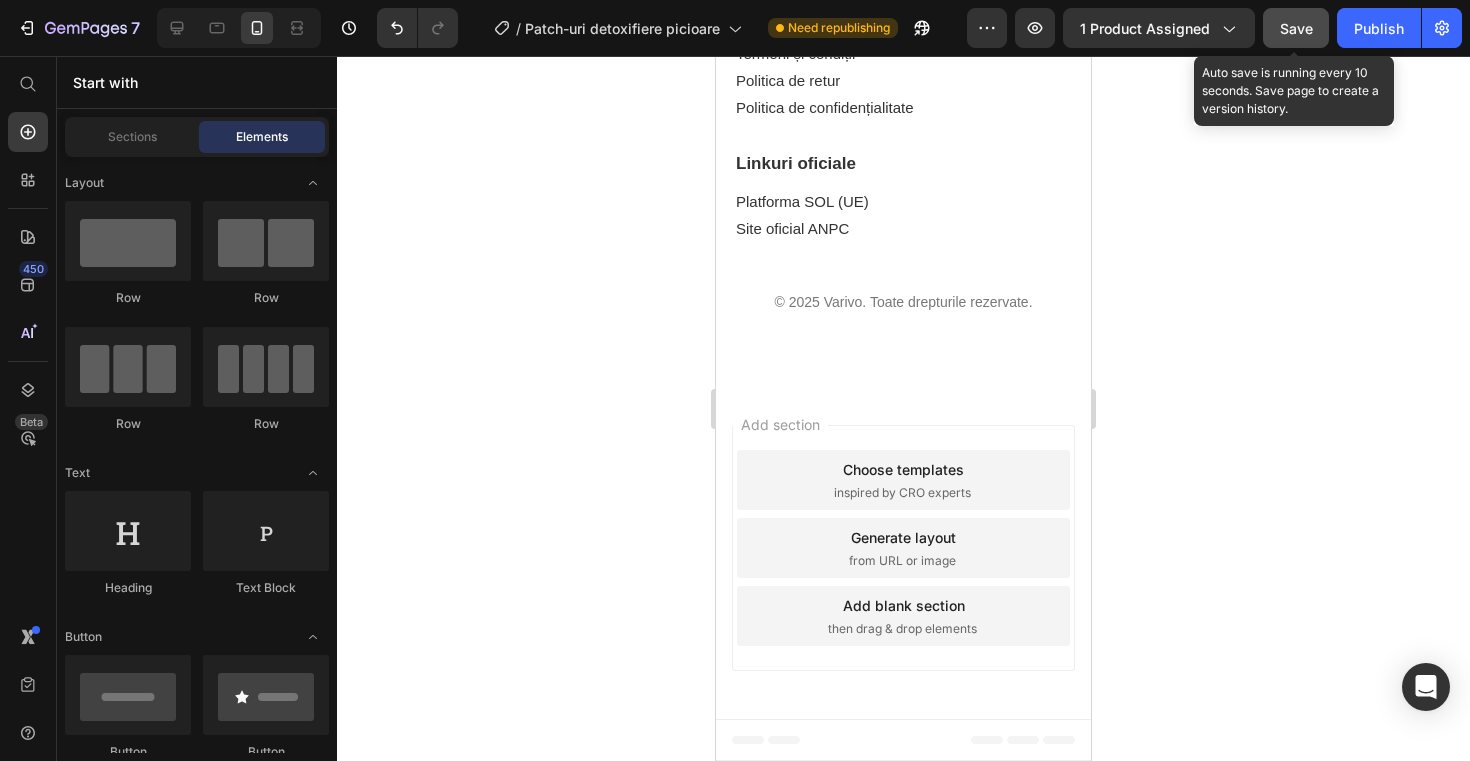 click on "Save" 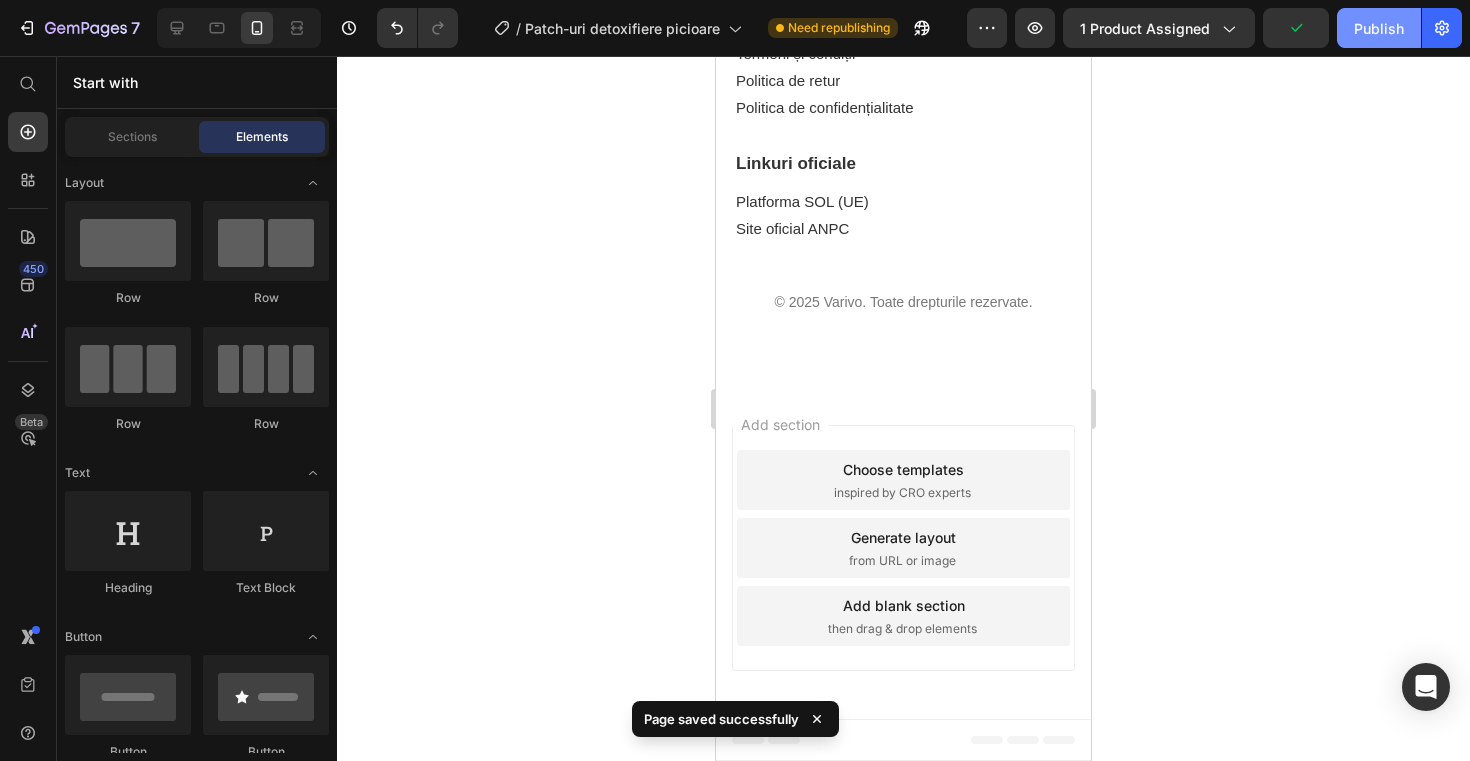 click on "Publish" at bounding box center [1379, 28] 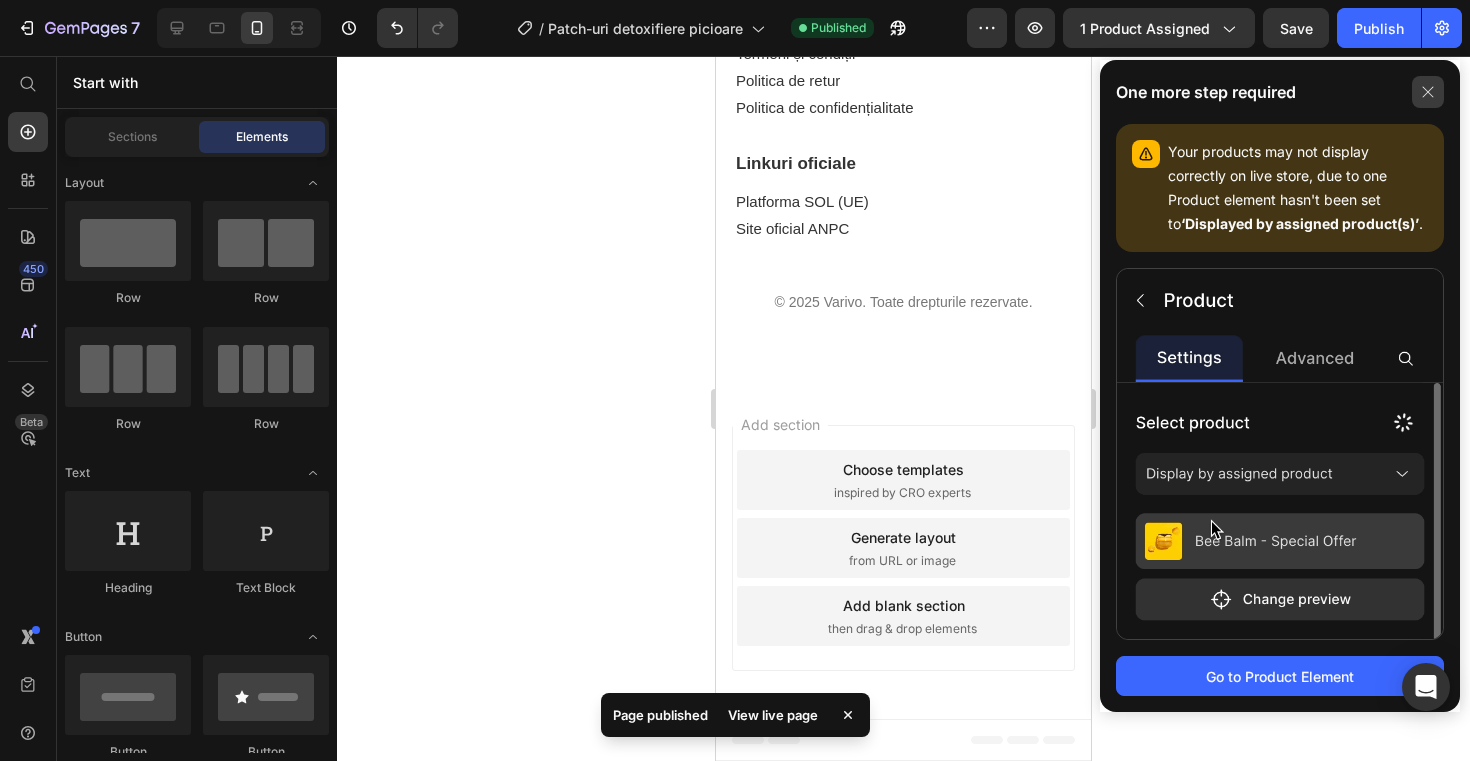 click 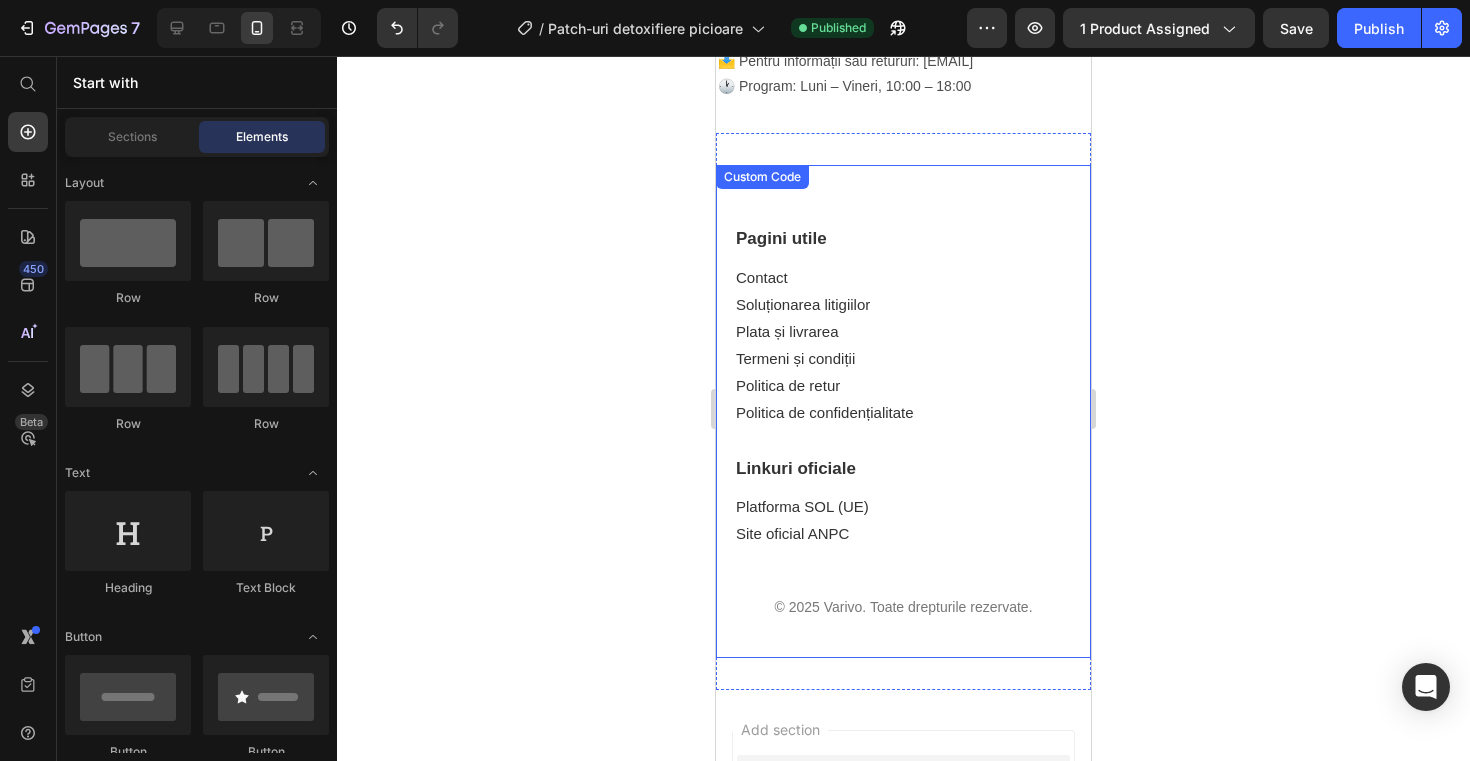 scroll, scrollTop: 2722, scrollLeft: 0, axis: vertical 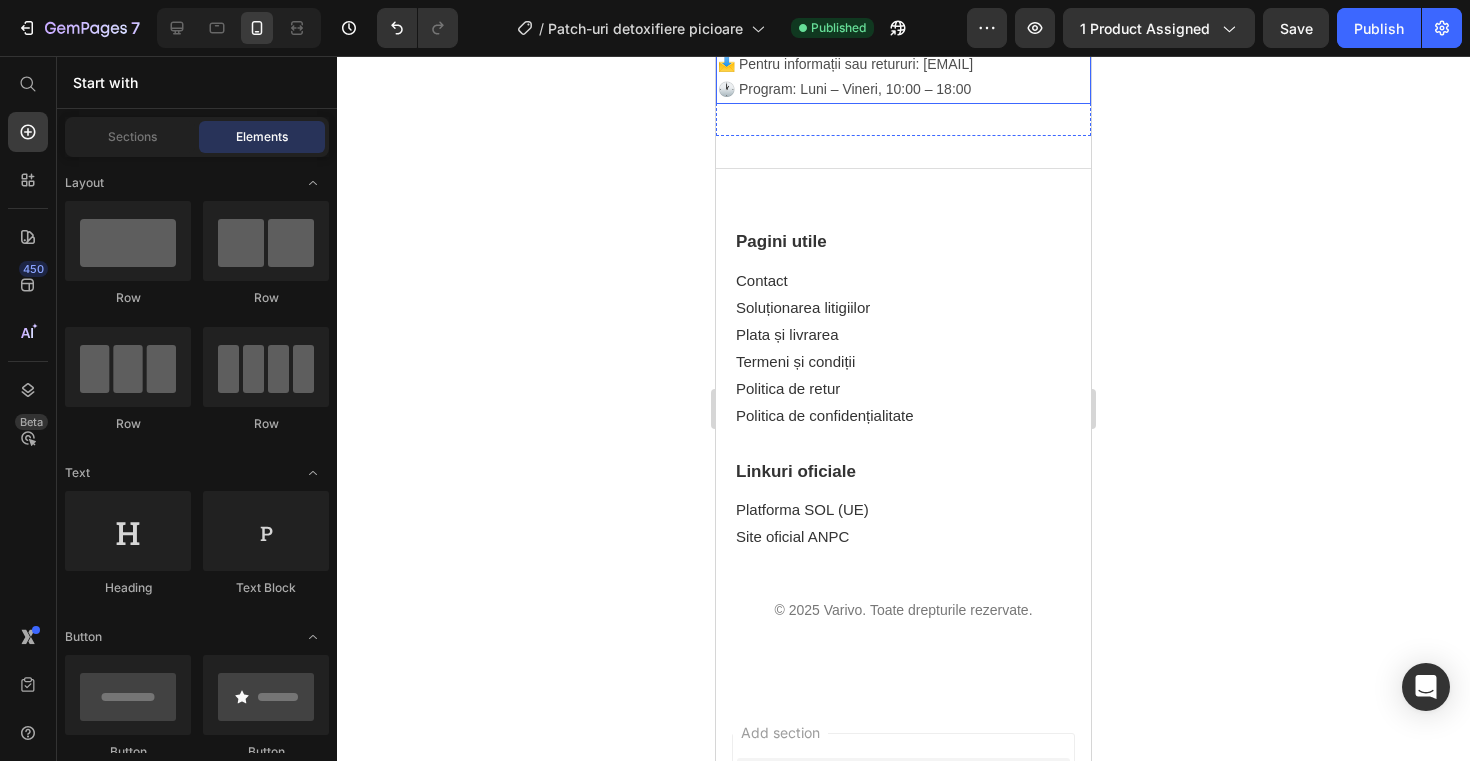 click on "📩 Pentru informații sau retururi: [EMAIL] 🕐 Program: Luni – Vineri, 10:00 – 18:00" at bounding box center [903, 77] 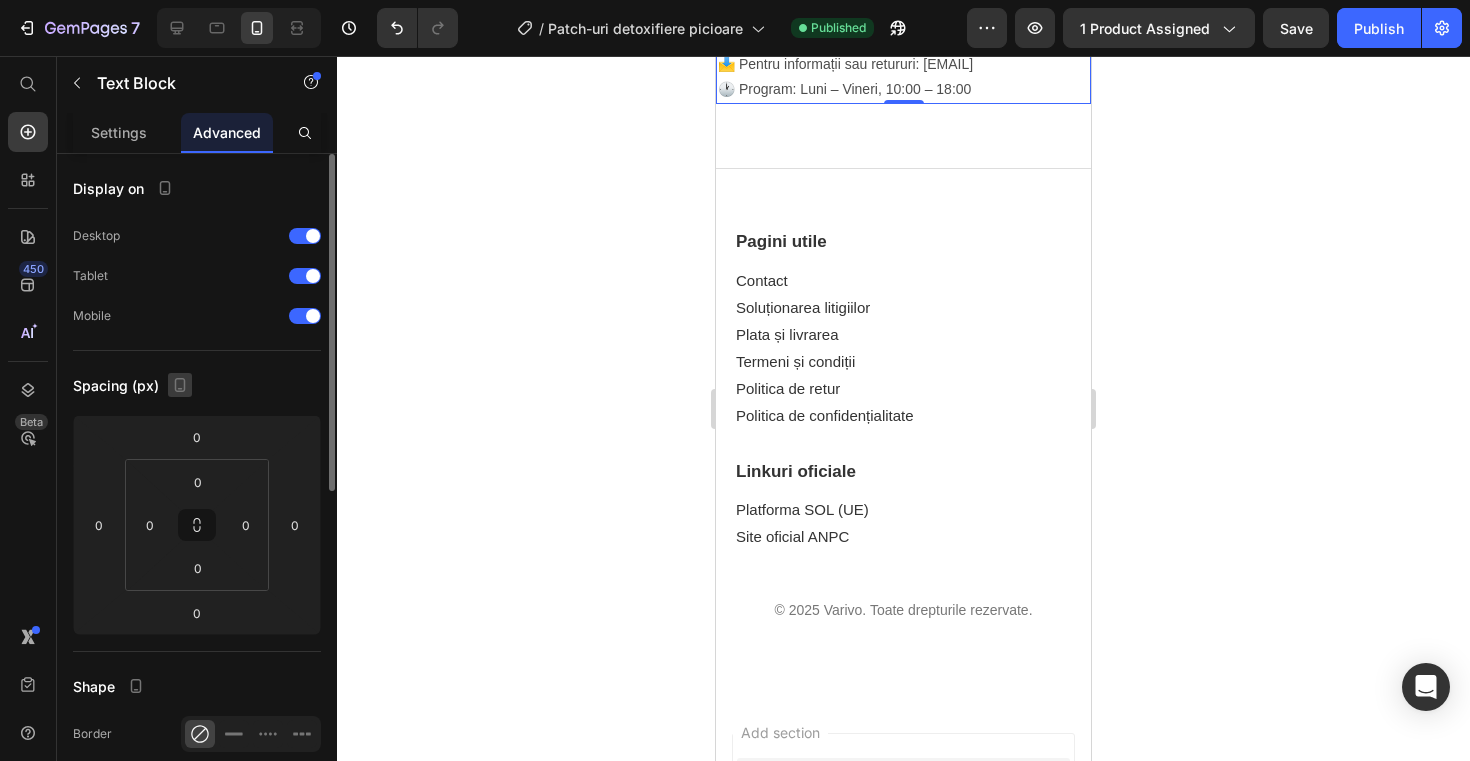 click 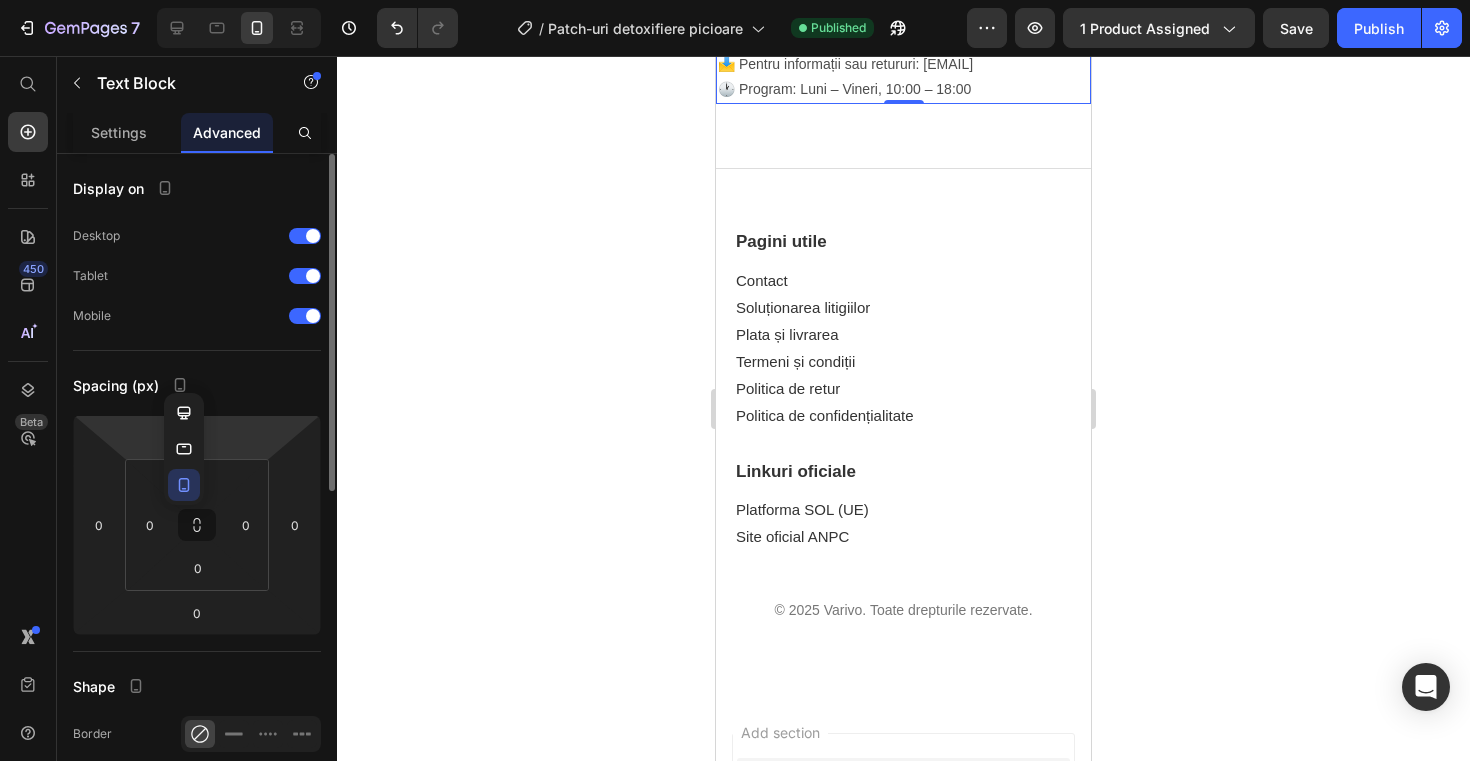click on "Spacing (px)" at bounding box center (197, 385) 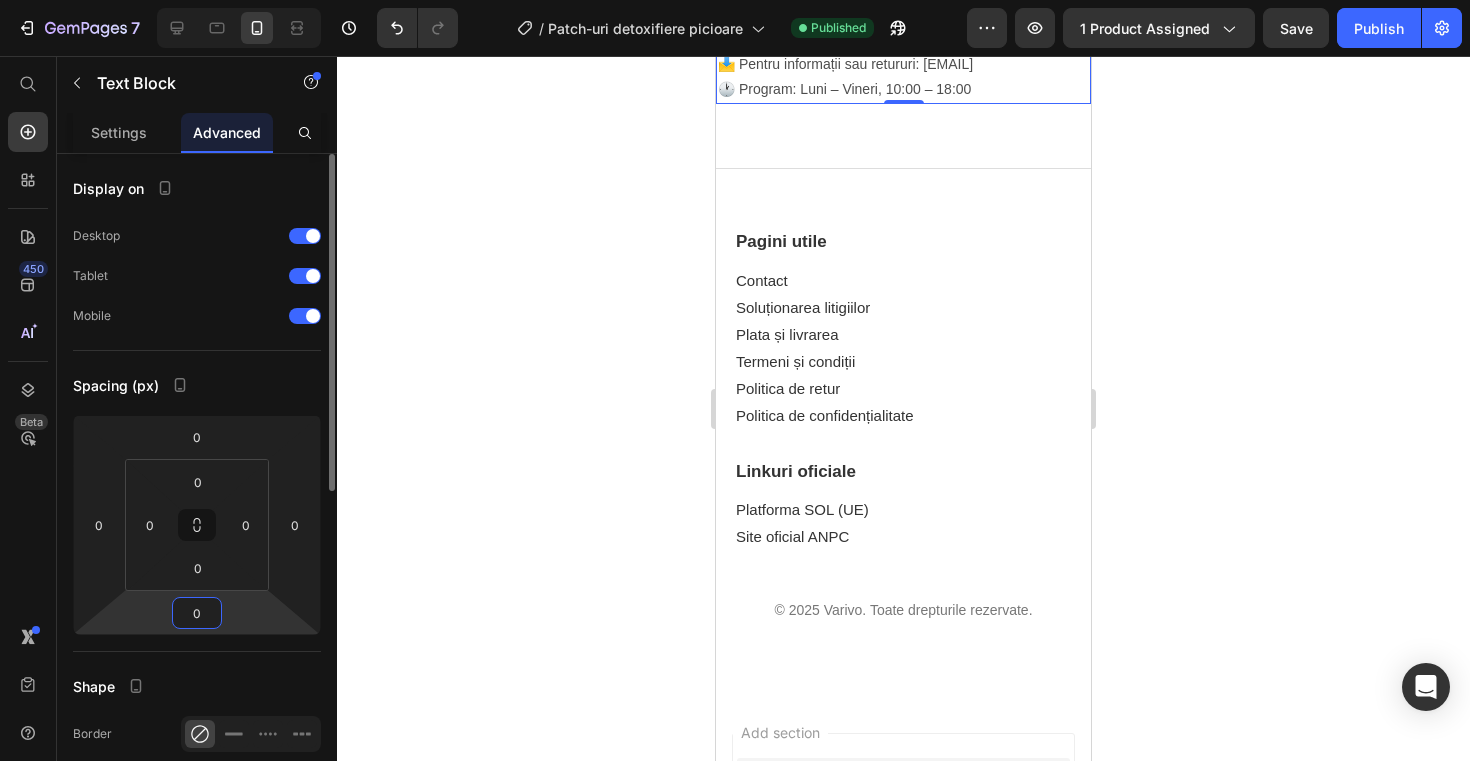click on "0" at bounding box center (197, 613) 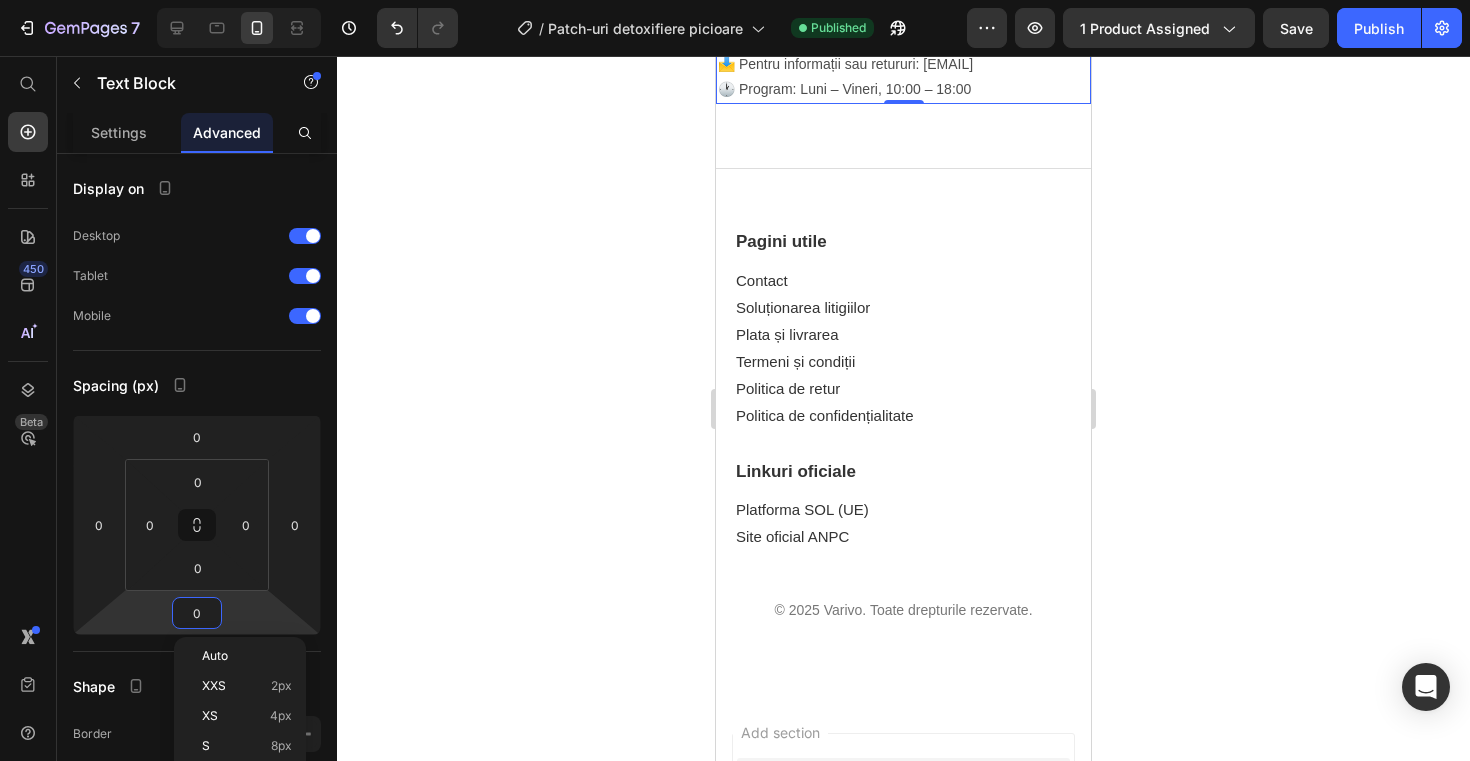 click 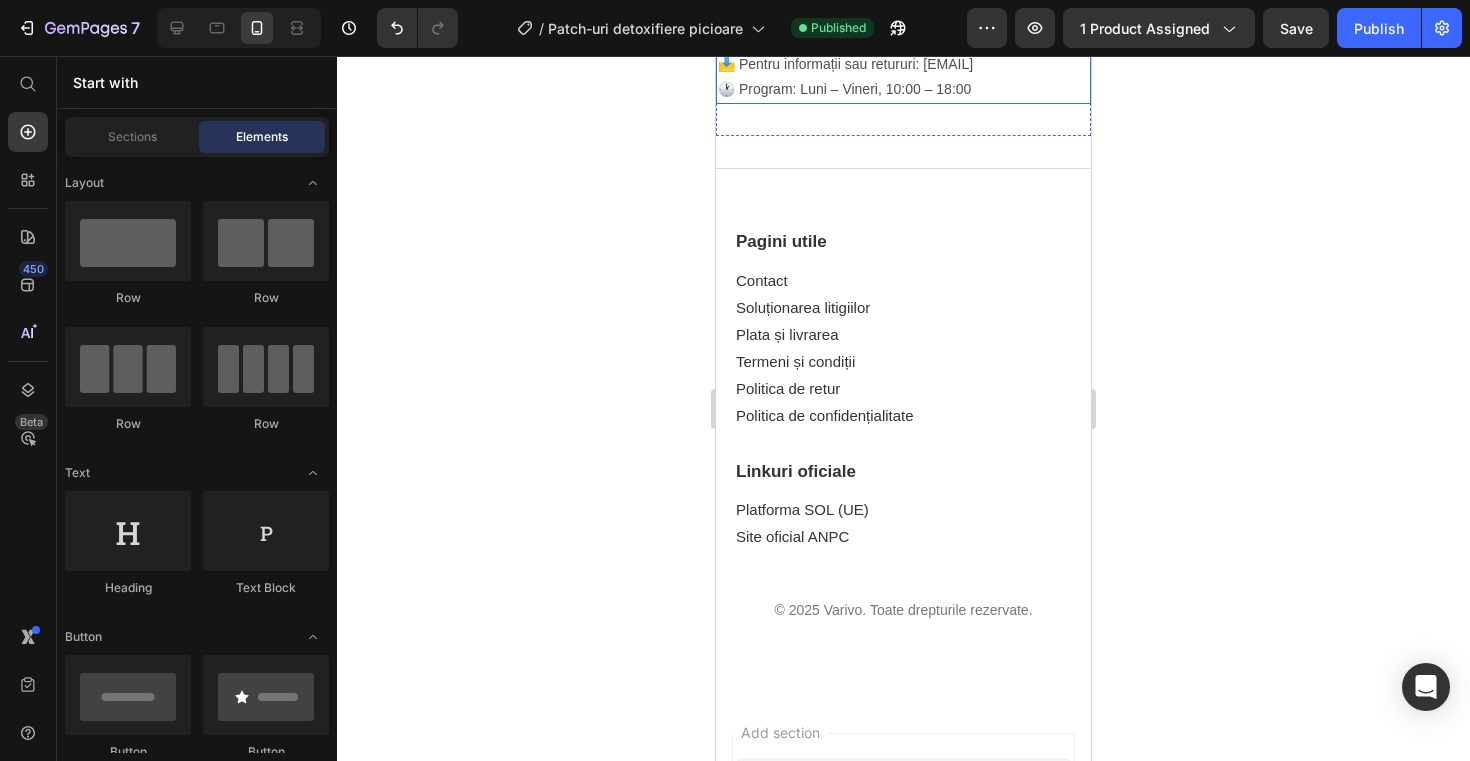 click on "📩 Pentru informații sau retururi: [EMAIL] 🕐 Program: Luni – Vineri, 10:00 – 18:00" at bounding box center [903, 77] 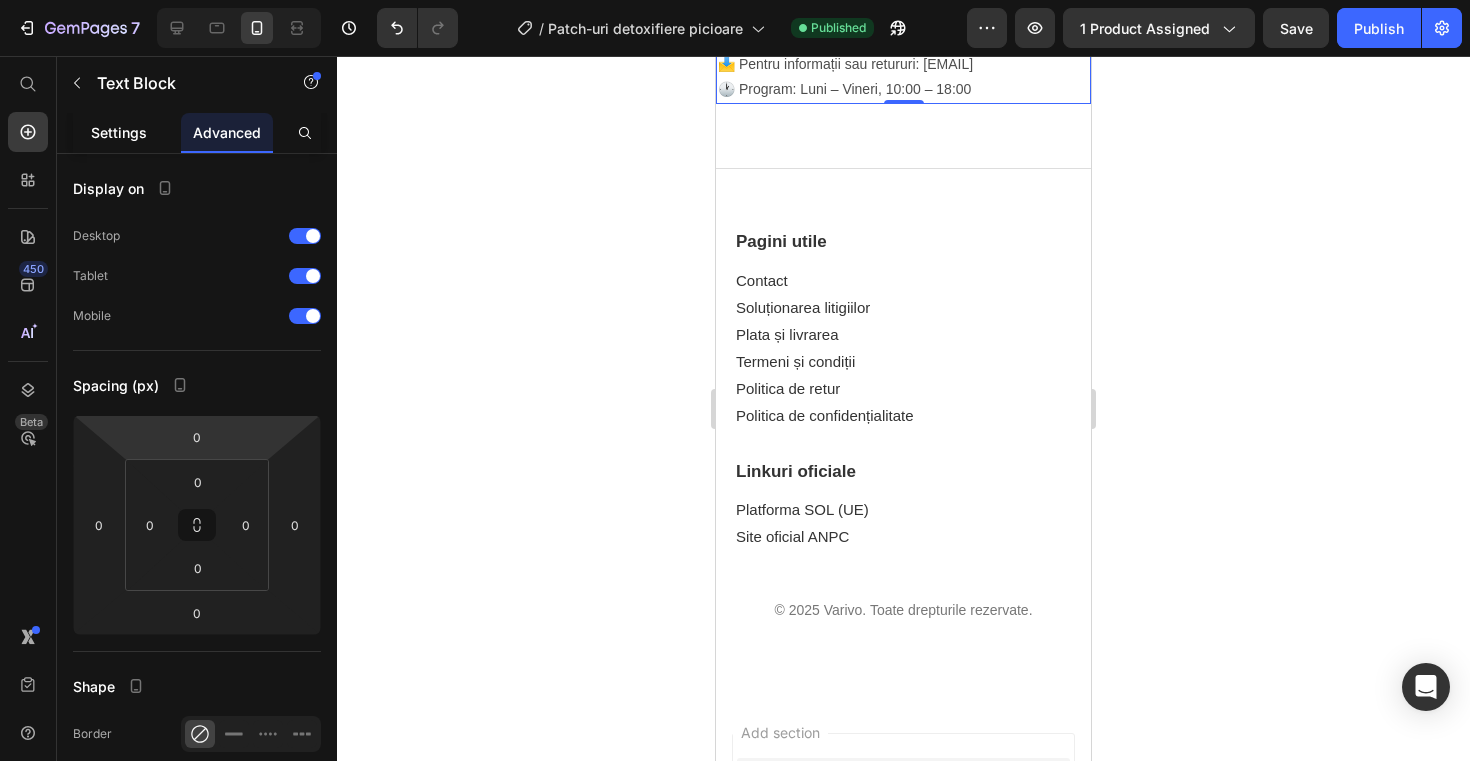click on "Settings" 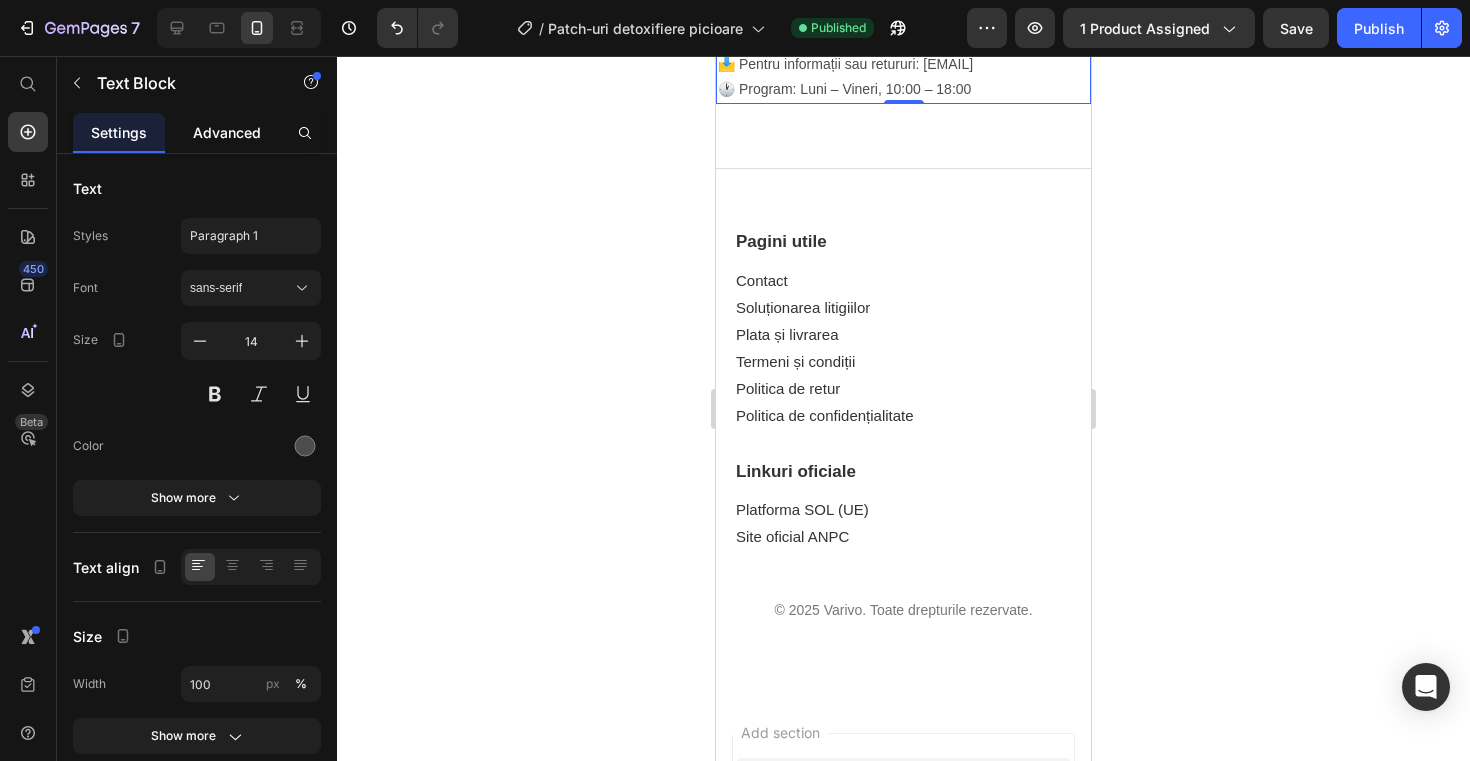 click on "Advanced" 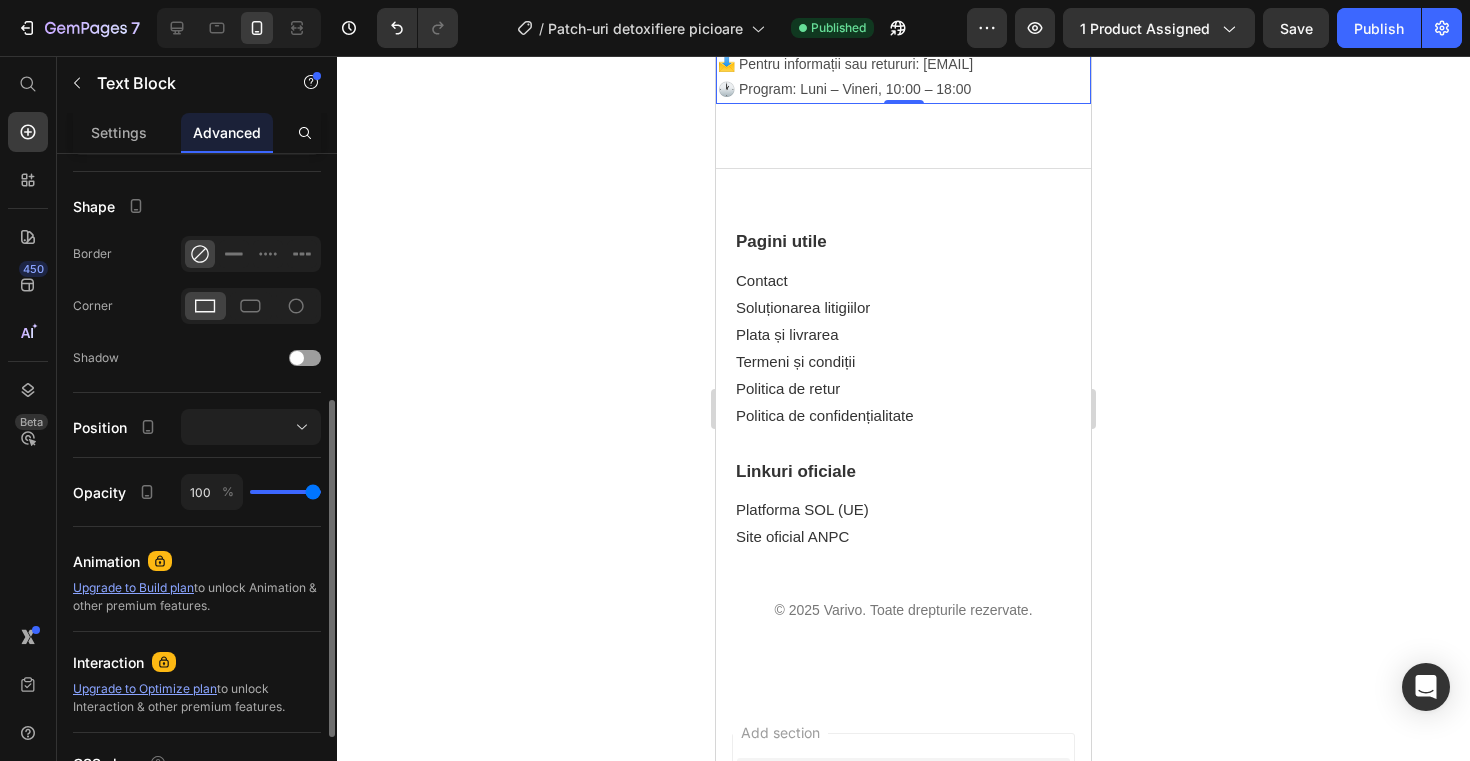 scroll, scrollTop: 481, scrollLeft: 0, axis: vertical 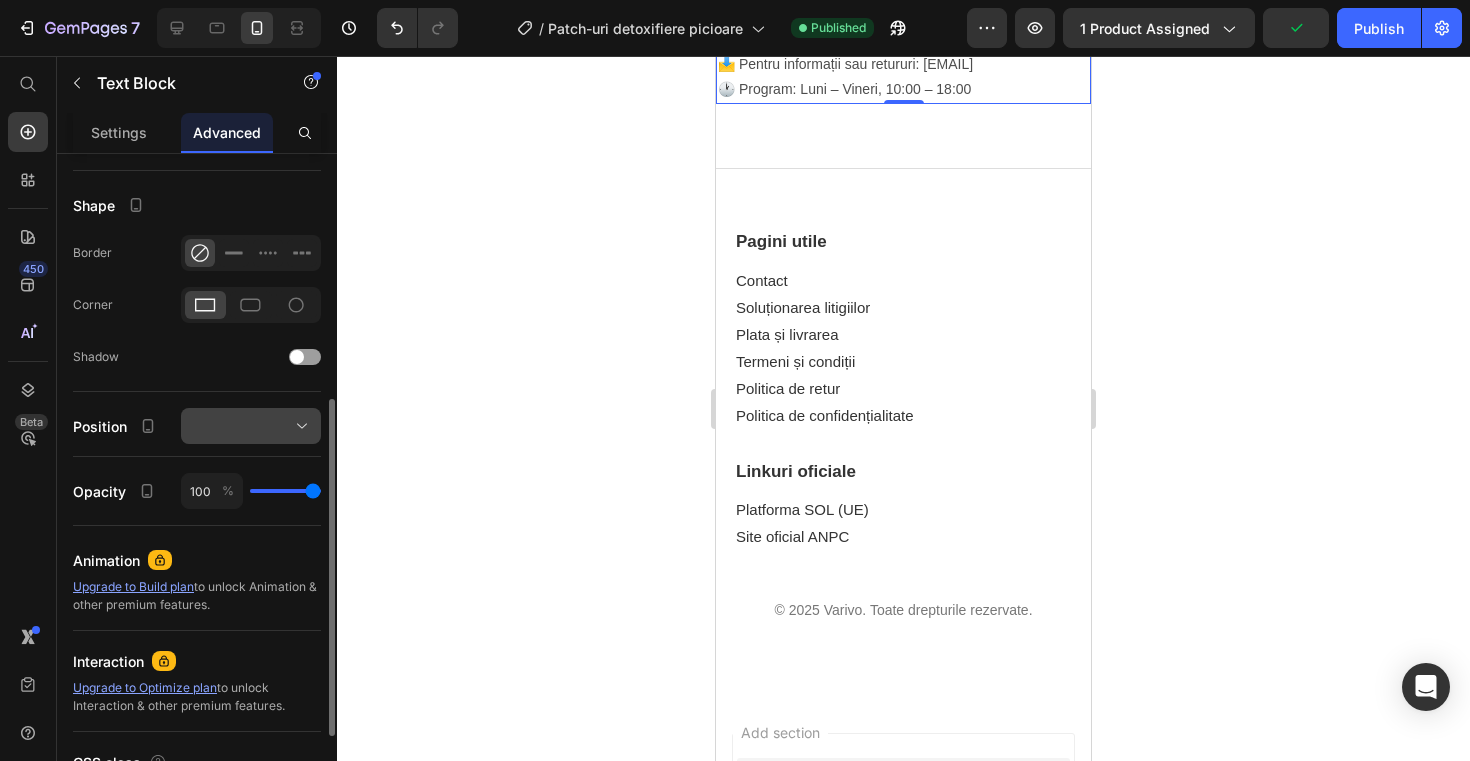 click 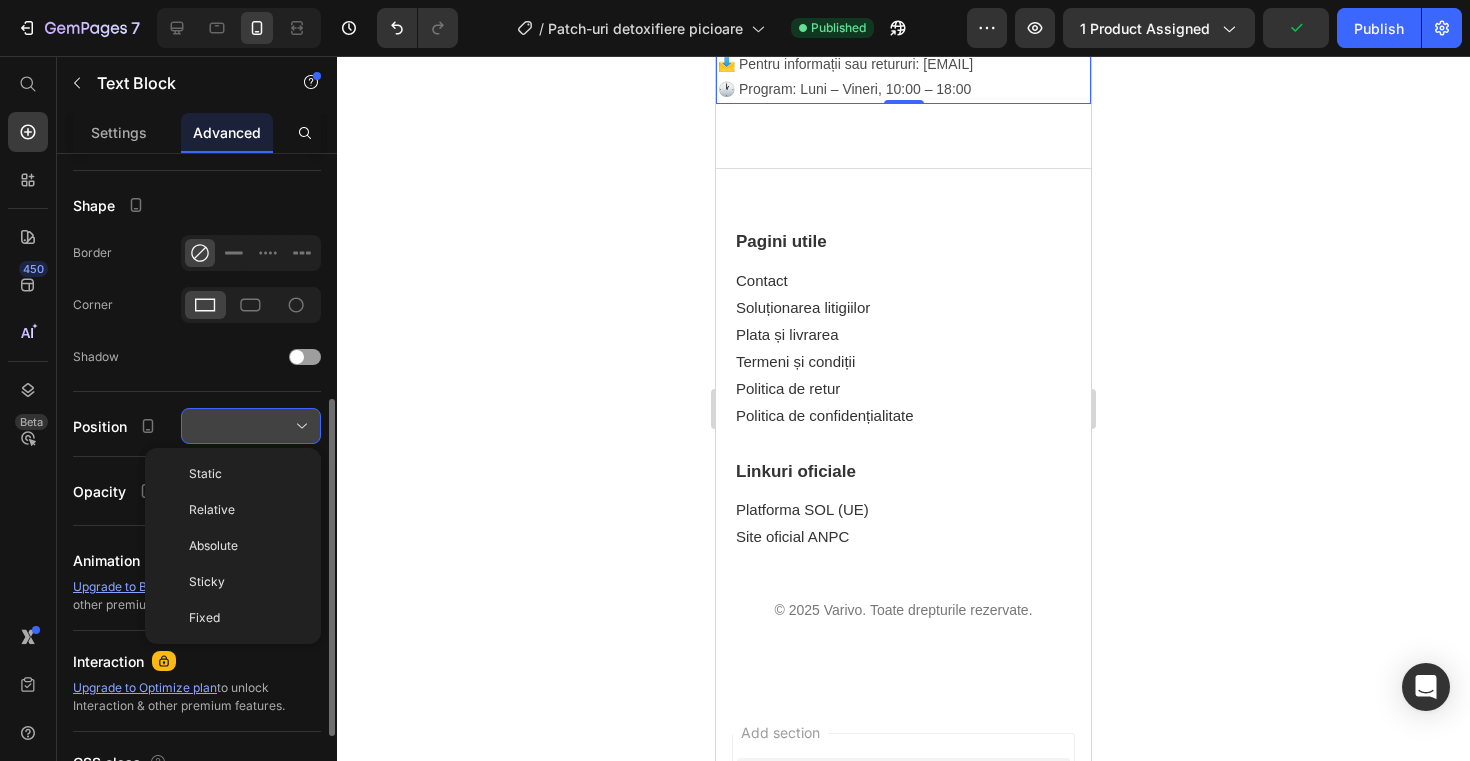 click 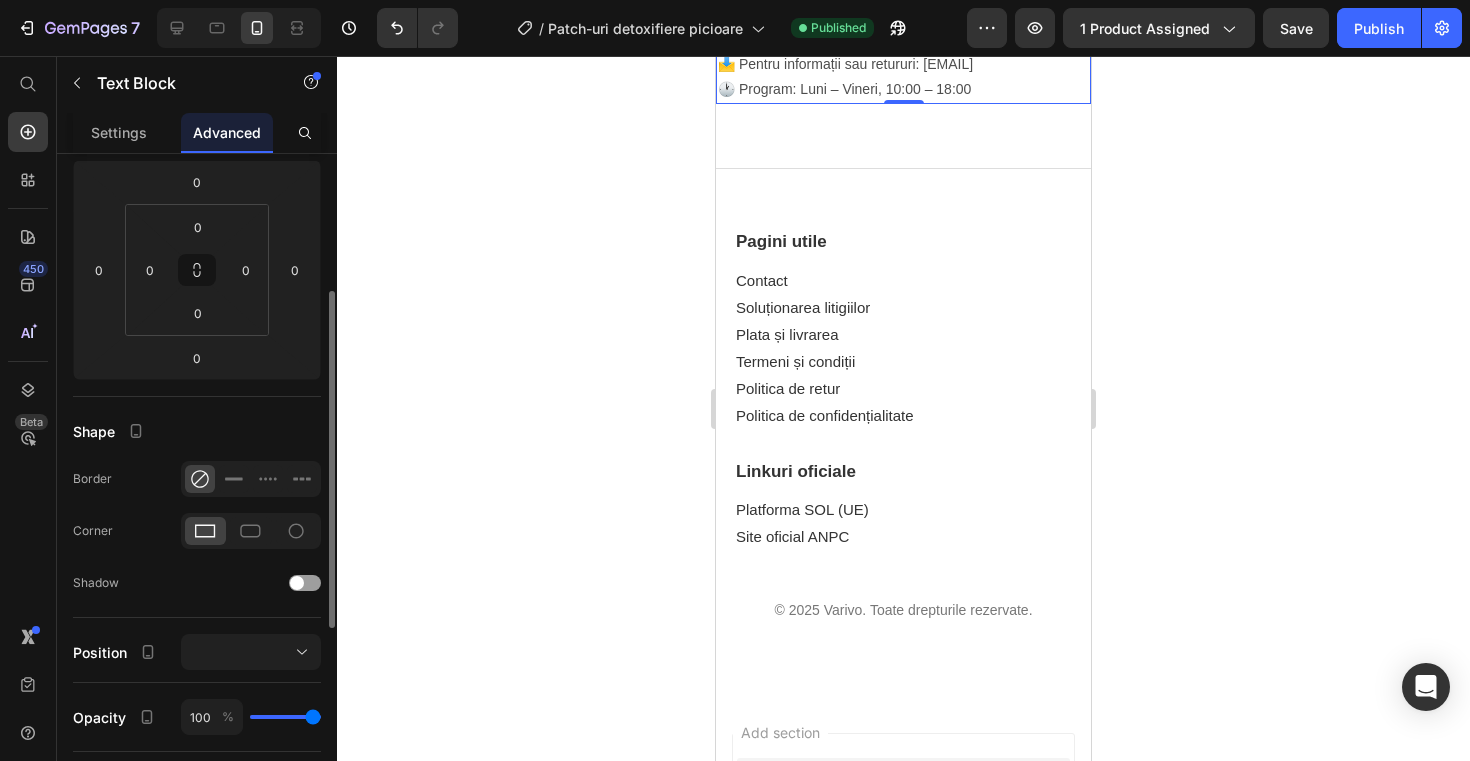 scroll, scrollTop: 234, scrollLeft: 0, axis: vertical 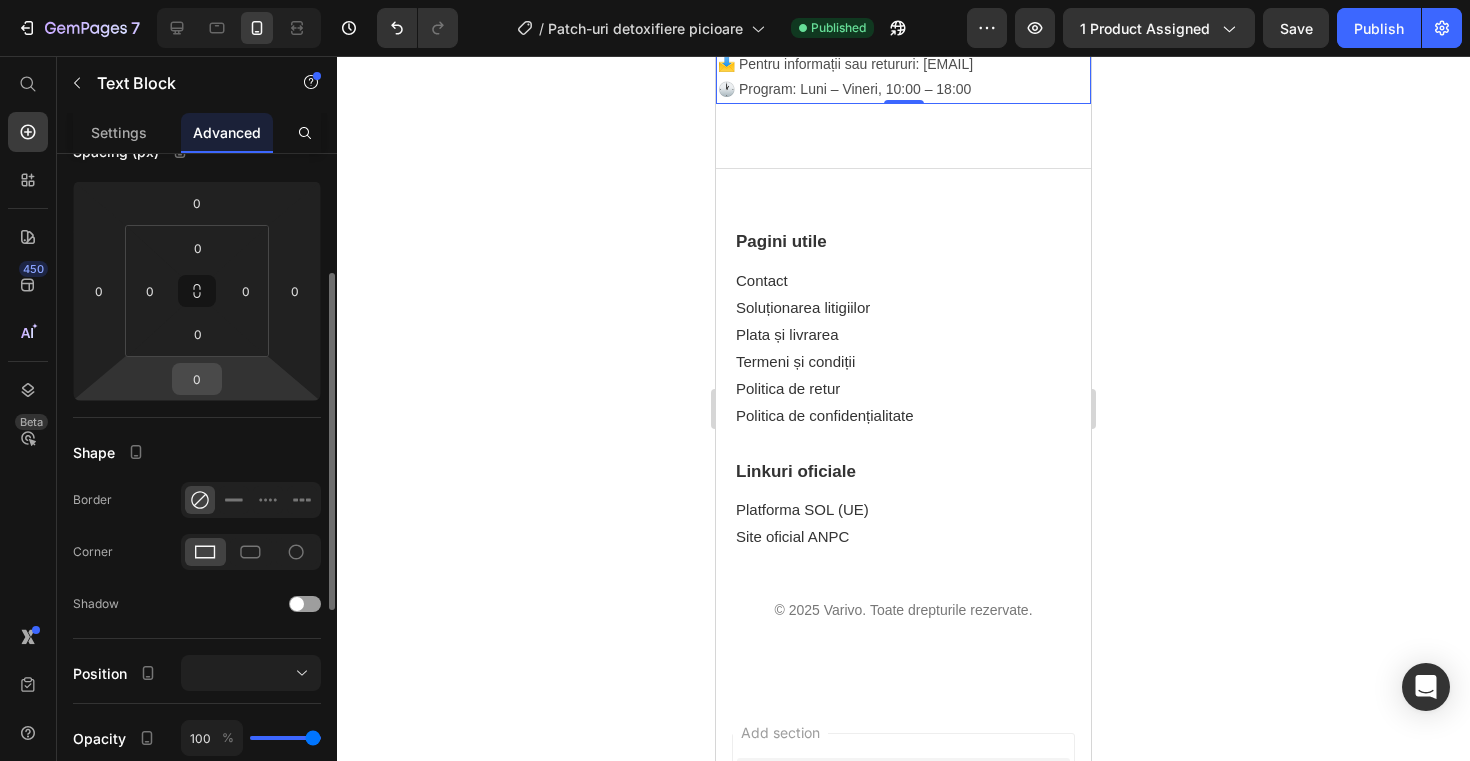 click on "0" at bounding box center [197, 379] 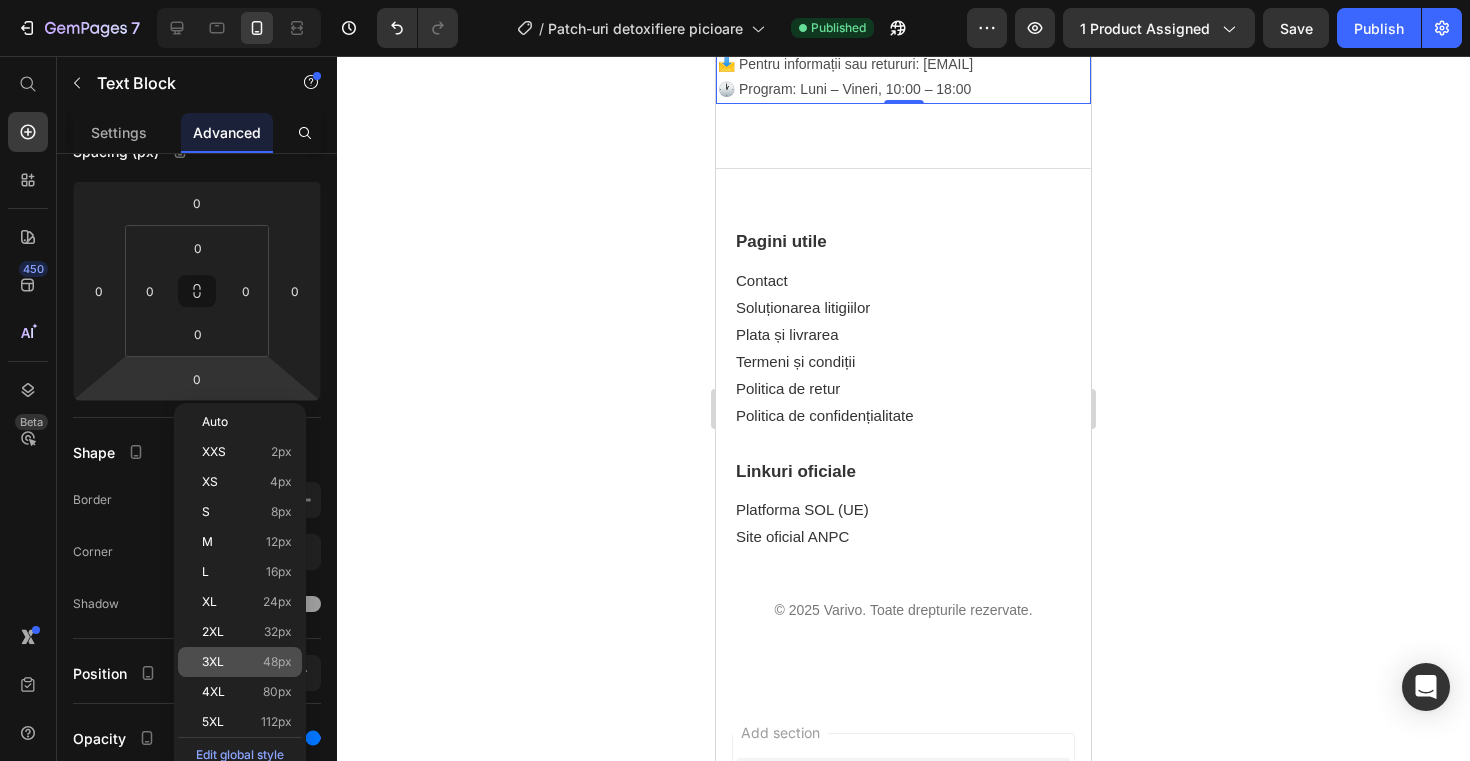 click on "3XL 48px" at bounding box center [247, 662] 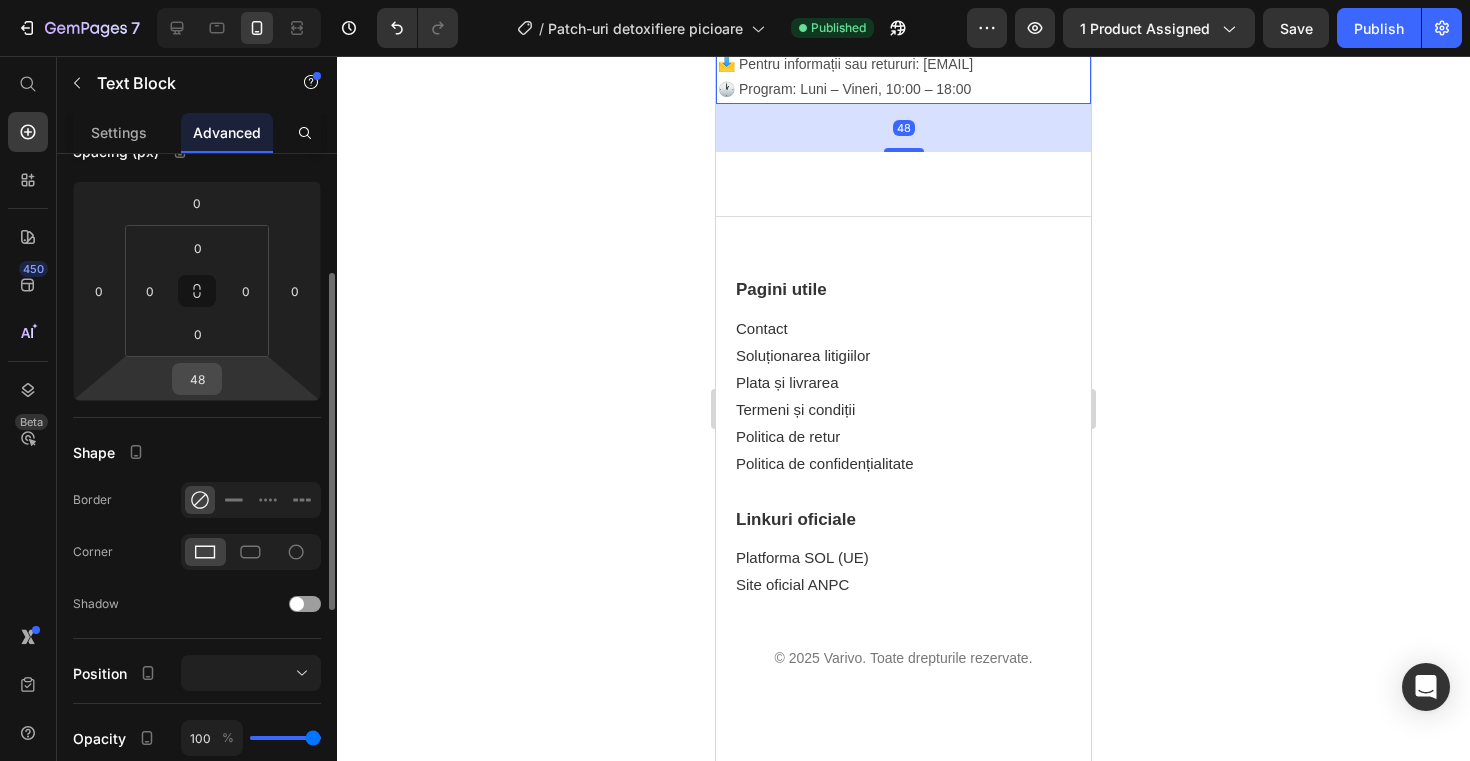 click on "48" at bounding box center (197, 379) 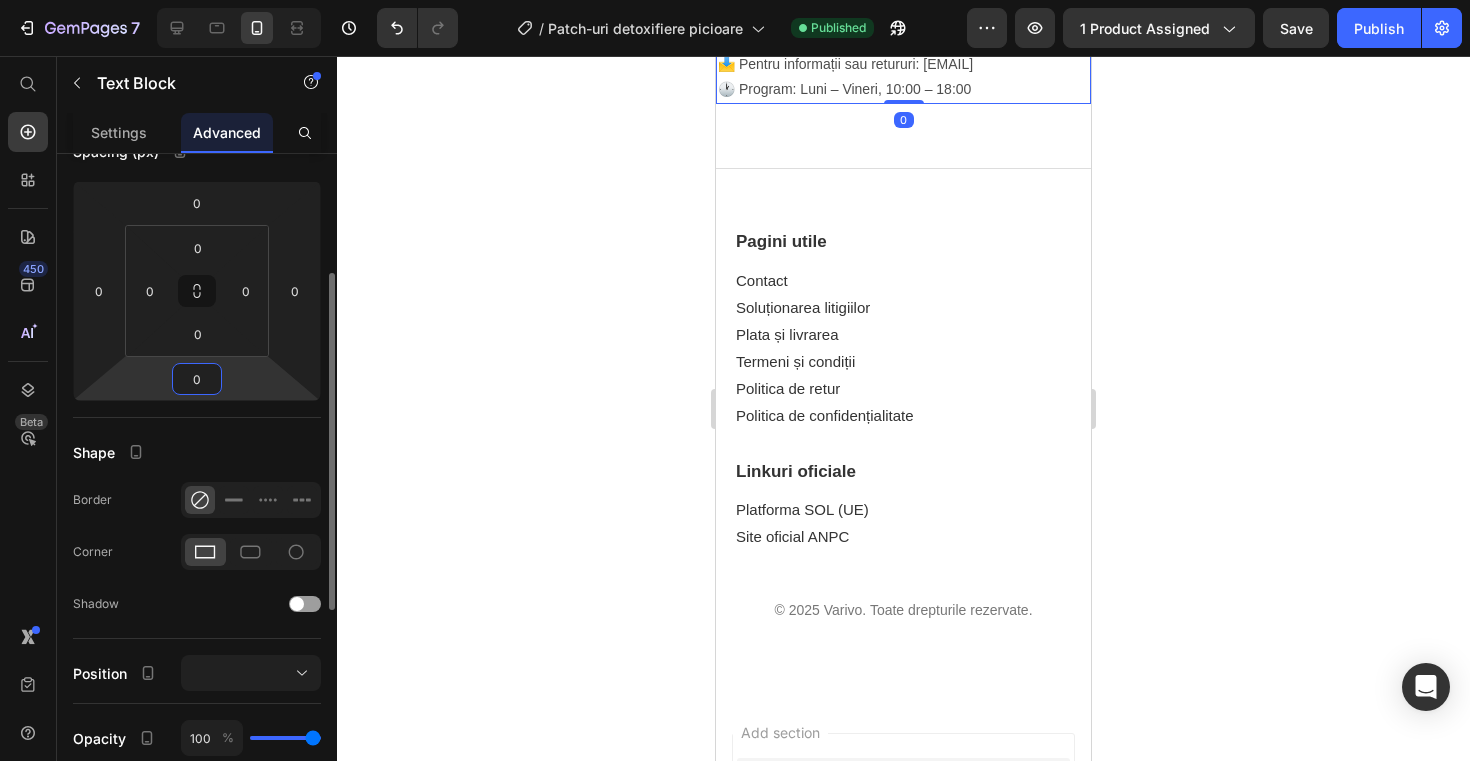 type on "0" 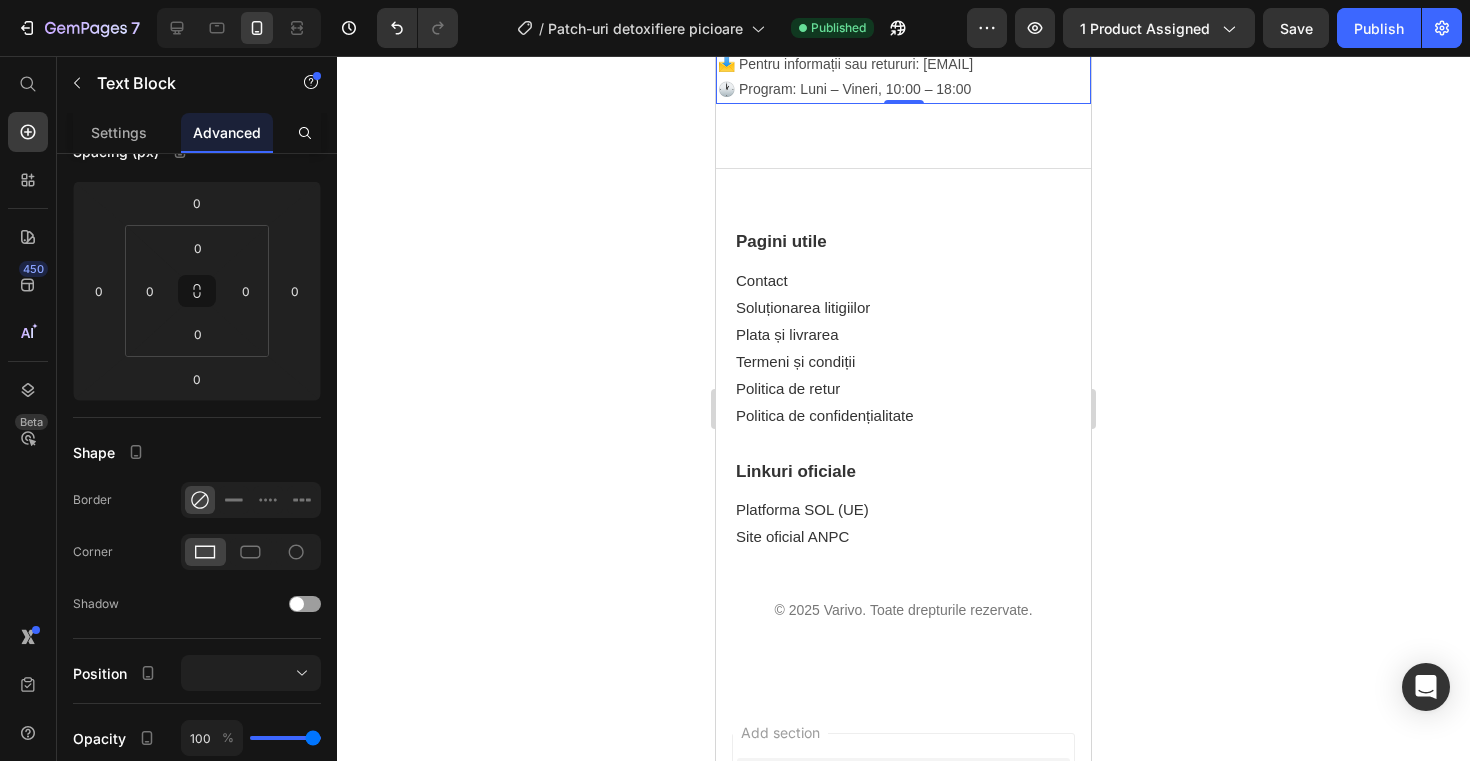click on "Text Block" at bounding box center [775, 6] 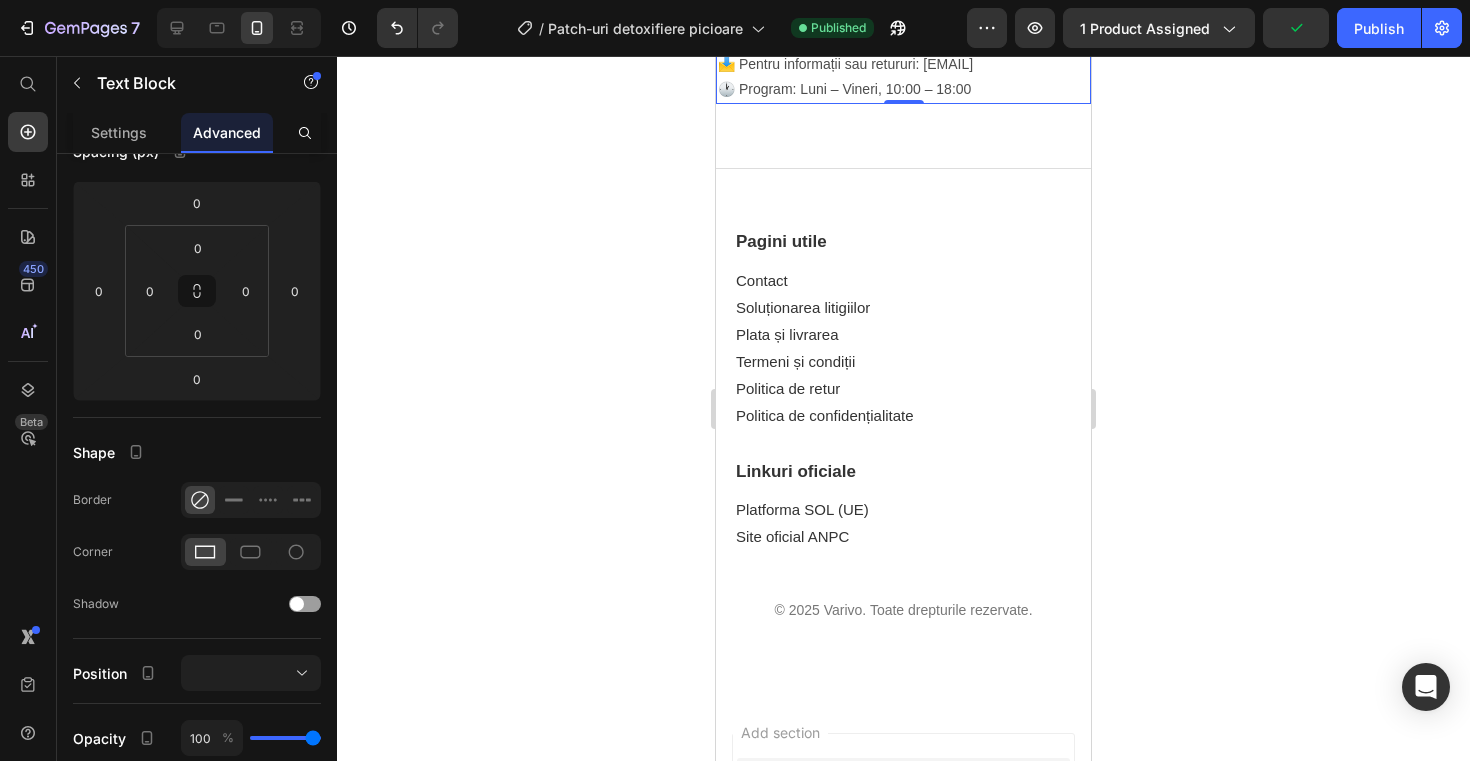 click 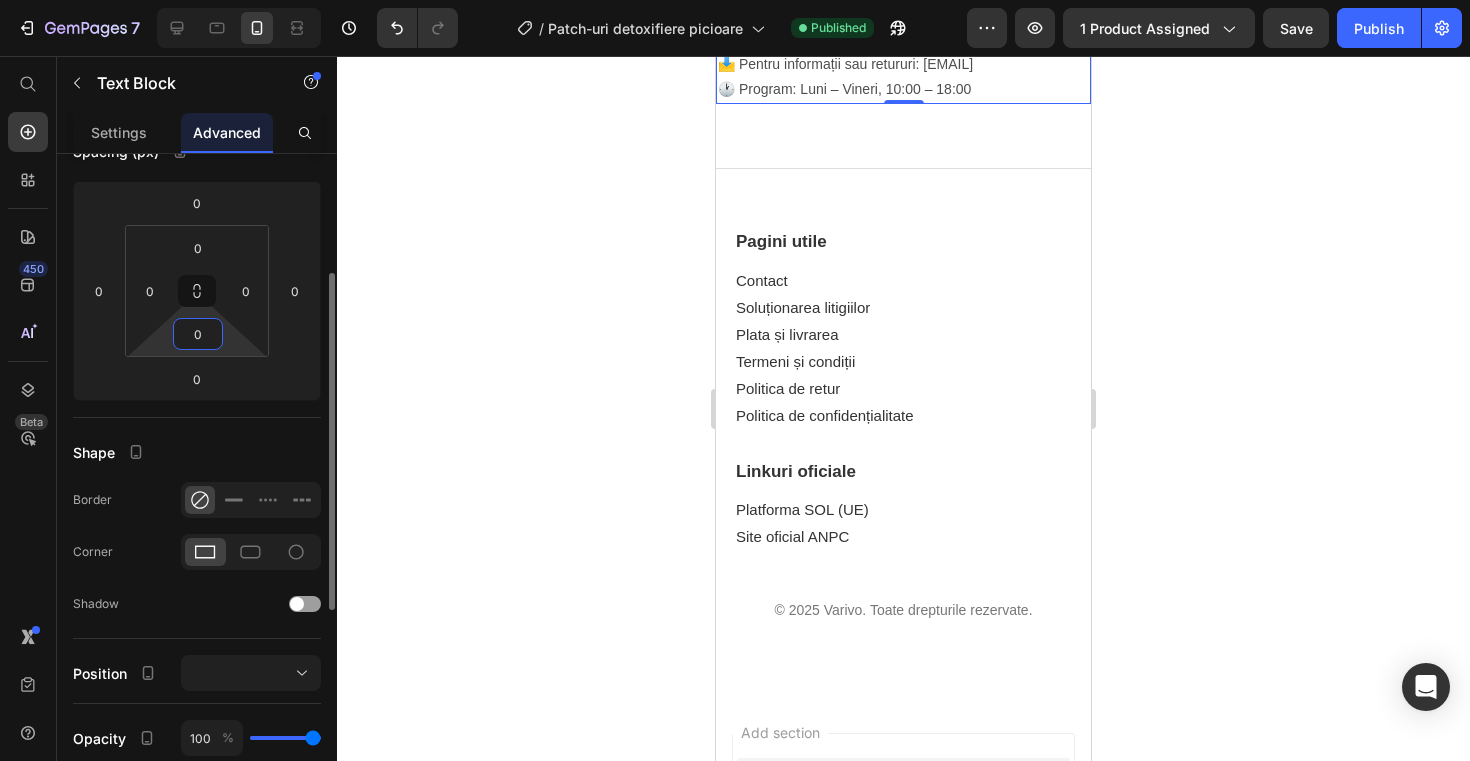 click on "0" at bounding box center [198, 334] 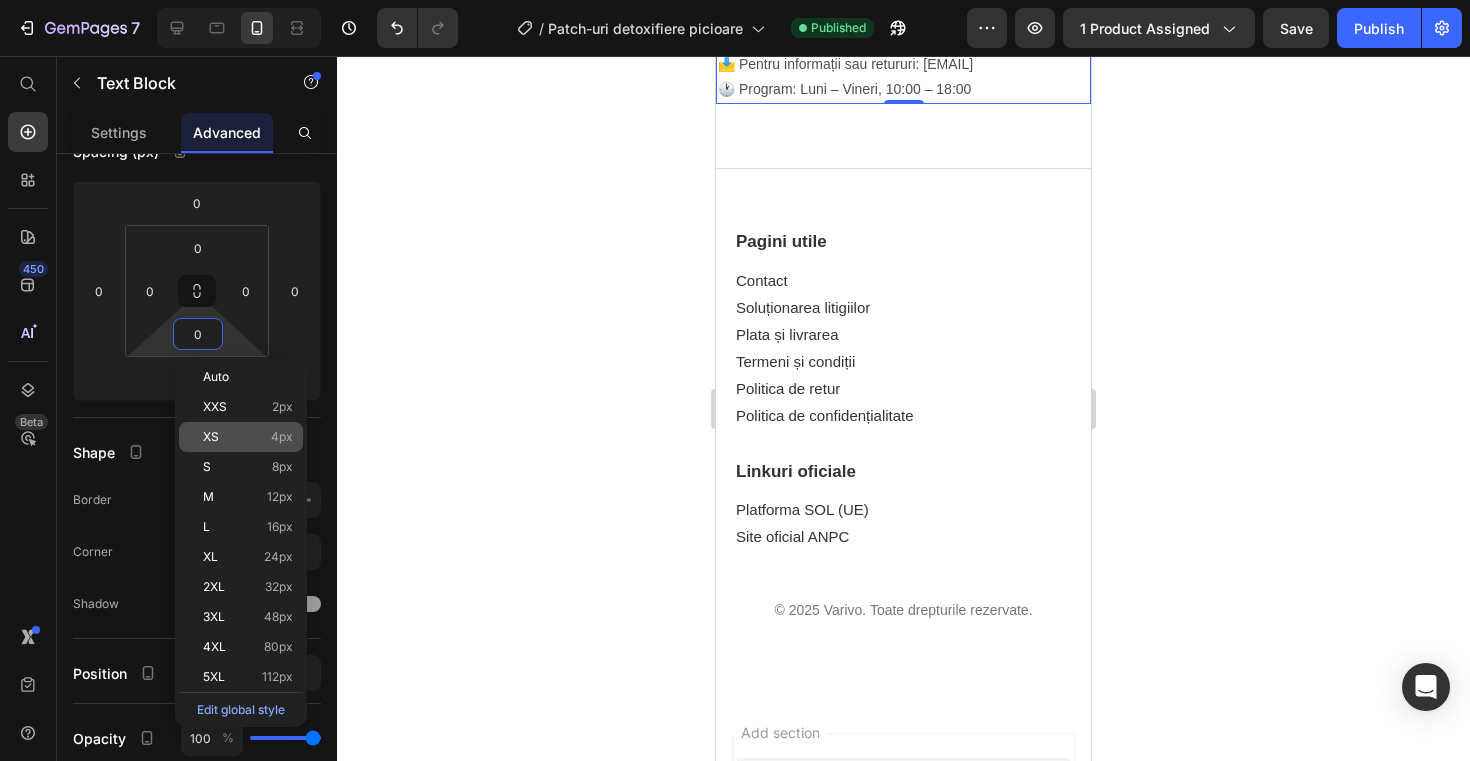 click on "XS 4px" at bounding box center [248, 437] 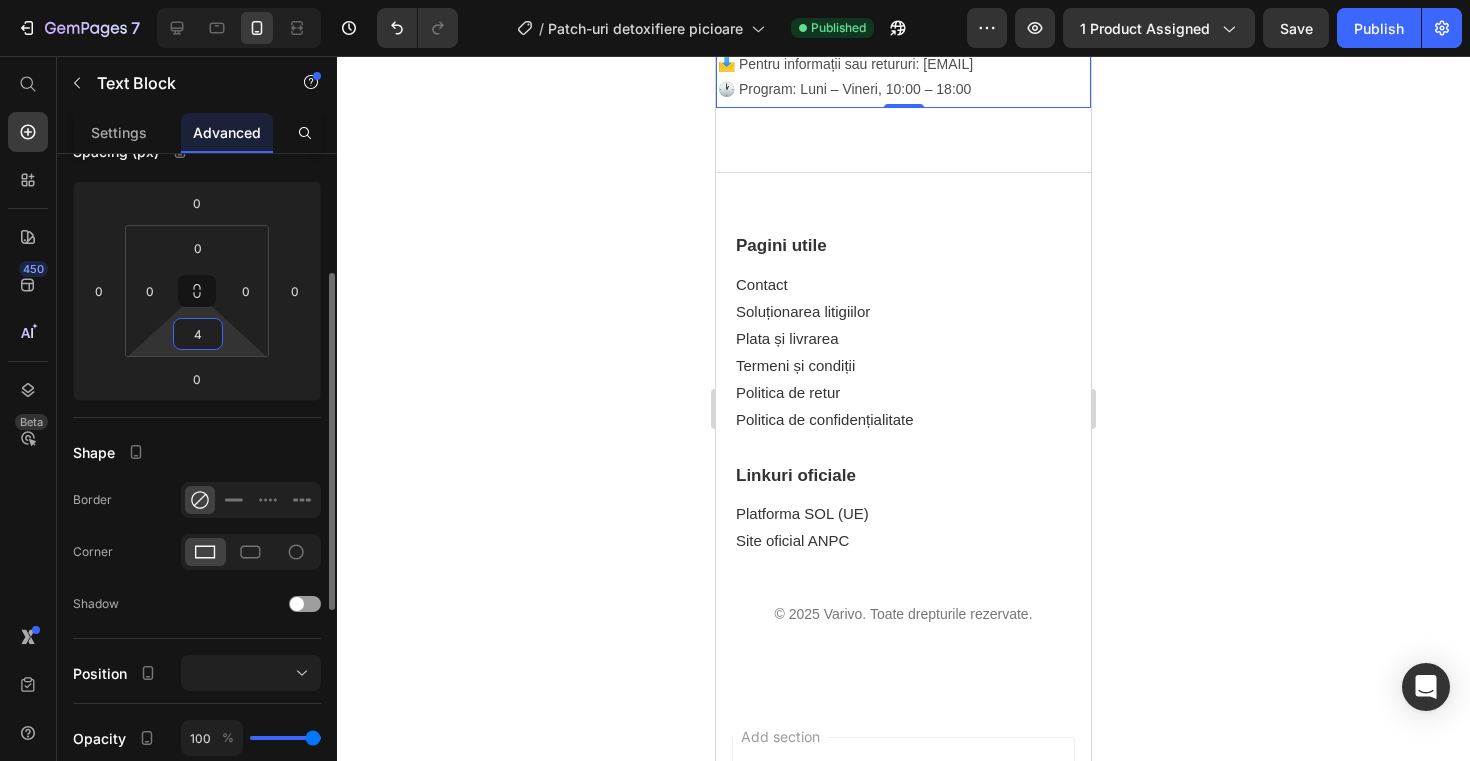 click on "4" at bounding box center [198, 334] 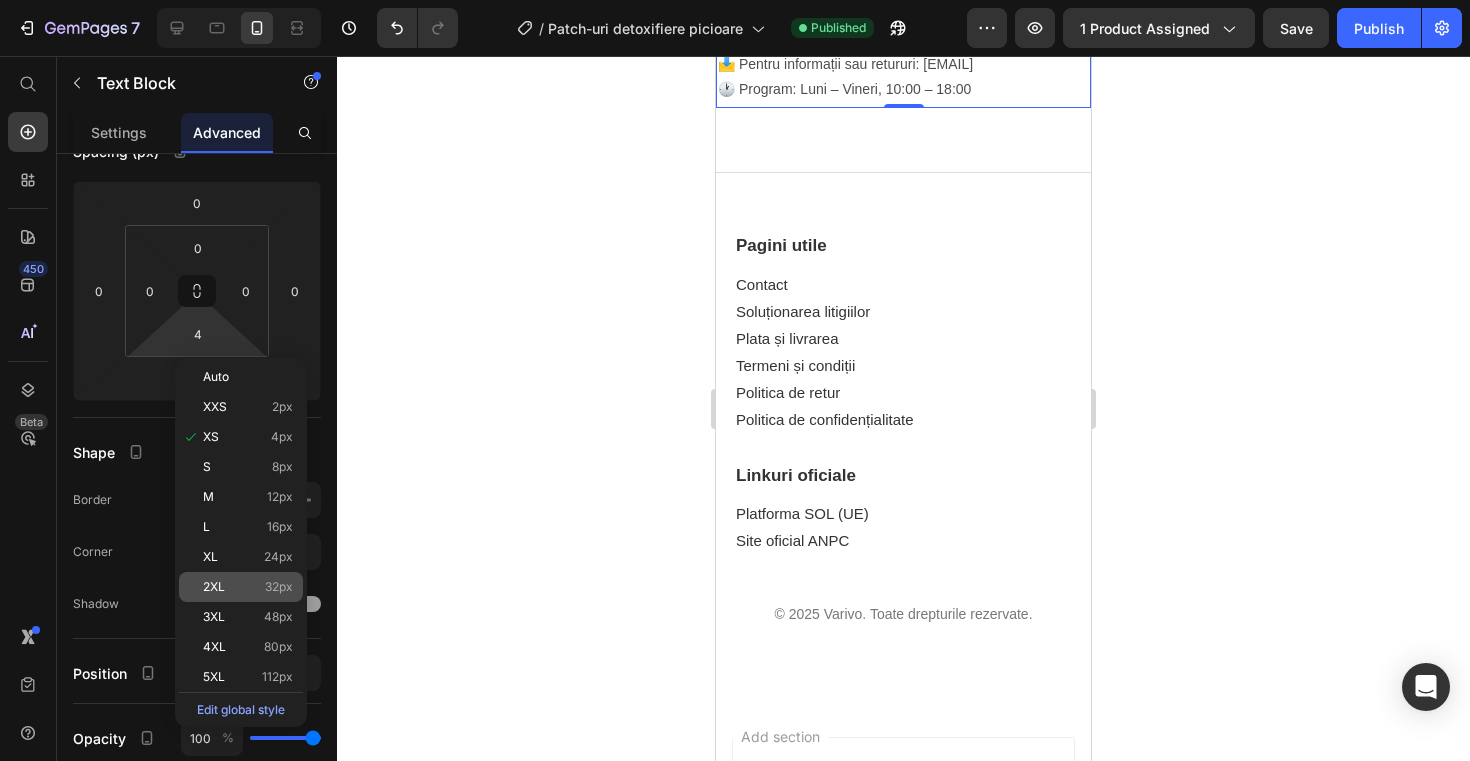 click on "32px" at bounding box center [279, 587] 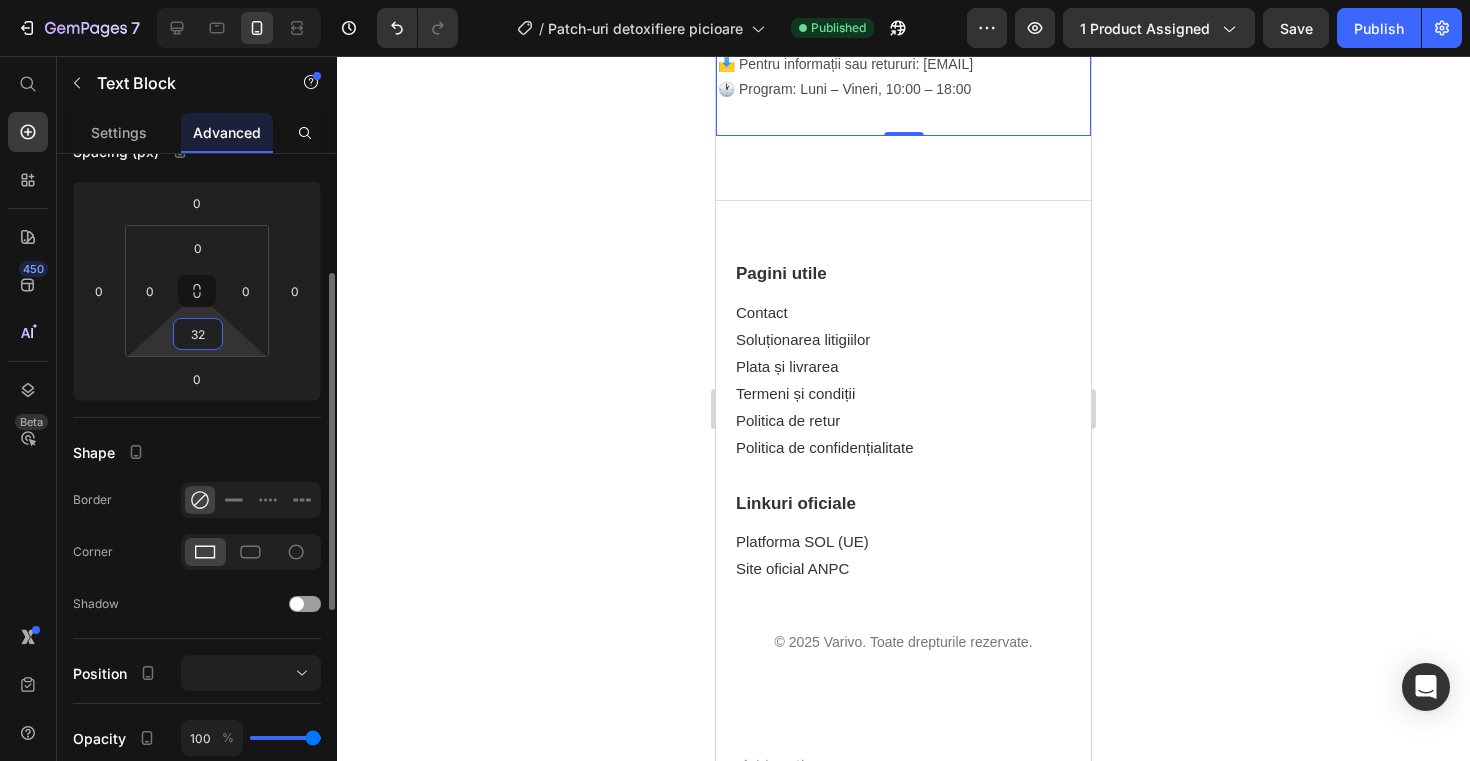 click on "32" at bounding box center (198, 334) 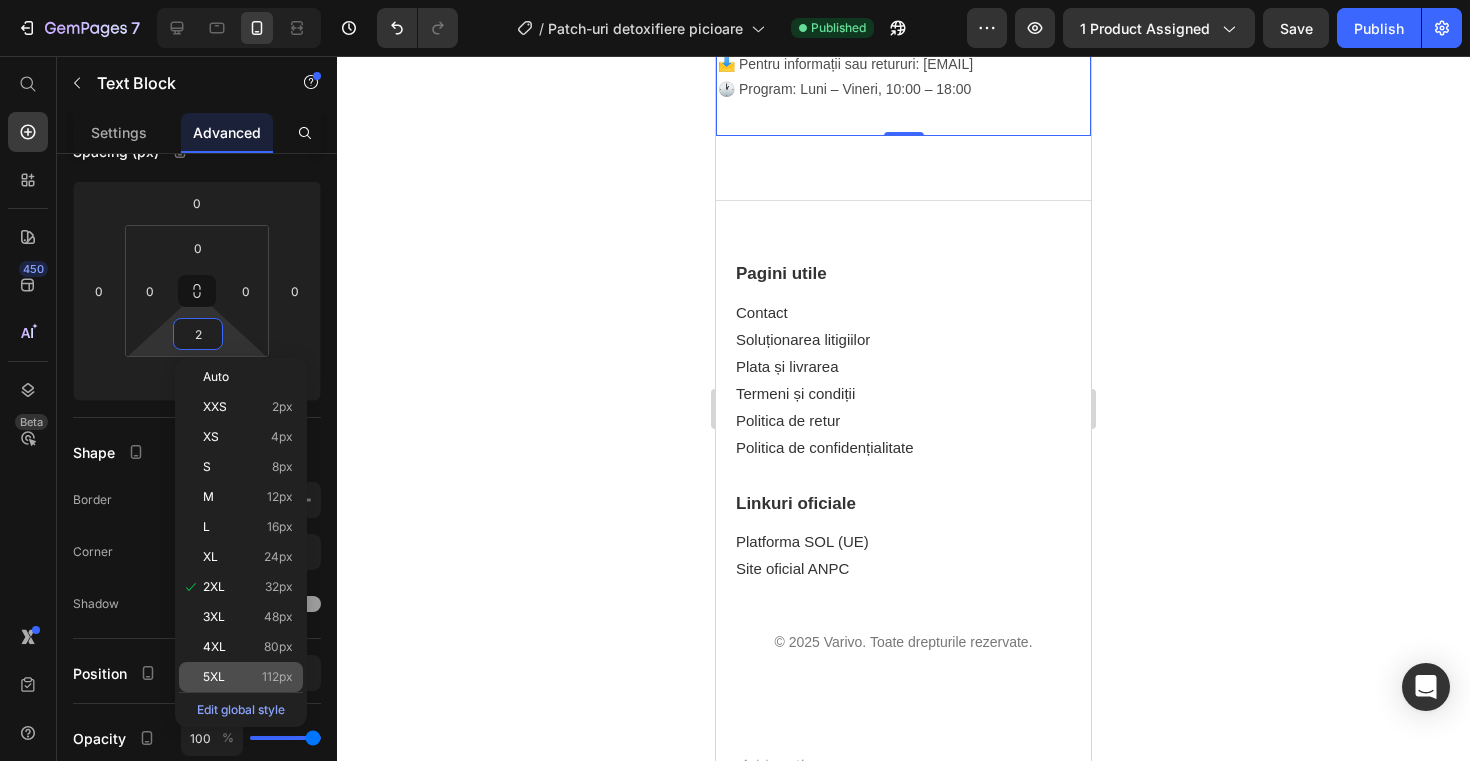 click on "112px" at bounding box center [277, 677] 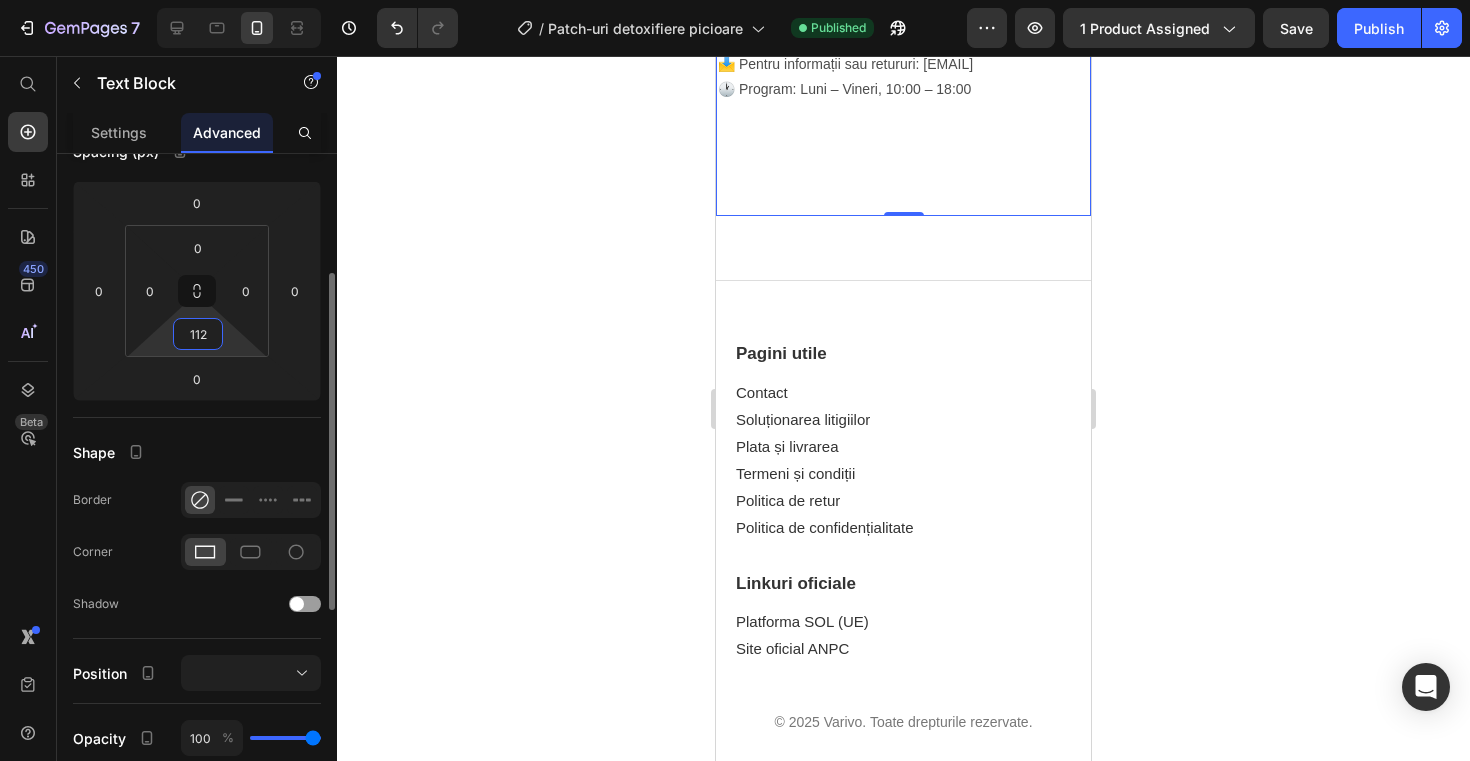click on "112" at bounding box center (198, 334) 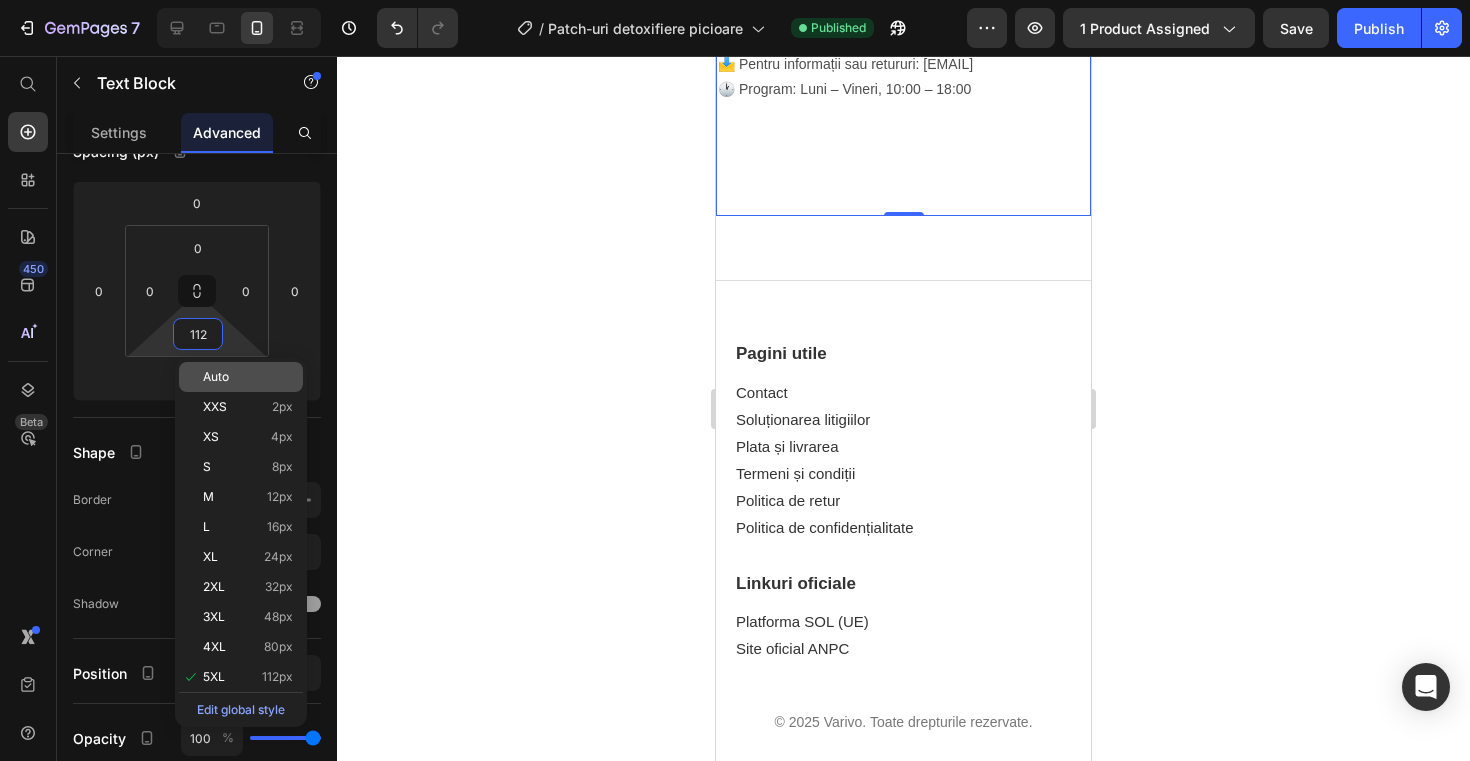 type on "5" 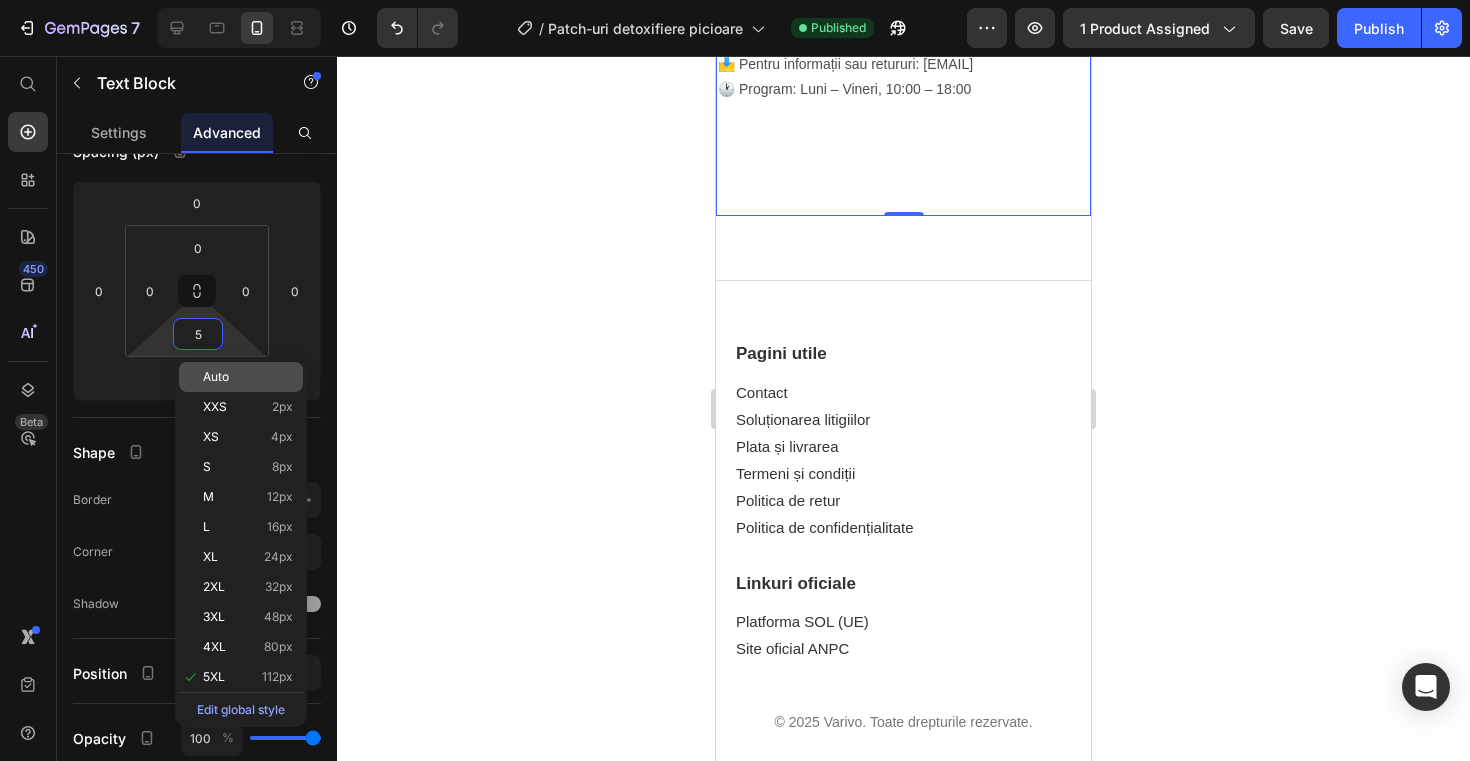 click on "Auto" 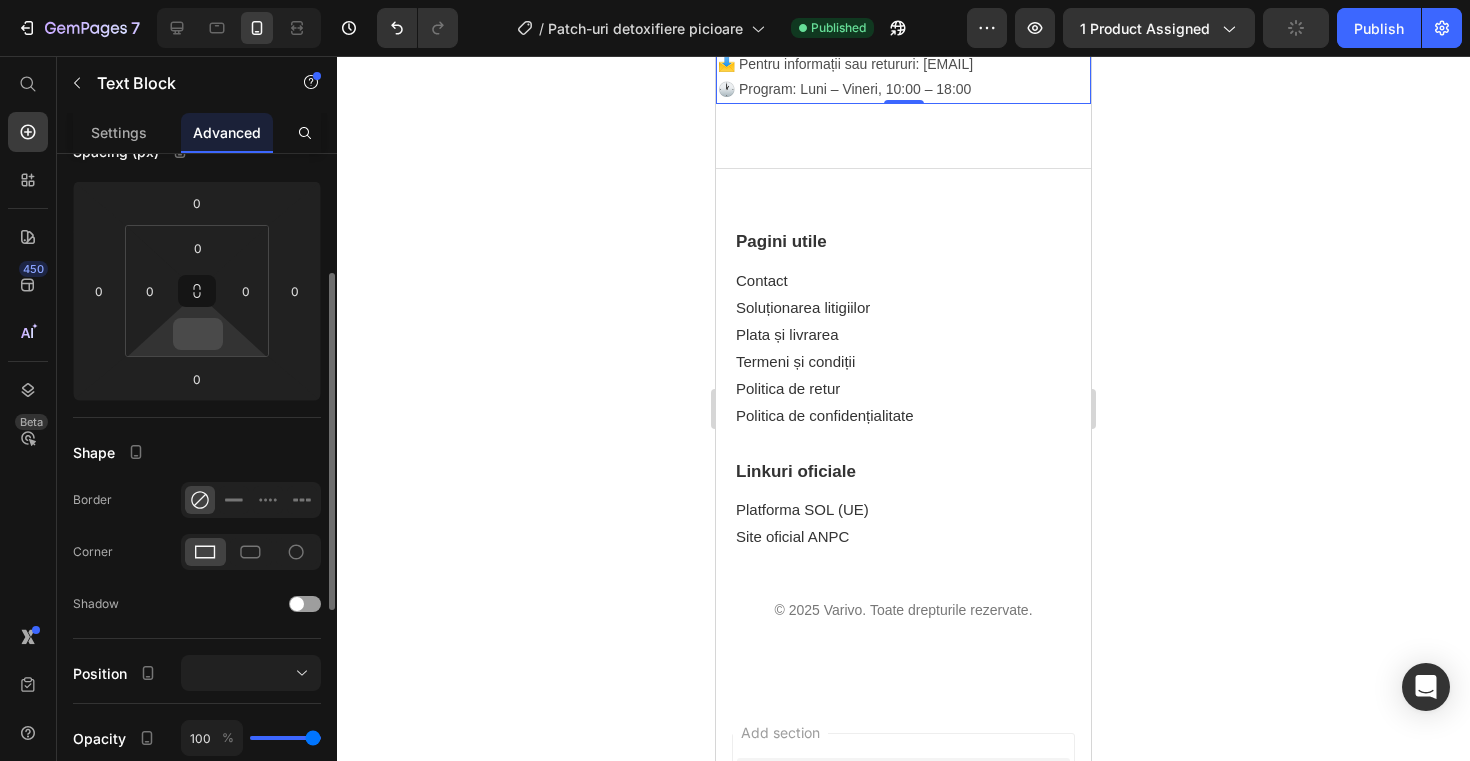 click at bounding box center (198, 334) 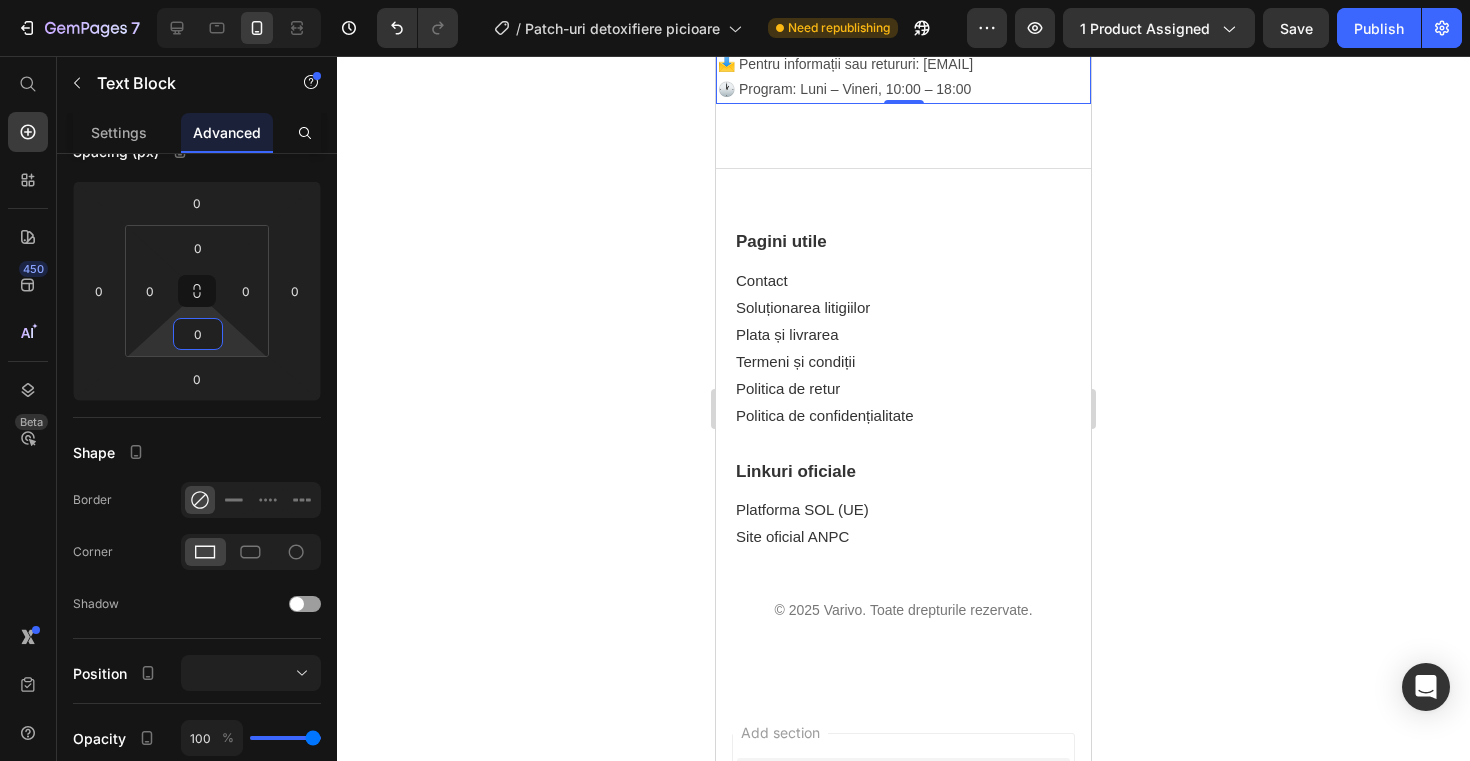 type on "0" 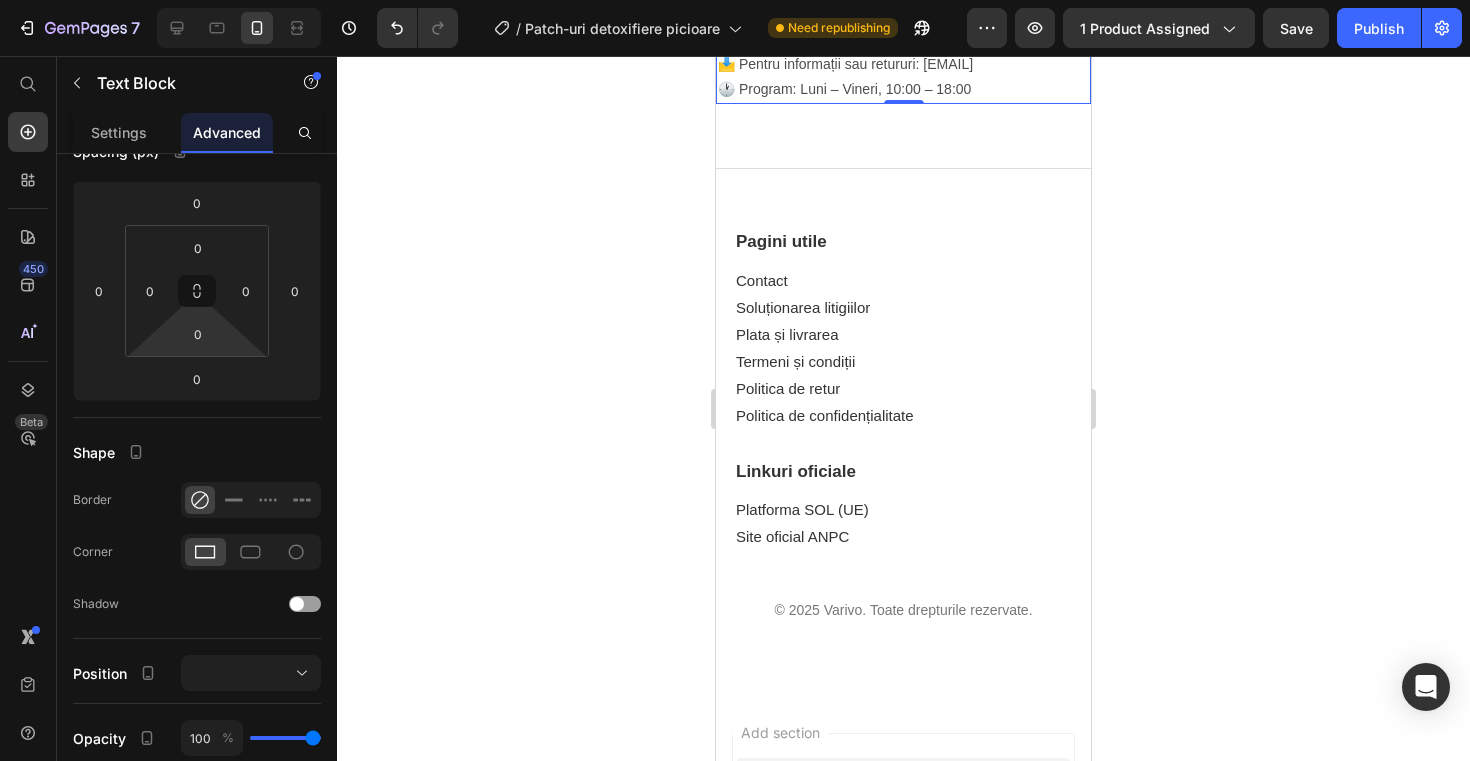 click 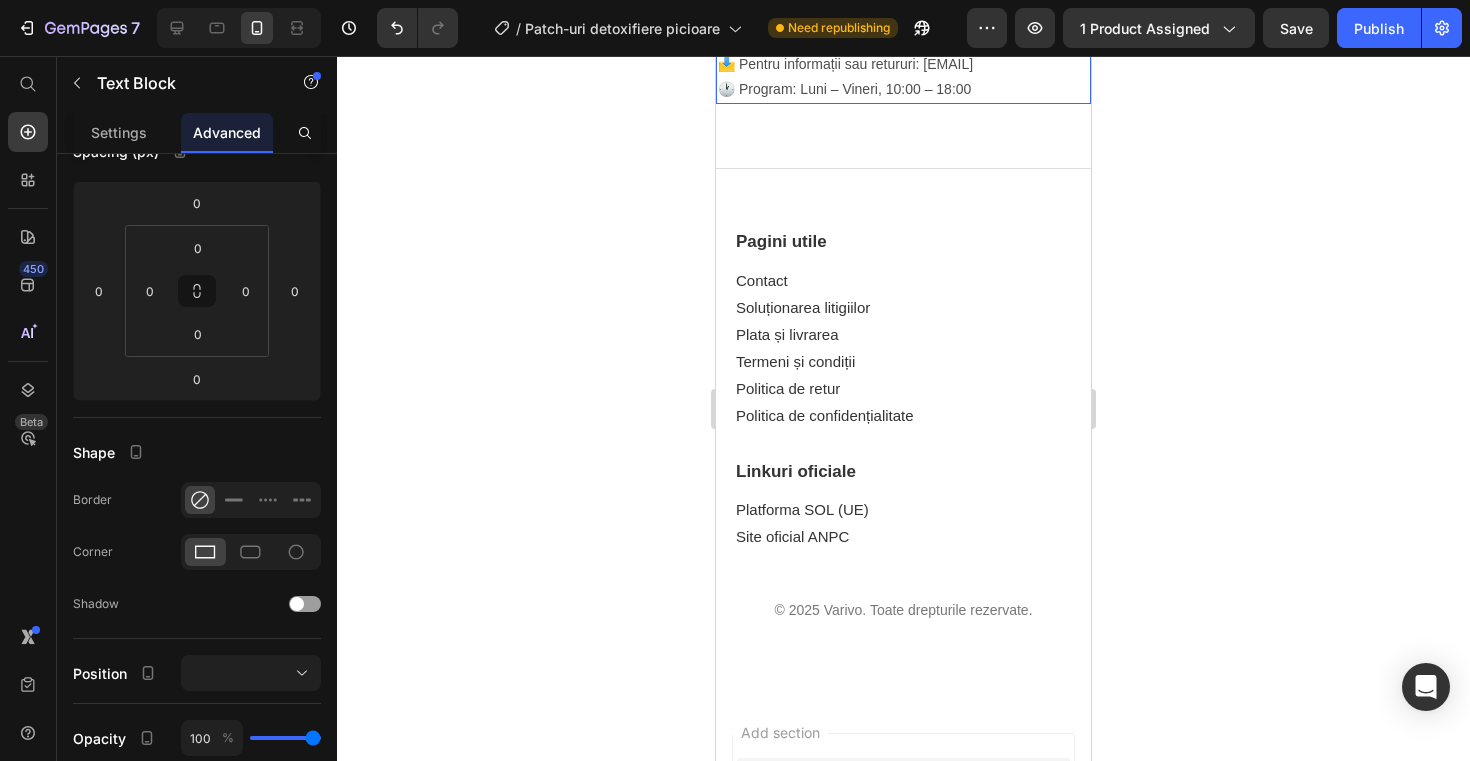 click on "📩 Pentru informații sau retururi: [EMAIL] 🕐 Program: Luni – Vineri, 10:00 – 18:00" at bounding box center [903, 77] 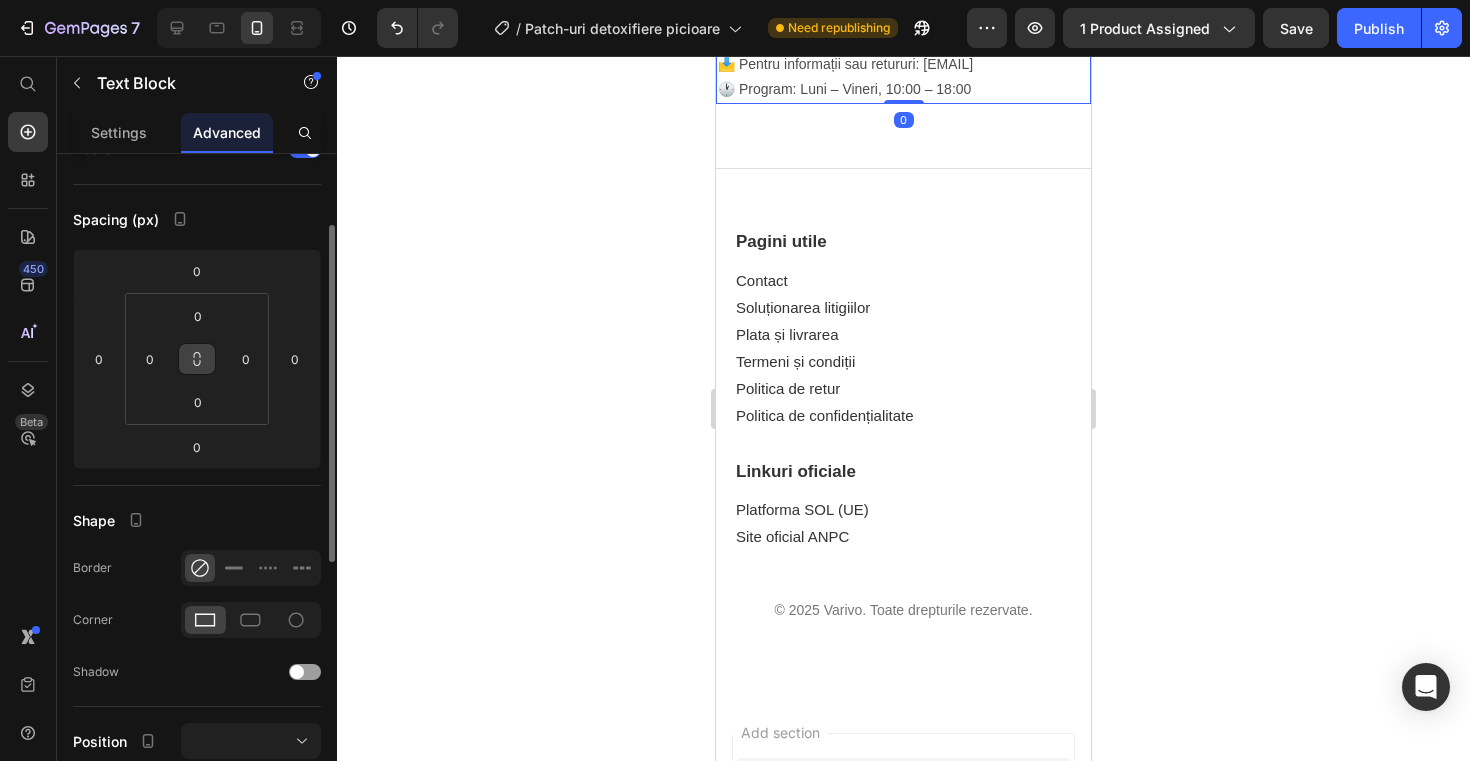 scroll, scrollTop: 150, scrollLeft: 0, axis: vertical 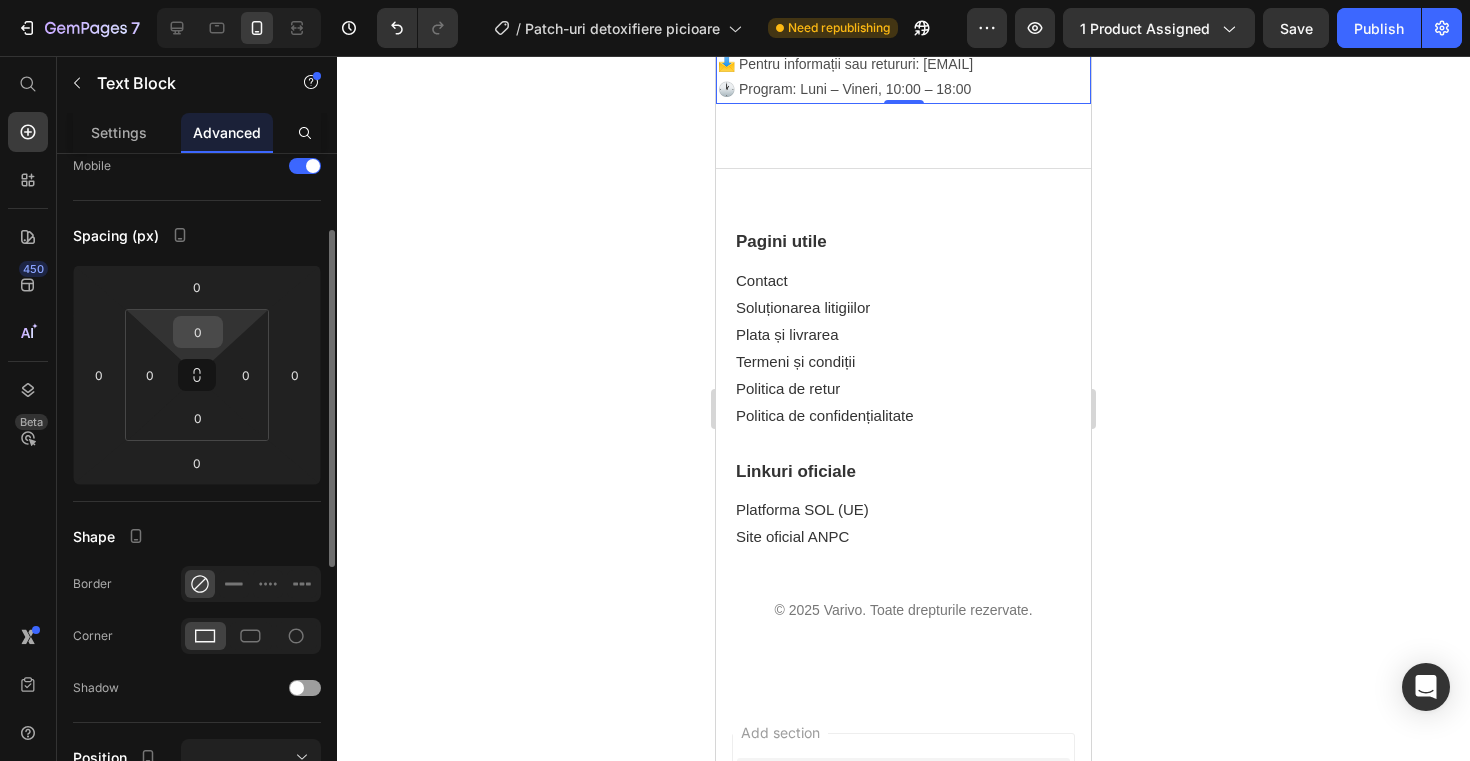 click on "0" at bounding box center [198, 332] 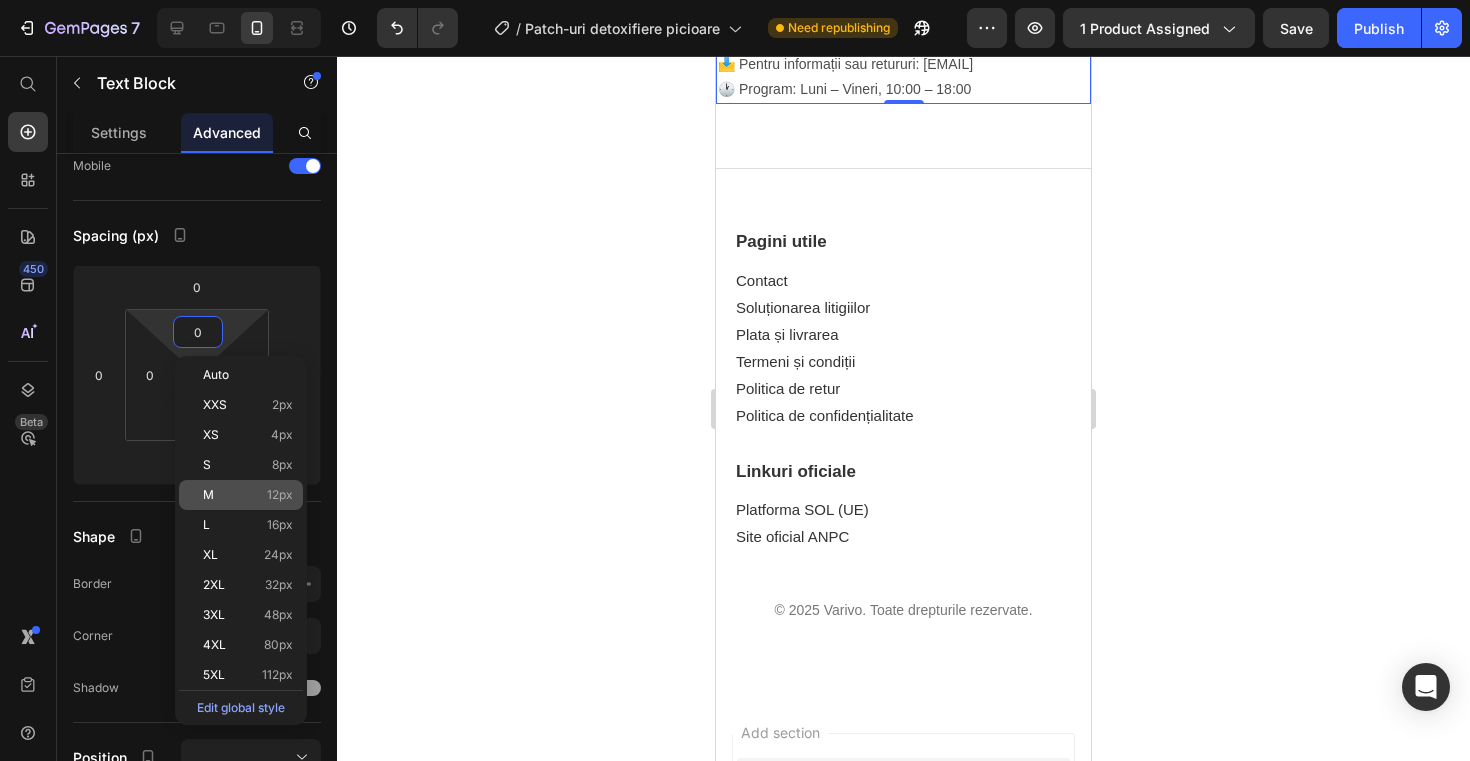 click on "M 12px" at bounding box center [248, 495] 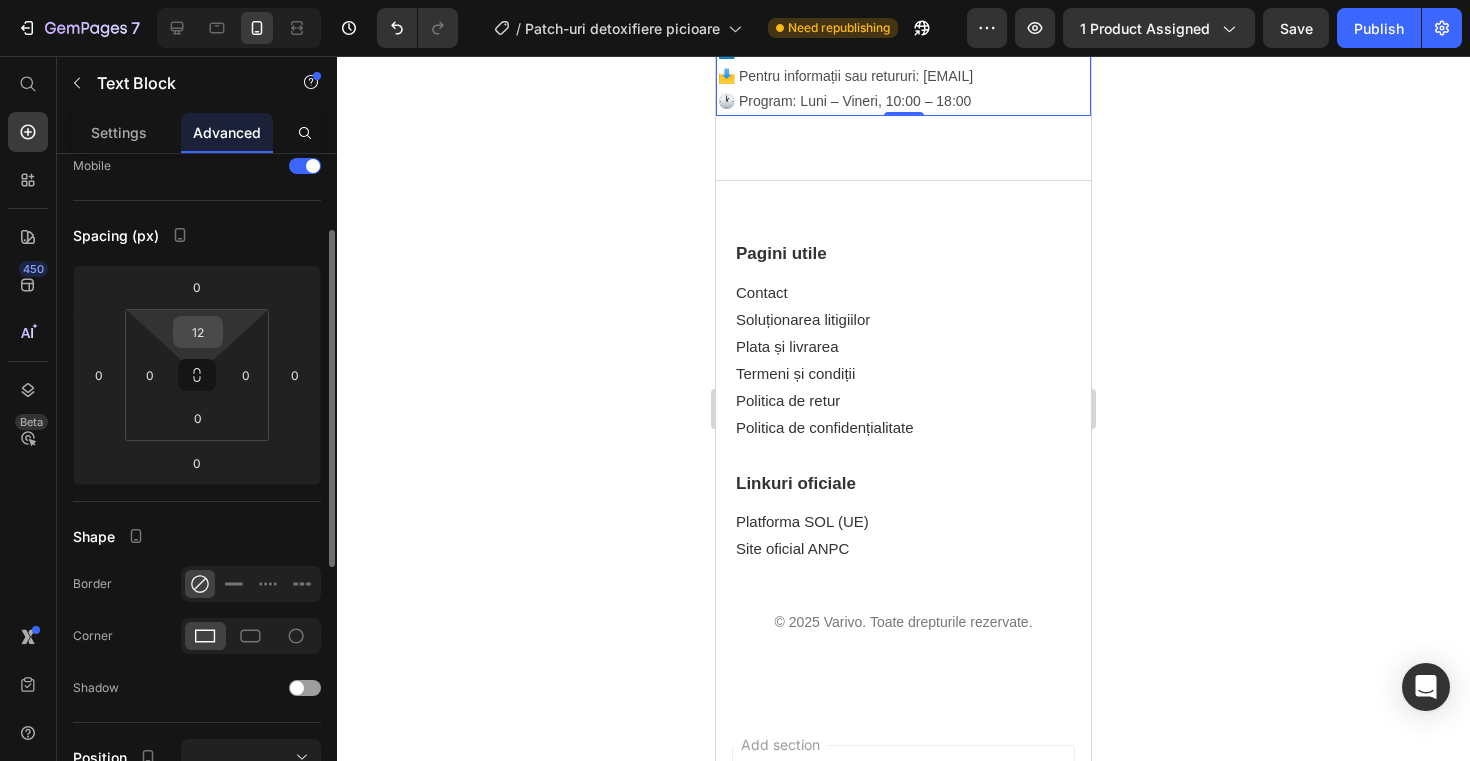 click on "12" at bounding box center [198, 332] 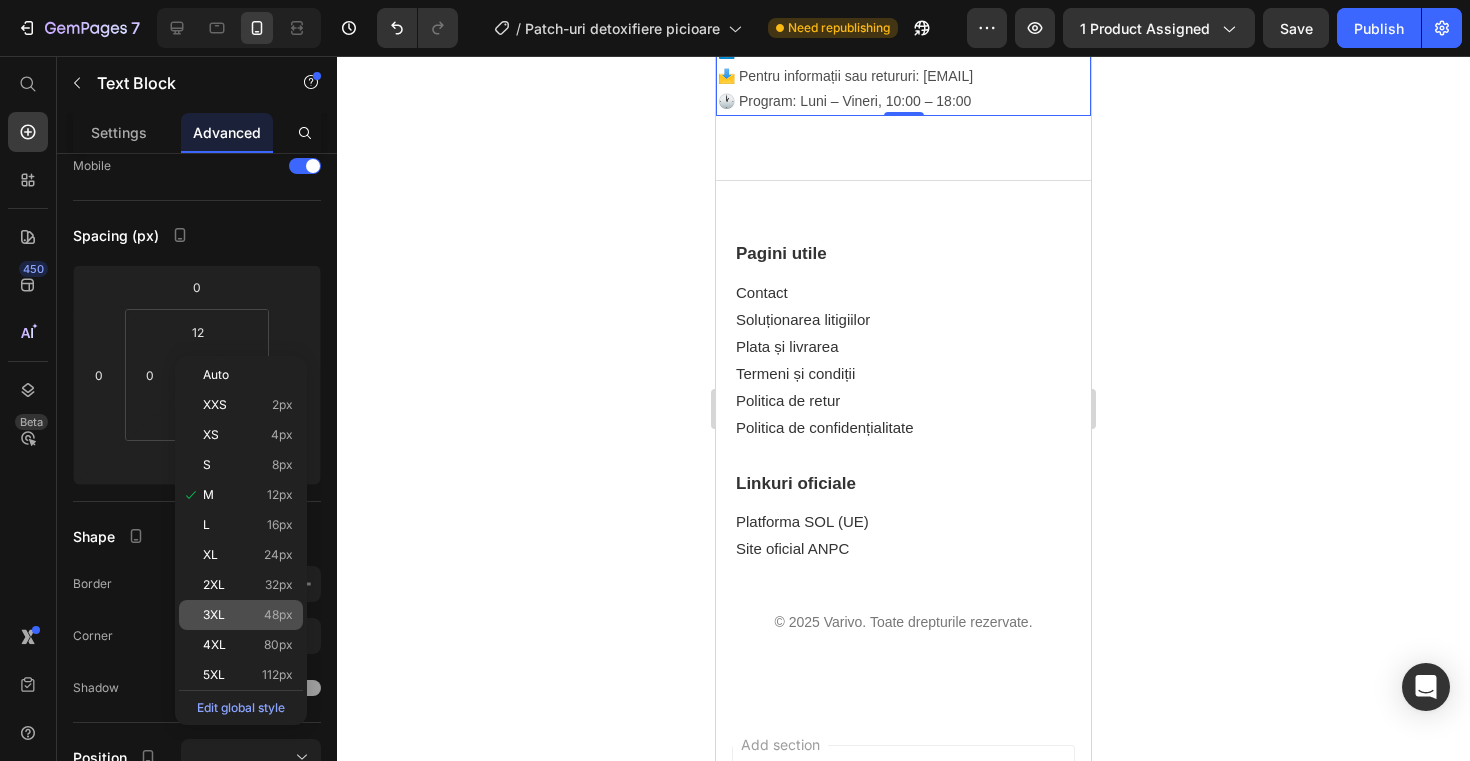 click on "3XL 48px" at bounding box center (248, 615) 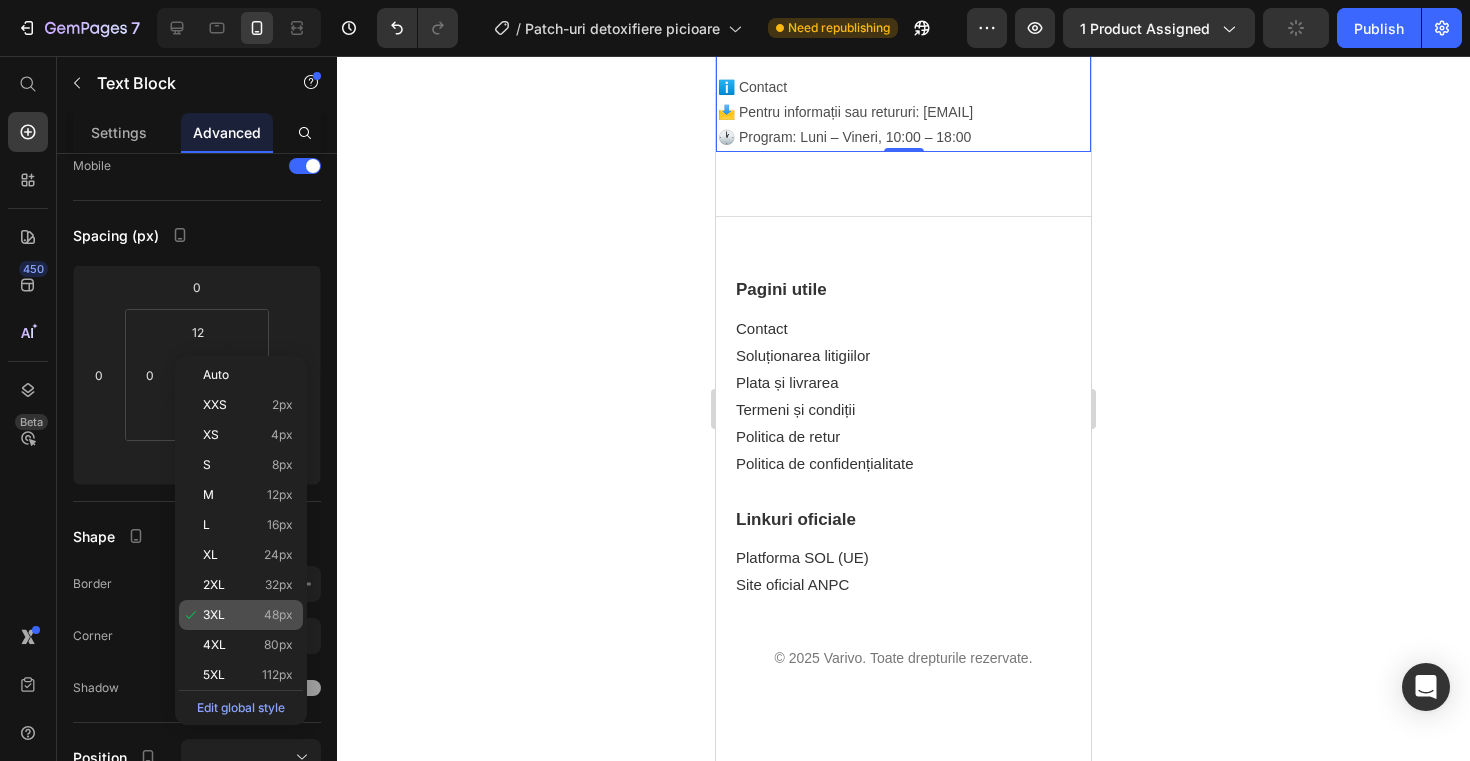 type on "48" 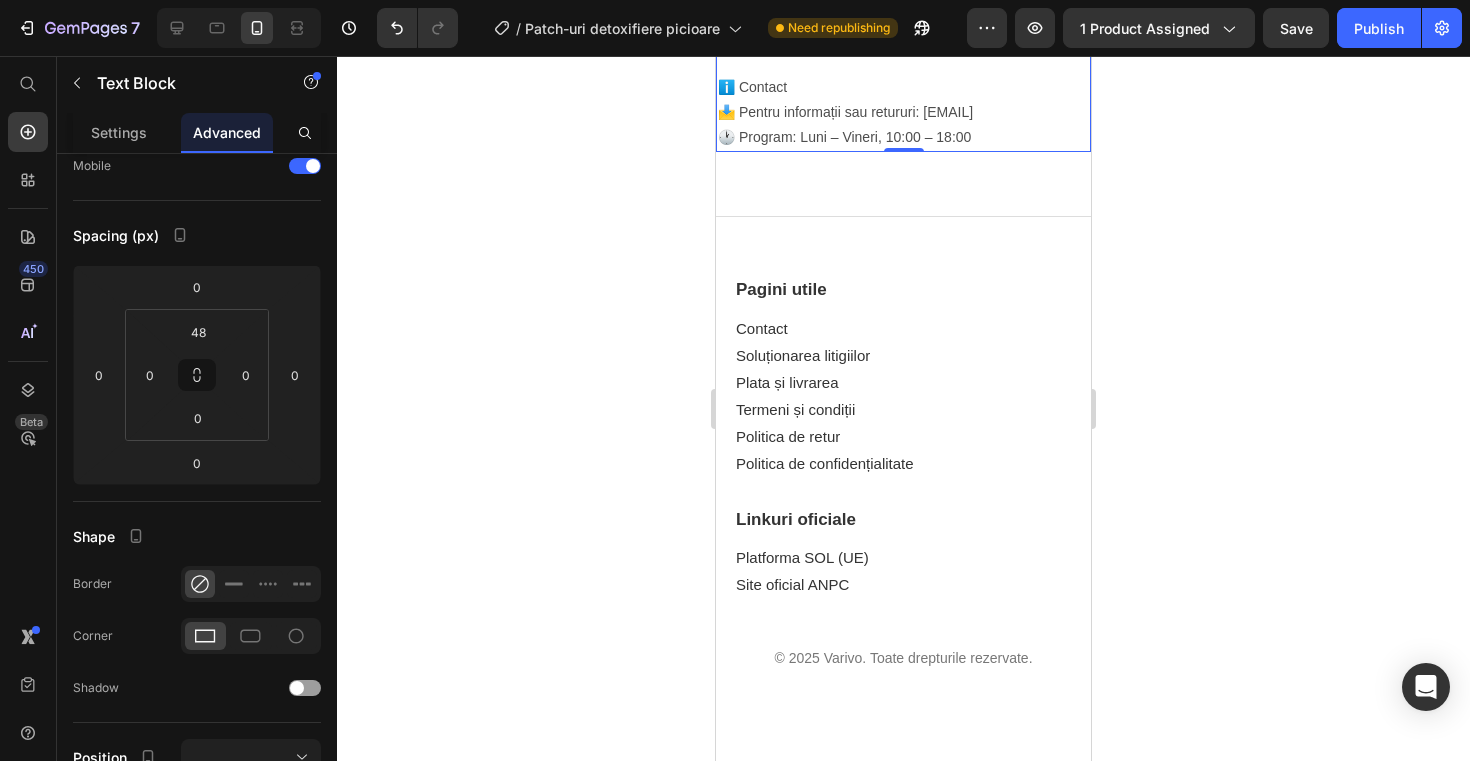 click 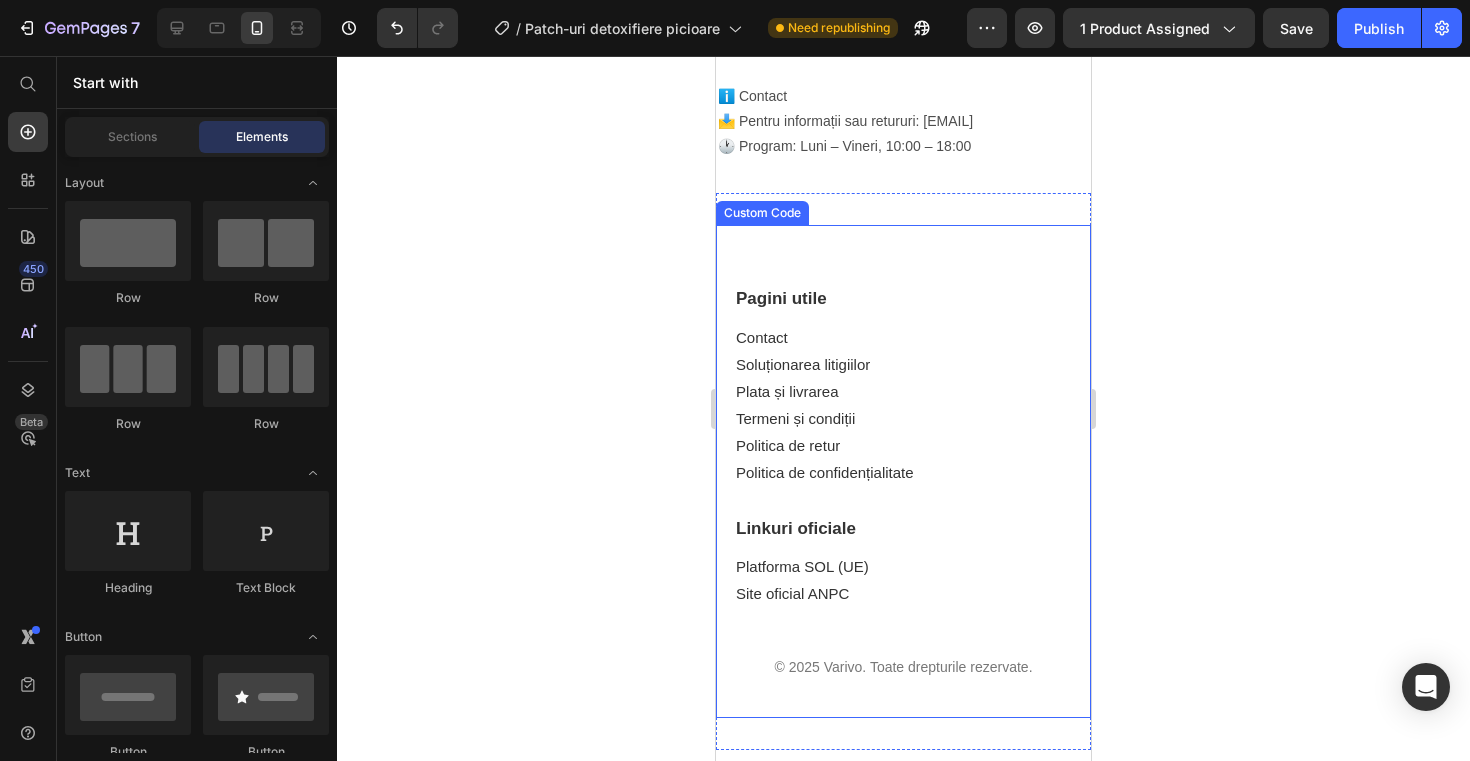 scroll, scrollTop: 2704, scrollLeft: 0, axis: vertical 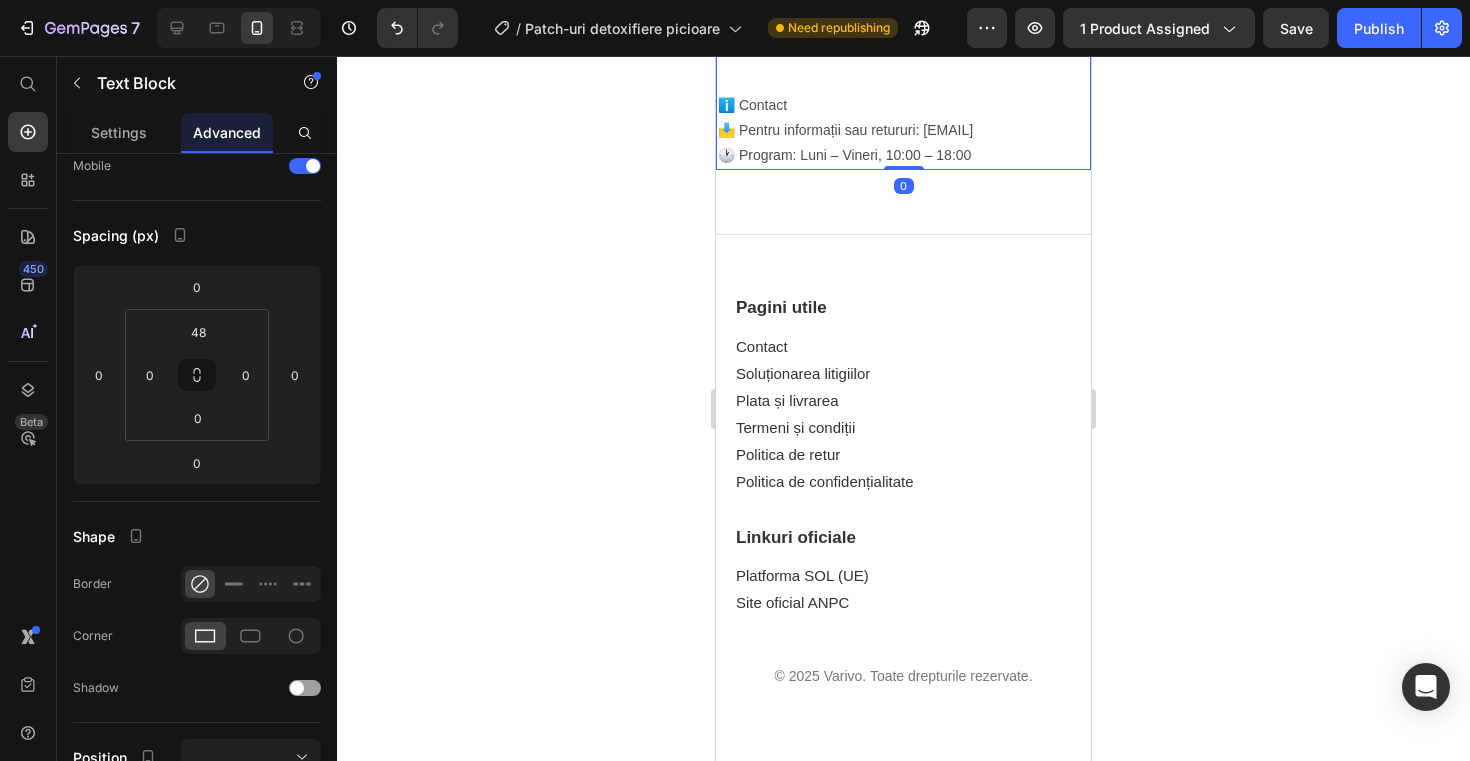 click on "📩 Pentru informații sau retururi: [EMAIL] 🕐 Program: Luni – Vineri, 10:00 – 18:00" at bounding box center [903, 143] 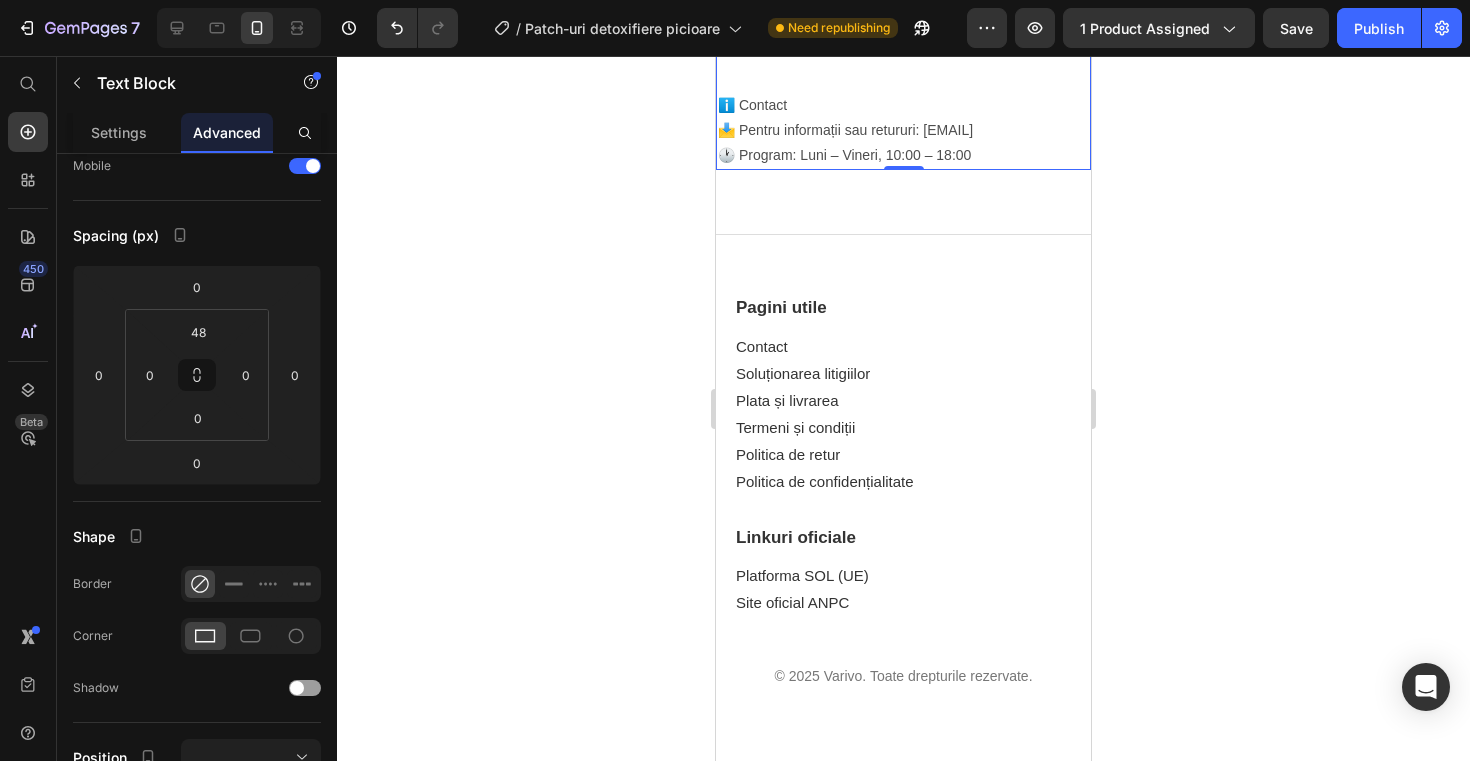 click 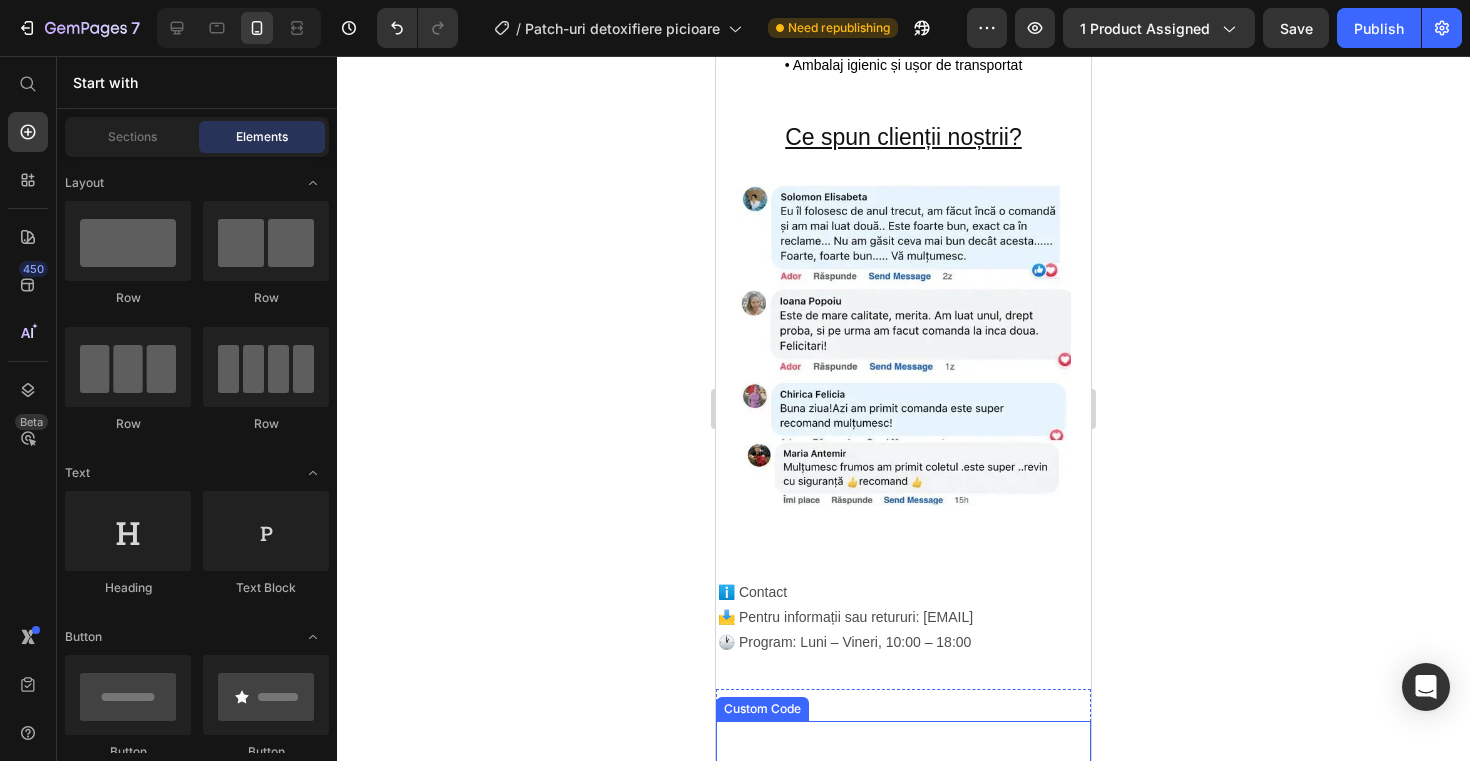 scroll, scrollTop: 2190, scrollLeft: 0, axis: vertical 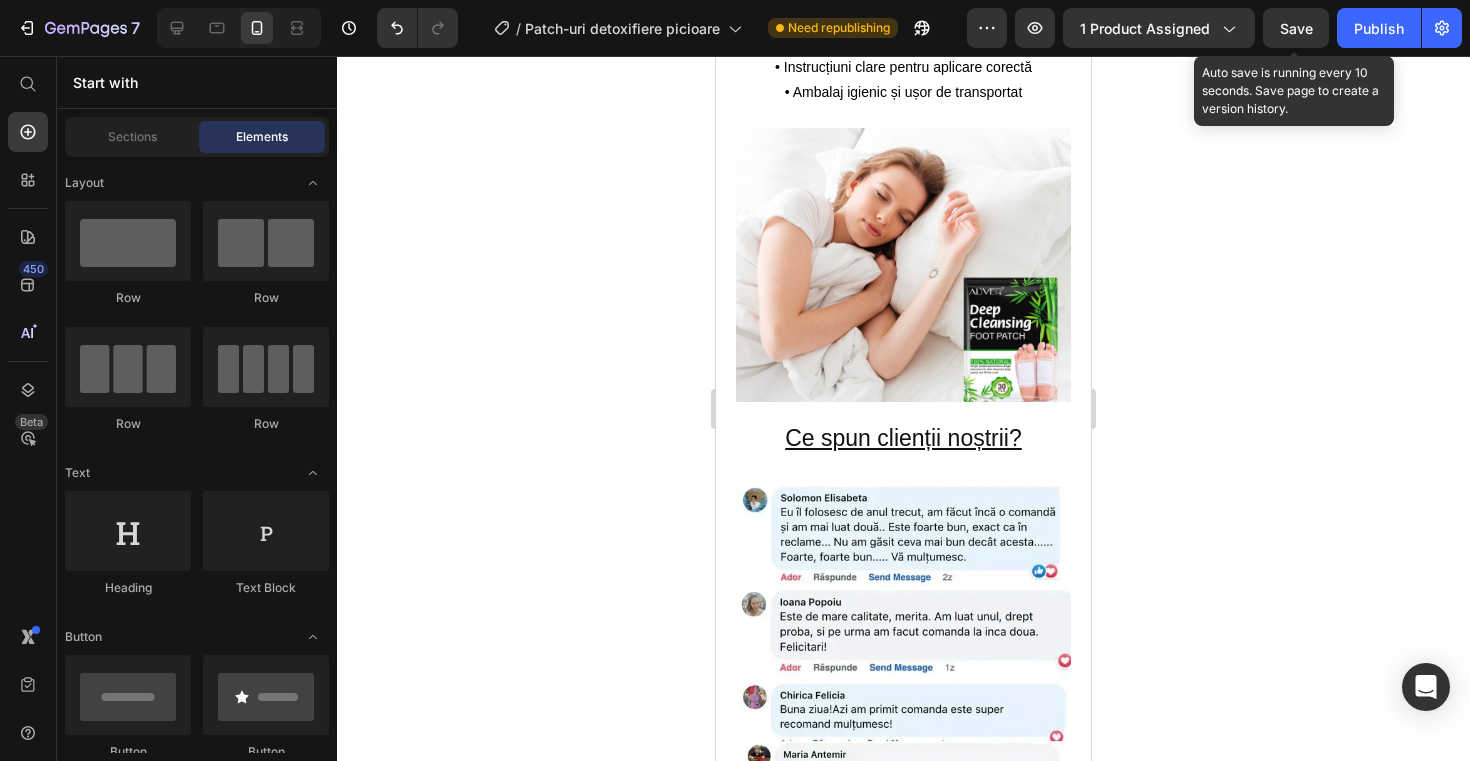 click on "Save" at bounding box center [1296, 28] 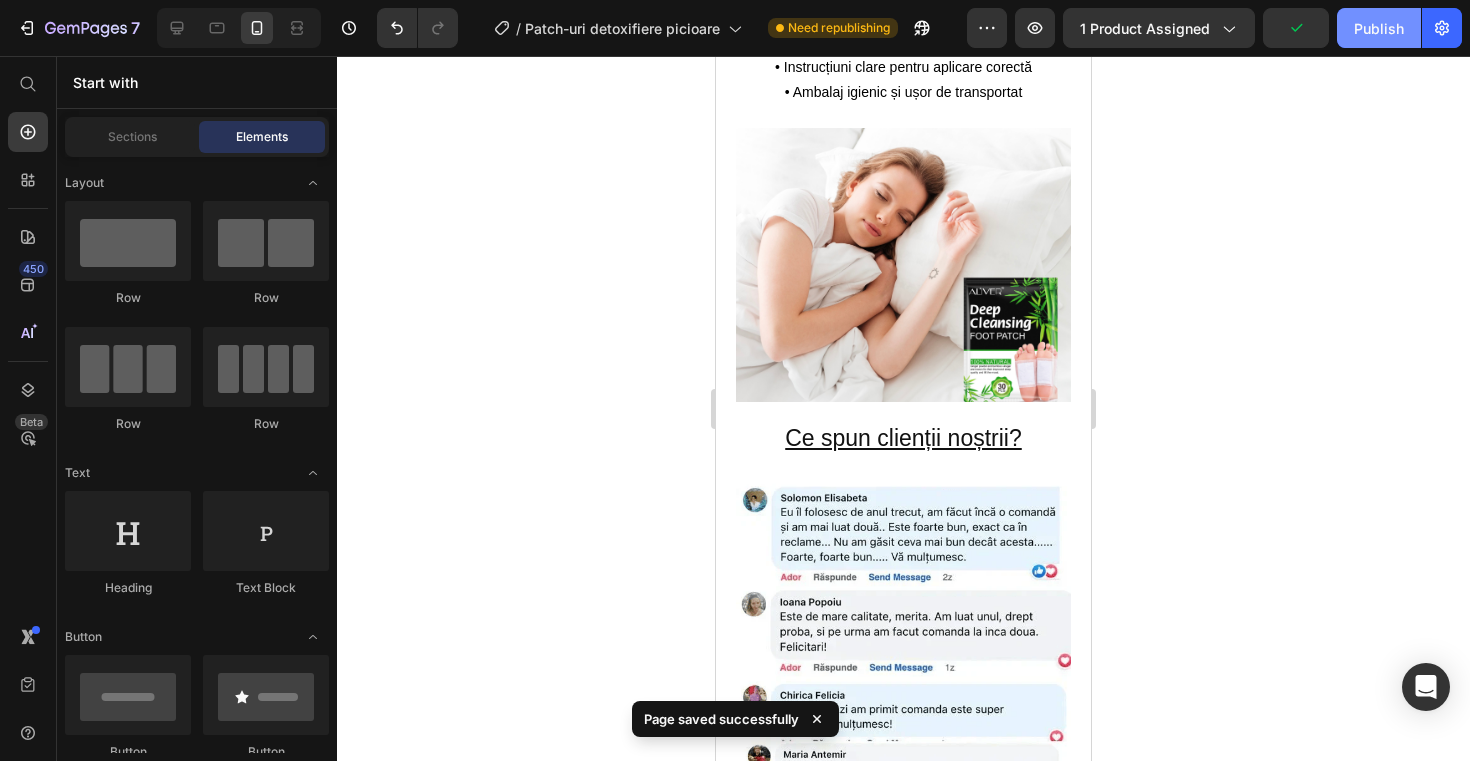 click on "Publish" at bounding box center [1379, 28] 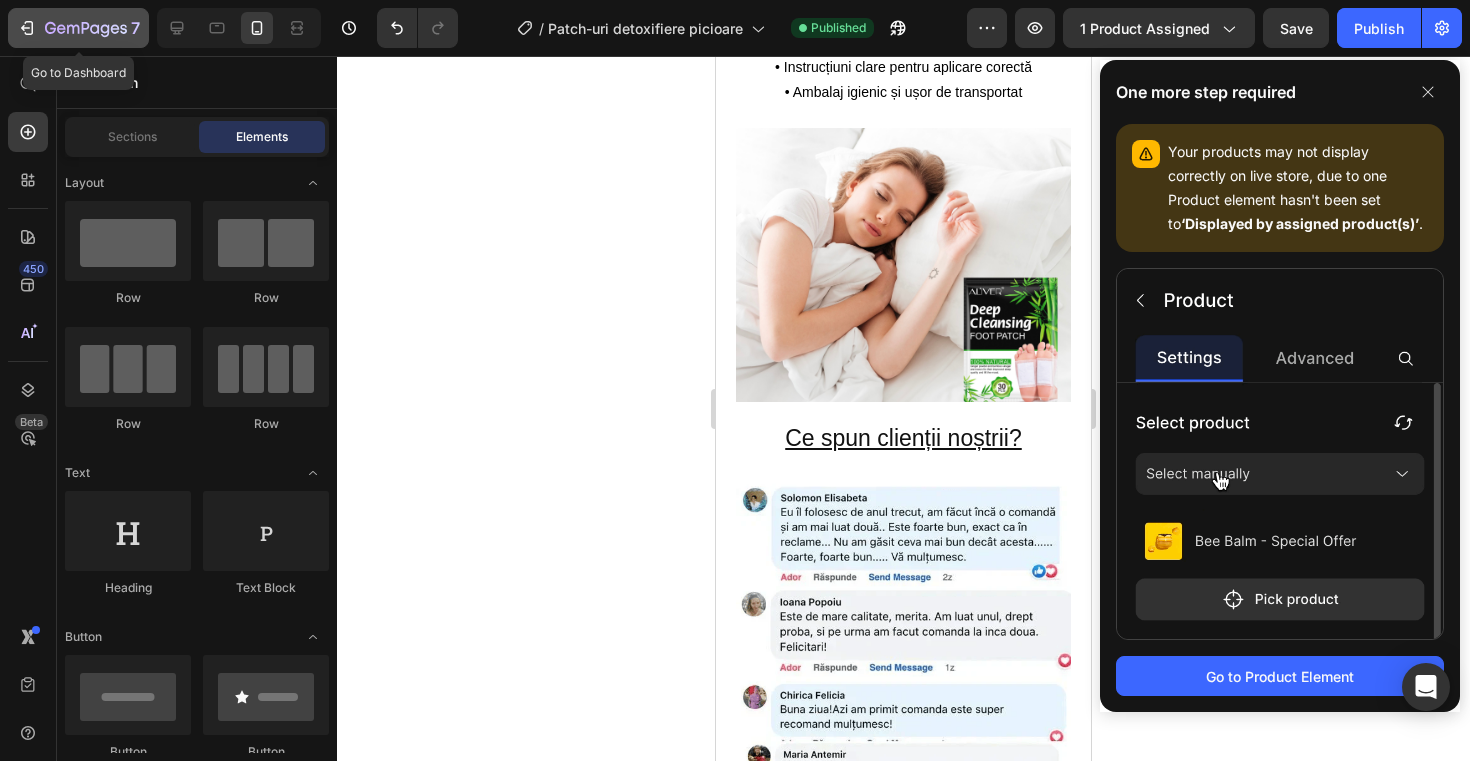 click 